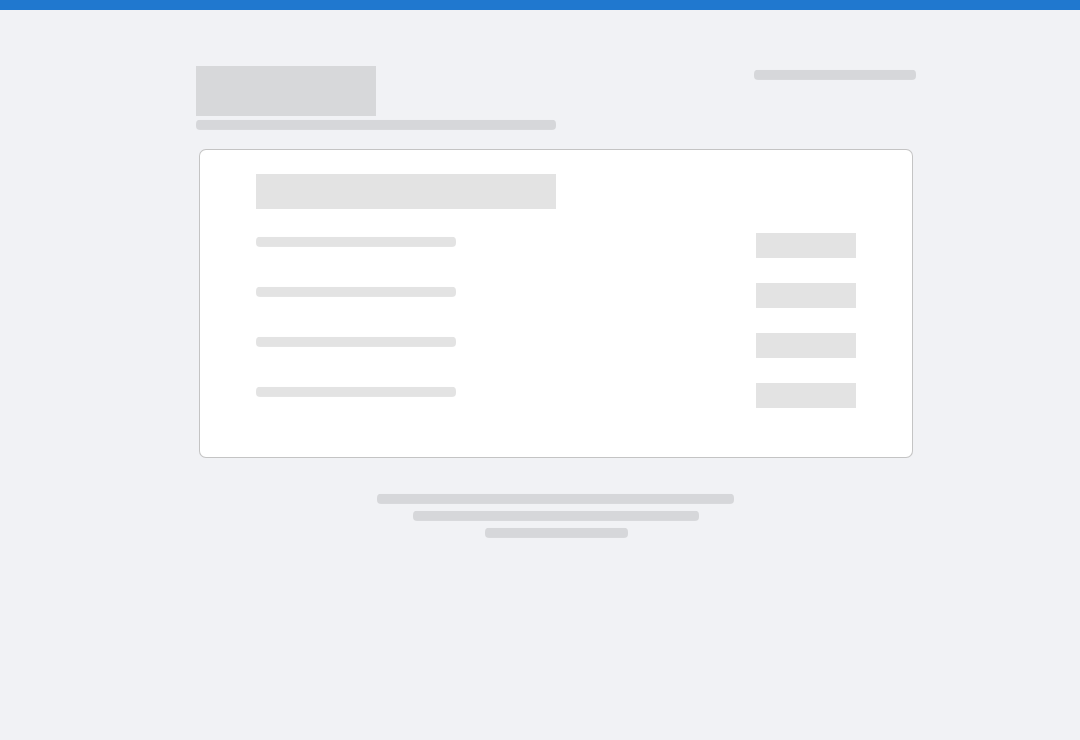 scroll, scrollTop: 0, scrollLeft: 0, axis: both 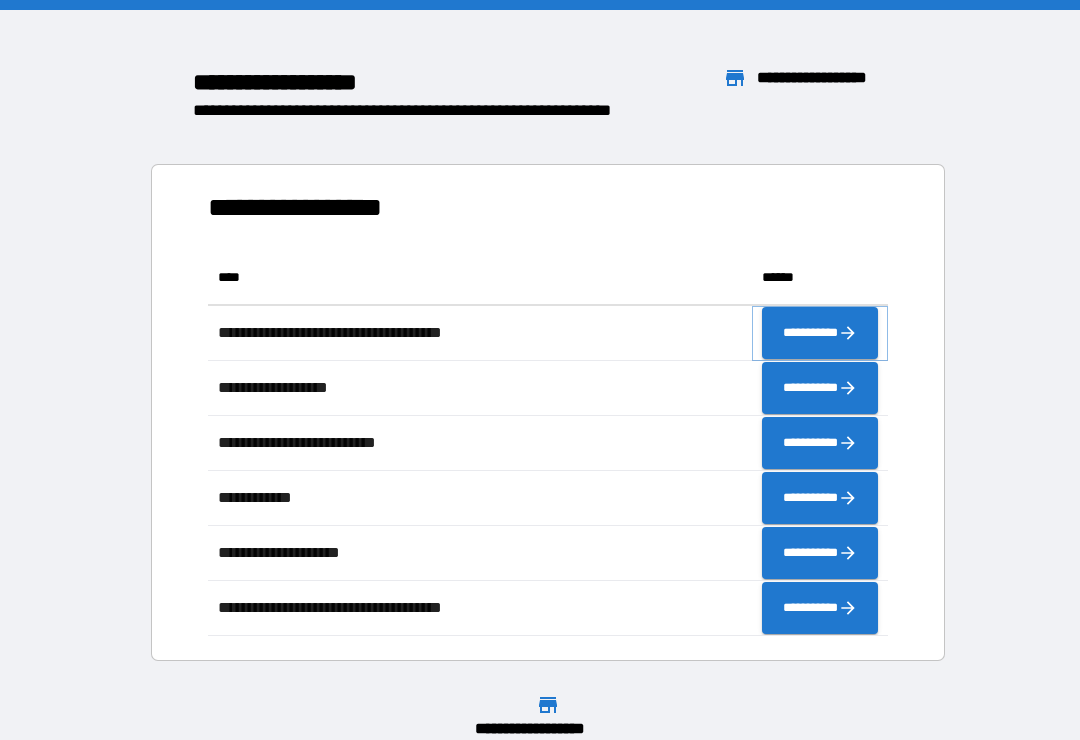 click on "**********" at bounding box center (820, 333) 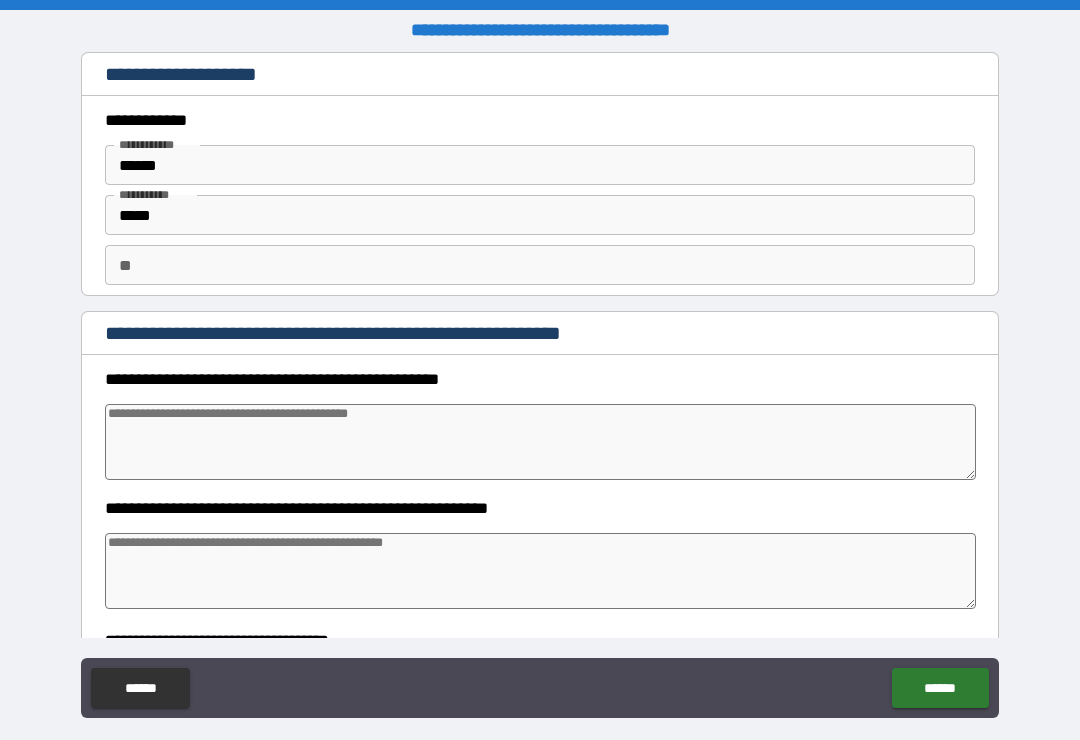 type on "*" 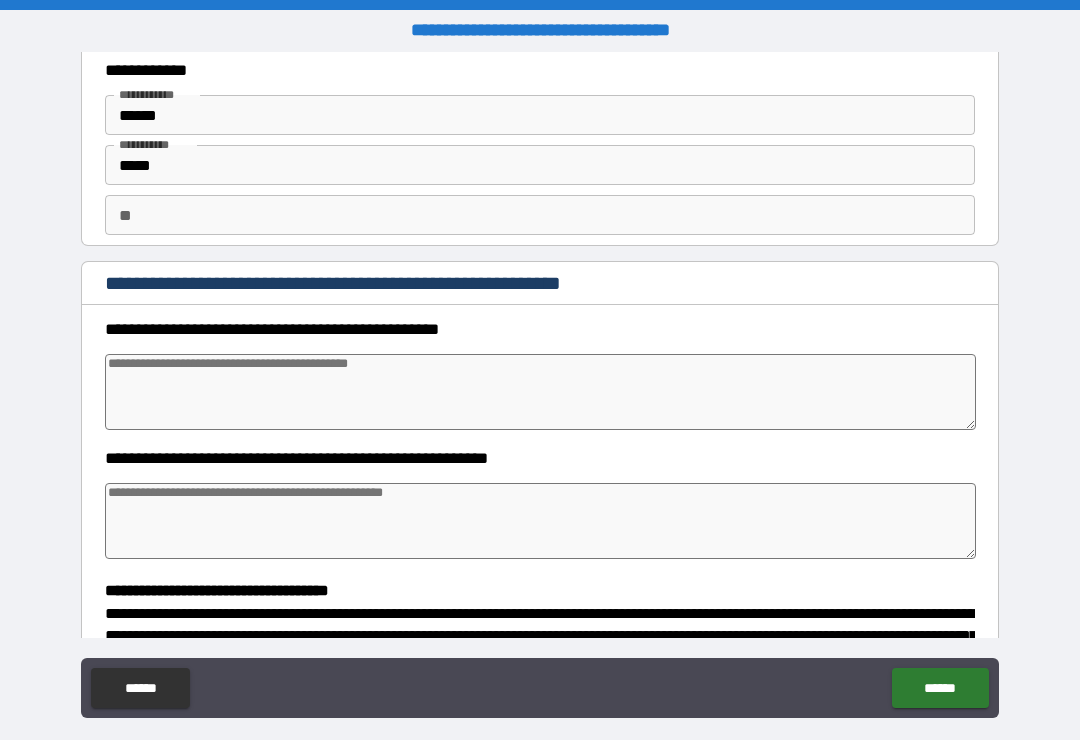 scroll, scrollTop: 65, scrollLeft: 0, axis: vertical 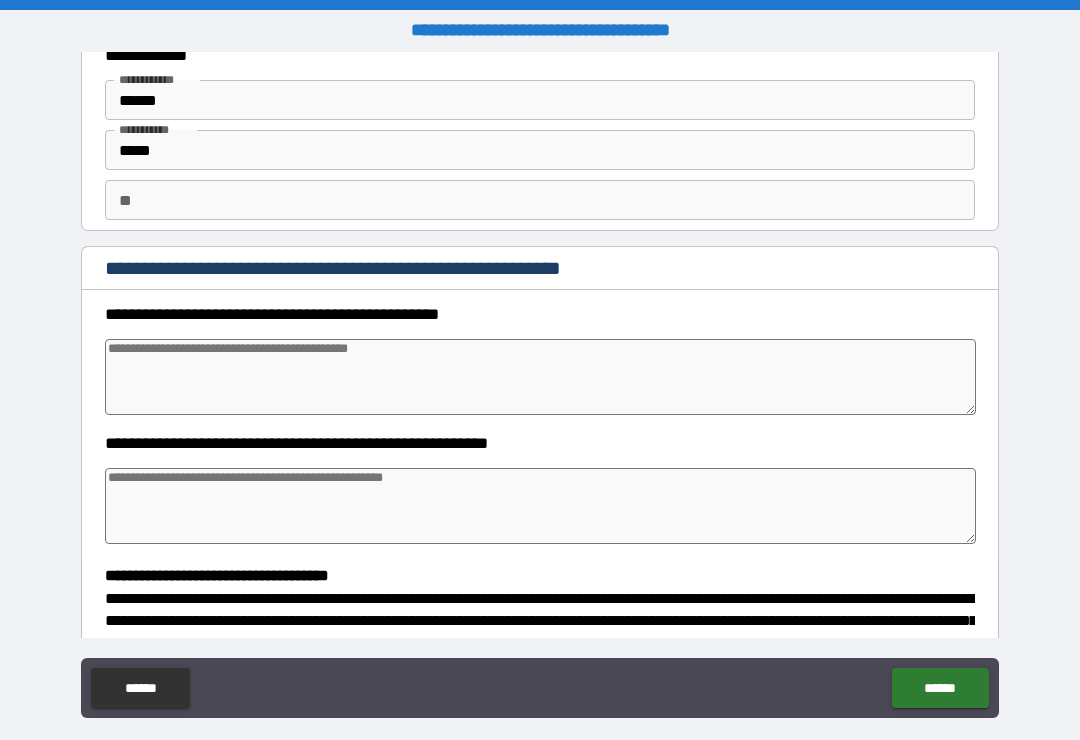 click at bounding box center (540, 377) 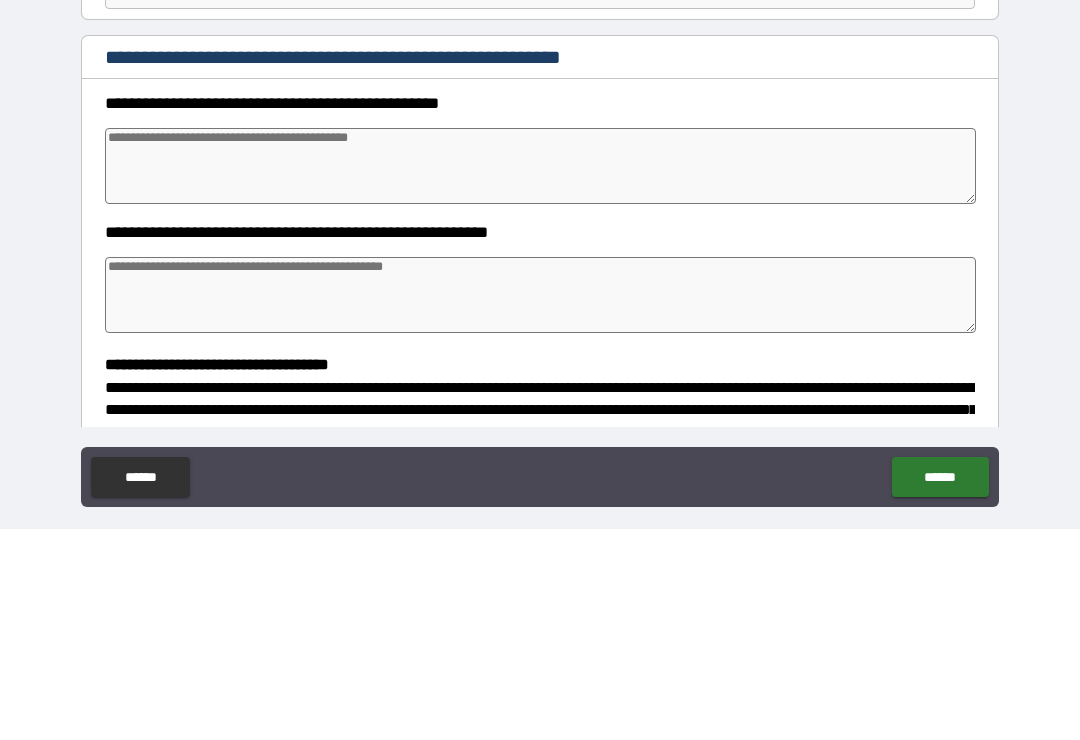 type on "*" 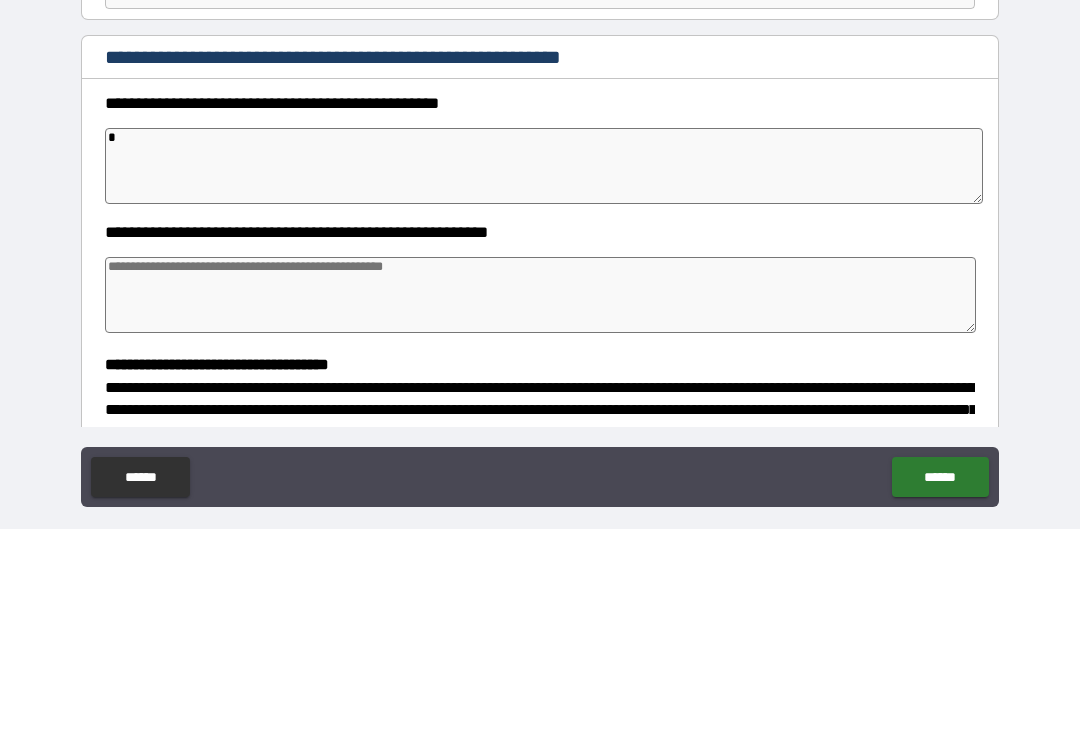 type on "*" 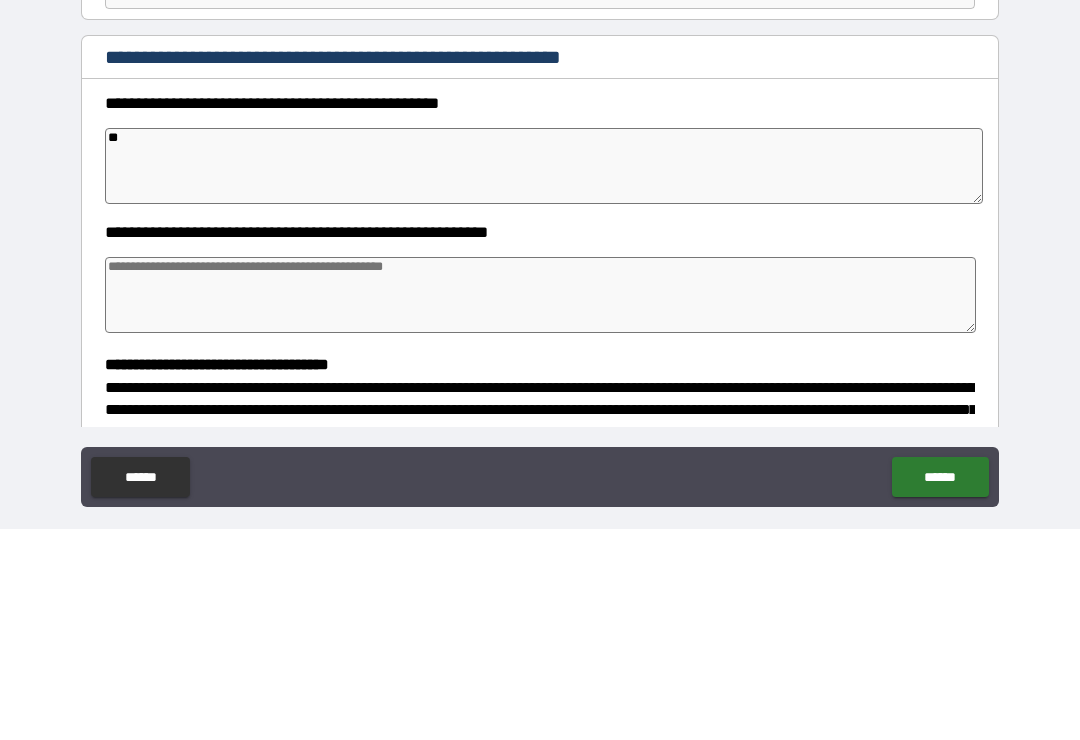 type on "***" 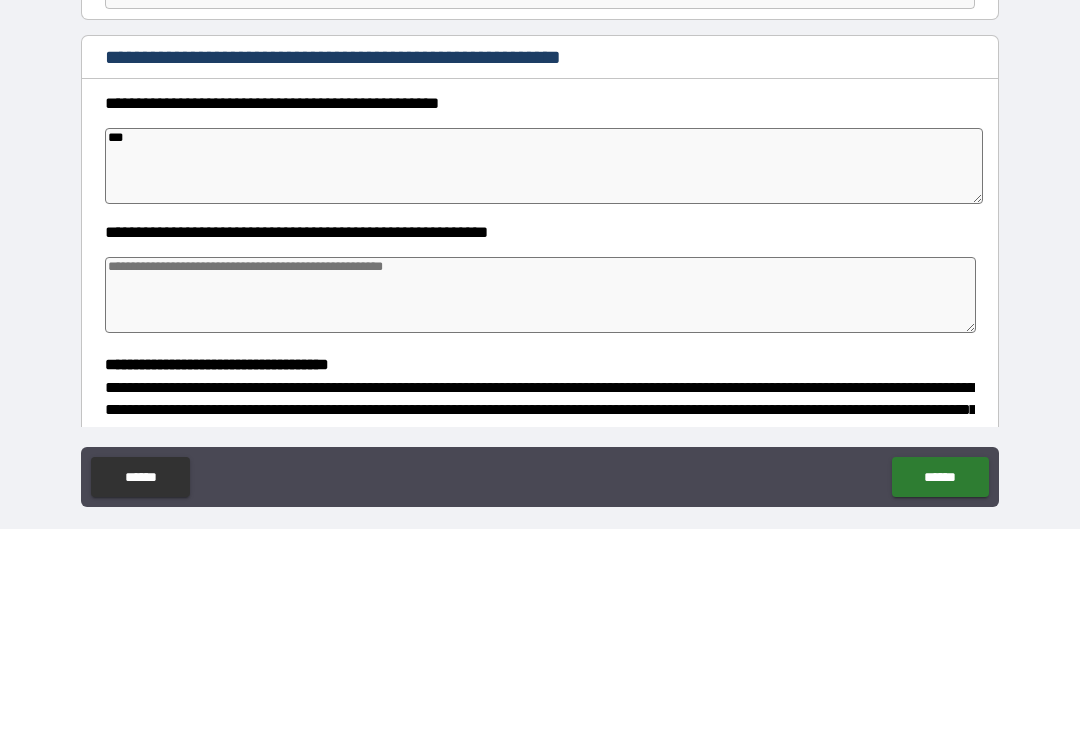 type on "*" 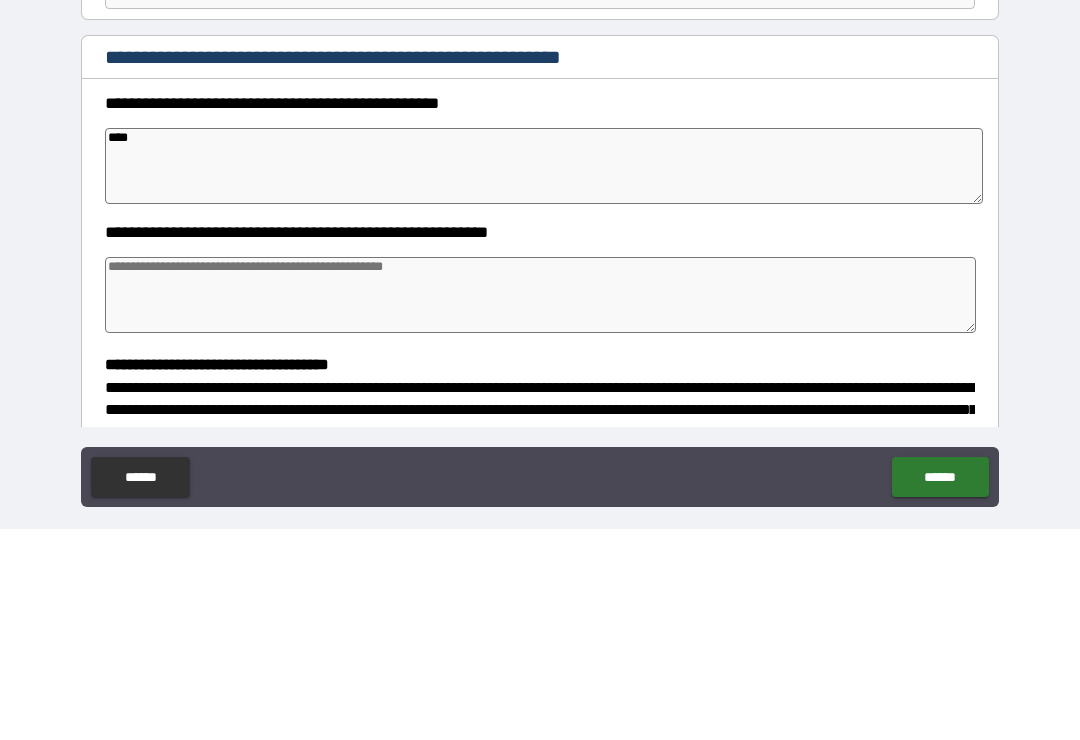 type on "*" 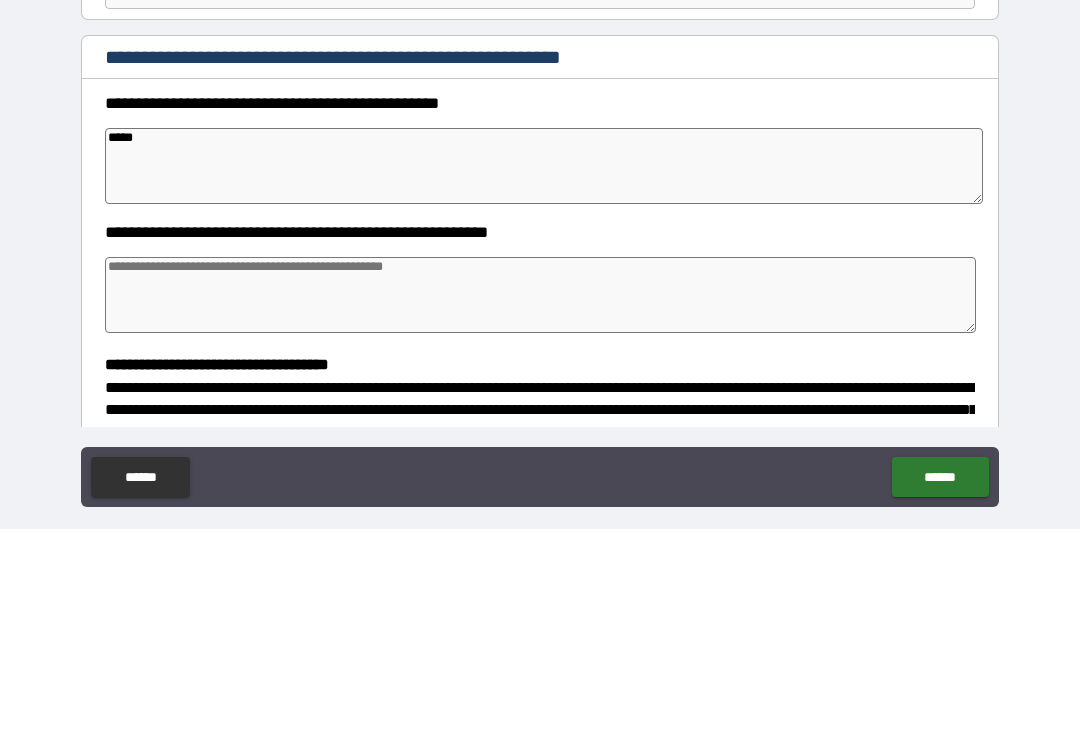 type on "*" 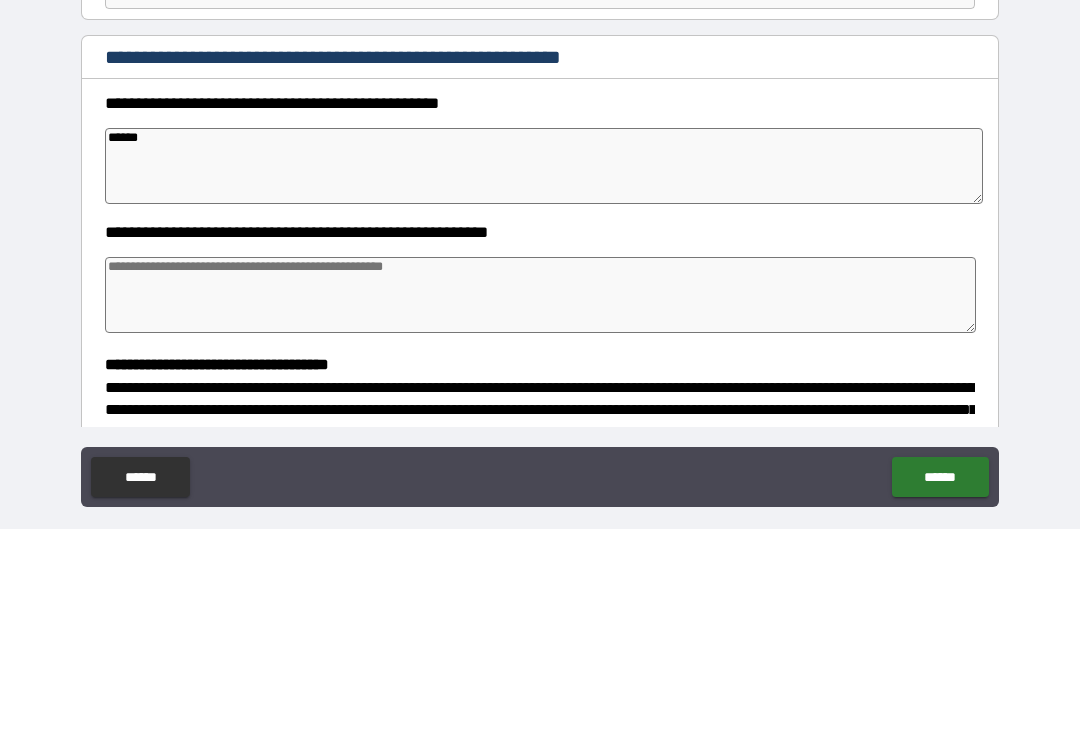 type on "*" 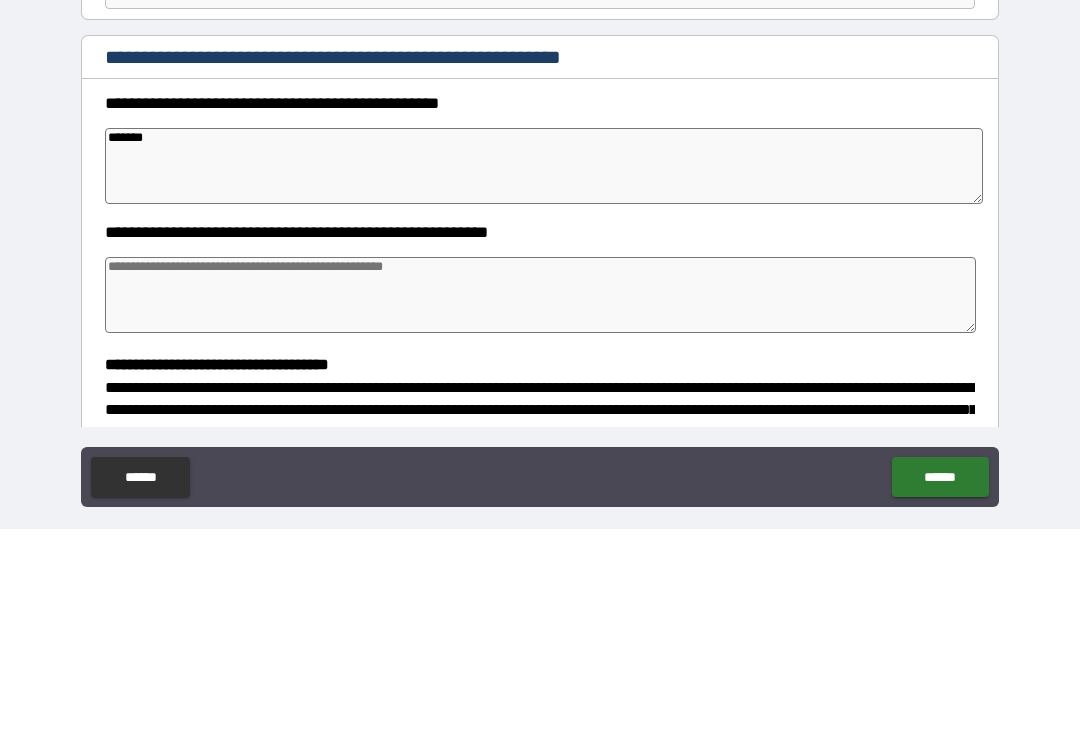 type on "********" 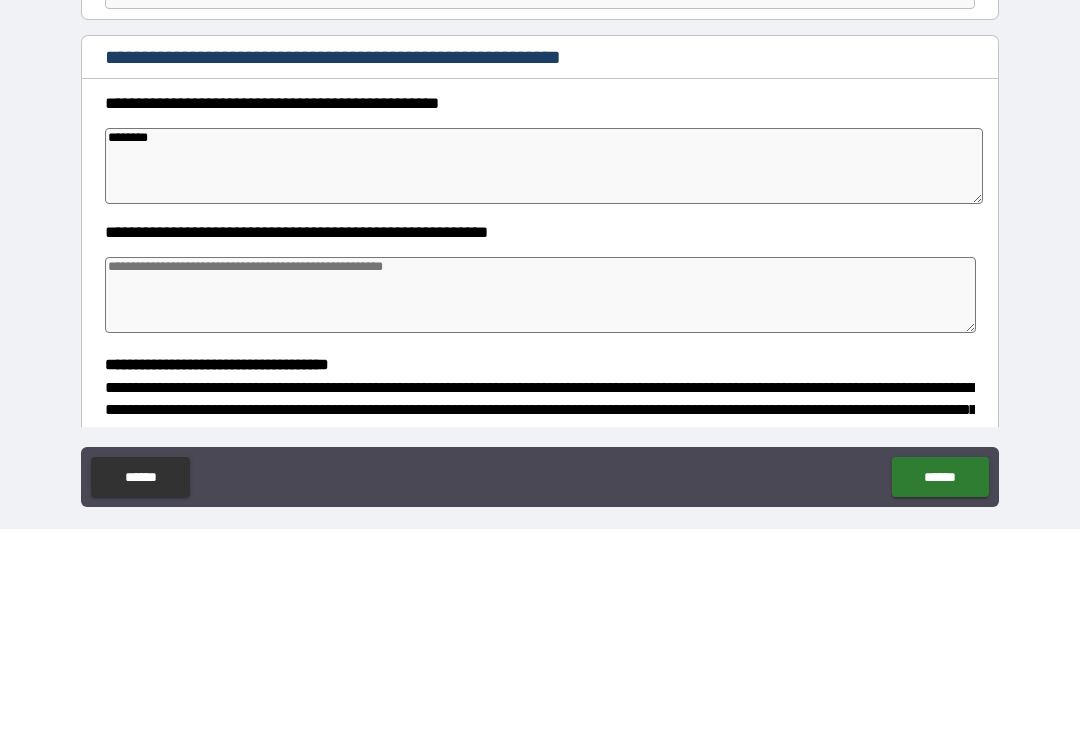 type on "*" 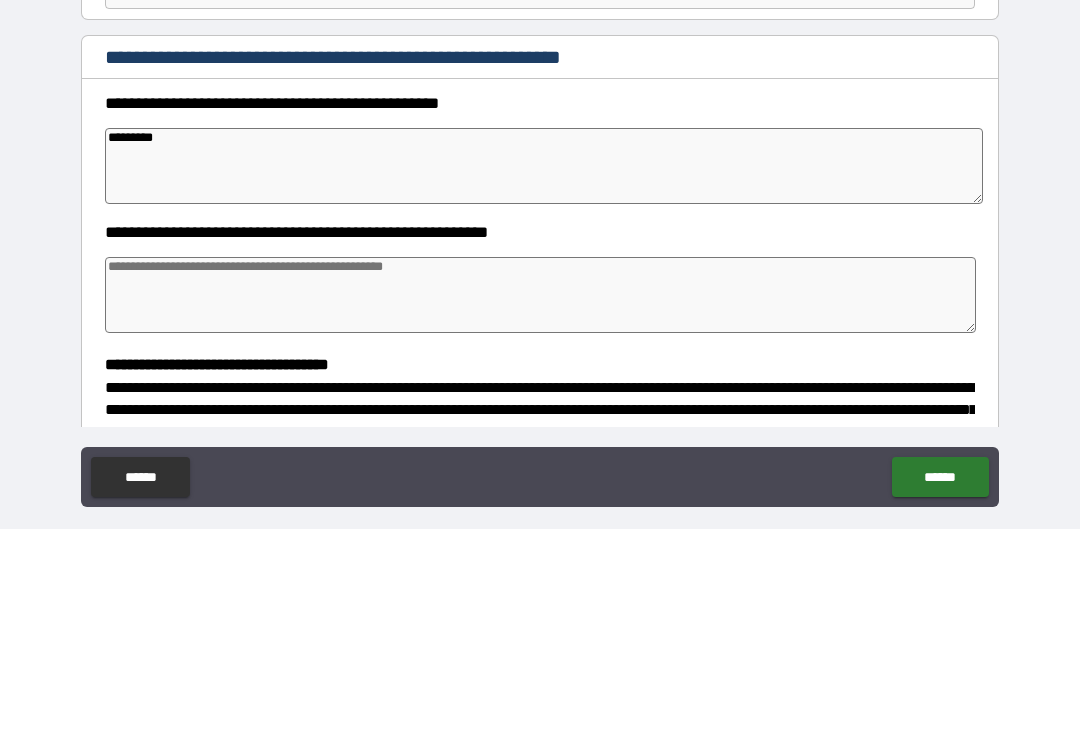 type on "*" 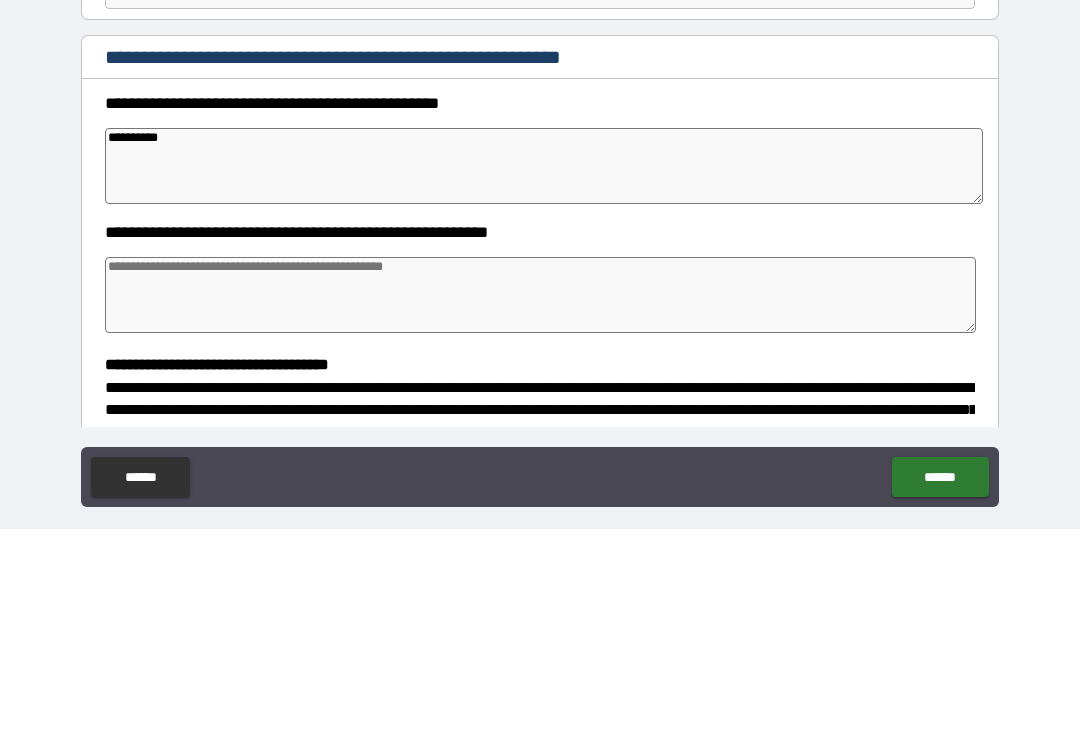 type on "*" 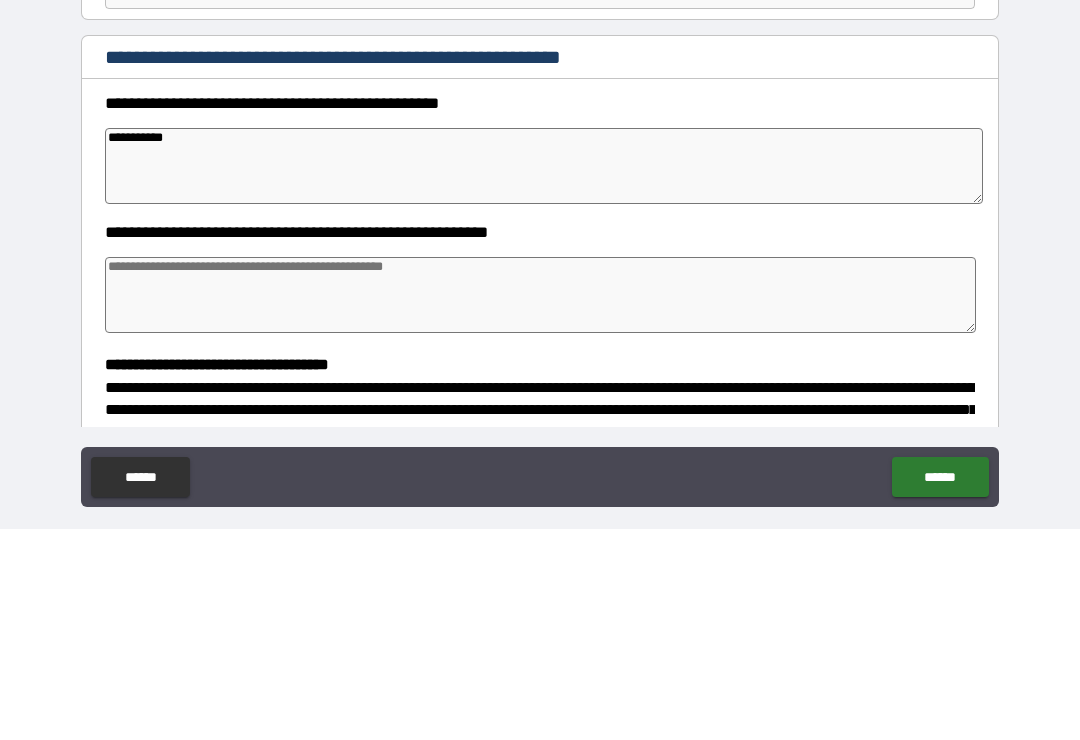 type on "*" 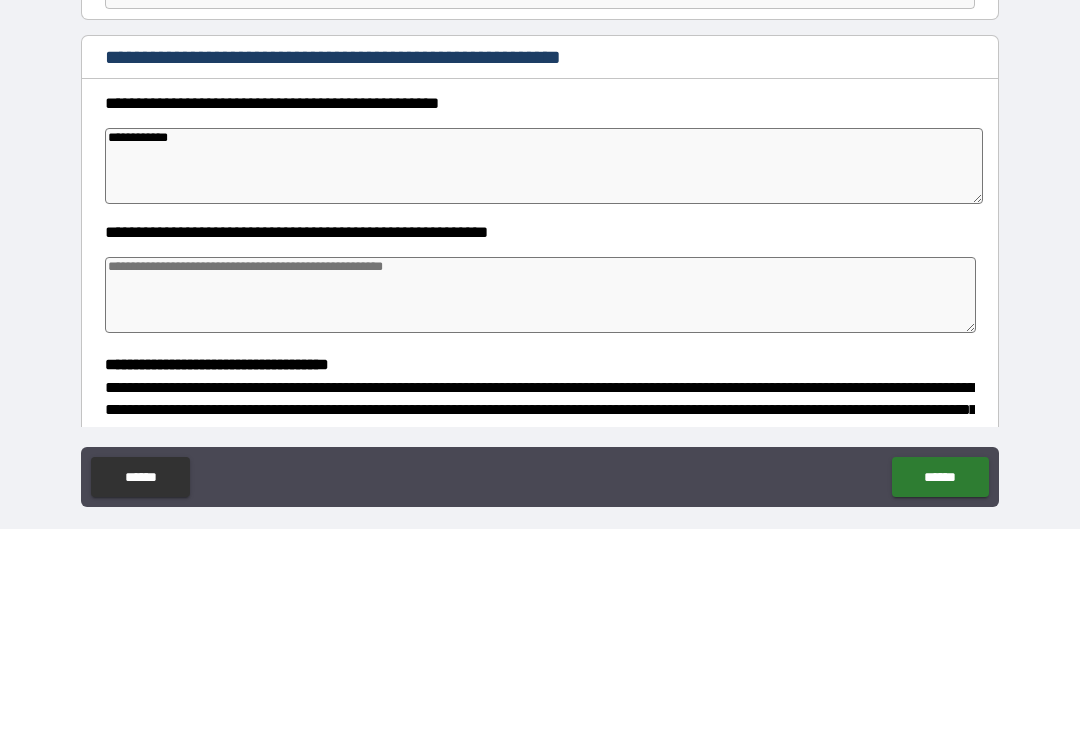 type on "*" 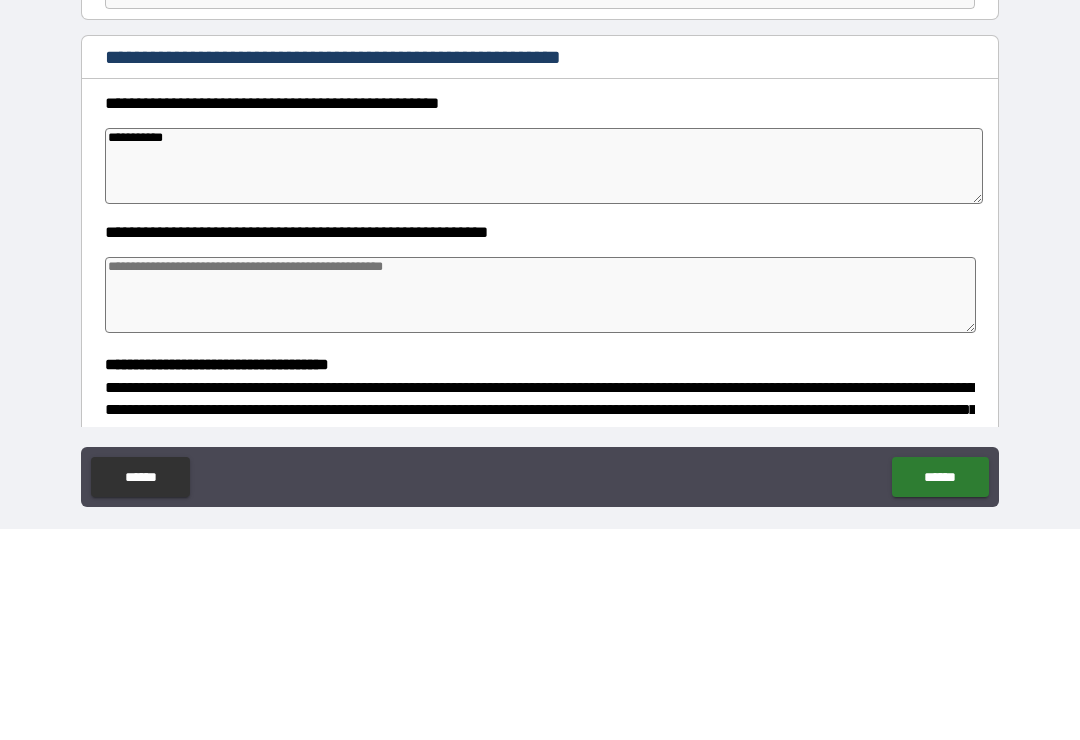 type on "*" 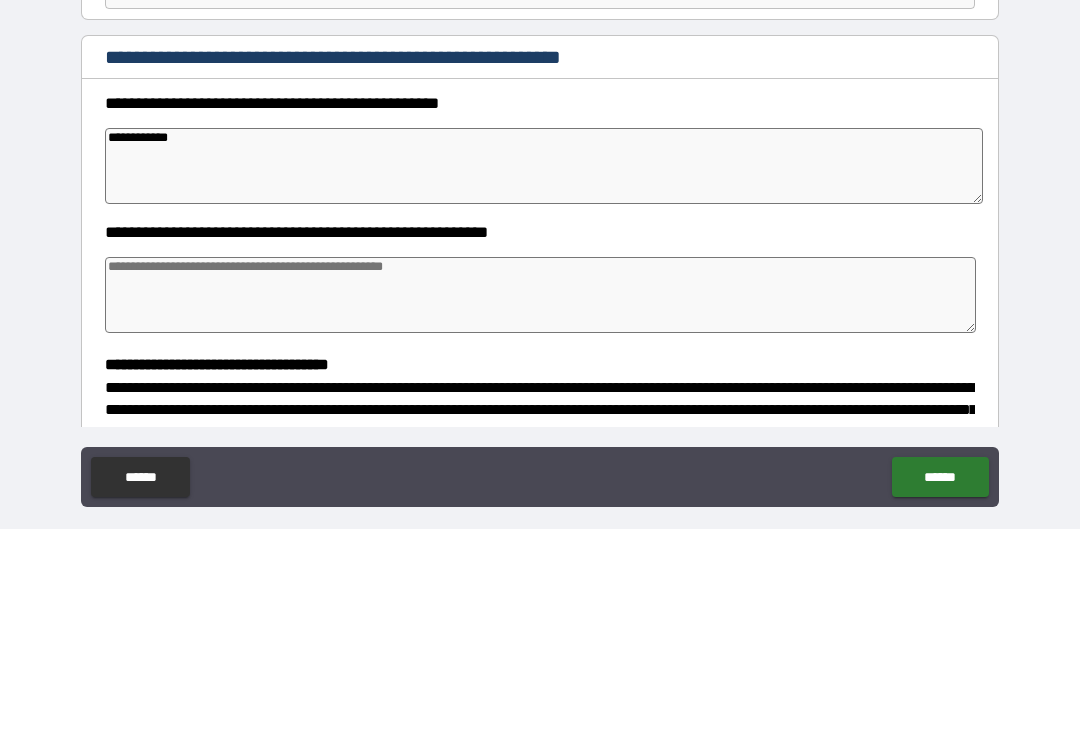 type on "*" 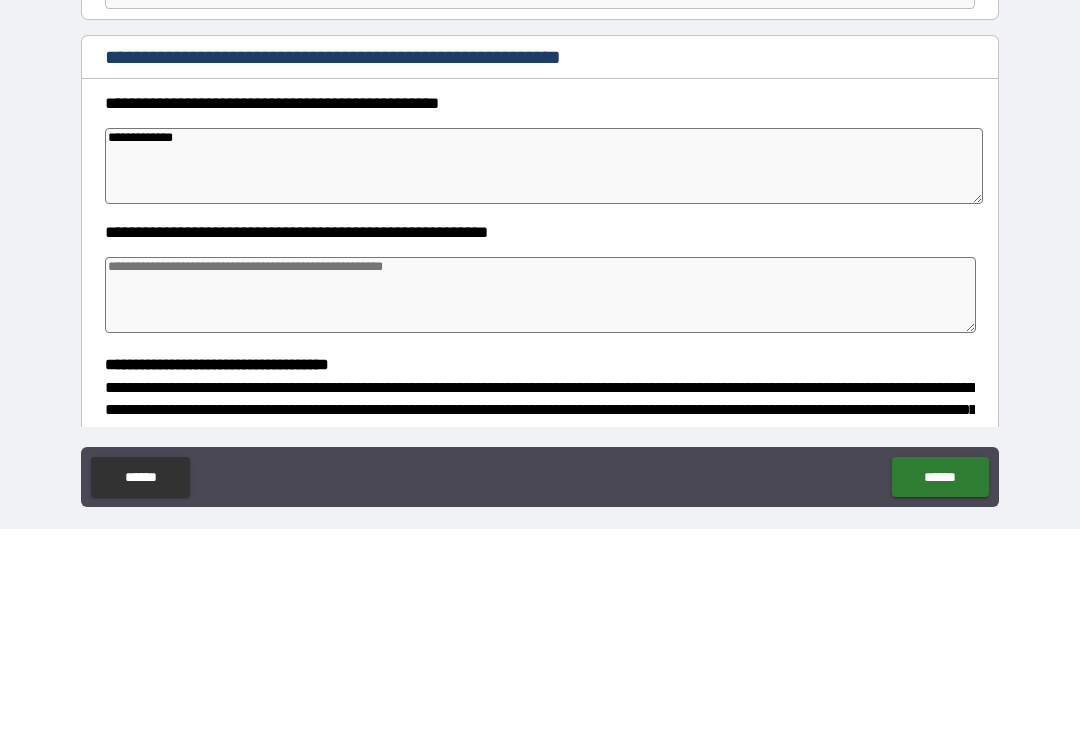 type on "*" 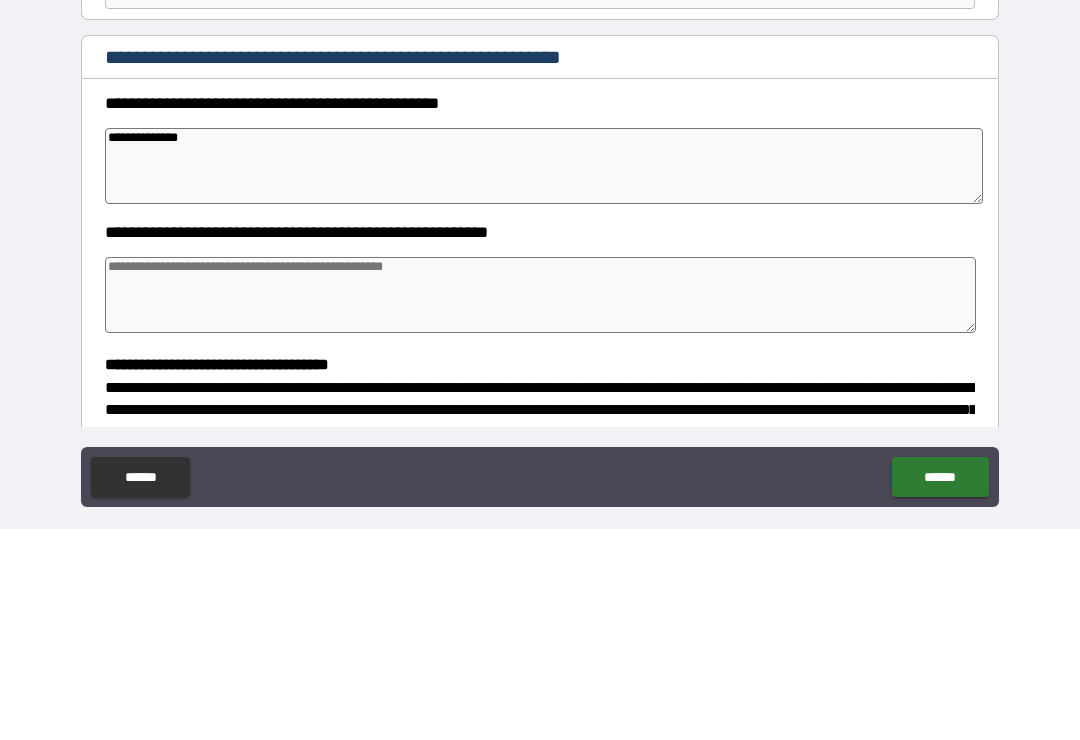 type on "*" 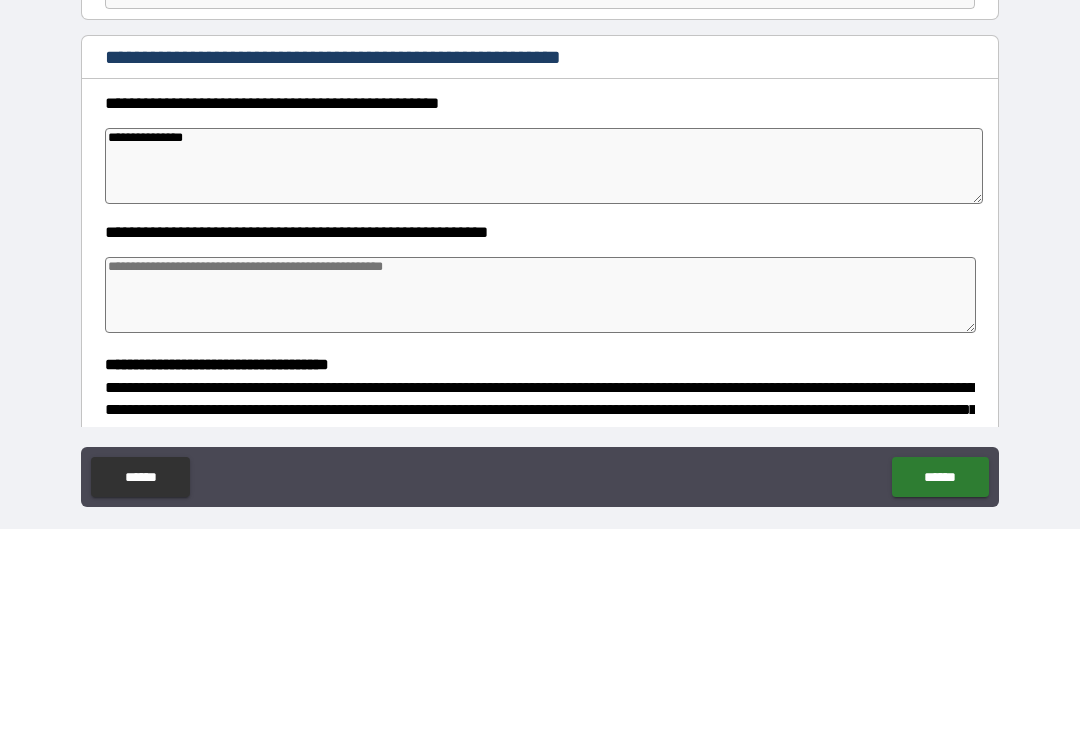 type on "*" 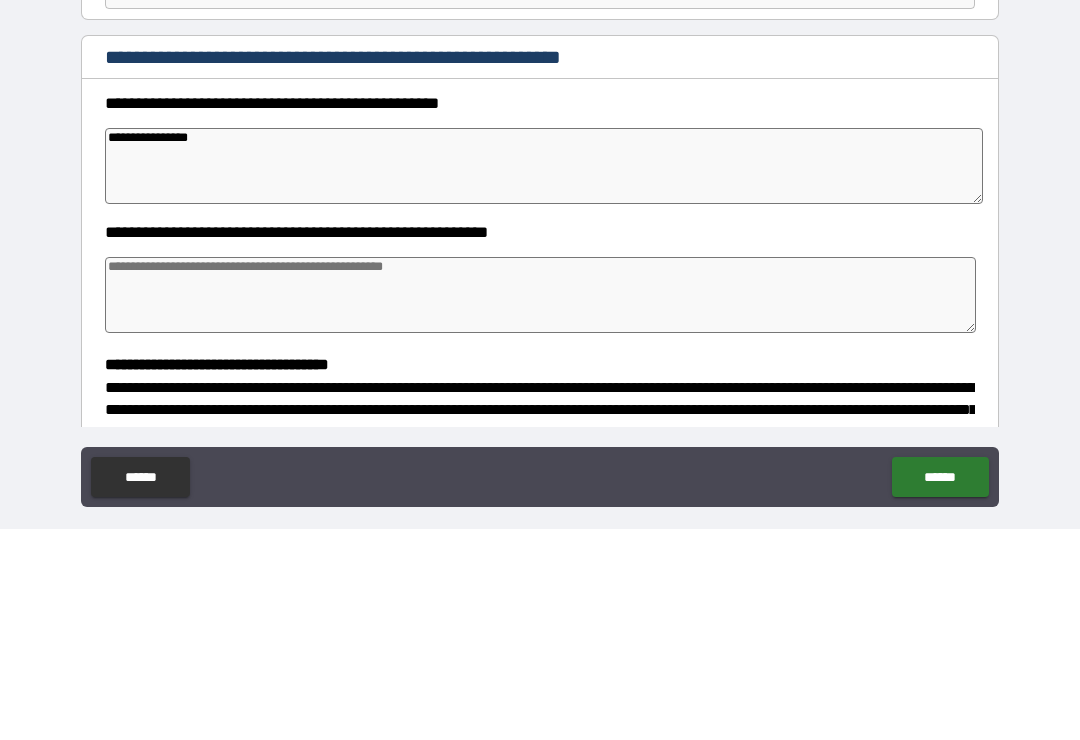 type on "*" 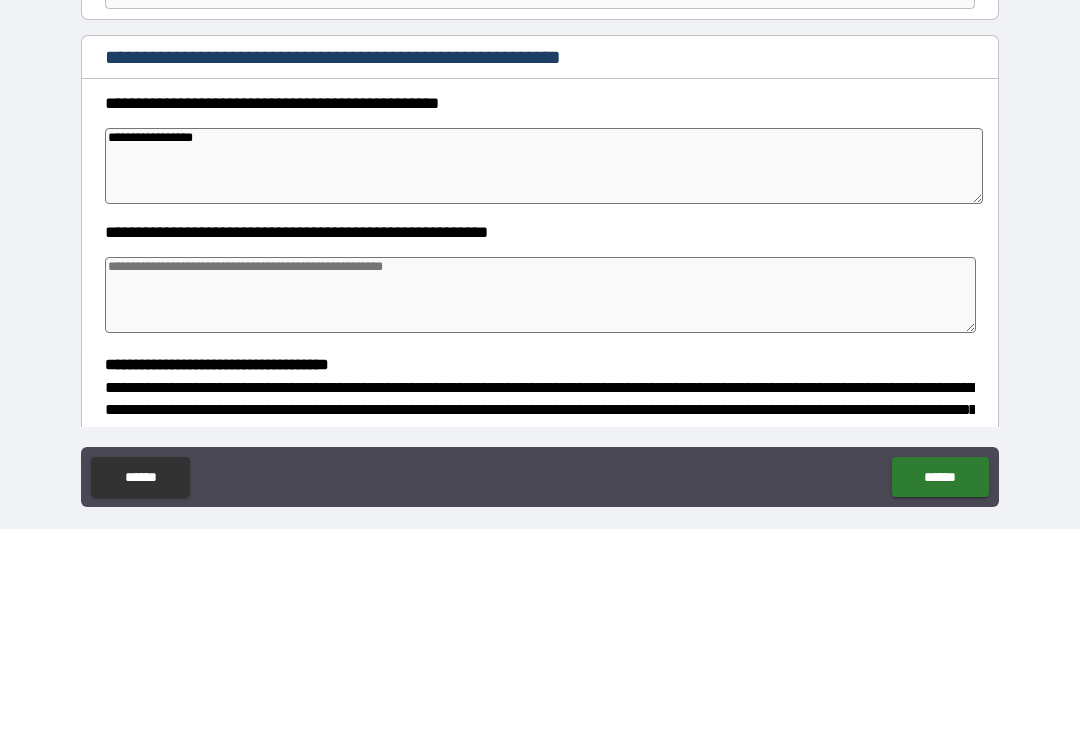 type on "*" 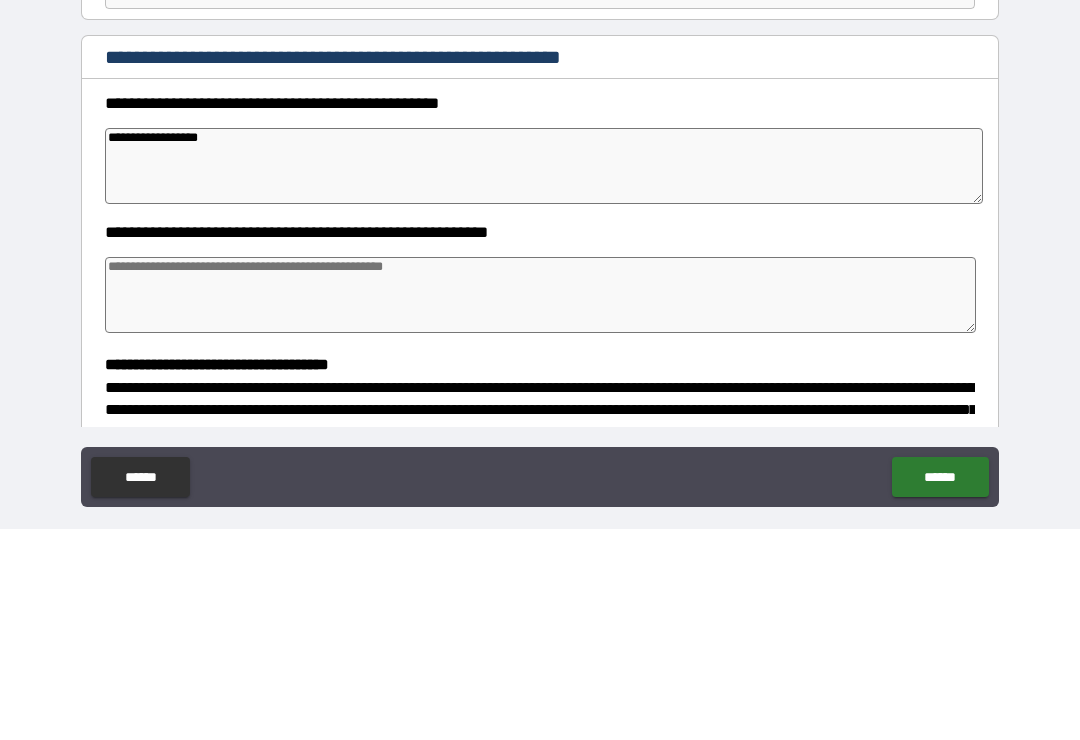 type on "**********" 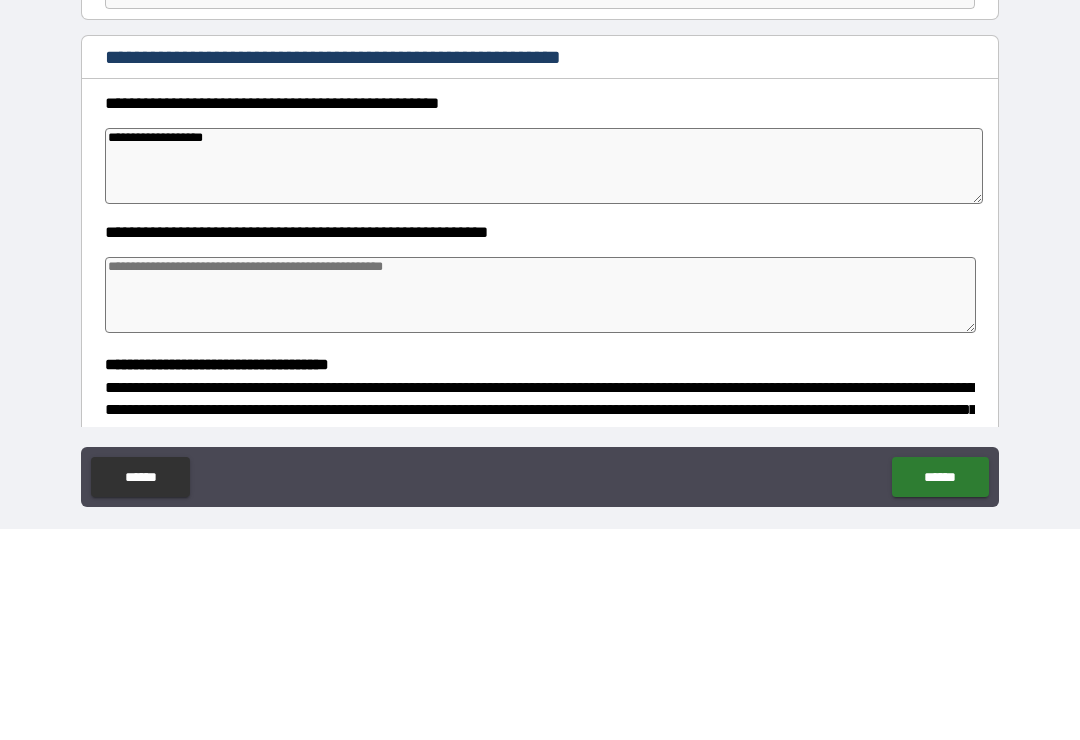 type on "*" 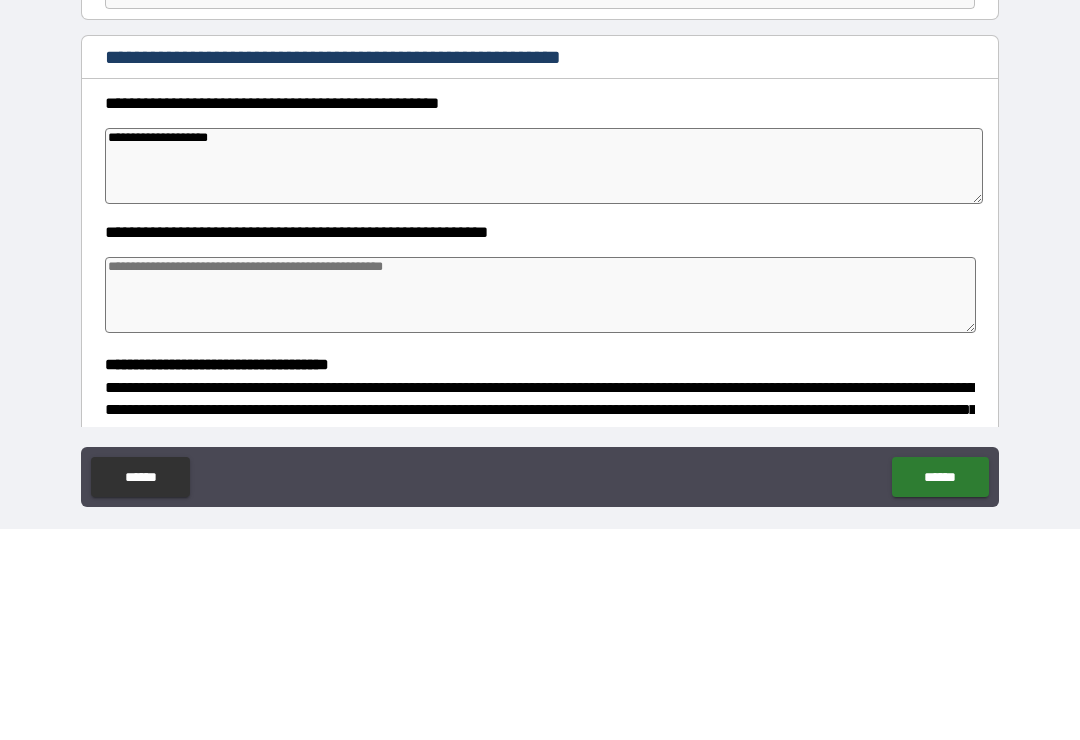 type on "*" 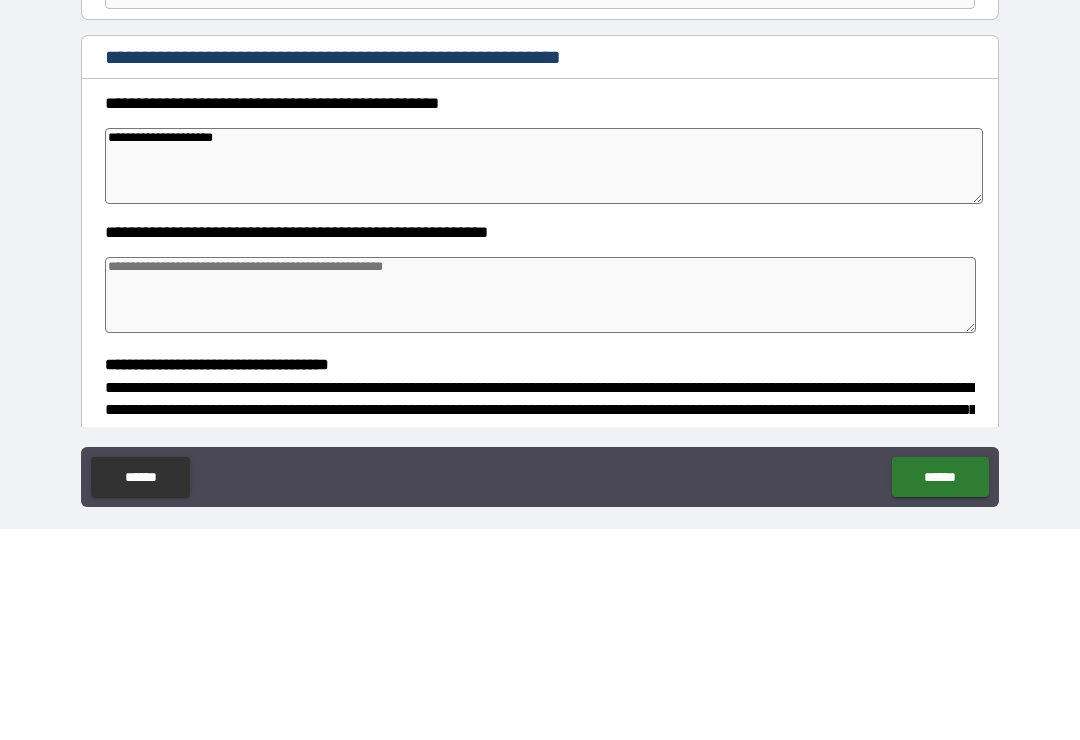 type on "*" 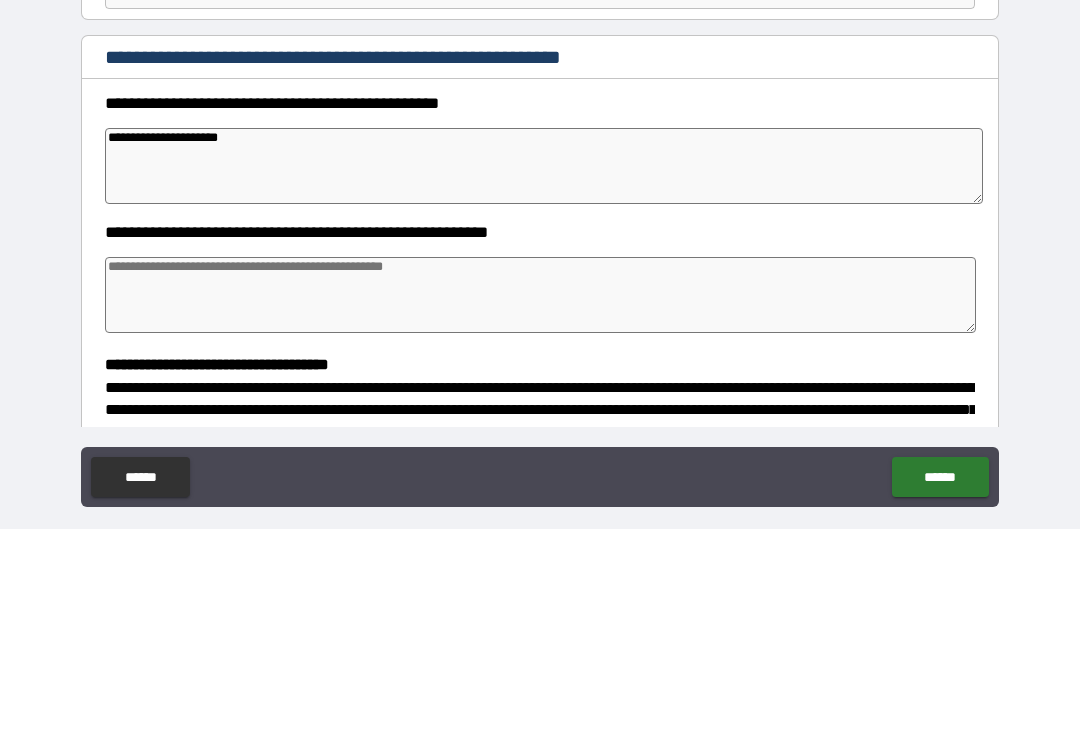 type on "*" 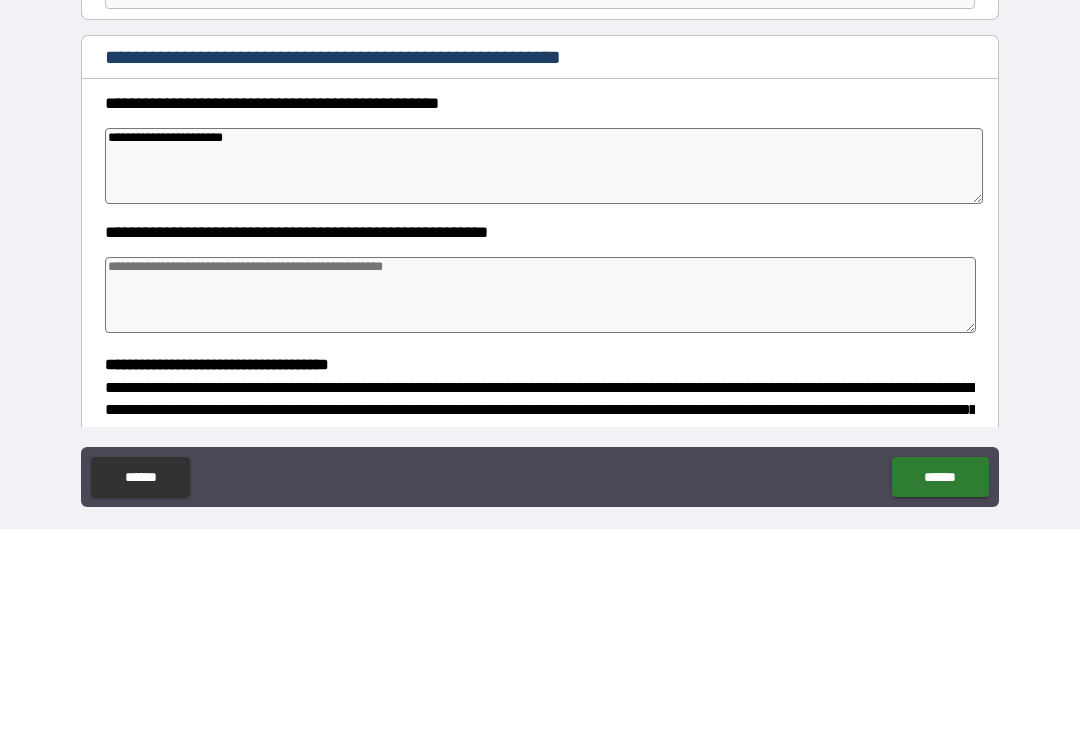 type on "*" 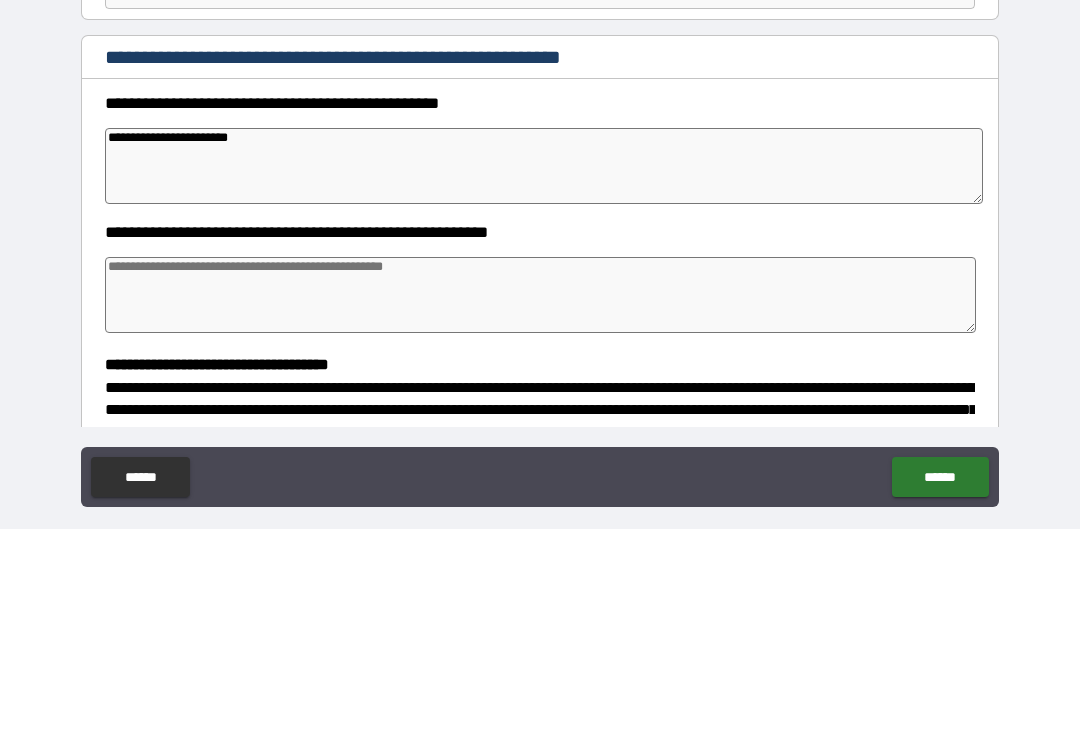 type on "*" 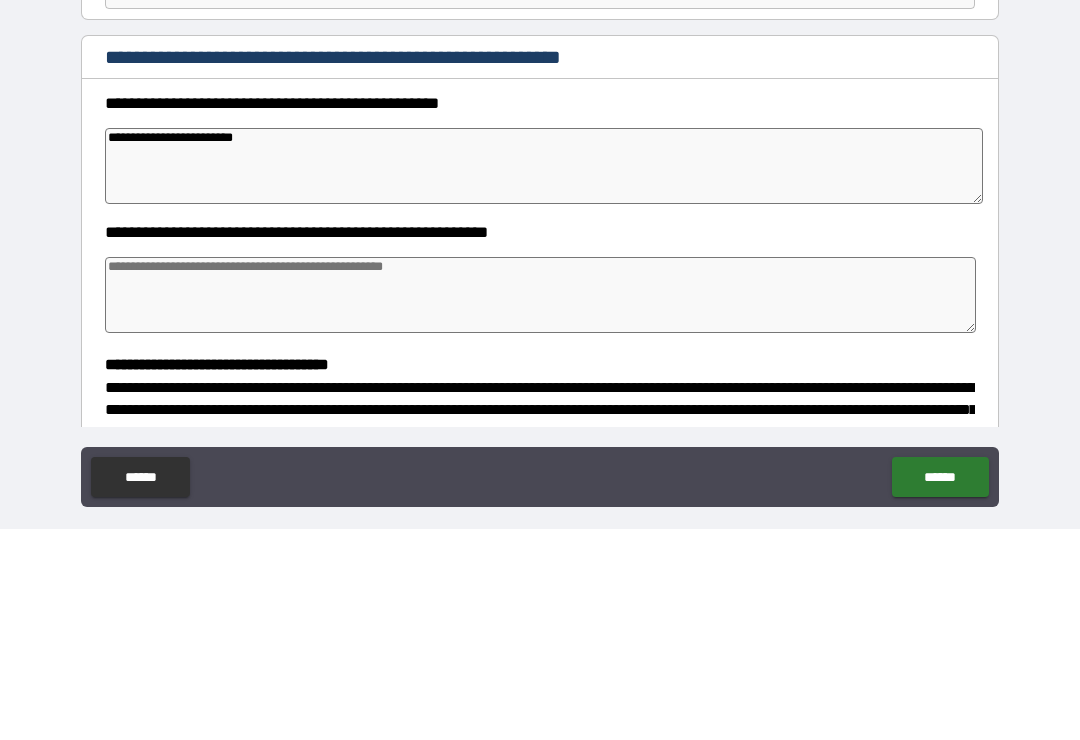type on "*" 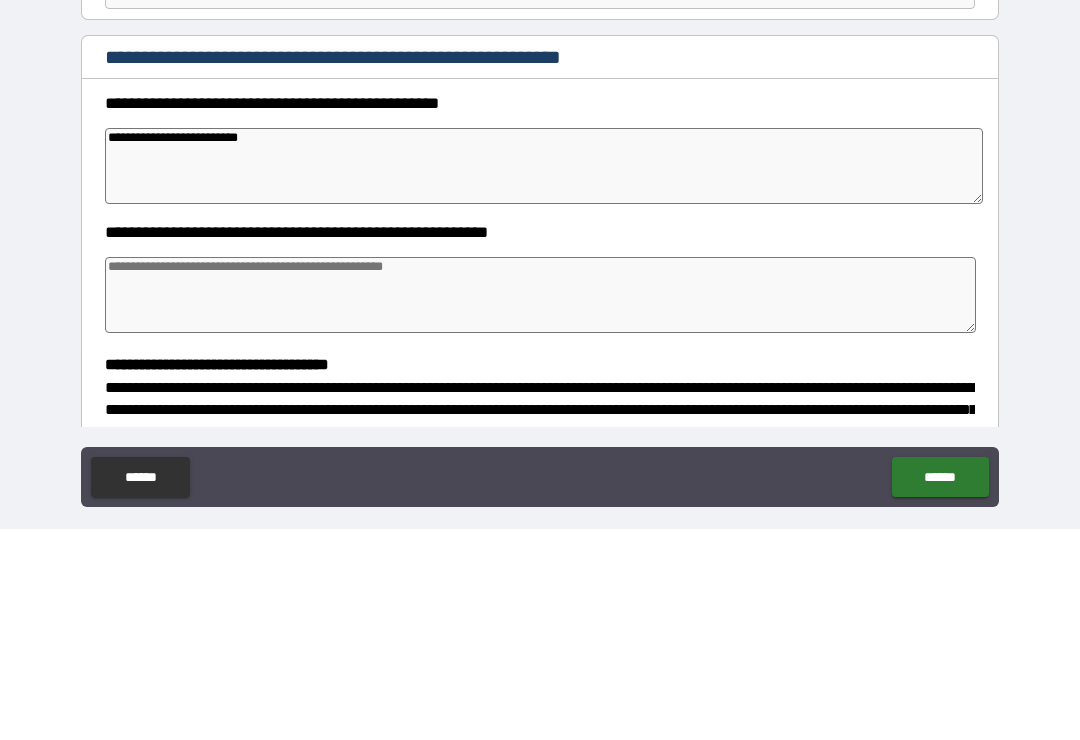 type on "*" 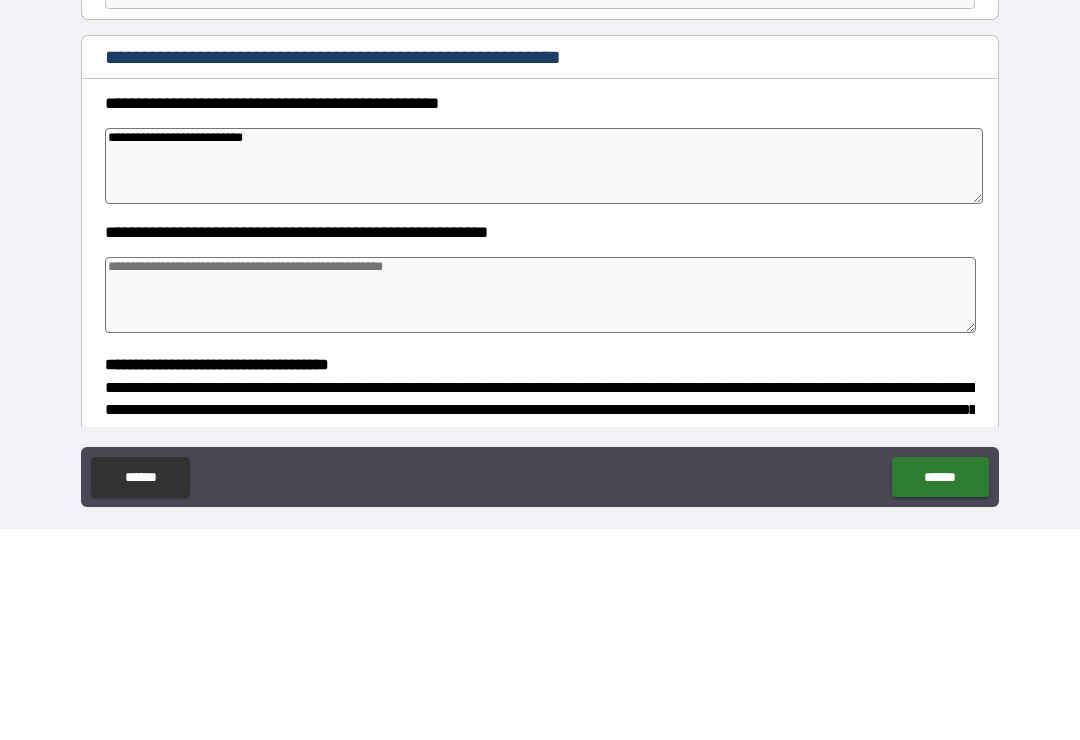 type on "*" 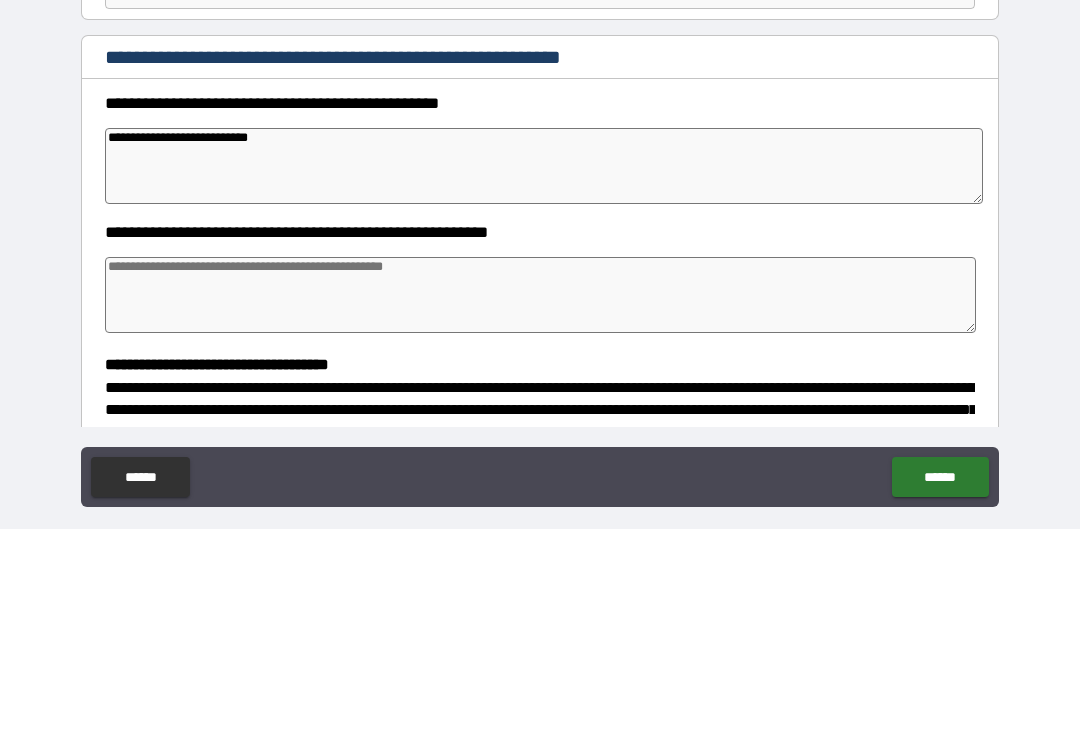 type on "*" 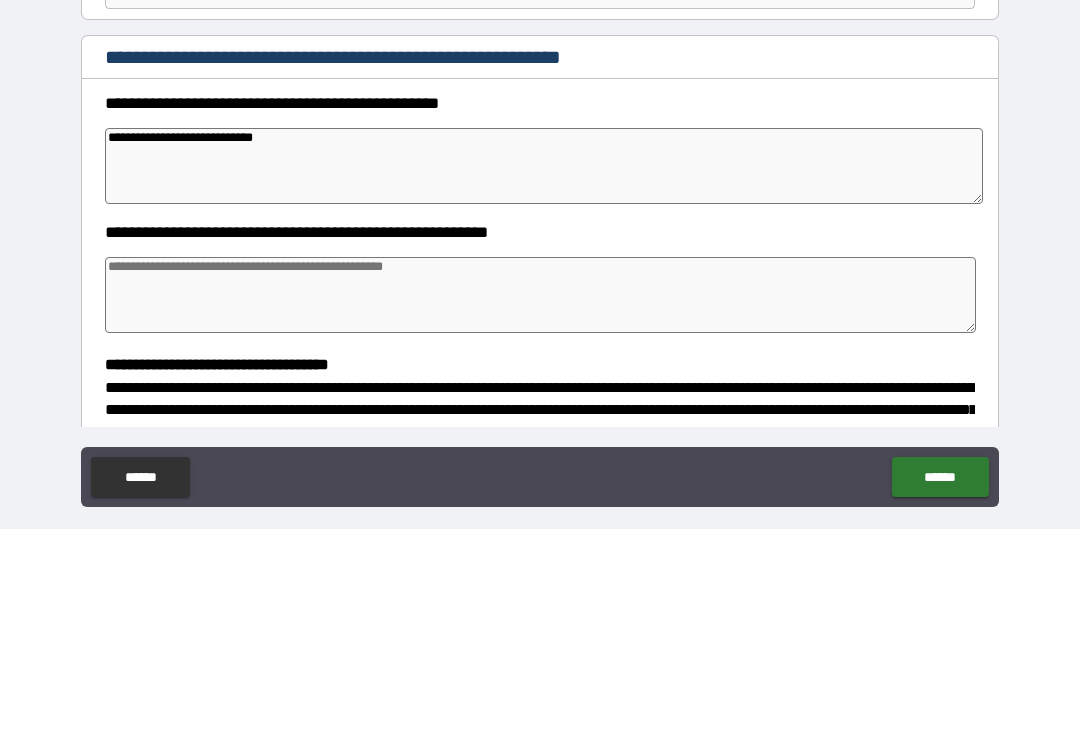 type on "*" 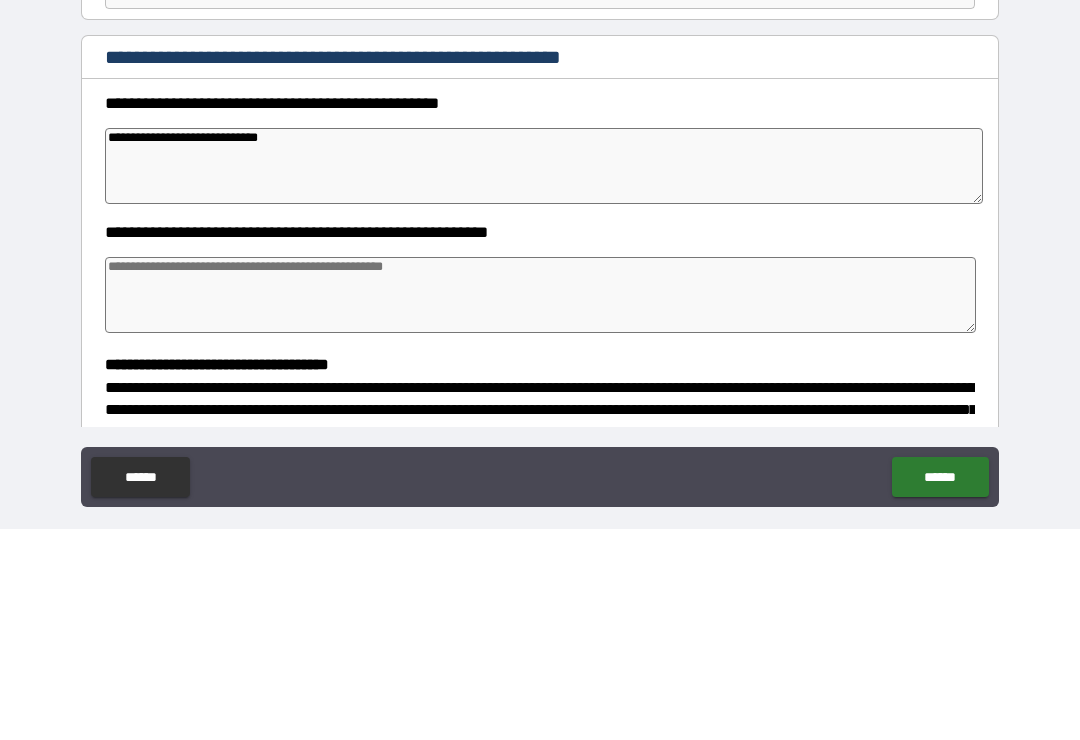 type on "*" 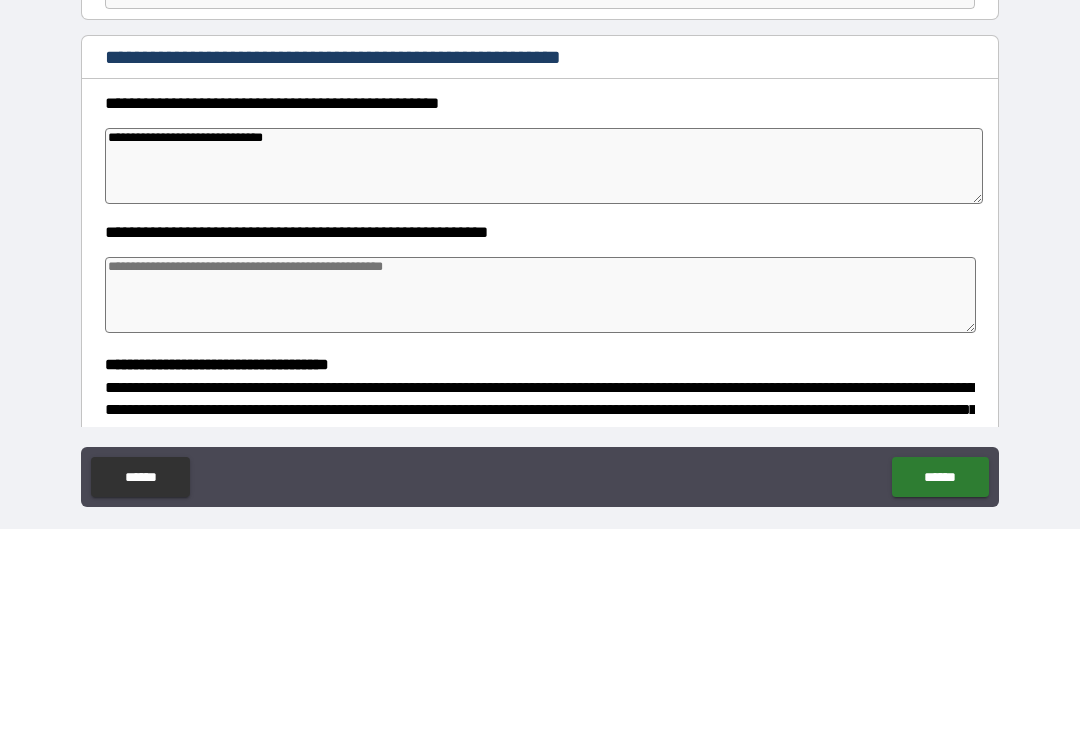 type on "*" 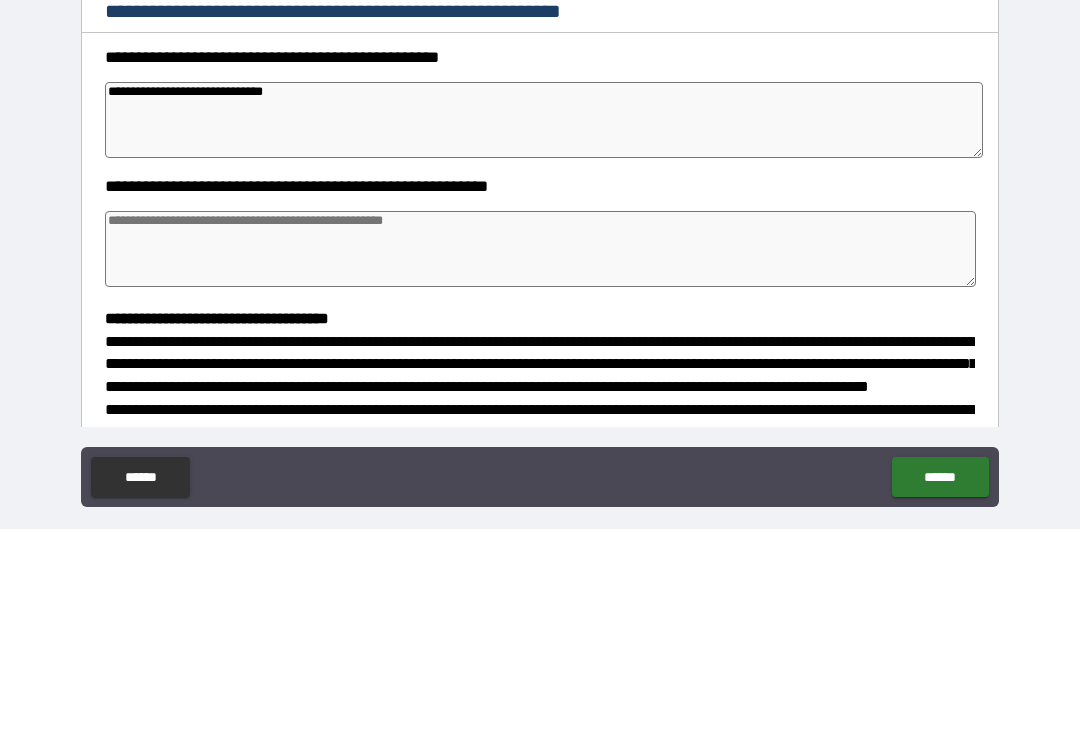 scroll, scrollTop: 113, scrollLeft: 0, axis: vertical 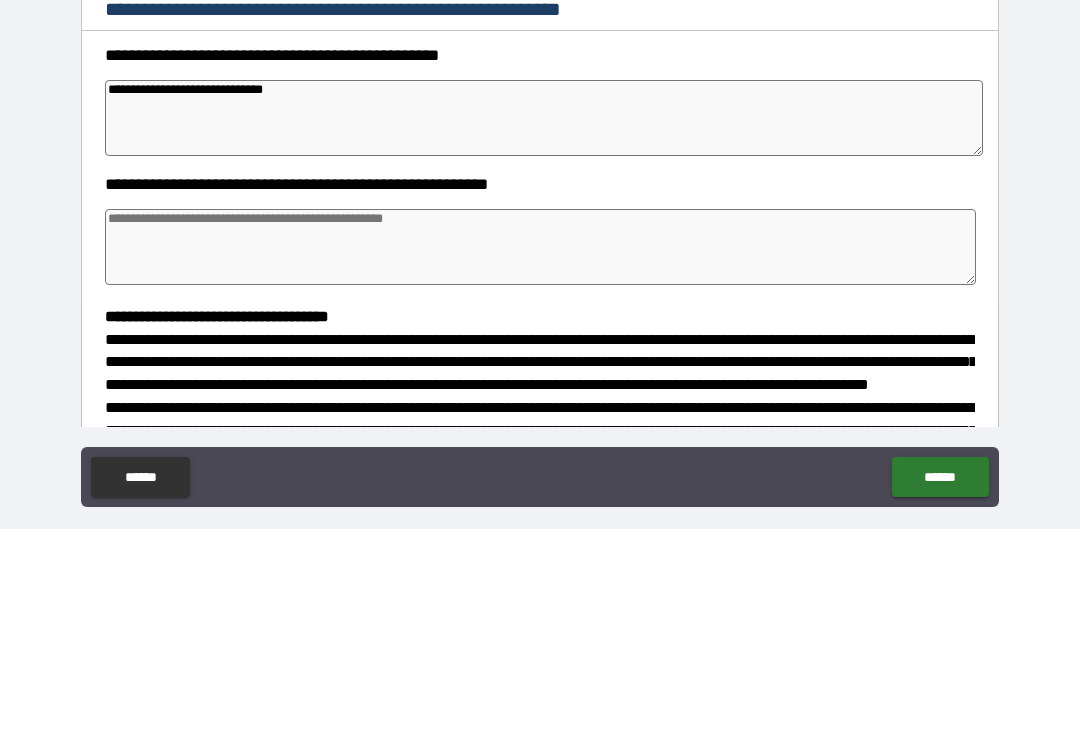 type on "**********" 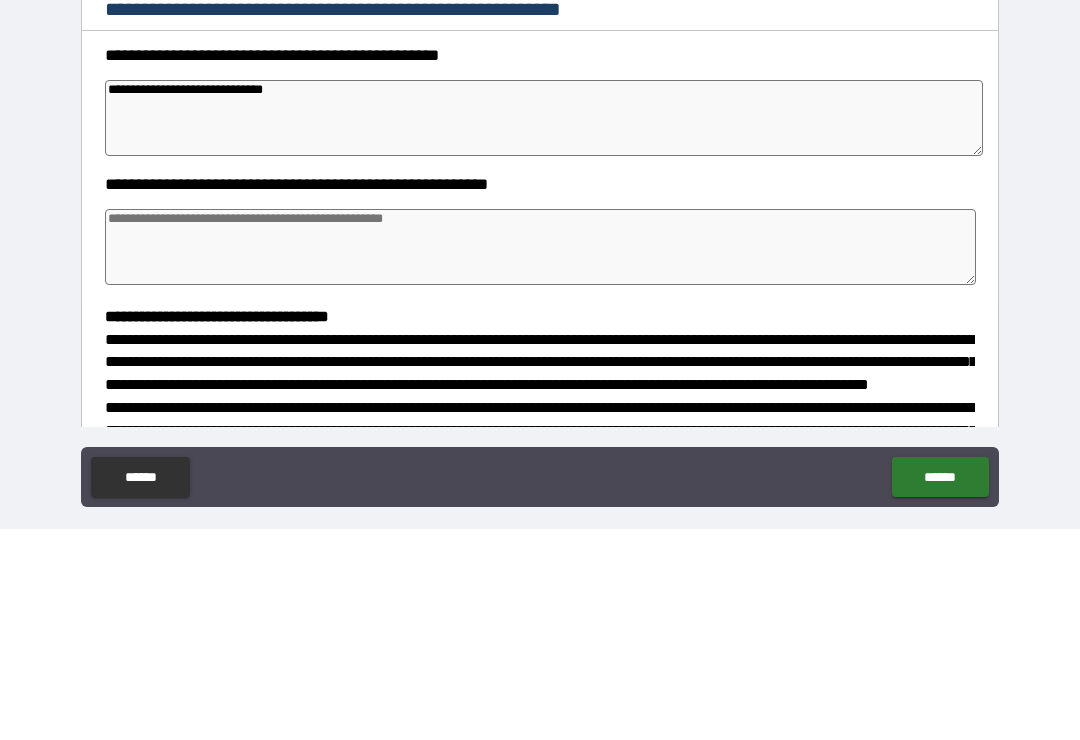 type on "*" 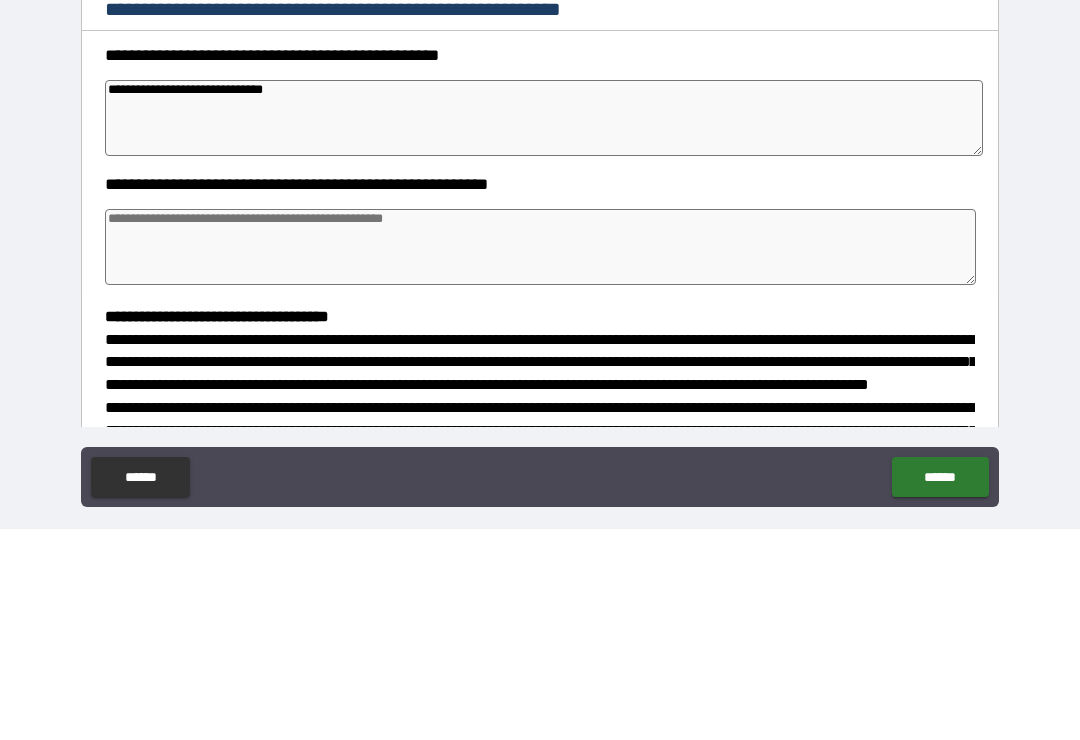 type on "*" 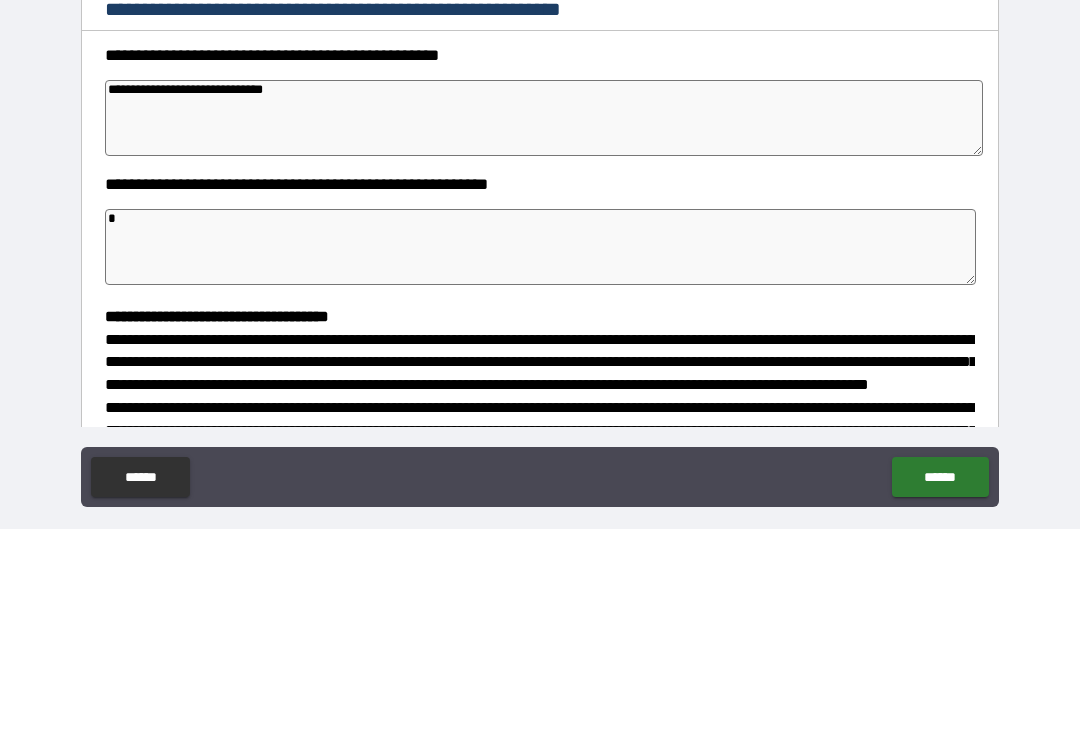 type on "*" 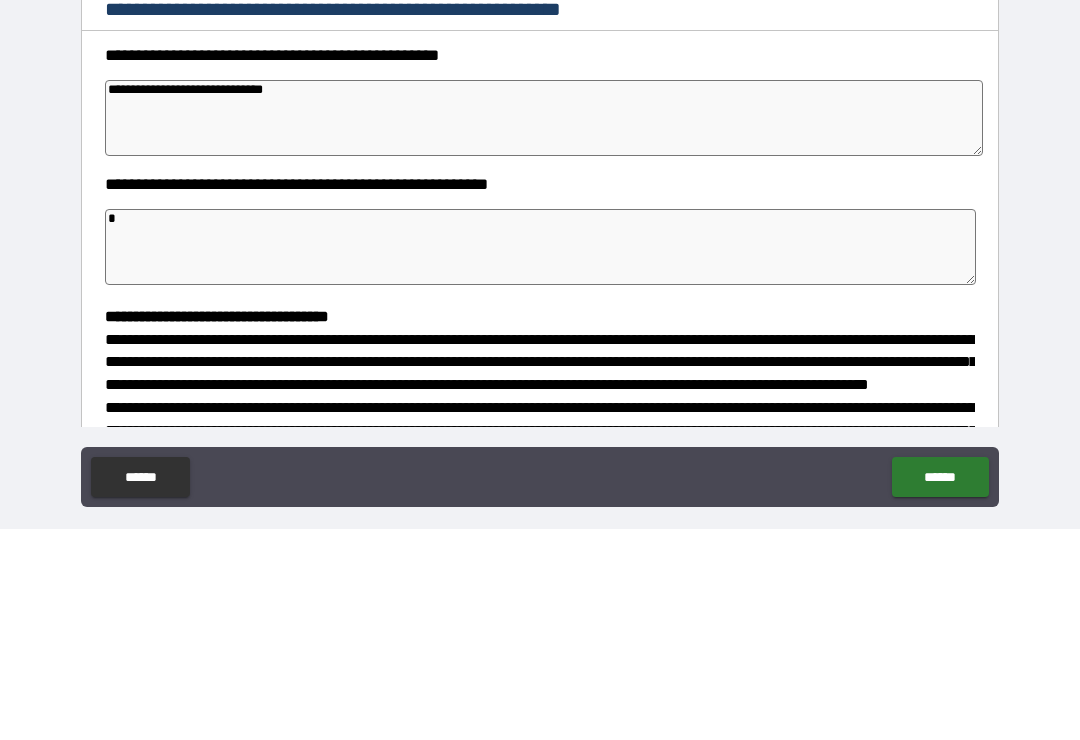 type on "**" 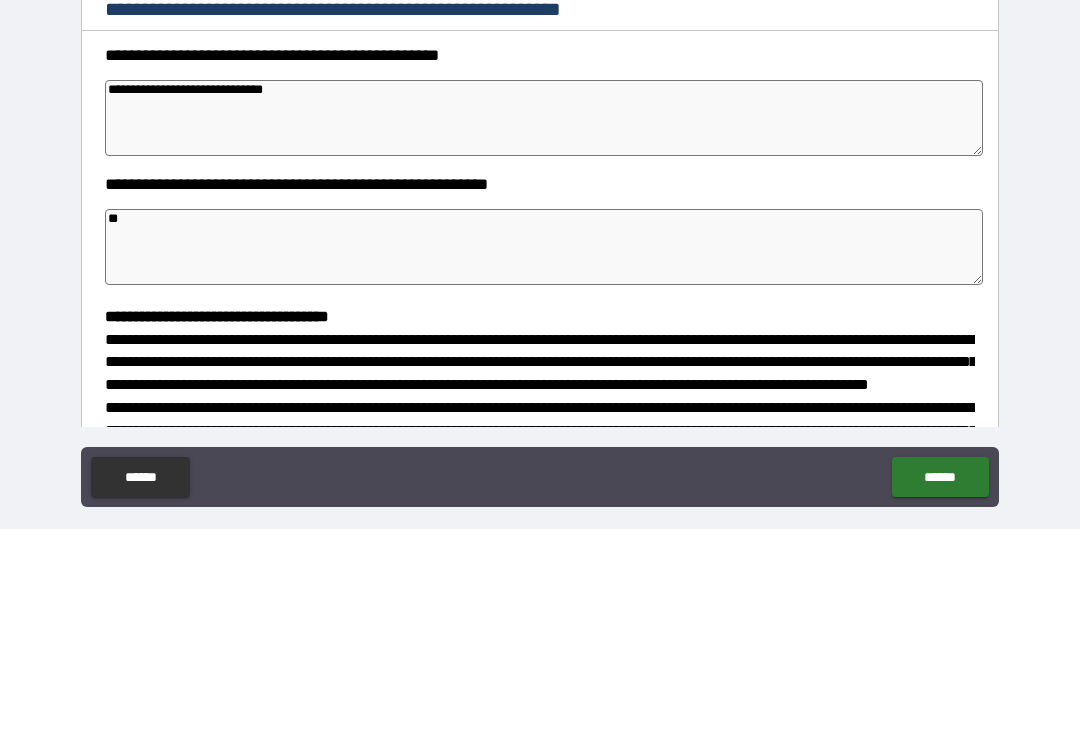 type on "*" 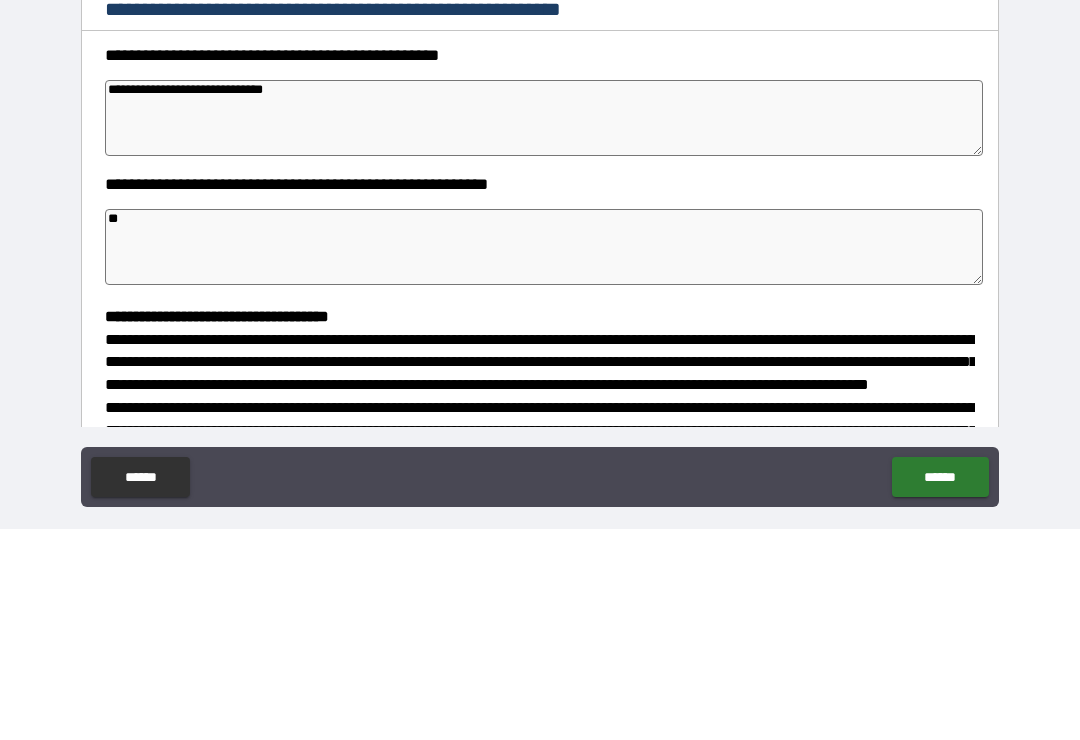 type on "*" 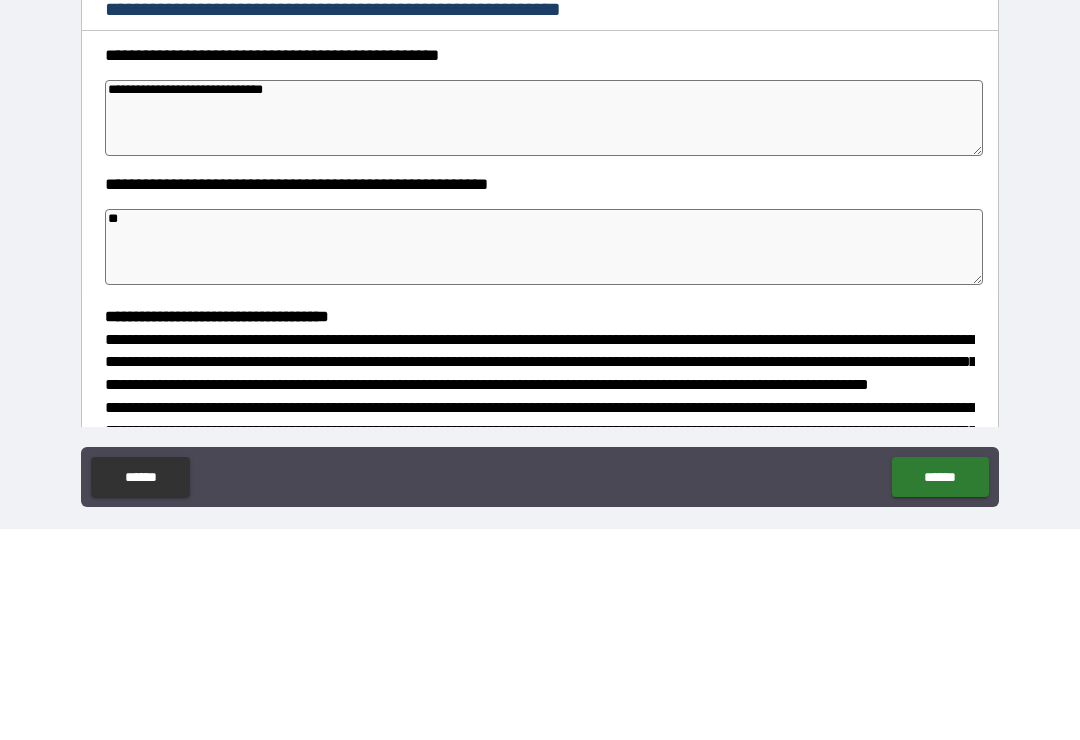 type on "***" 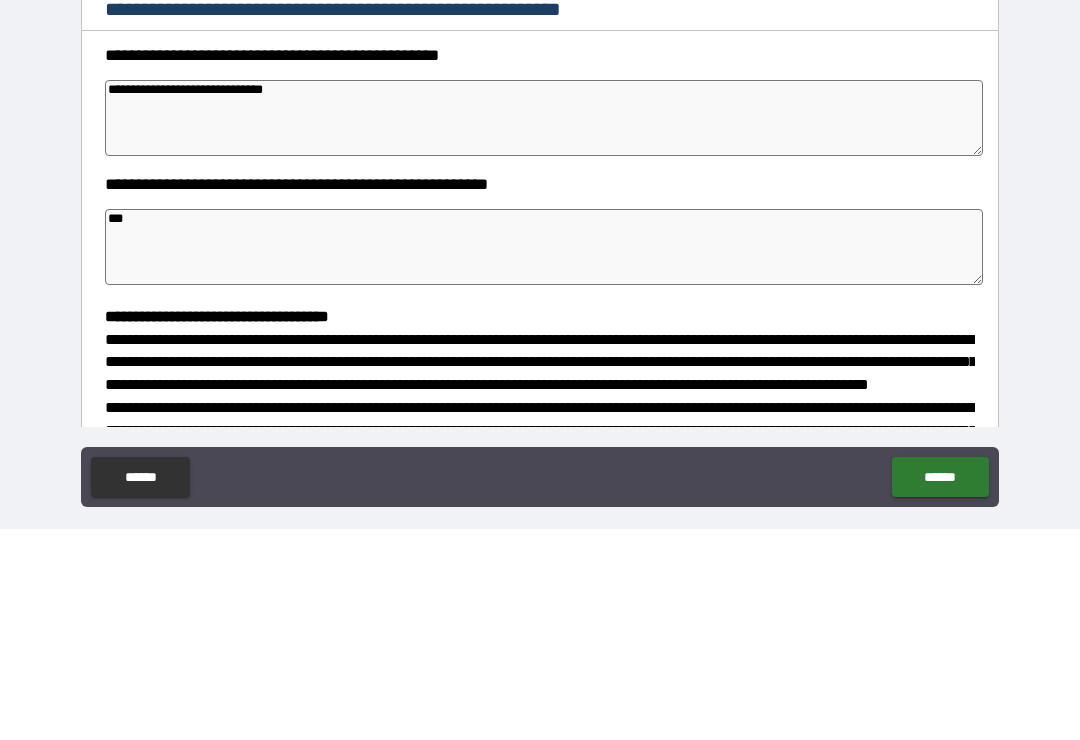 type on "*" 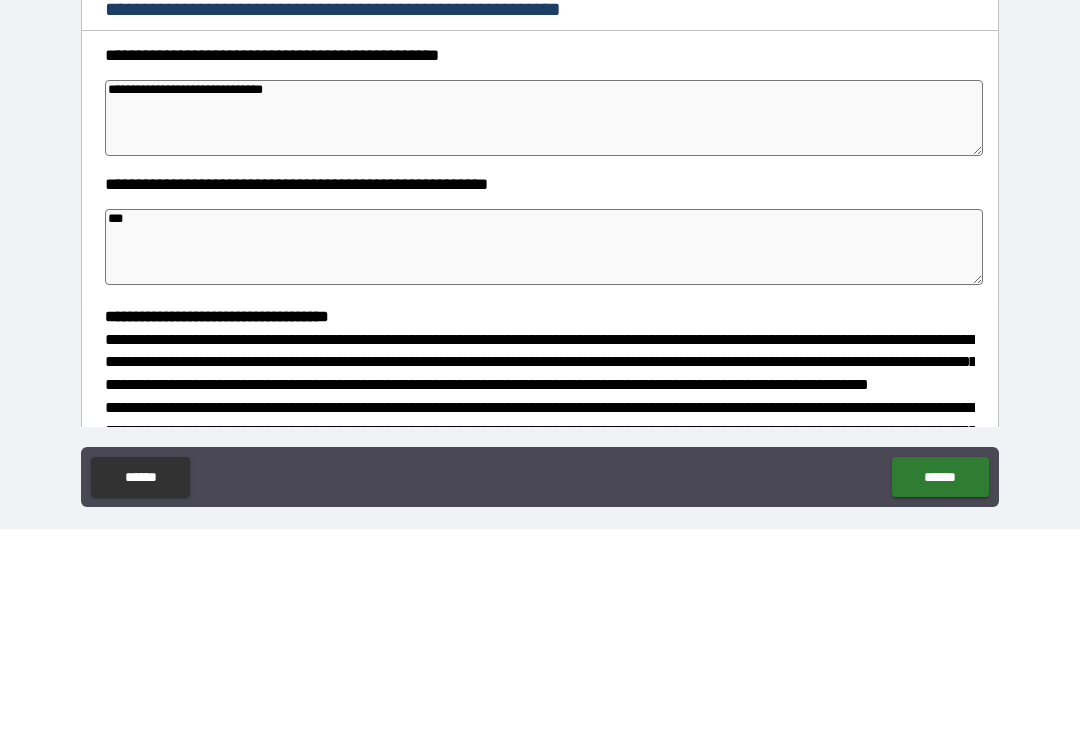type on "*" 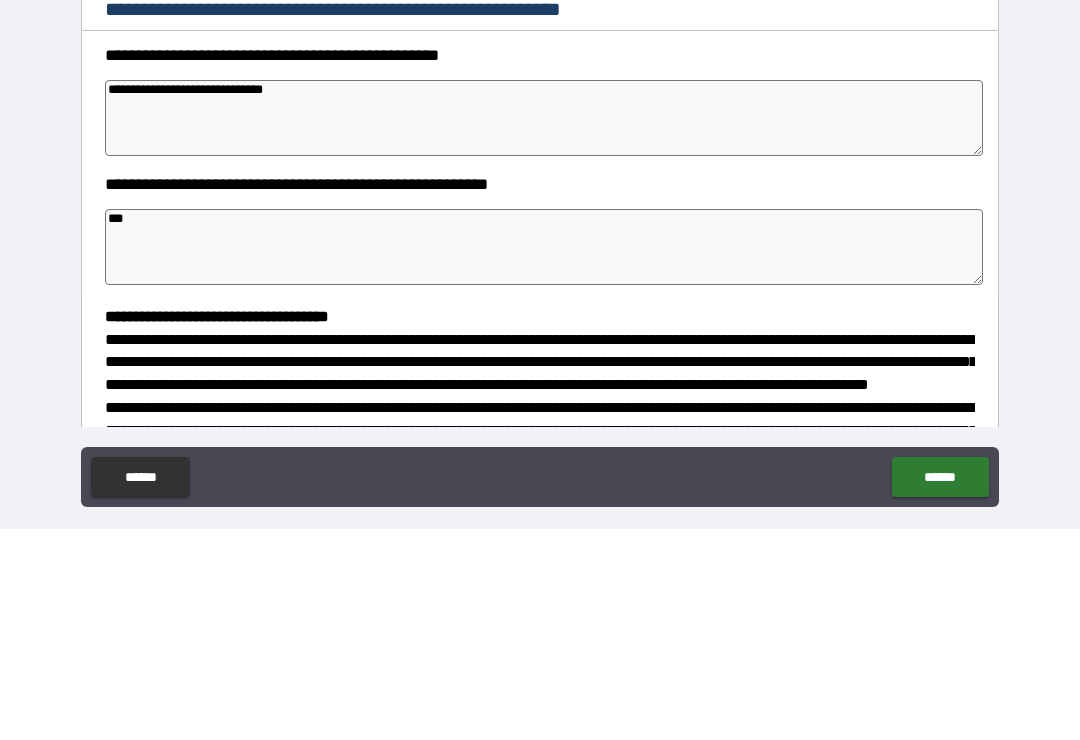 type on "****" 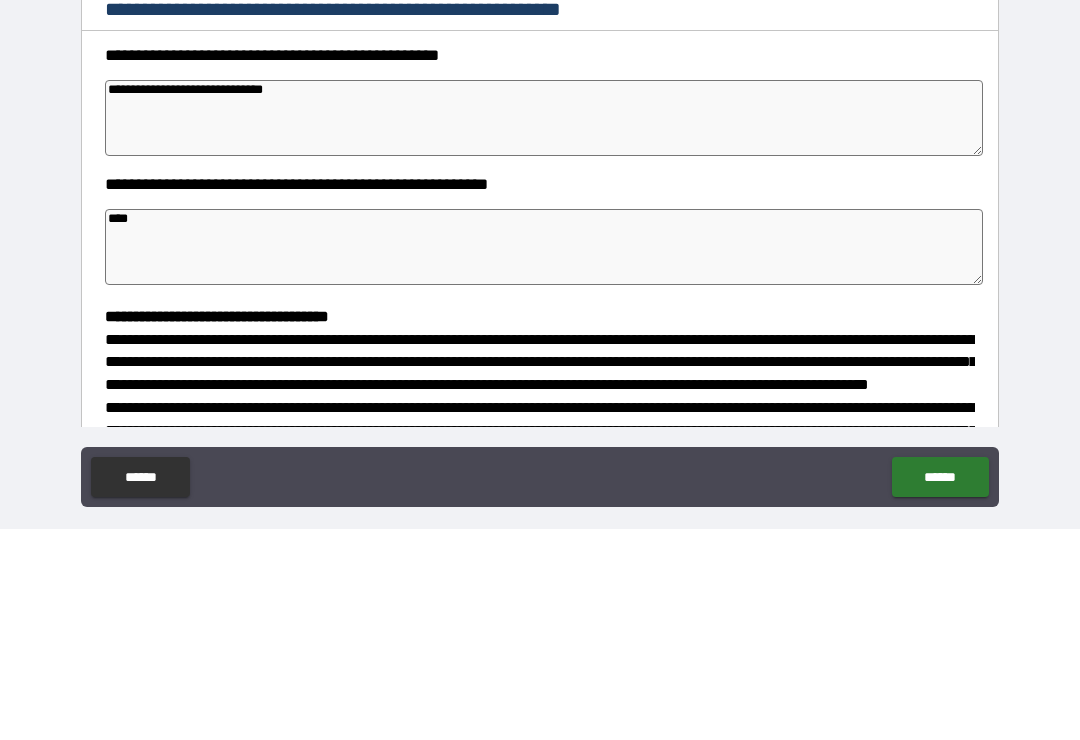 type on "*" 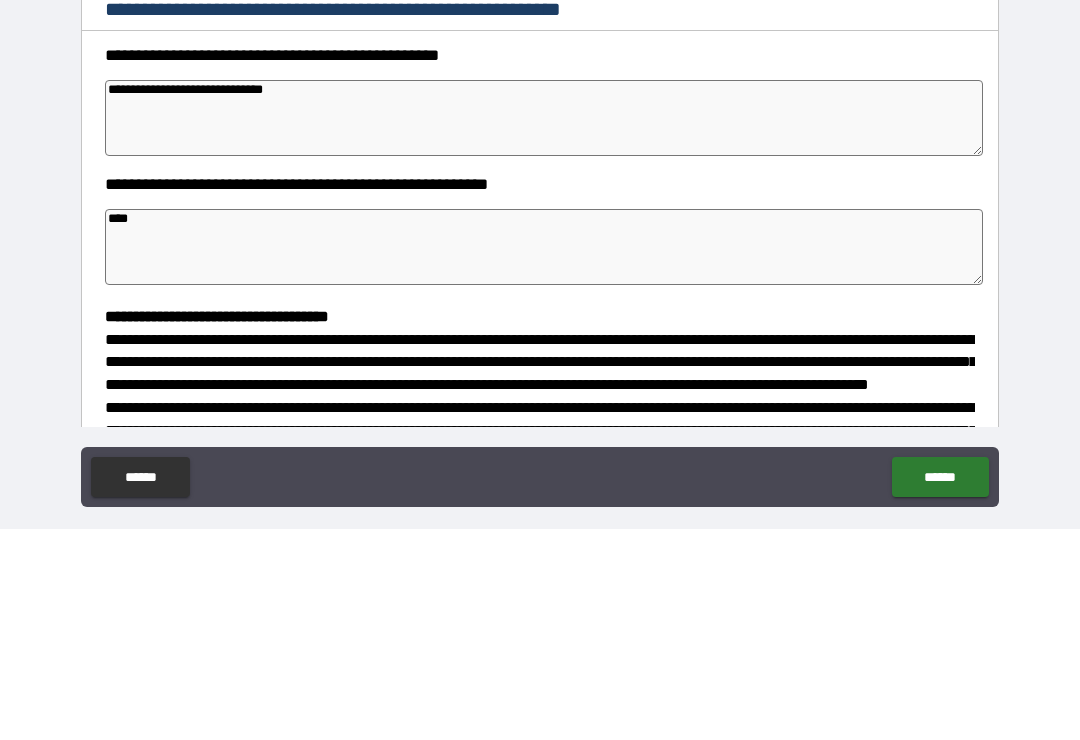 type on "*" 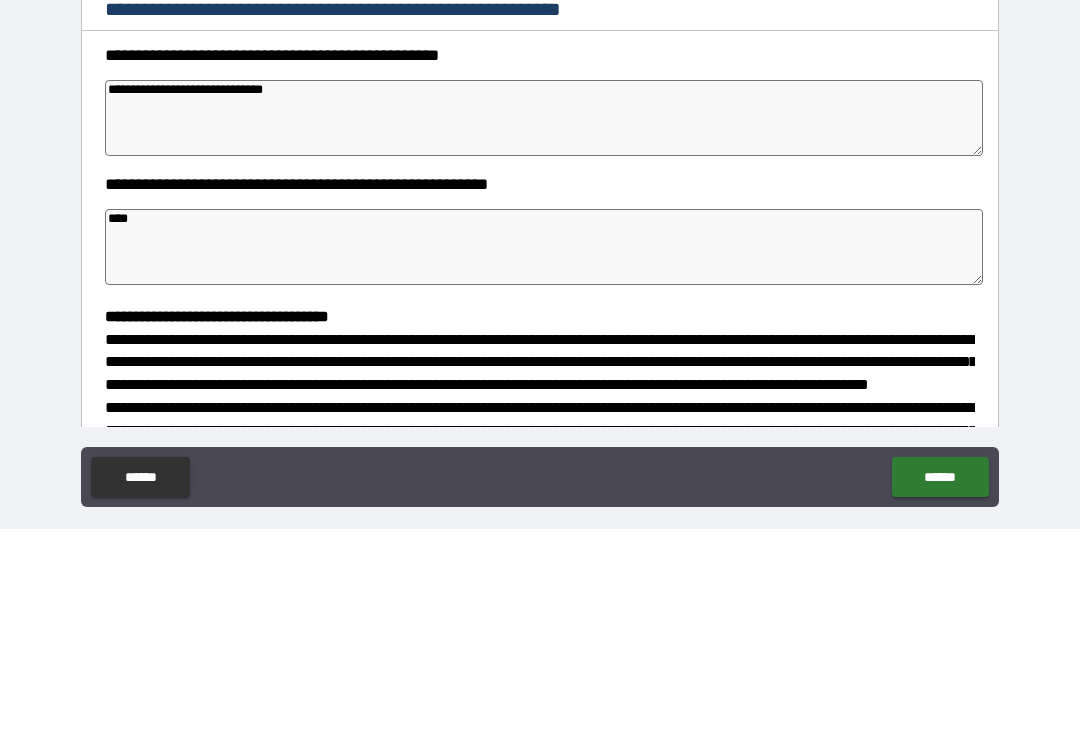 type on "*" 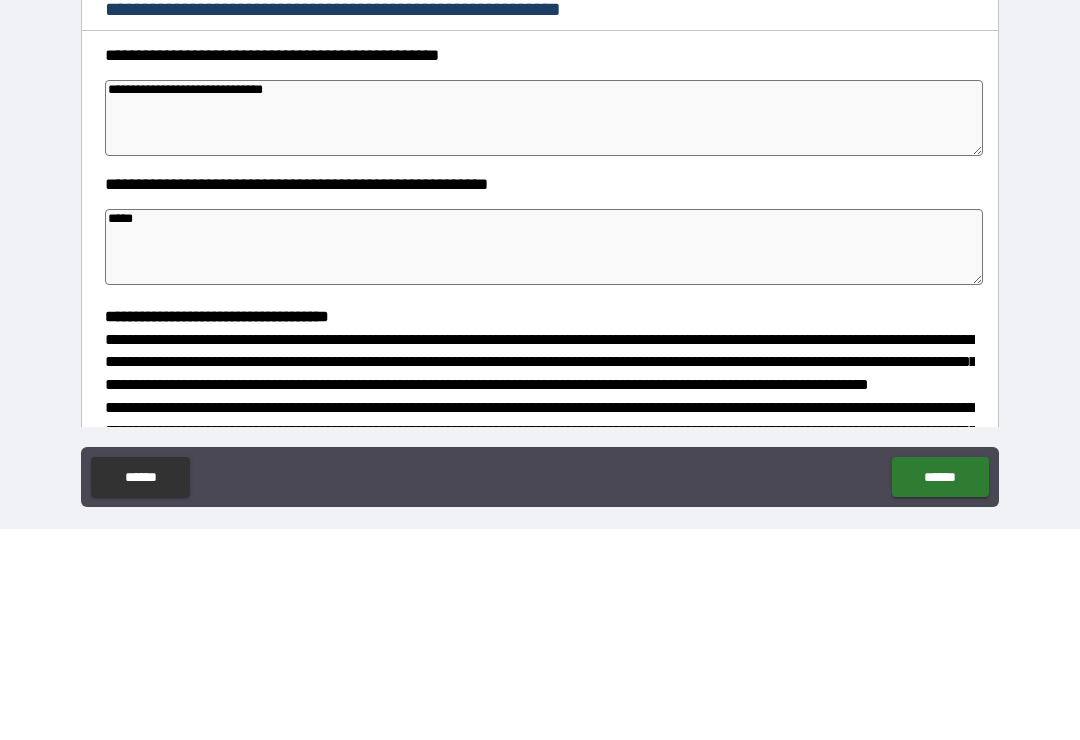 type on "*" 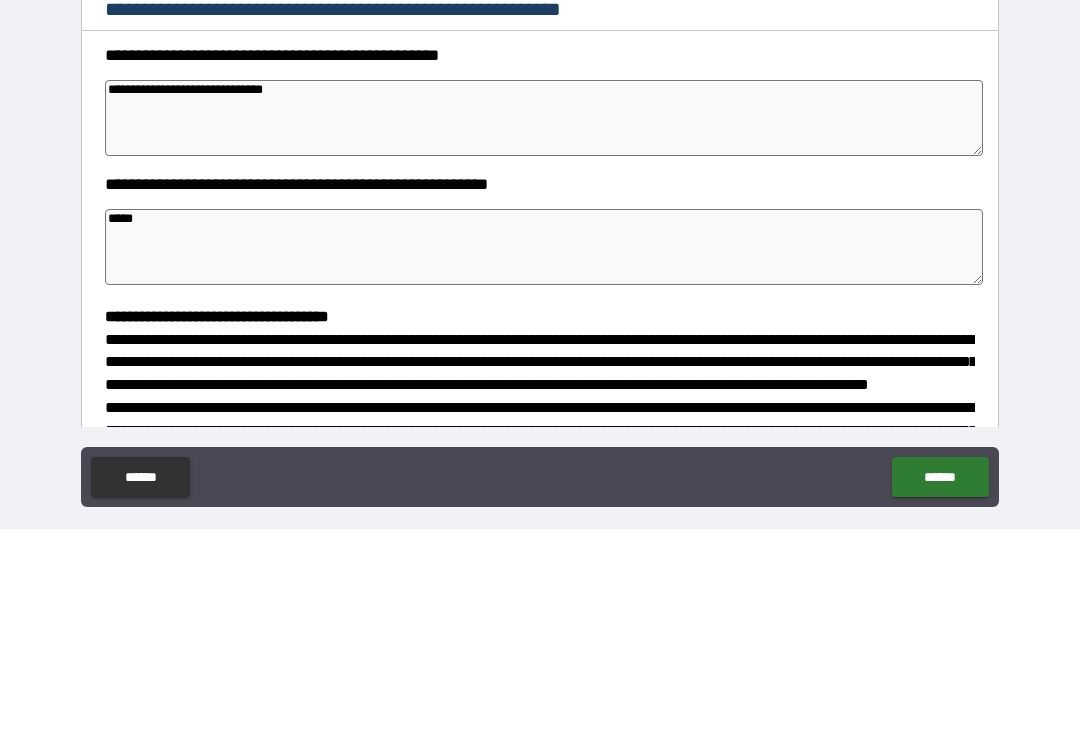 type on "*" 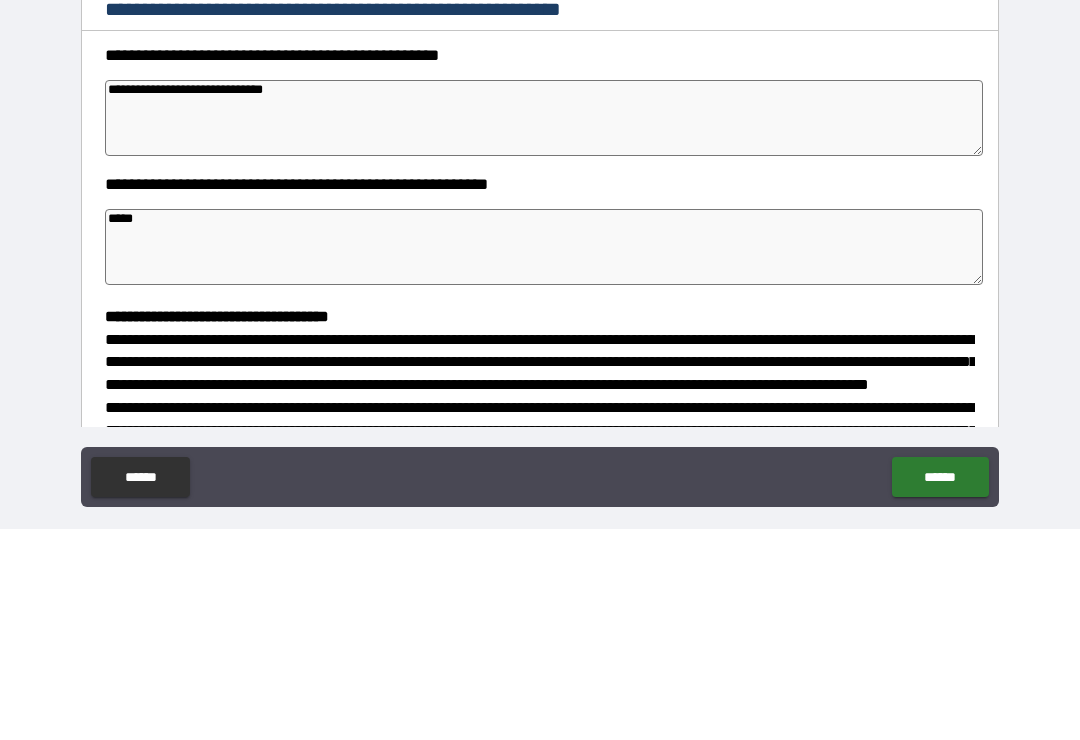 type on "******" 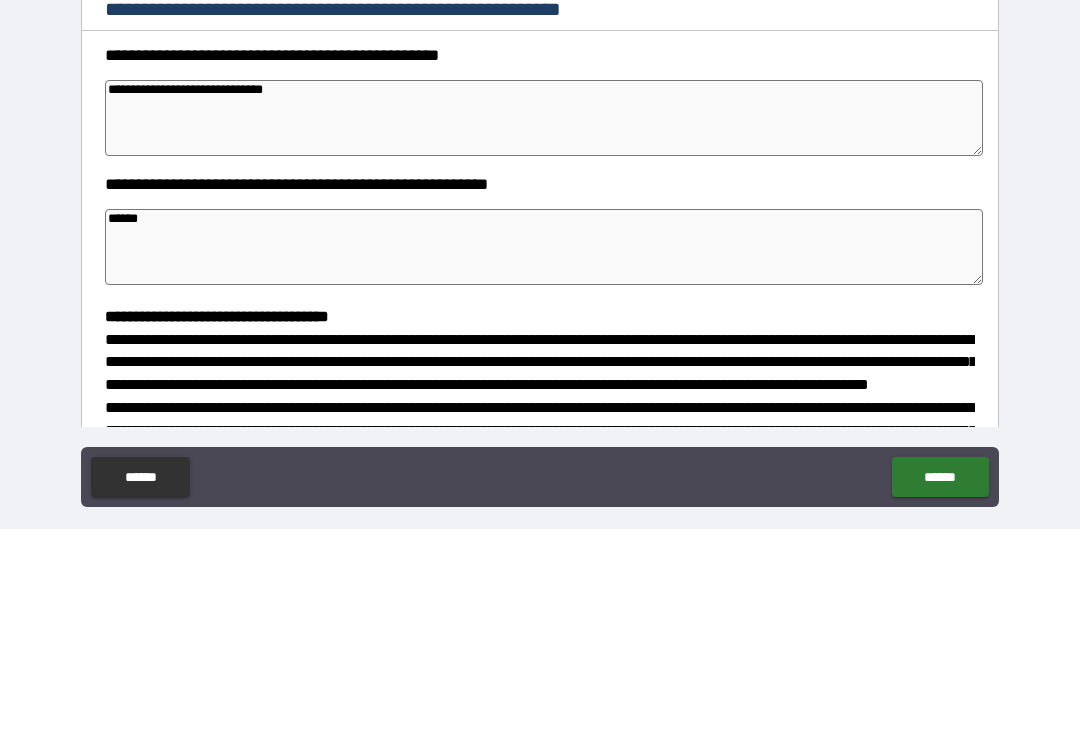type on "*" 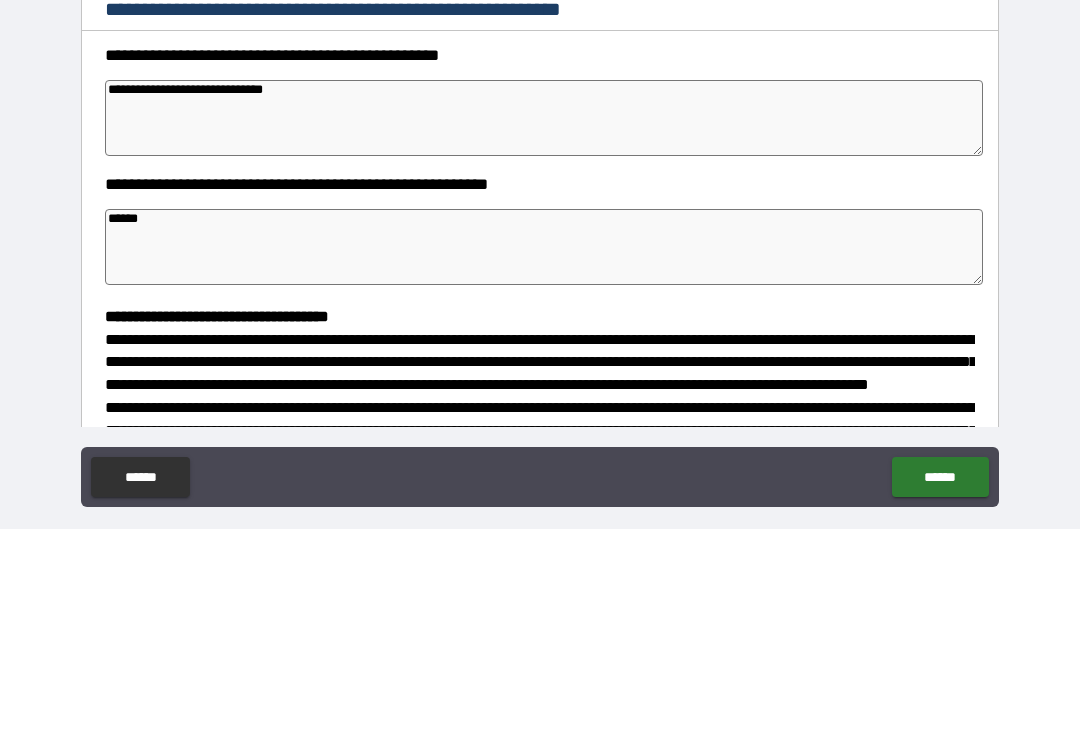 type on "*" 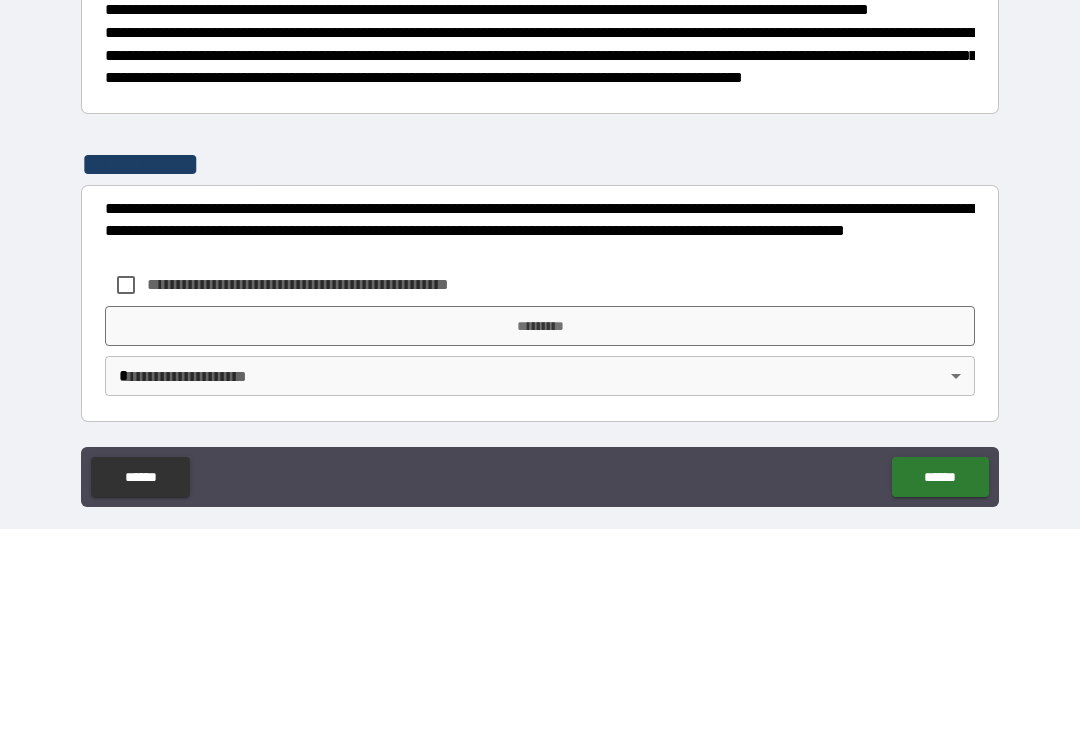 scroll, scrollTop: 526, scrollLeft: 0, axis: vertical 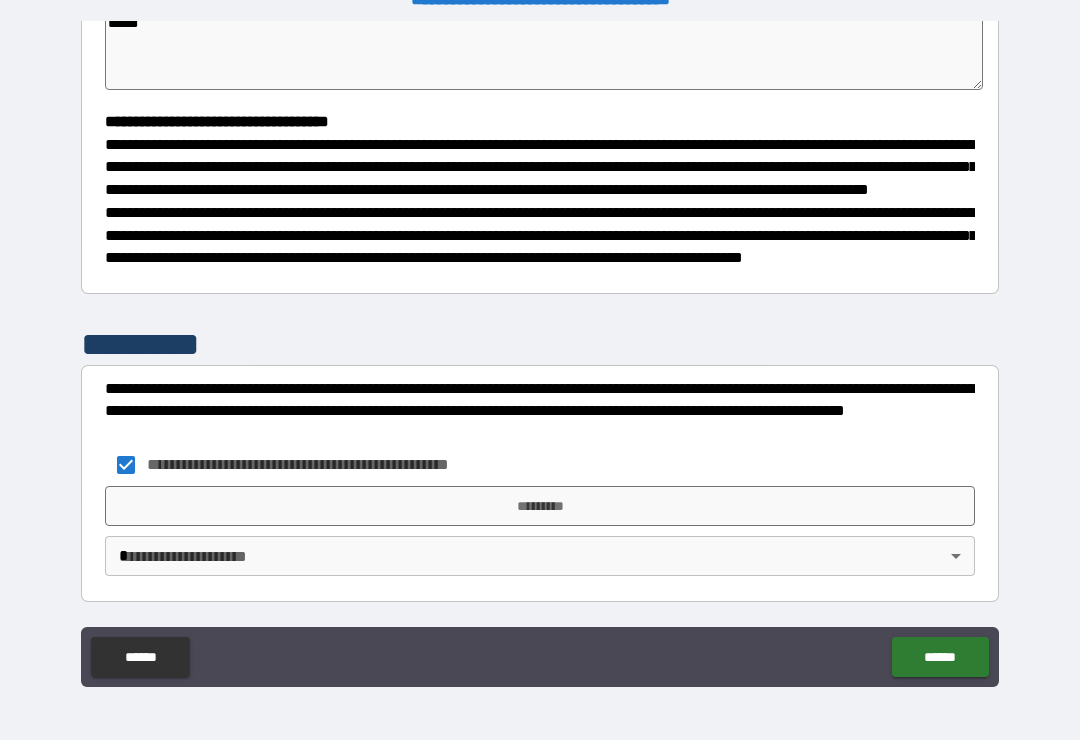 type on "*" 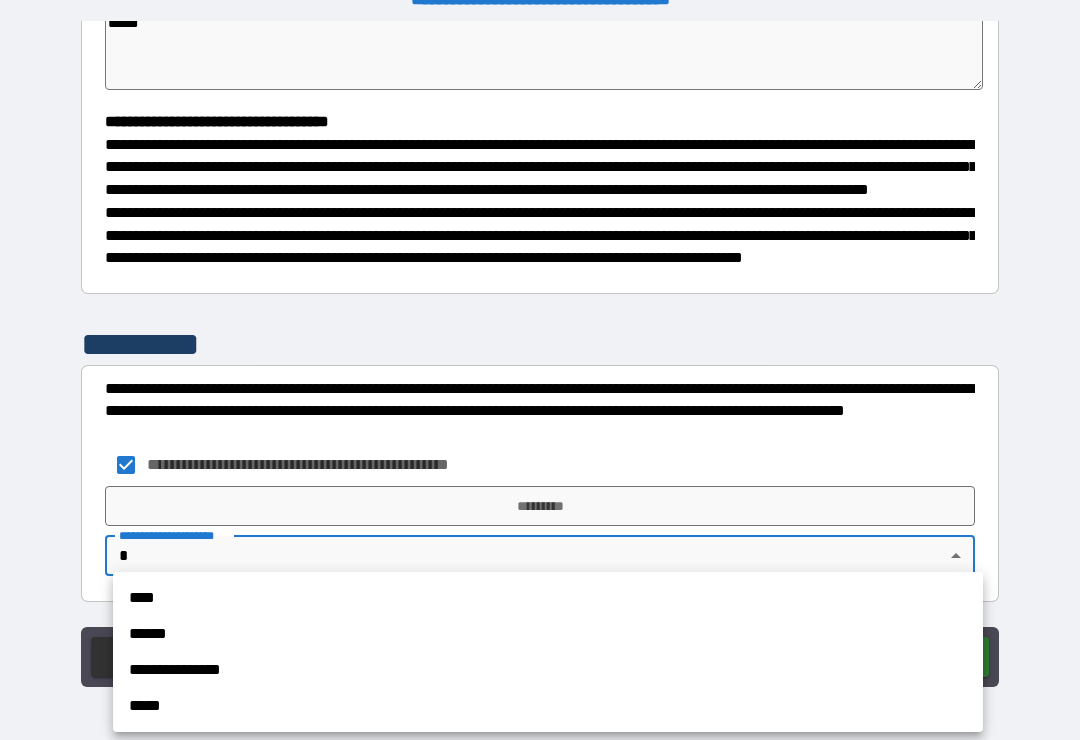click on "**********" at bounding box center [548, 670] 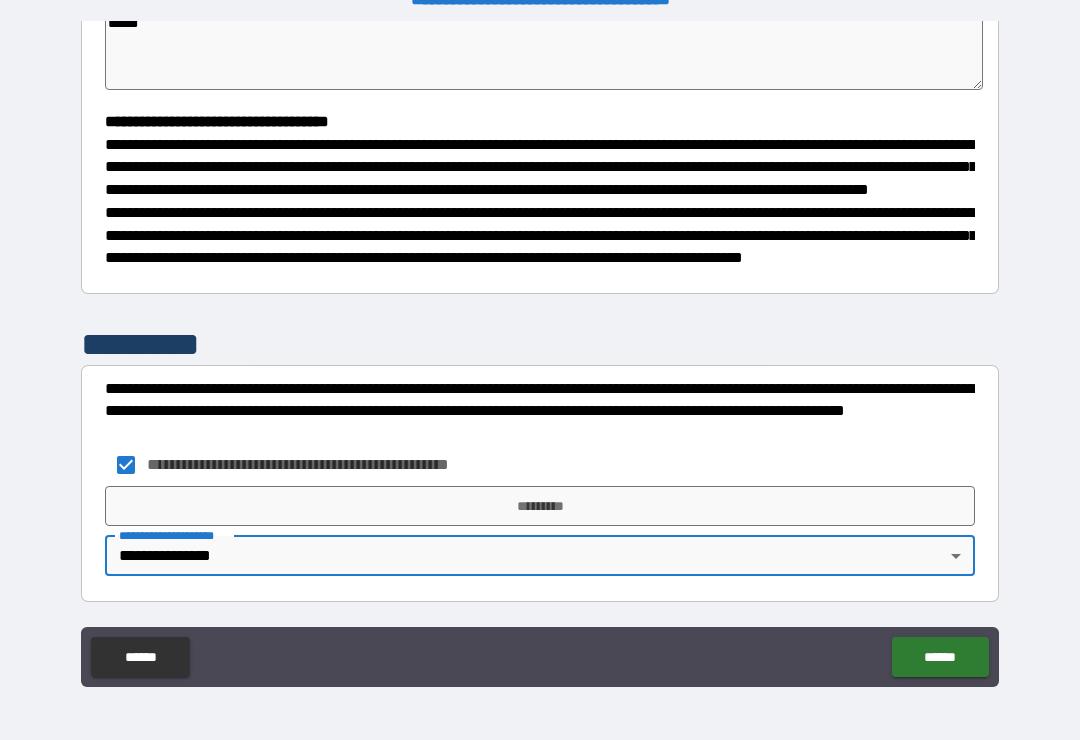 type on "*" 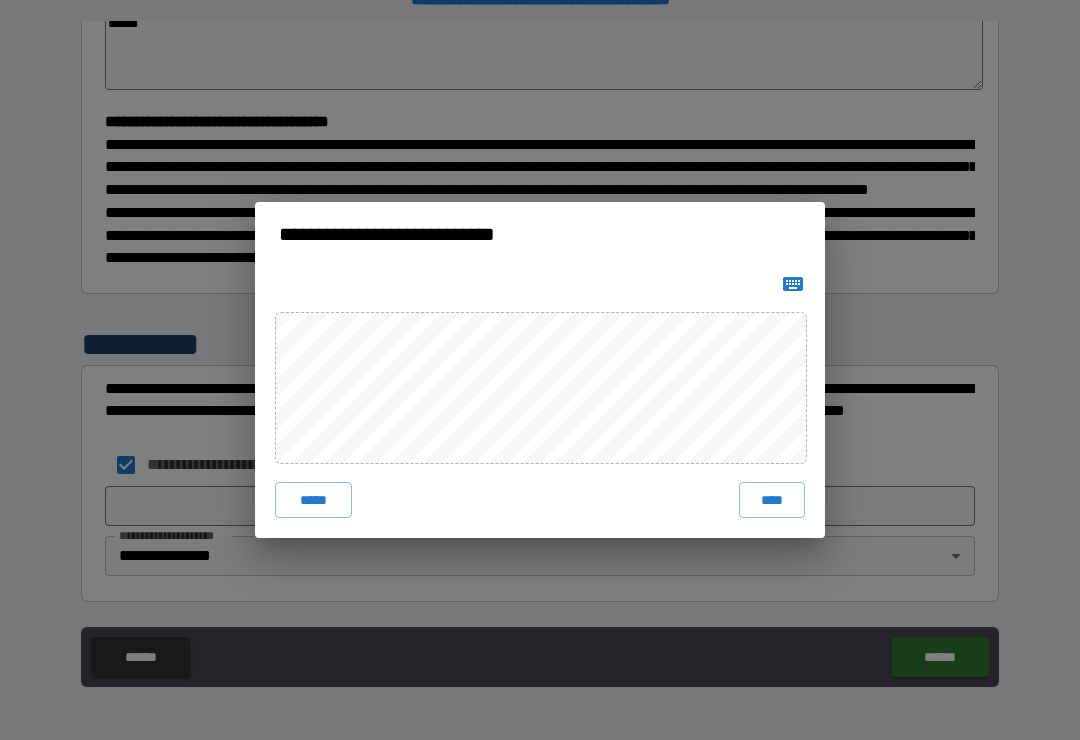 click on "****" at bounding box center [772, 500] 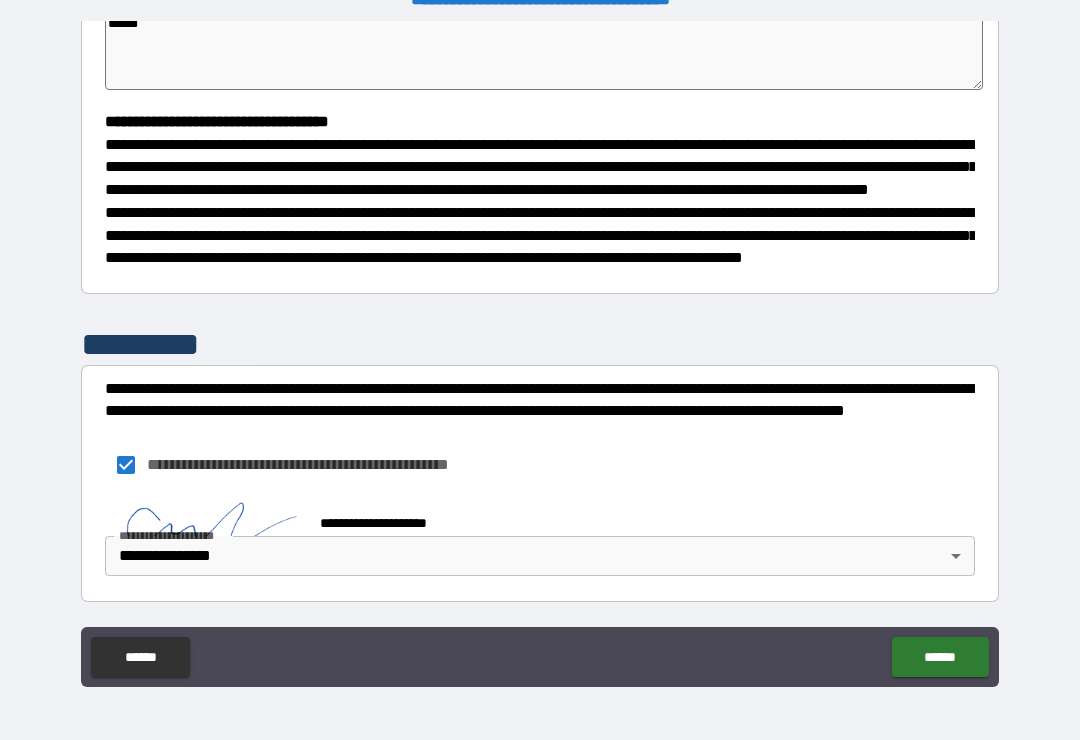 type on "*" 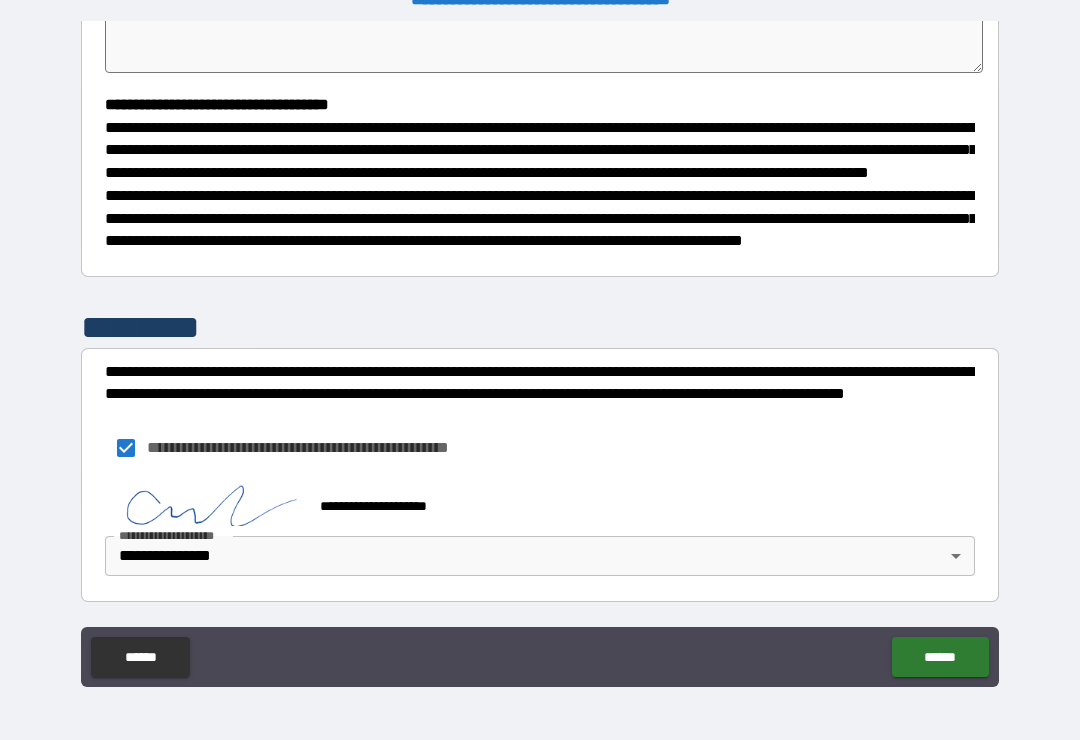 click on "******" at bounding box center (940, 657) 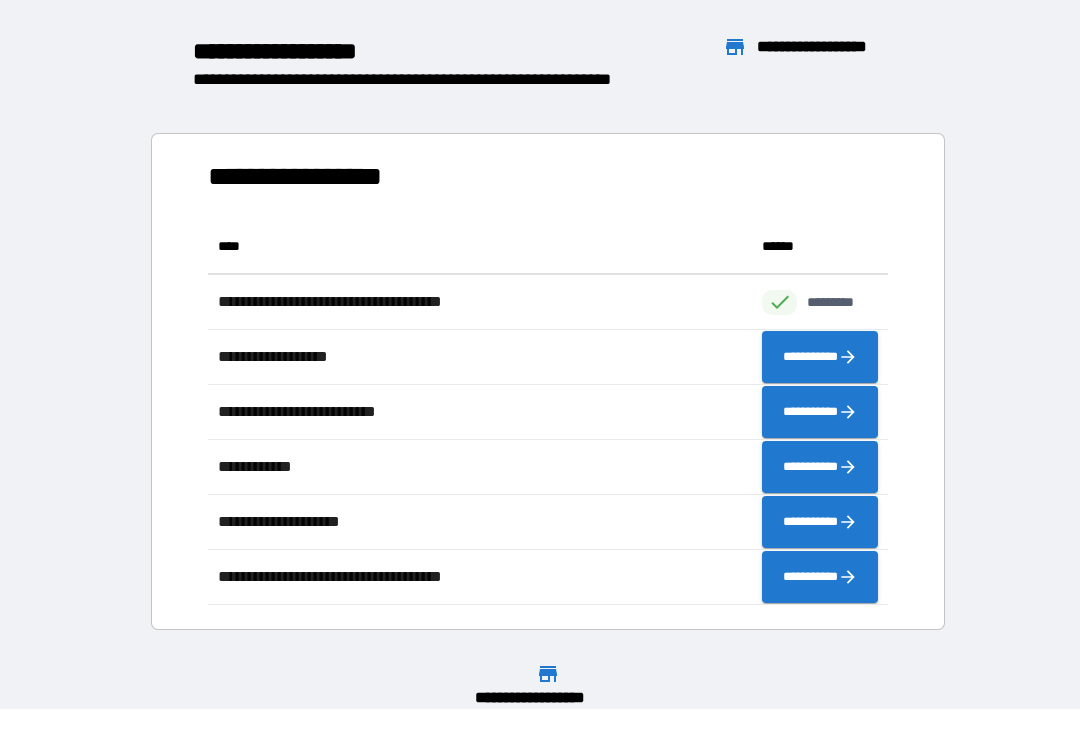 scroll, scrollTop: 386, scrollLeft: 680, axis: both 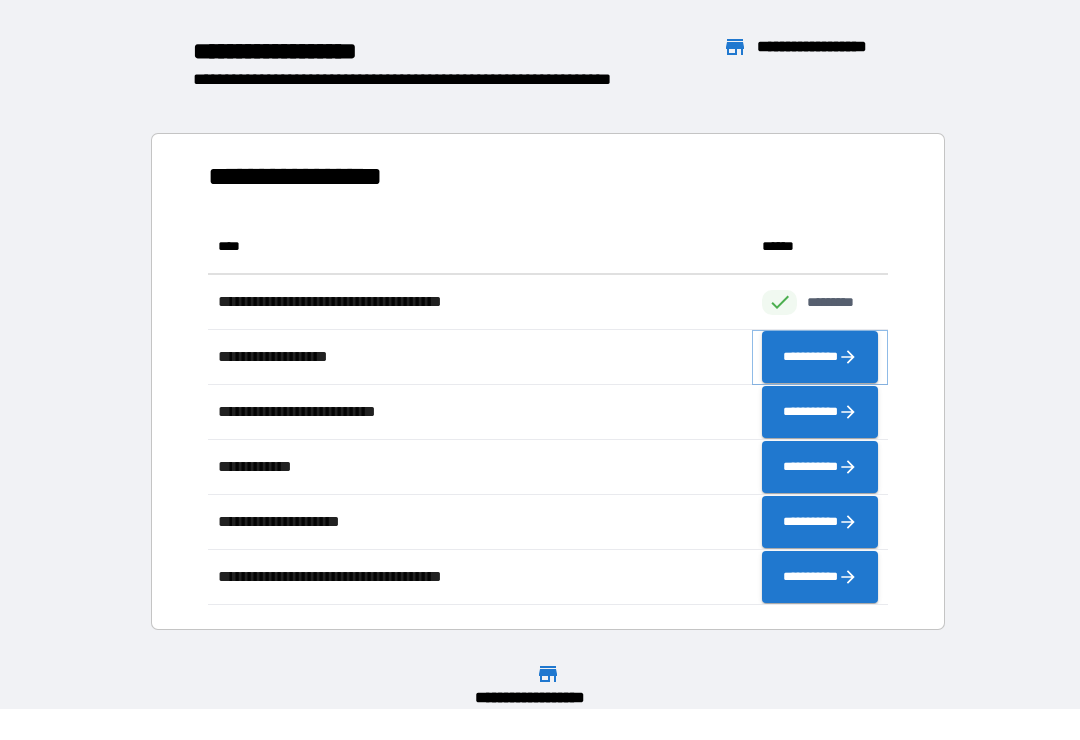 click on "**********" at bounding box center (820, 357) 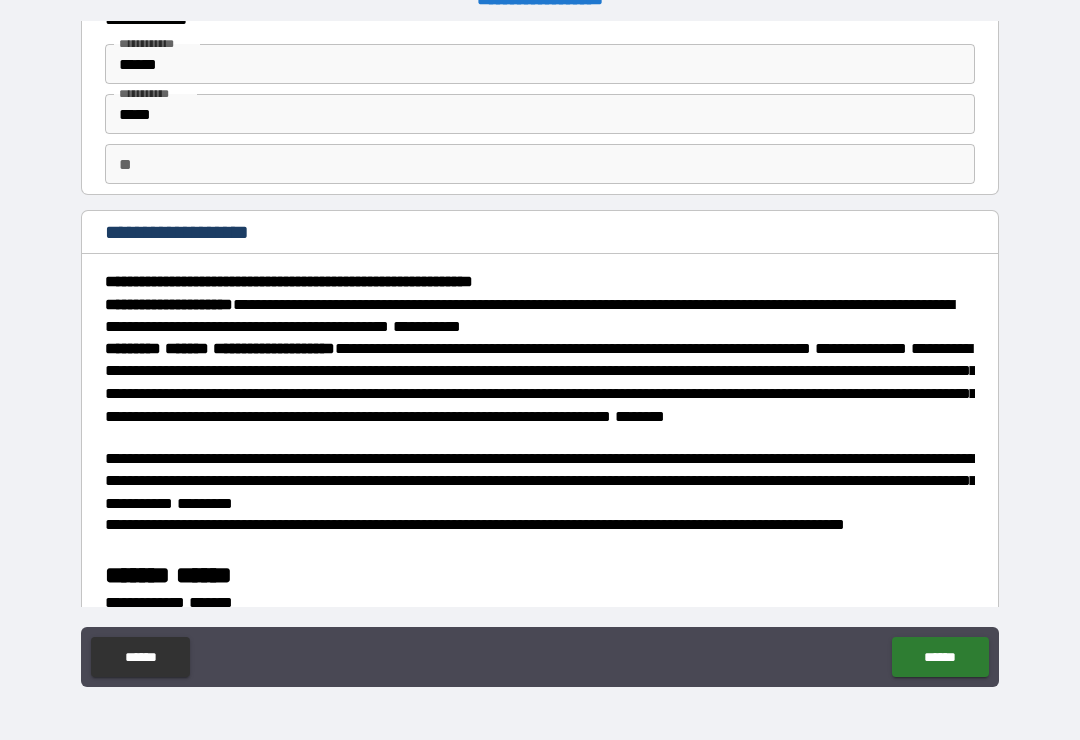 scroll, scrollTop: 63, scrollLeft: 0, axis: vertical 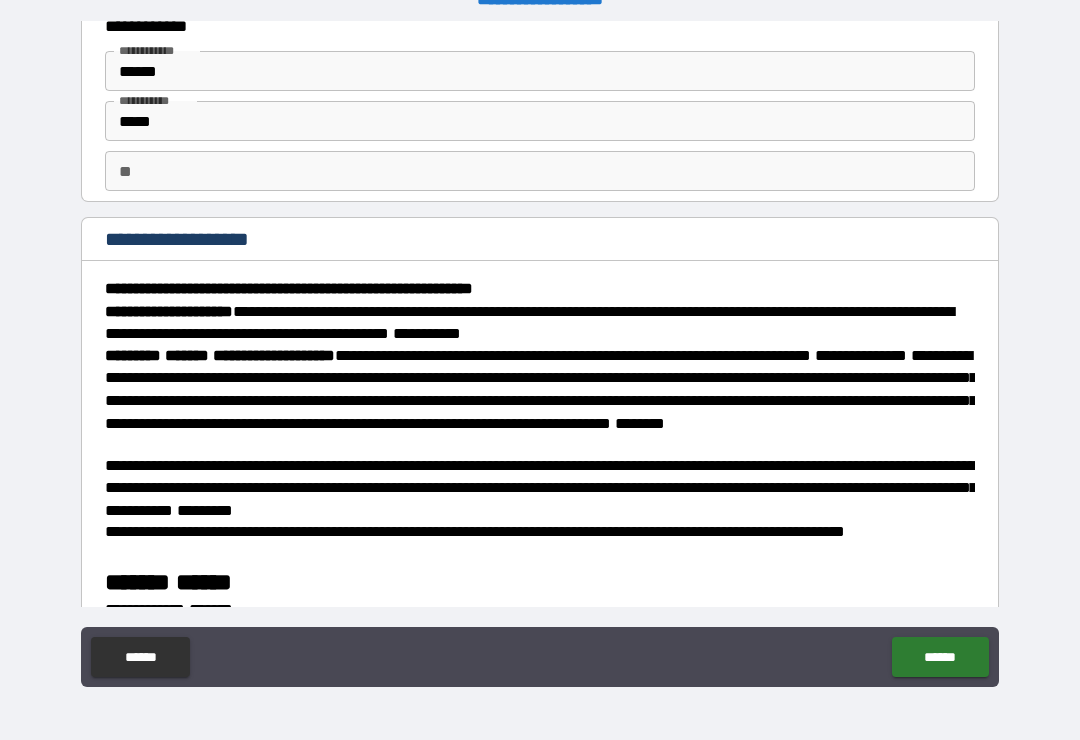 click on "**" at bounding box center (540, 171) 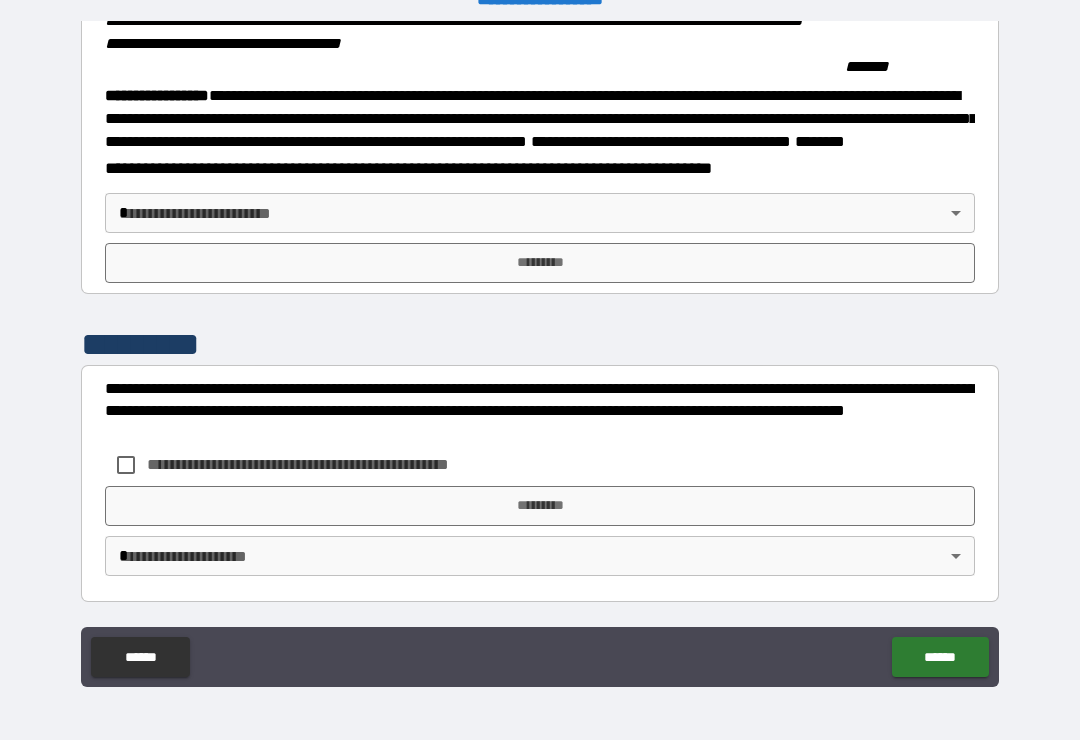 scroll, scrollTop: 2215, scrollLeft: 0, axis: vertical 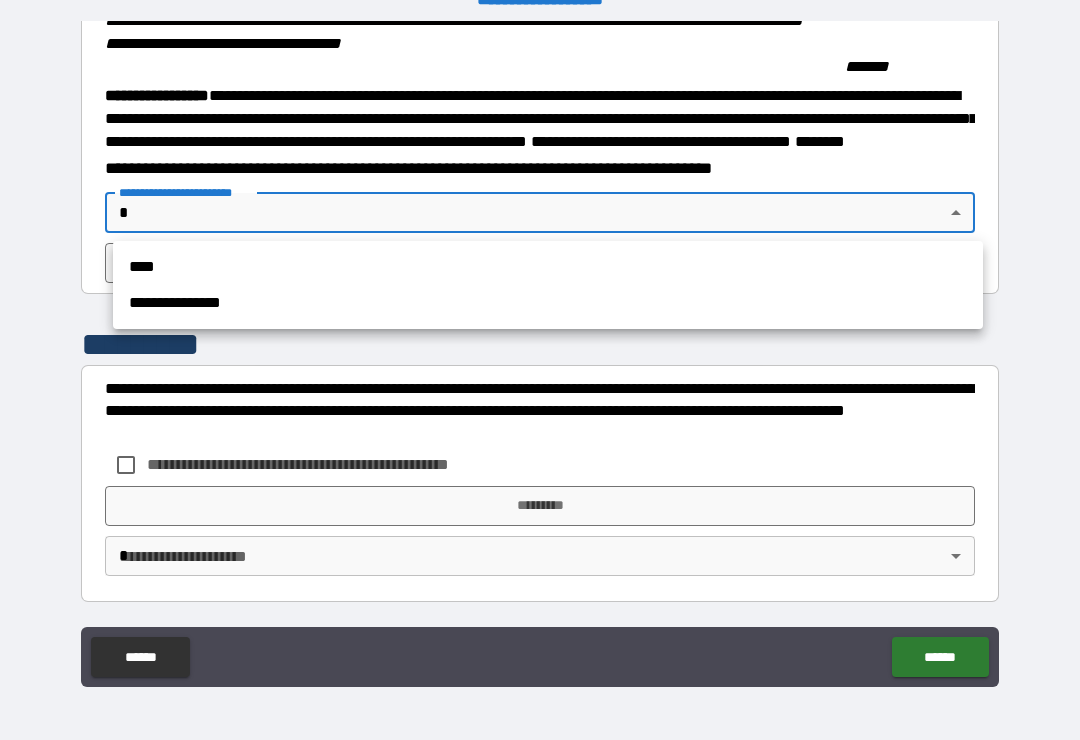 click on "**********" at bounding box center (548, 303) 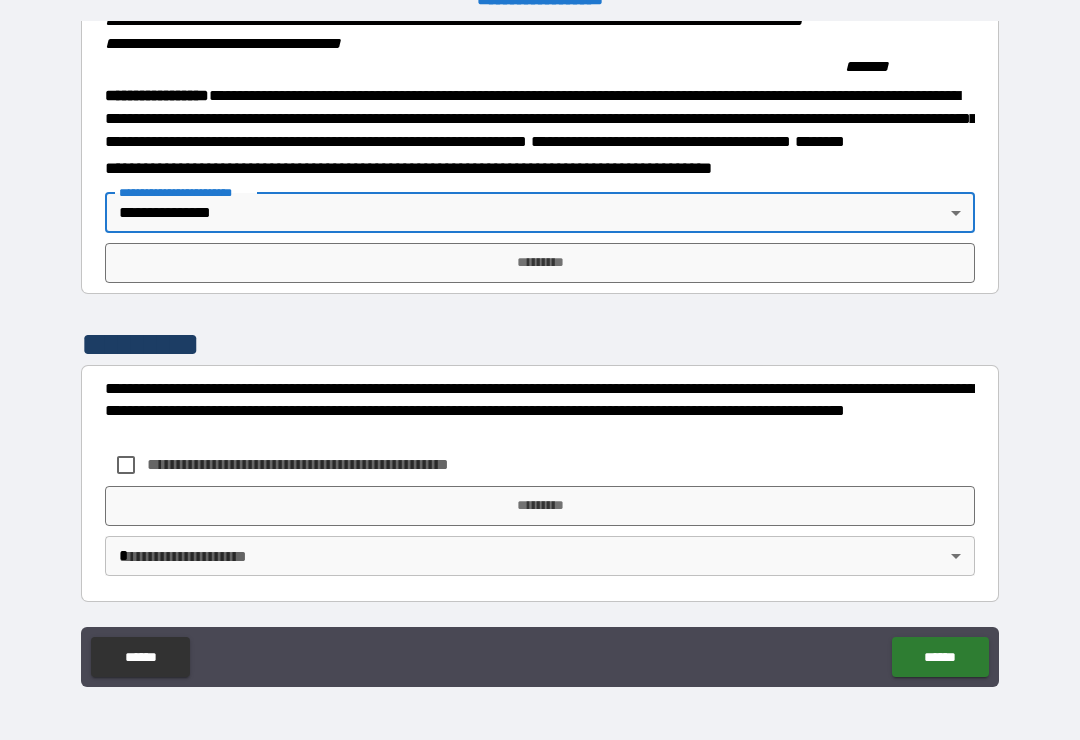 click on "*********" at bounding box center [540, 263] 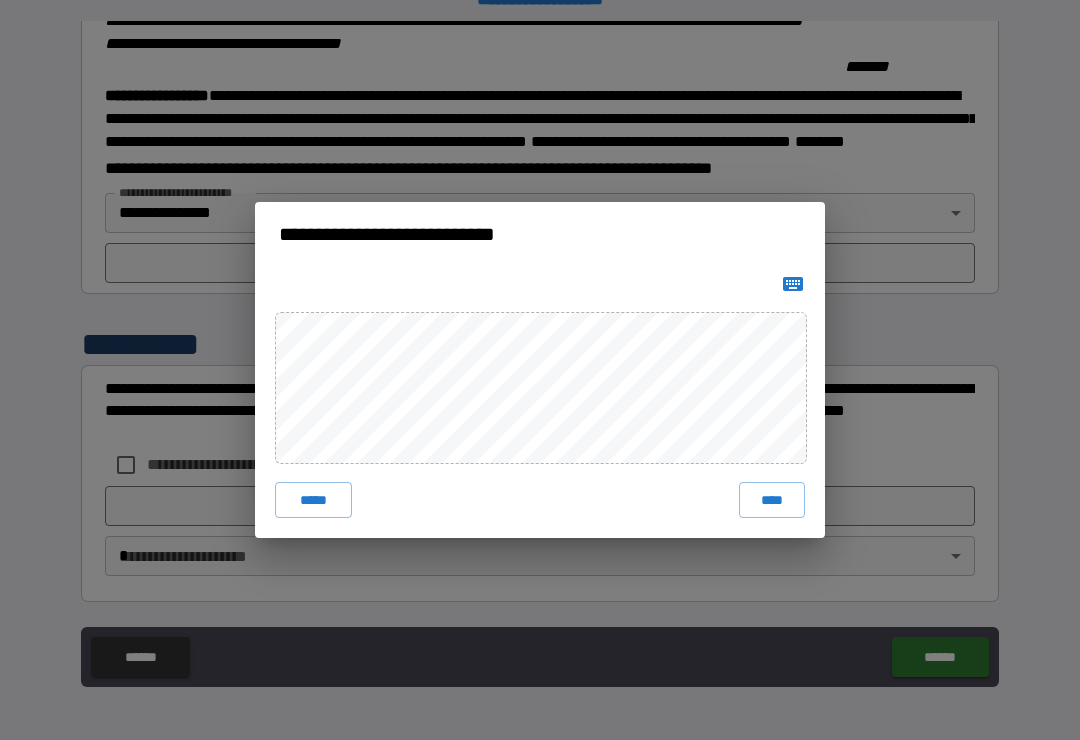 click on "****" at bounding box center [772, 500] 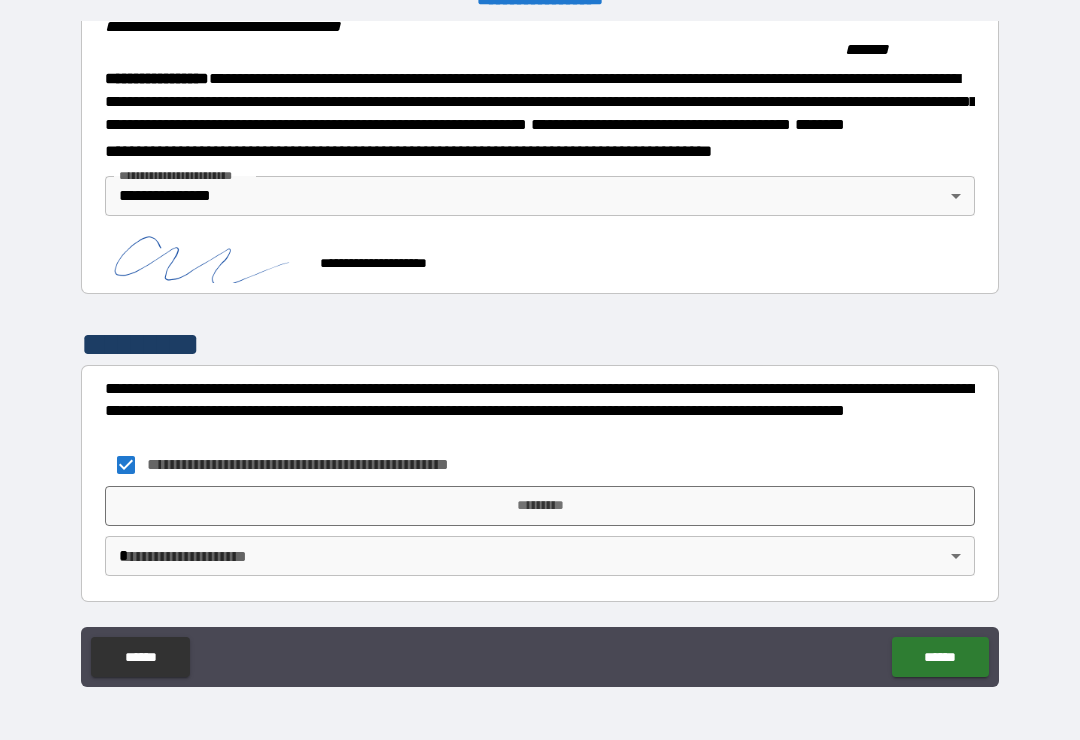 click on "**********" at bounding box center [540, 354] 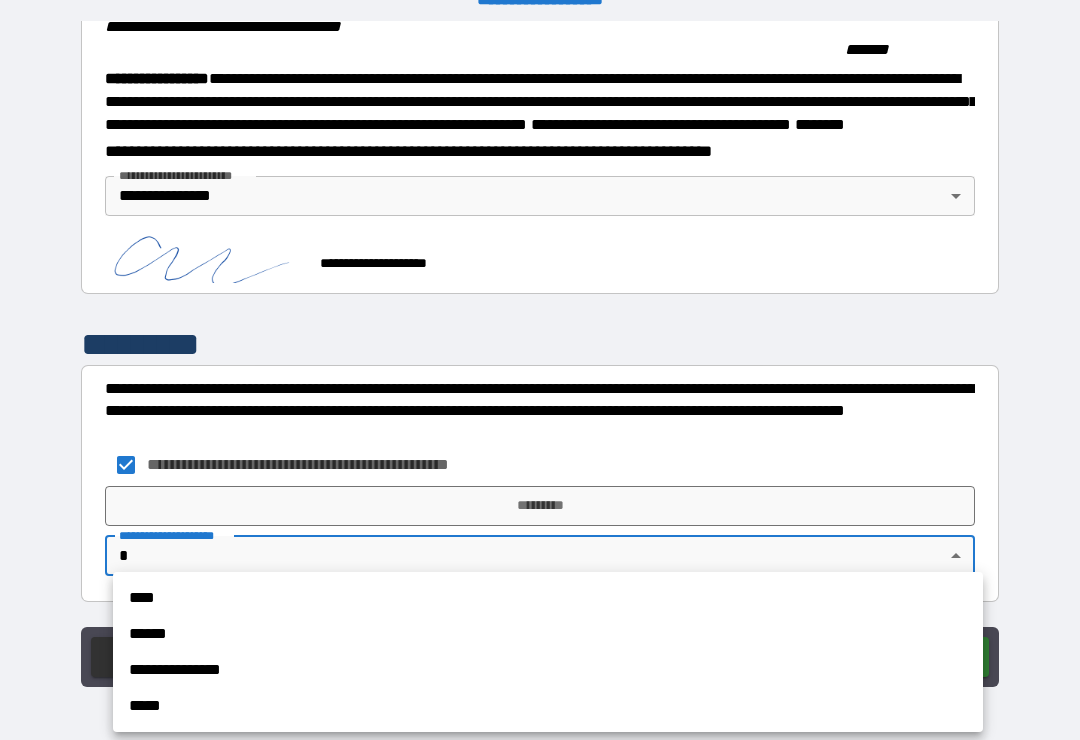 click on "**********" at bounding box center [548, 670] 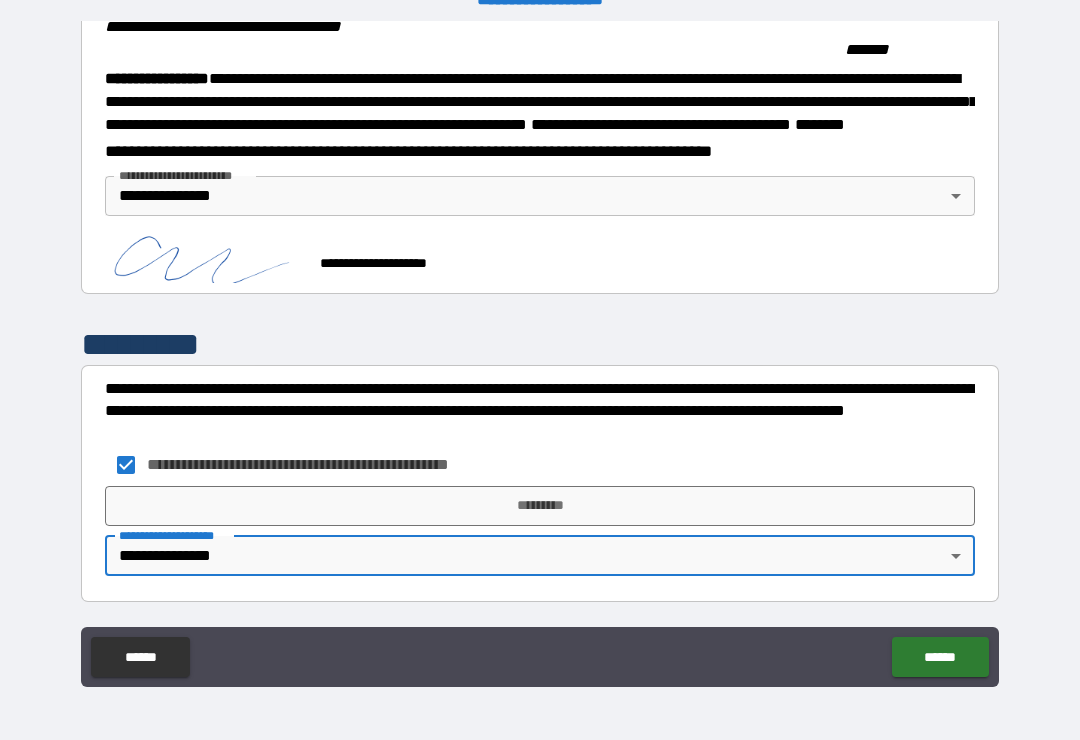 type on "**********" 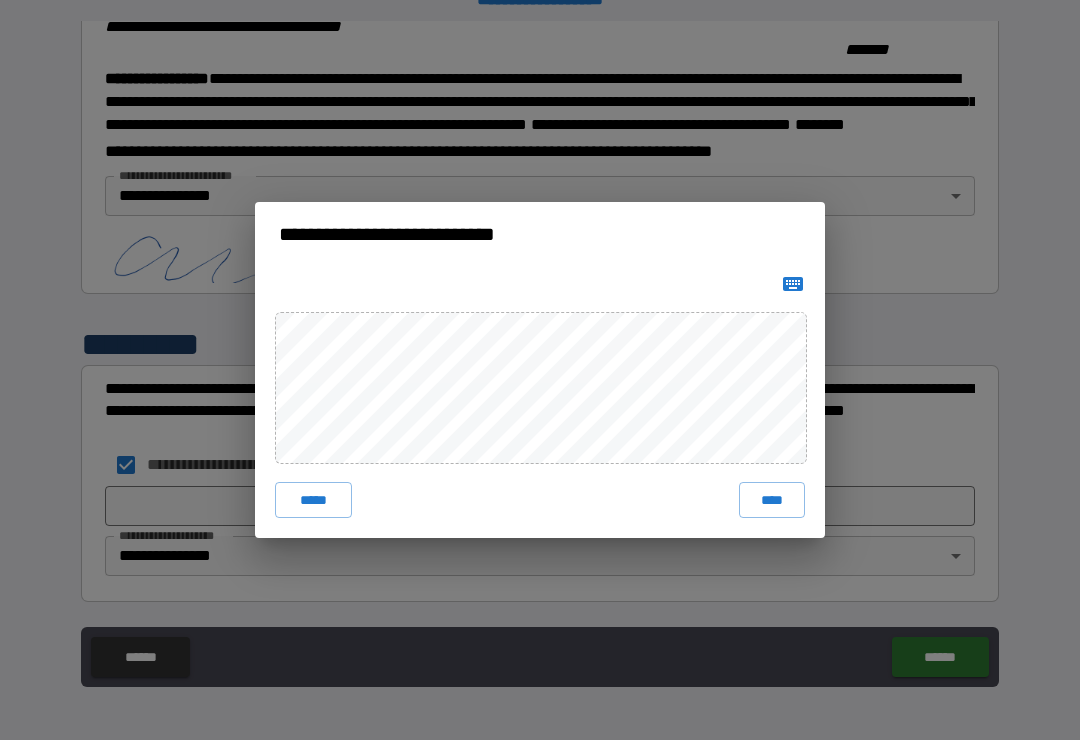 click on "****" at bounding box center [772, 500] 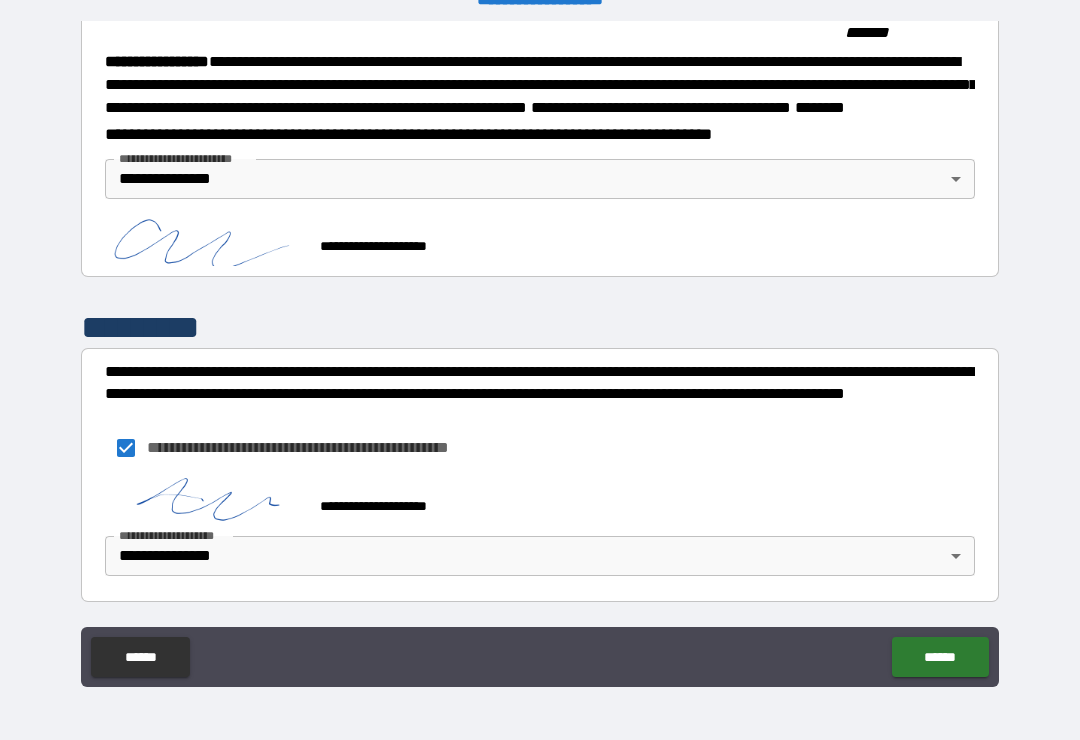 click on "******" at bounding box center [940, 657] 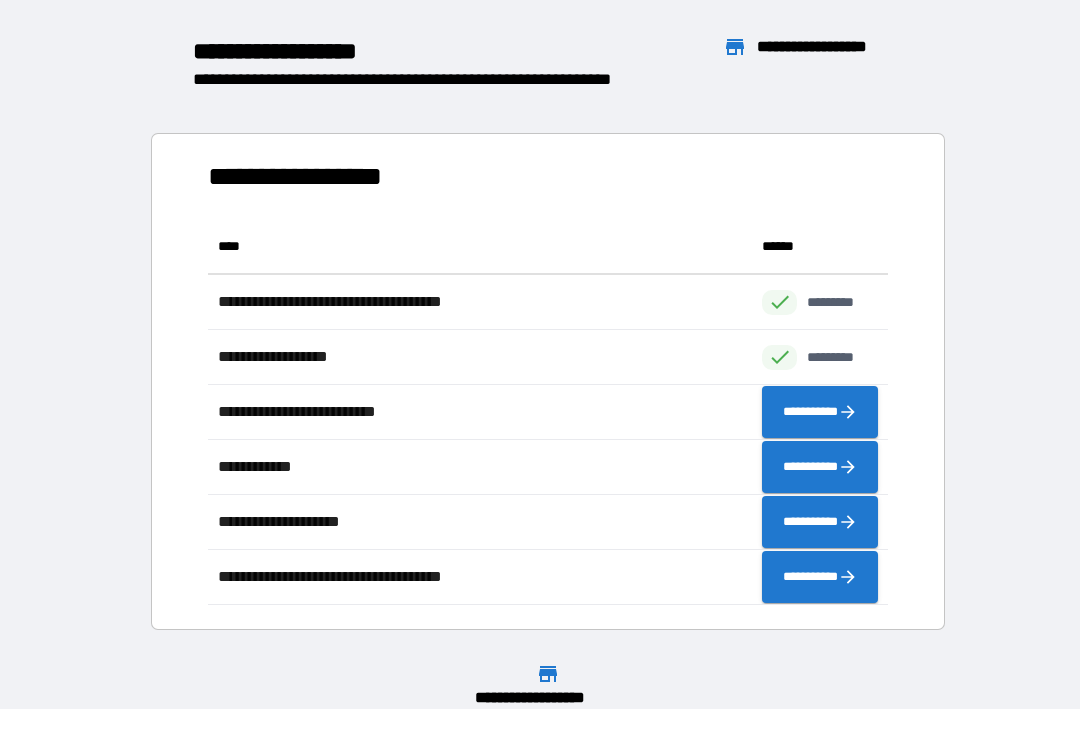 scroll, scrollTop: 386, scrollLeft: 680, axis: both 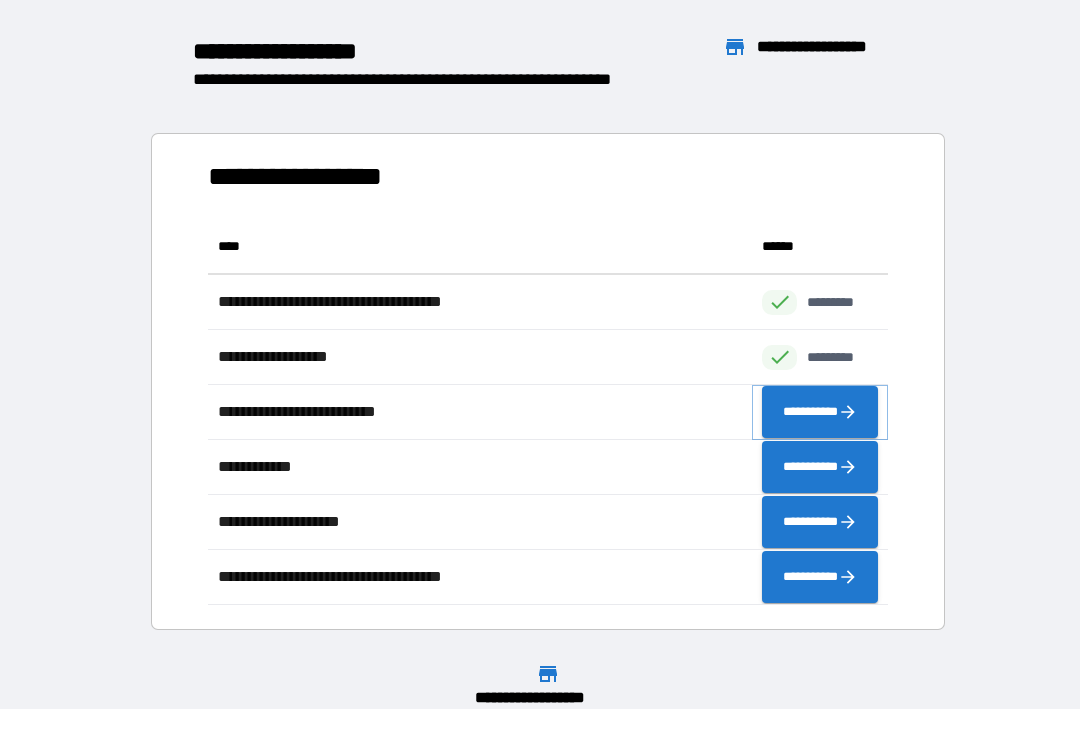 click on "**********" at bounding box center (820, 412) 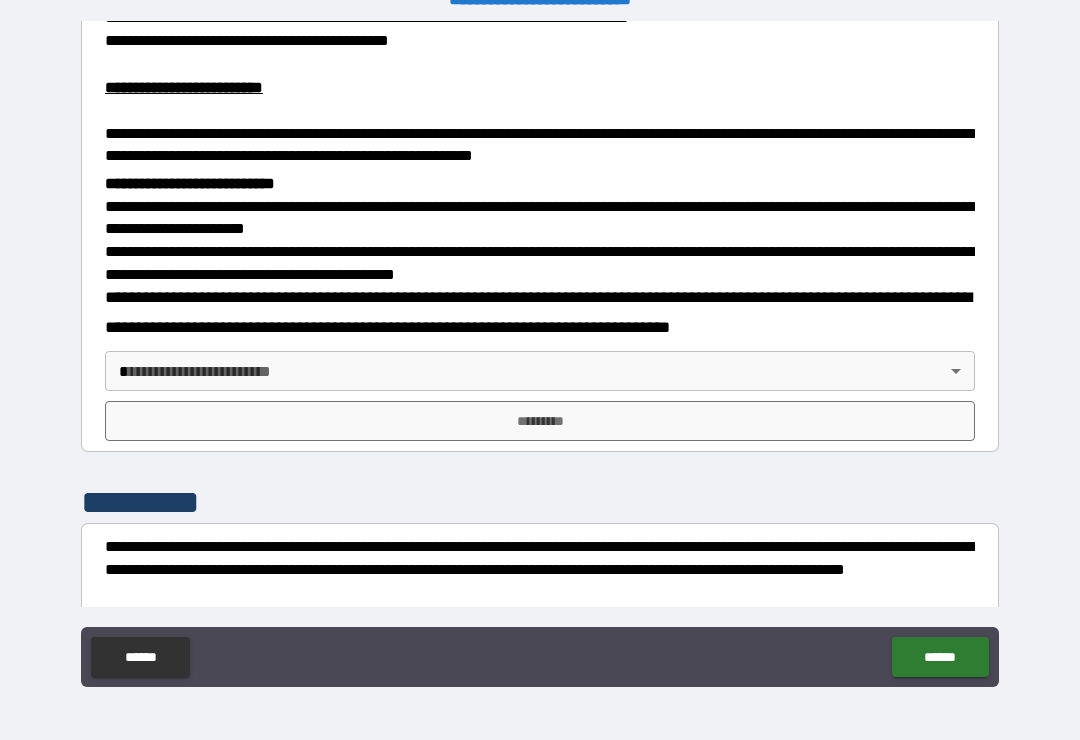 scroll, scrollTop: 595, scrollLeft: 0, axis: vertical 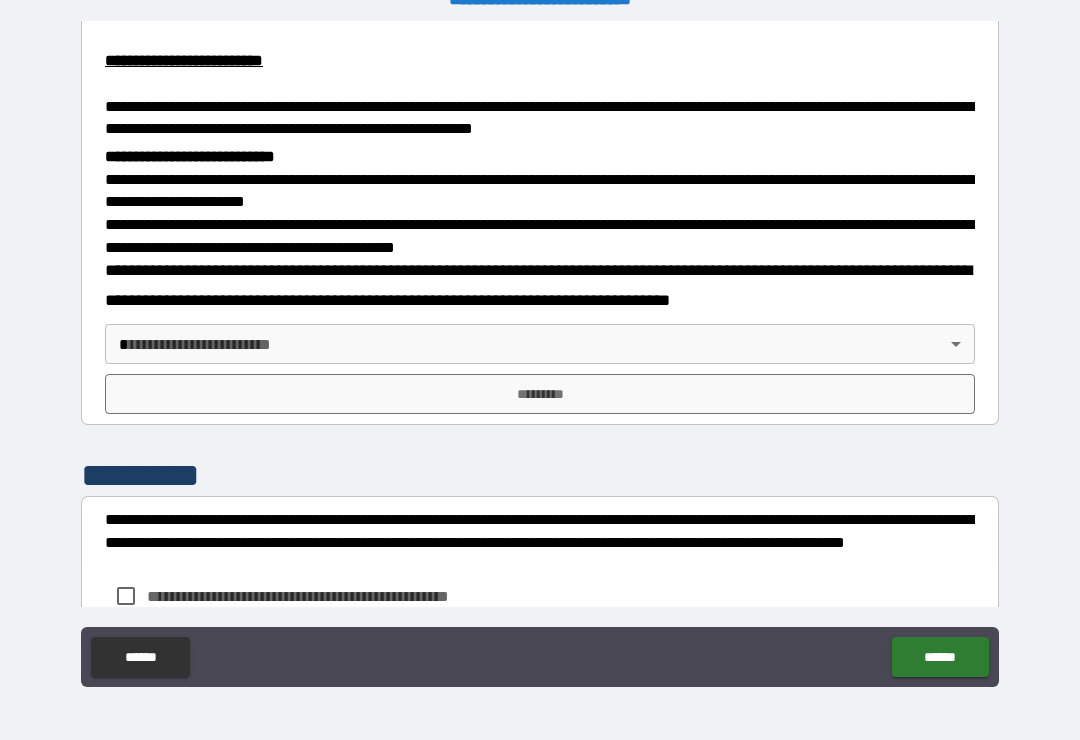 click on "**********" at bounding box center (540, 354) 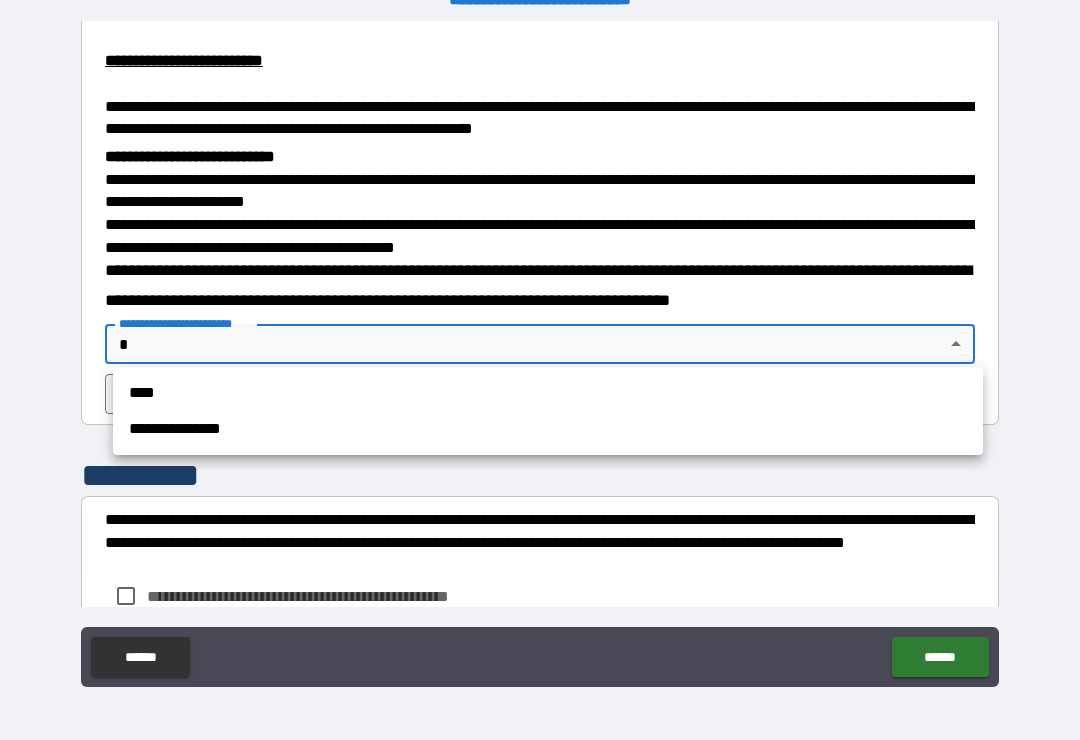 click on "**********" at bounding box center [548, 429] 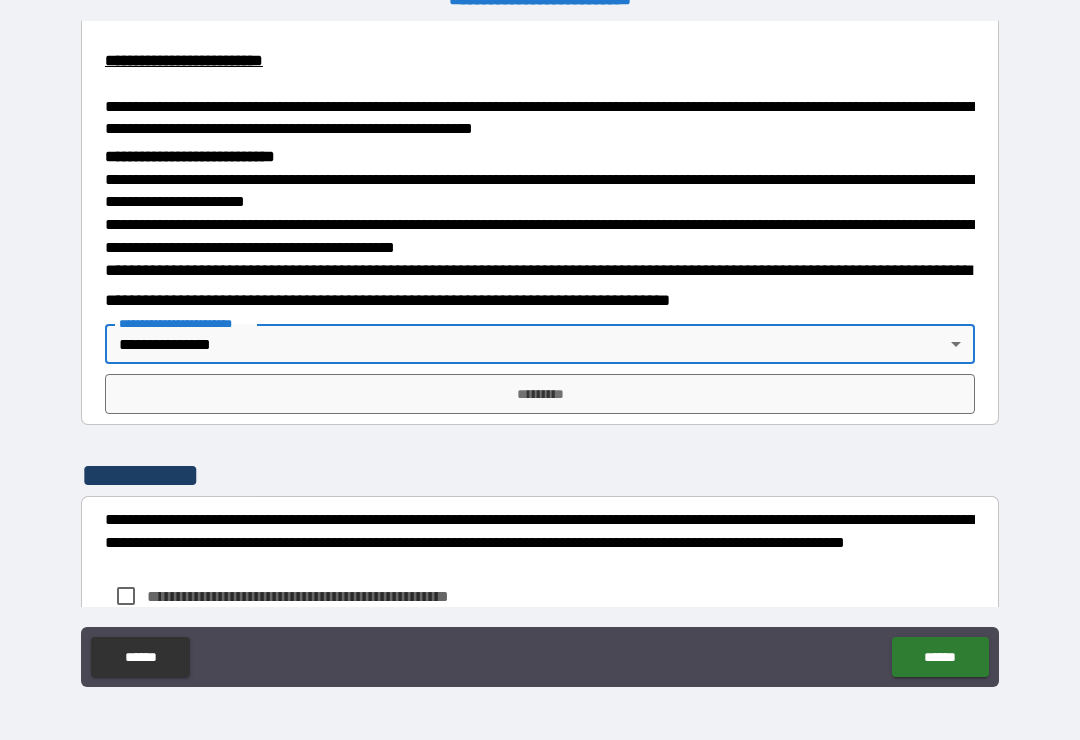 click on "*********" at bounding box center [540, 394] 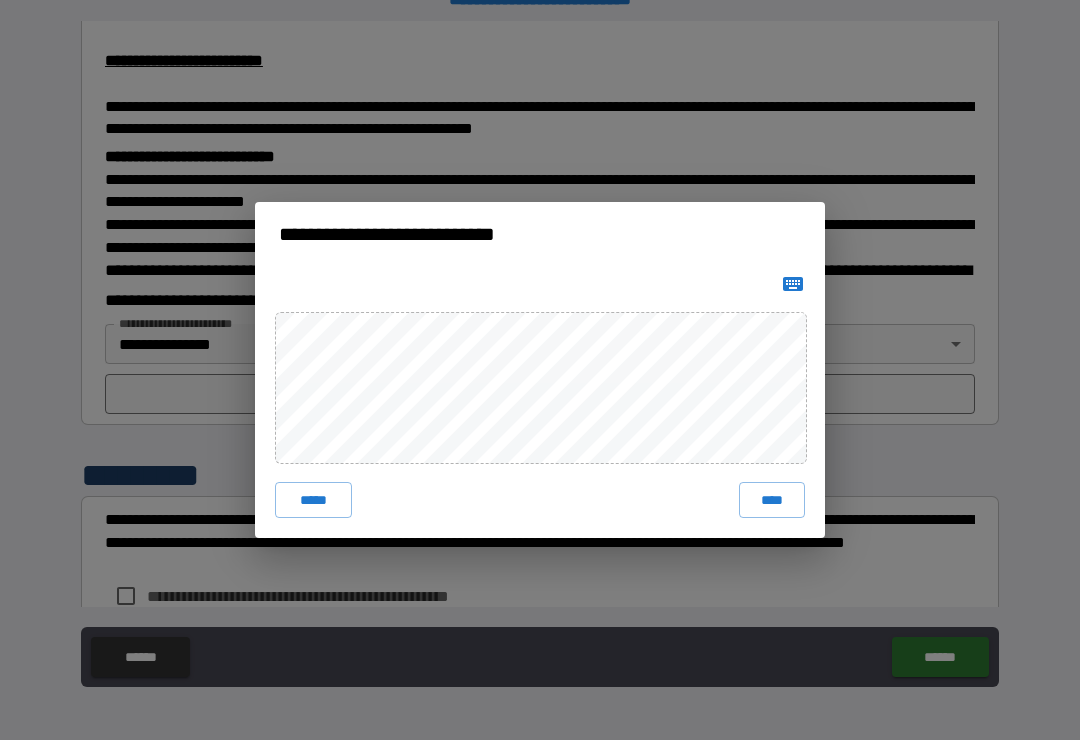 click on "****" at bounding box center (772, 500) 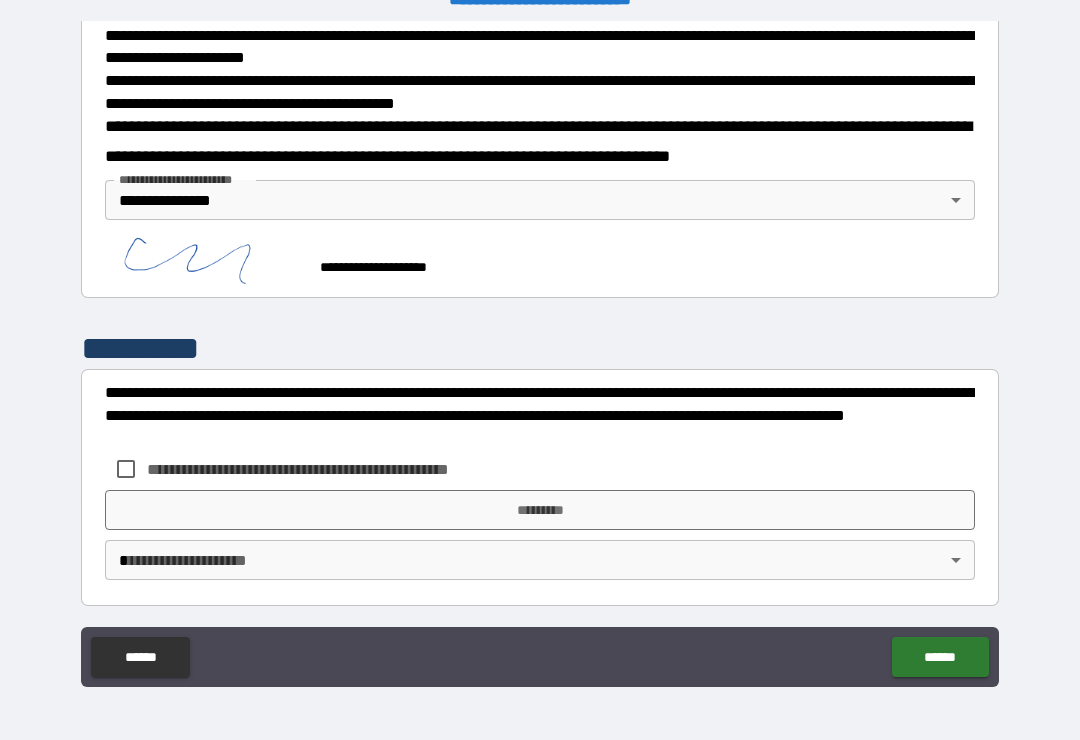 scroll, scrollTop: 738, scrollLeft: 0, axis: vertical 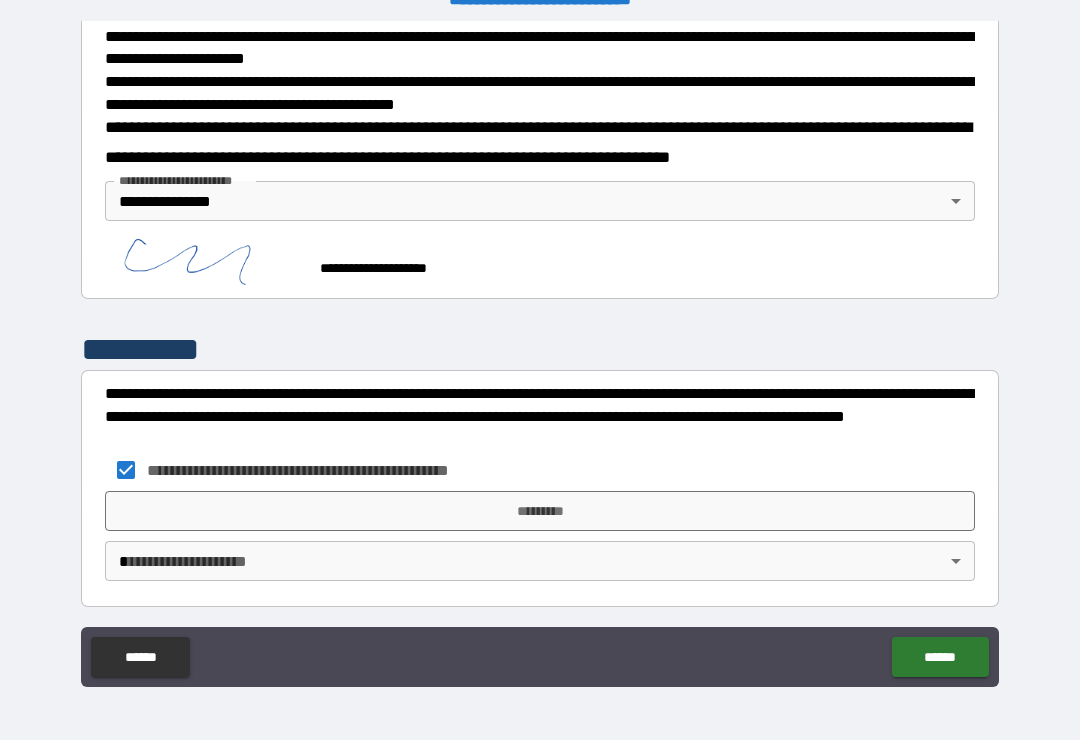 click on "*********" at bounding box center (540, 511) 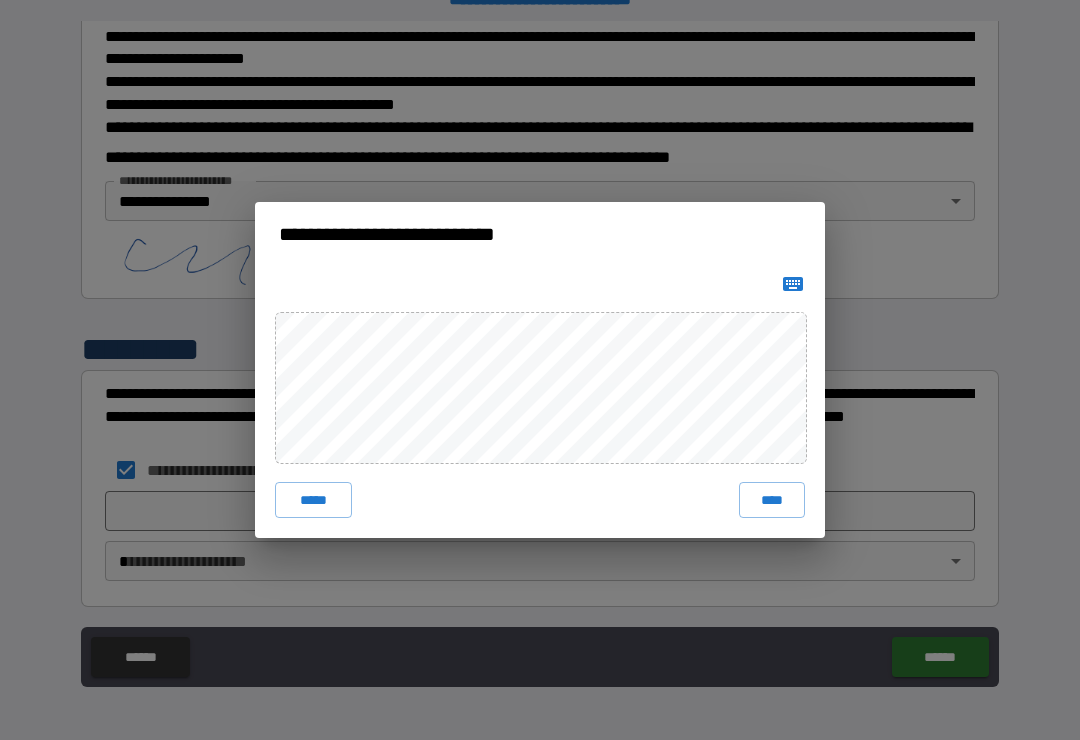 click on "****" at bounding box center (772, 500) 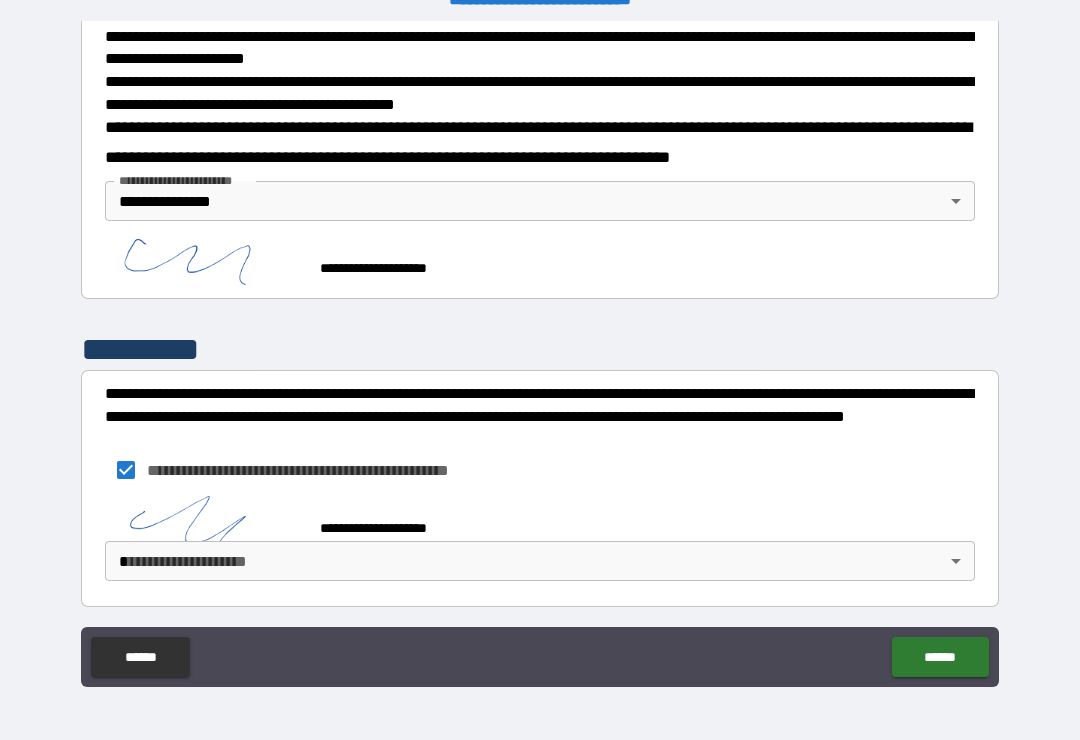 scroll, scrollTop: 728, scrollLeft: 0, axis: vertical 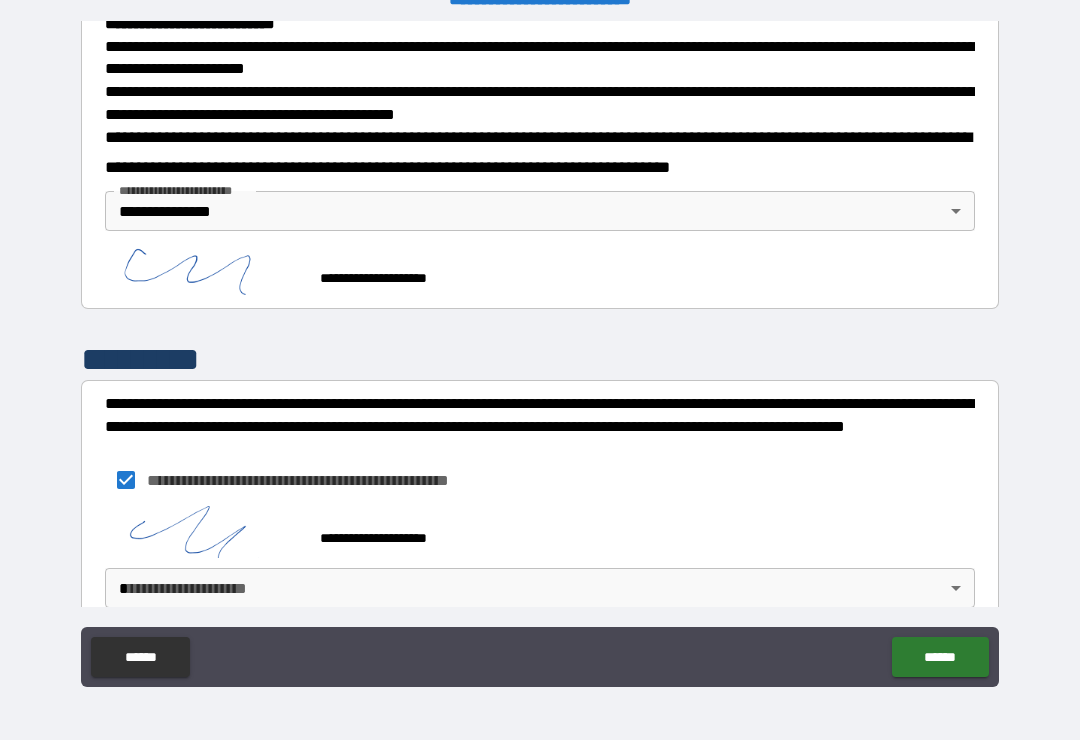 click on "**********" at bounding box center [540, 354] 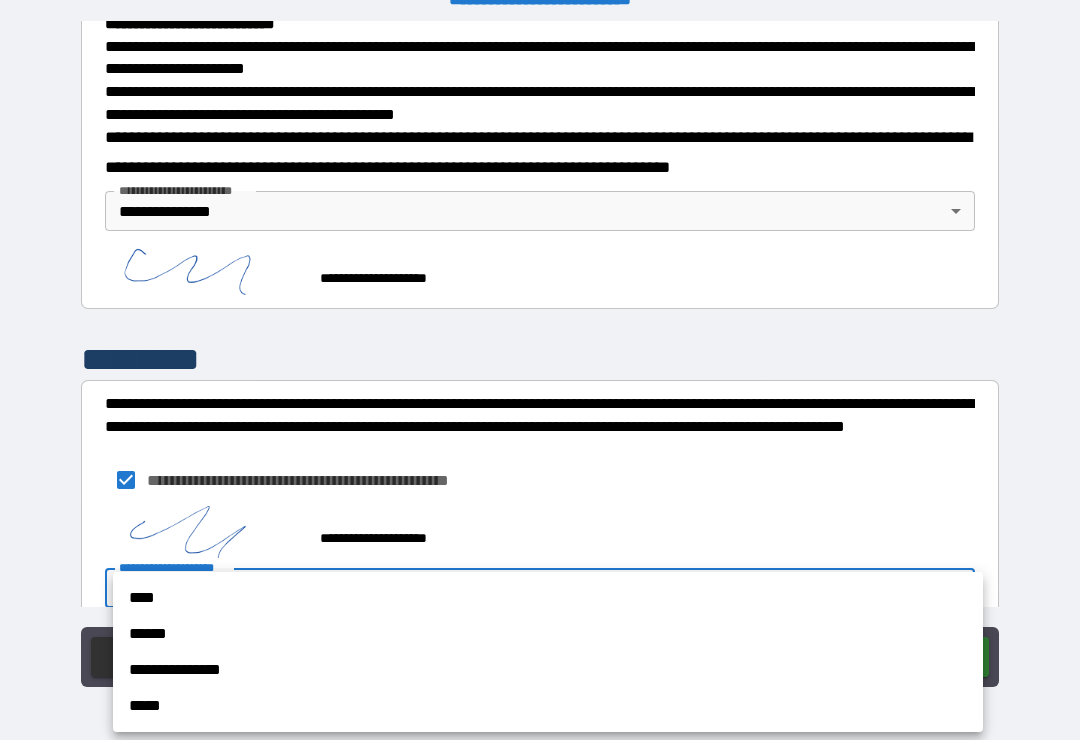 click on "**********" at bounding box center (548, 670) 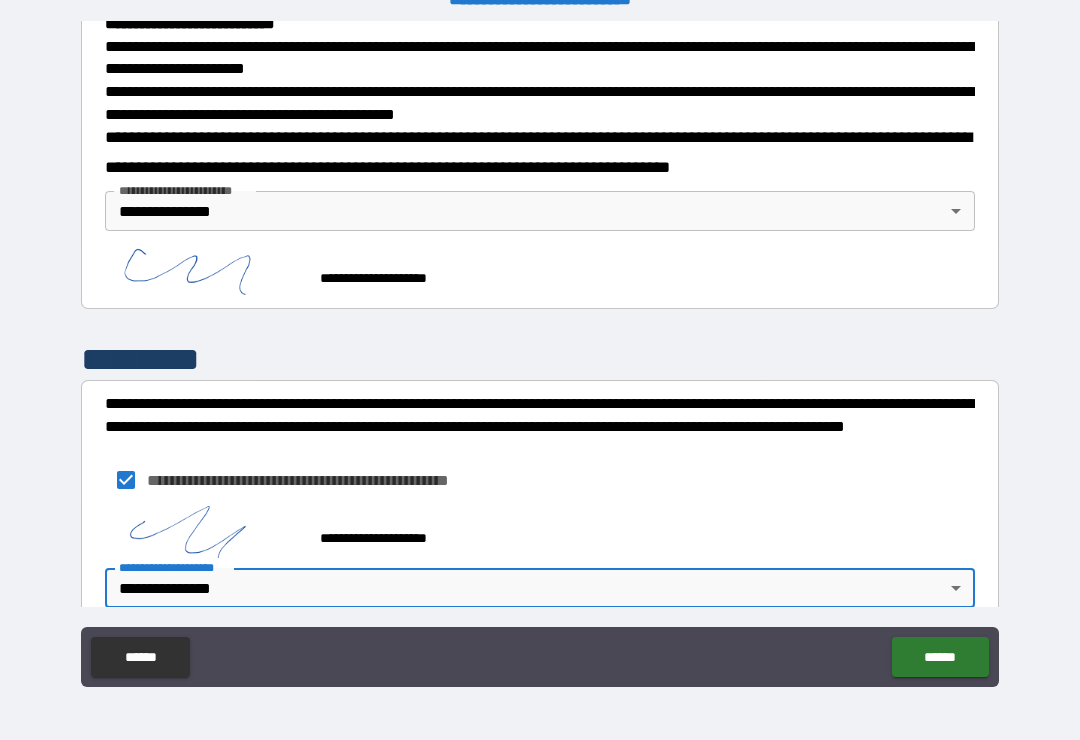 click on "******" at bounding box center [940, 657] 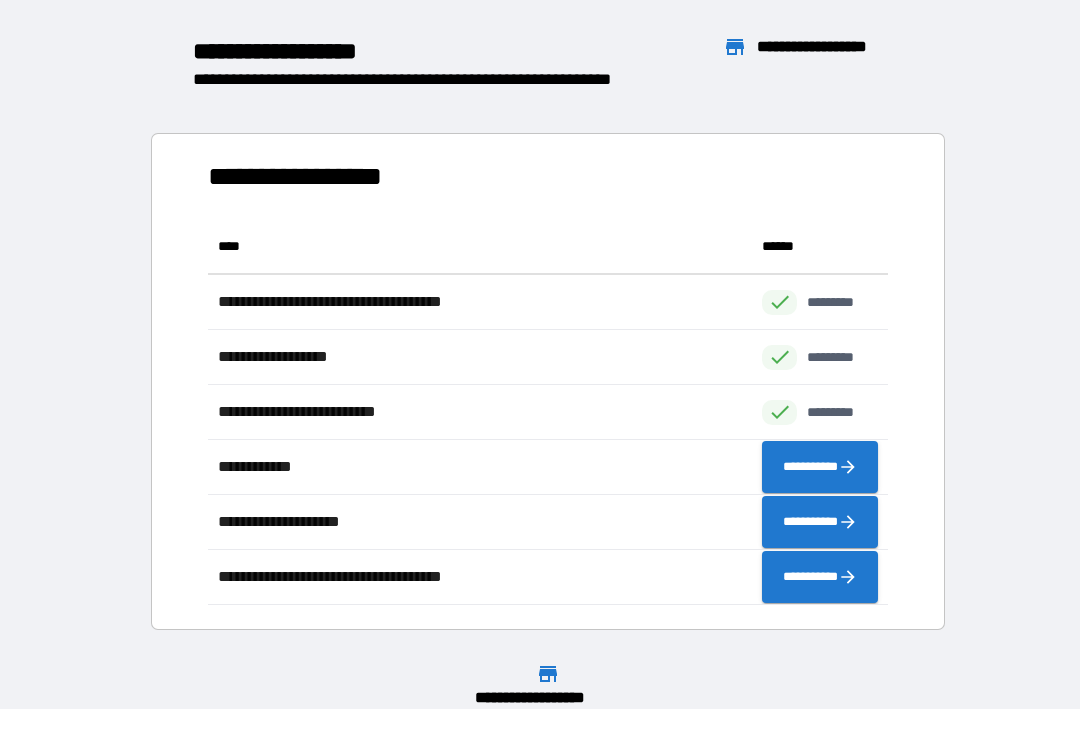 scroll, scrollTop: 386, scrollLeft: 680, axis: both 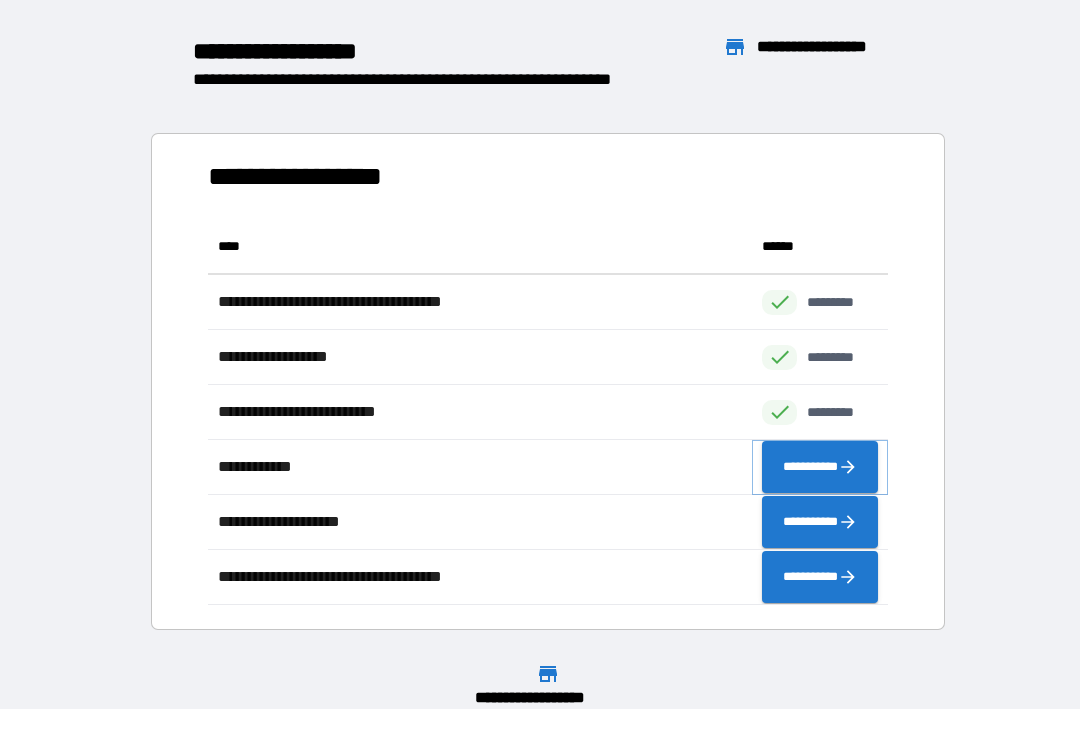 click on "**********" at bounding box center [820, 467] 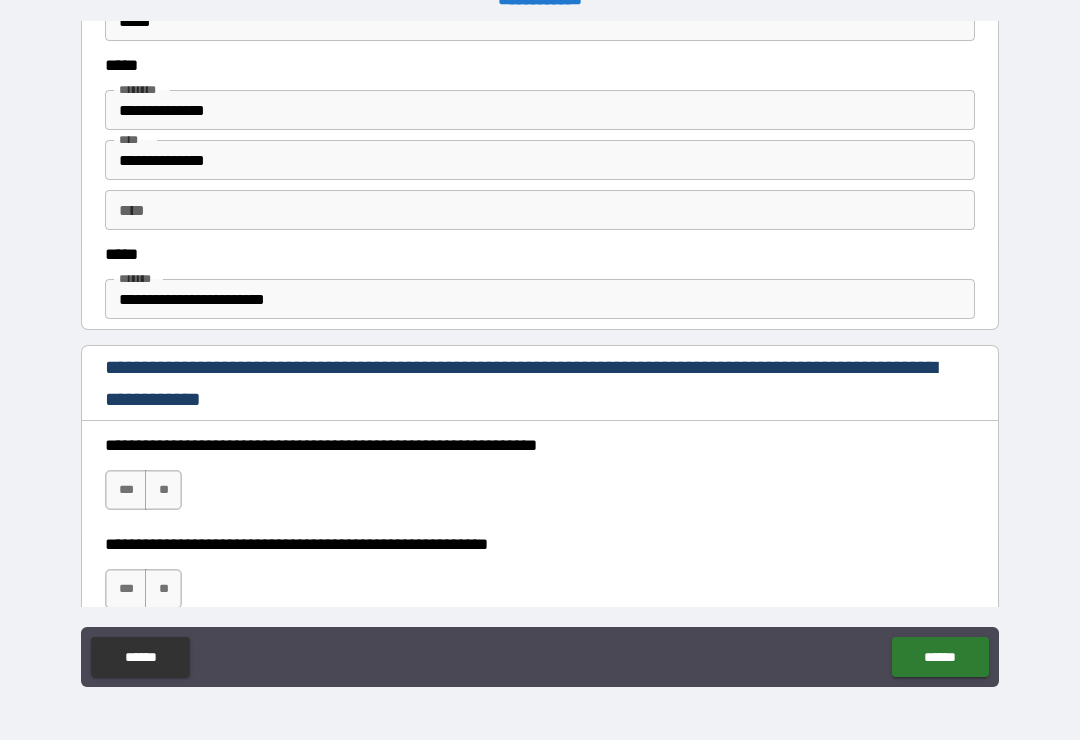 scroll, scrollTop: 1034, scrollLeft: 0, axis: vertical 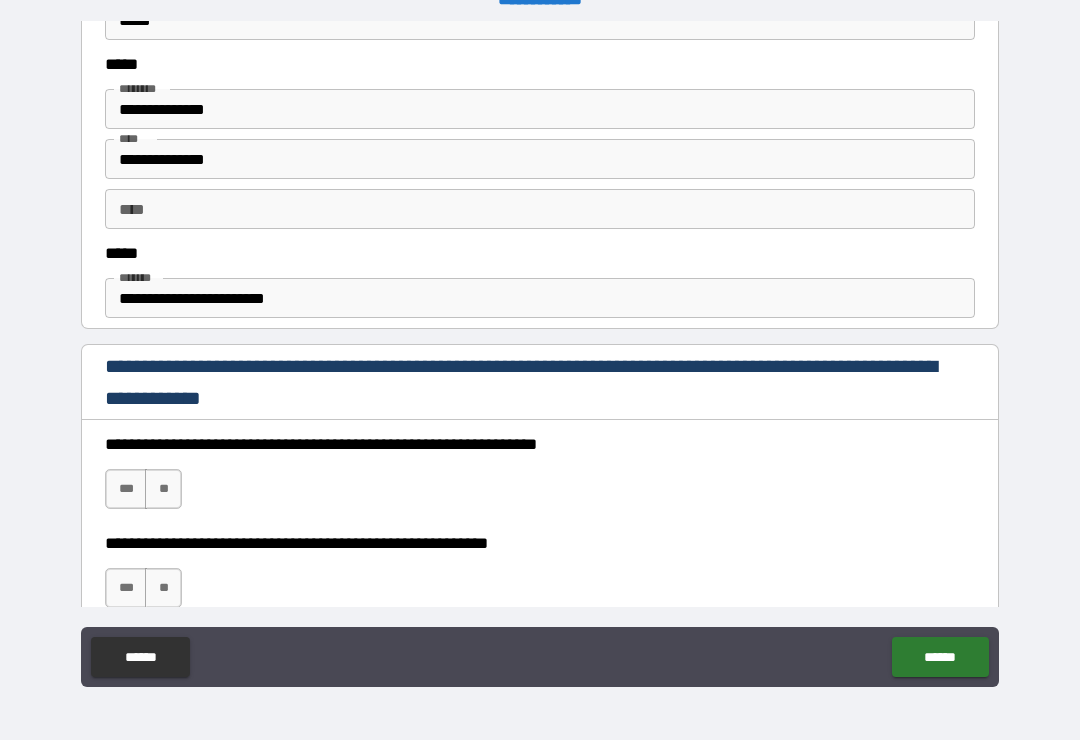 click on "***" at bounding box center [126, 489] 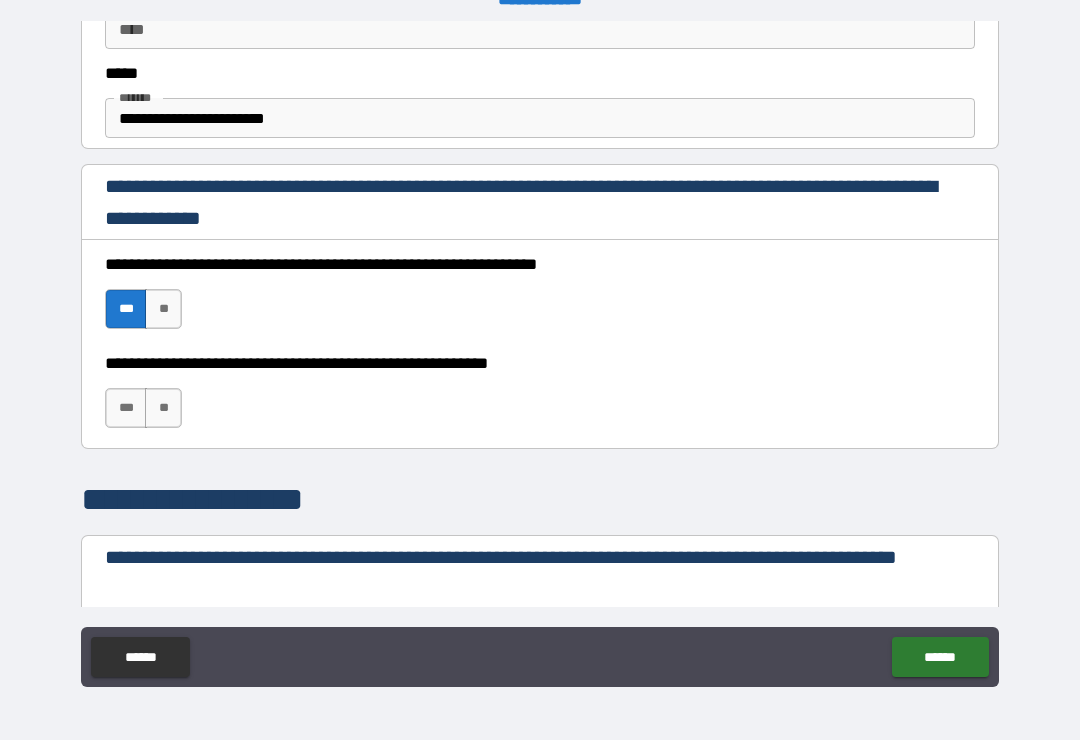 scroll, scrollTop: 1215, scrollLeft: 0, axis: vertical 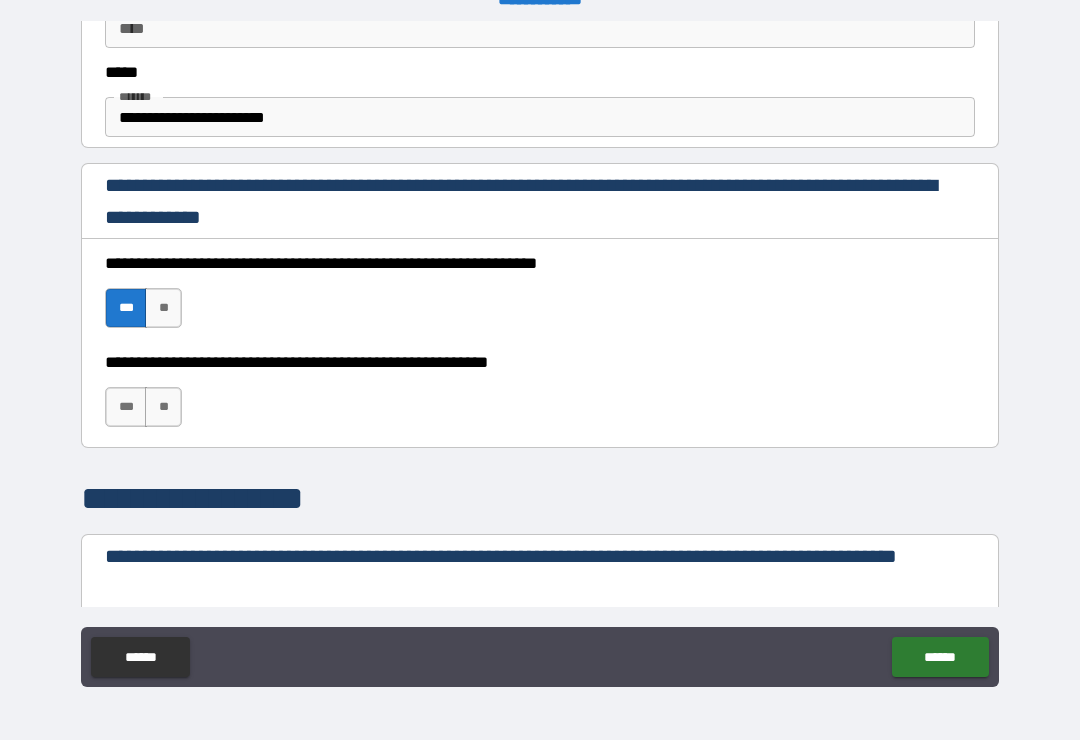 click on "***" at bounding box center [126, 407] 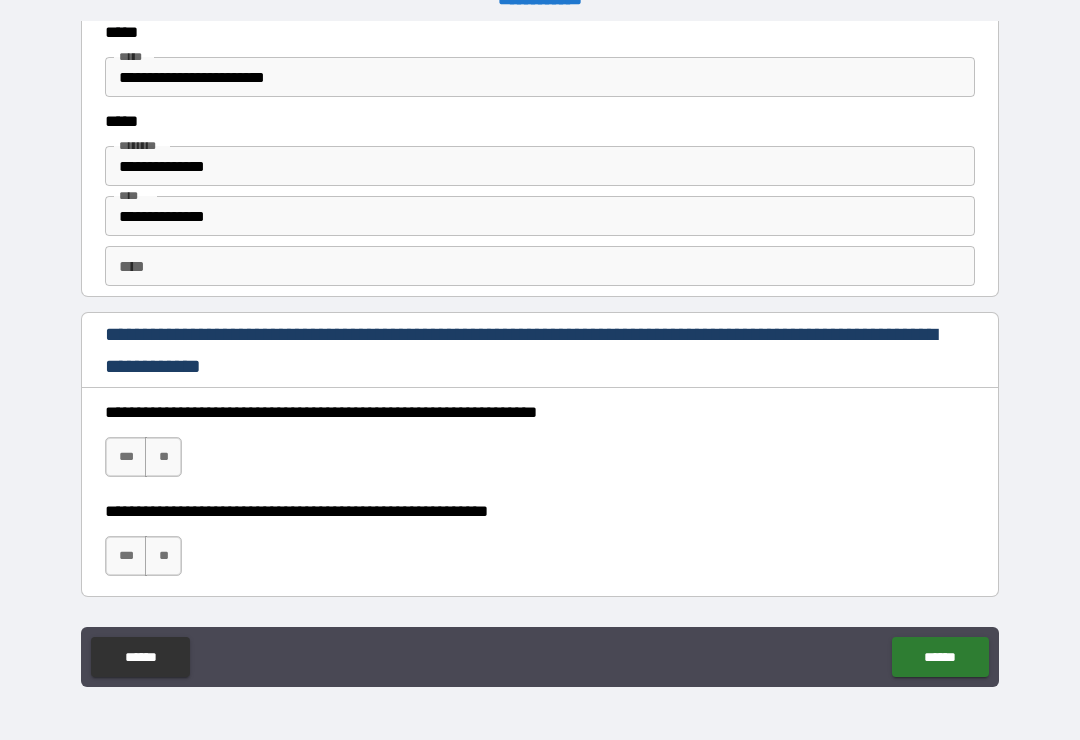 scroll, scrollTop: 2708, scrollLeft: 0, axis: vertical 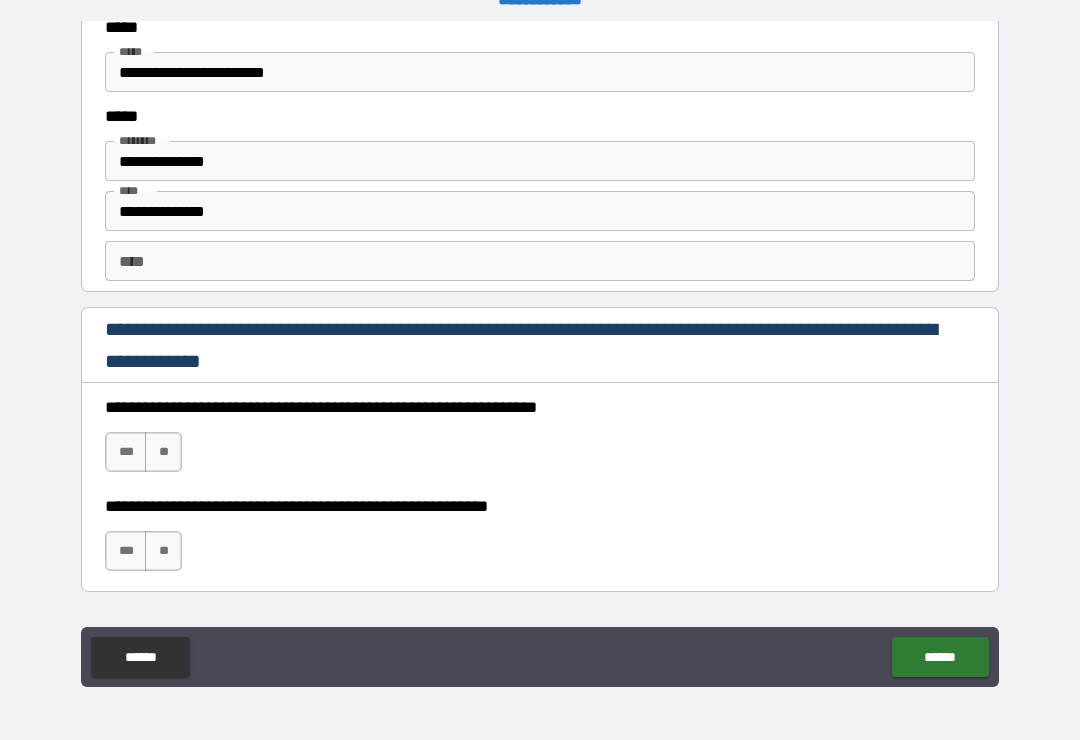 click on "***" at bounding box center [126, 452] 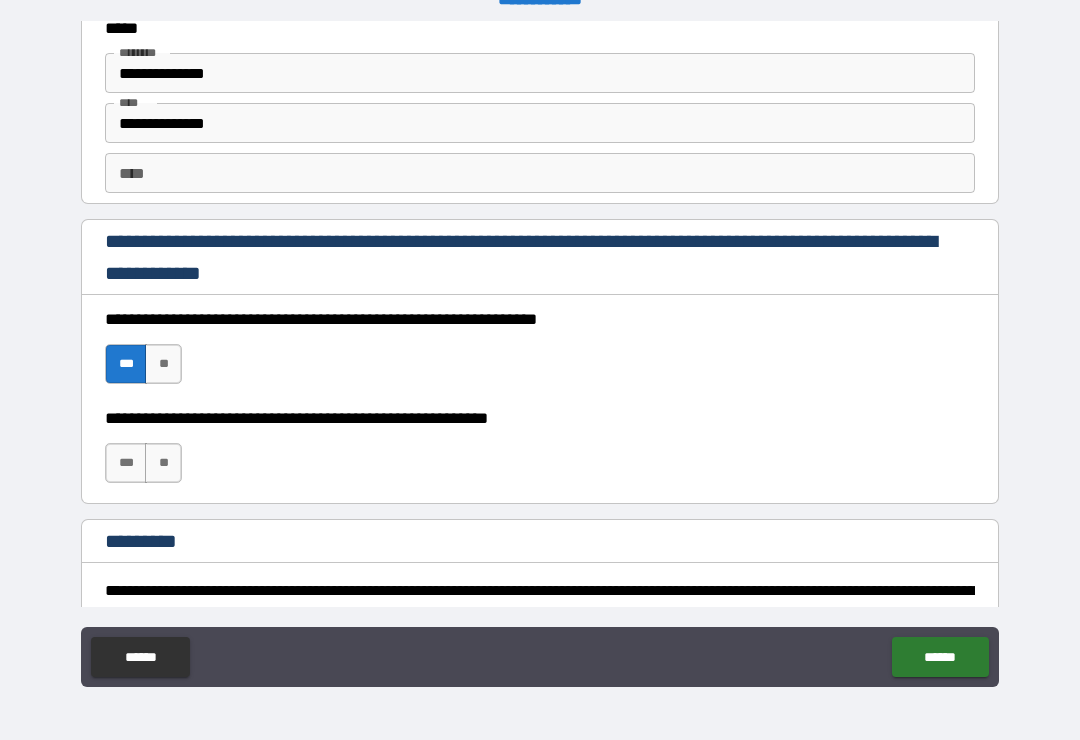 scroll, scrollTop: 2801, scrollLeft: 0, axis: vertical 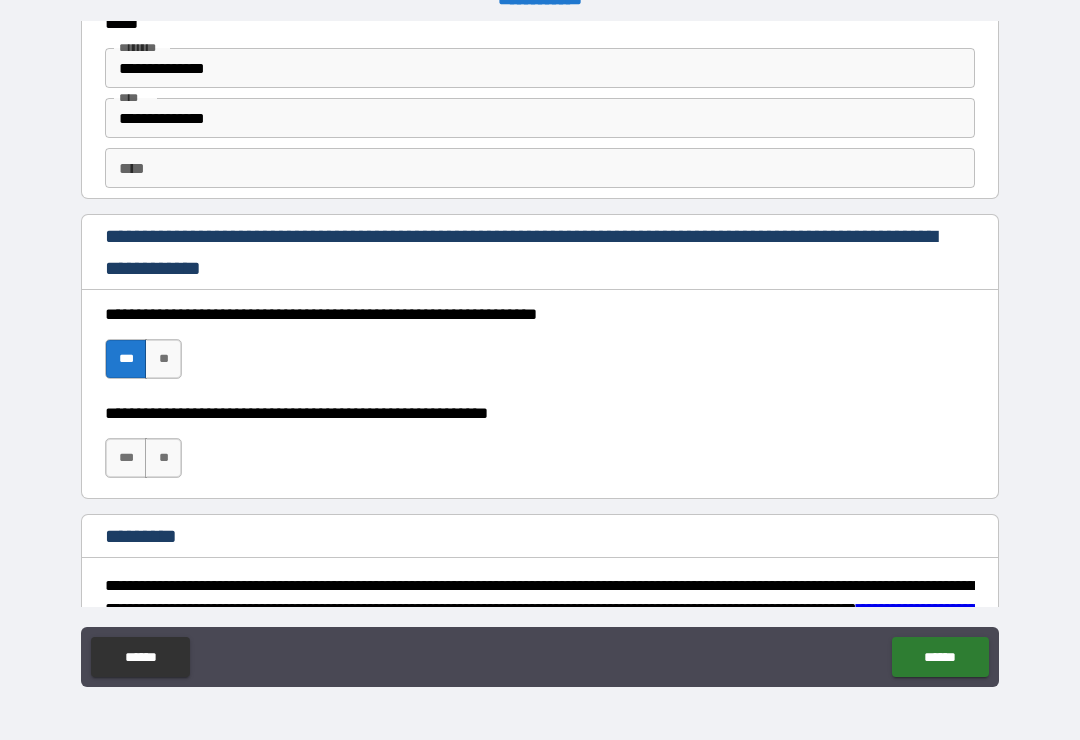 click on "***" at bounding box center (126, 458) 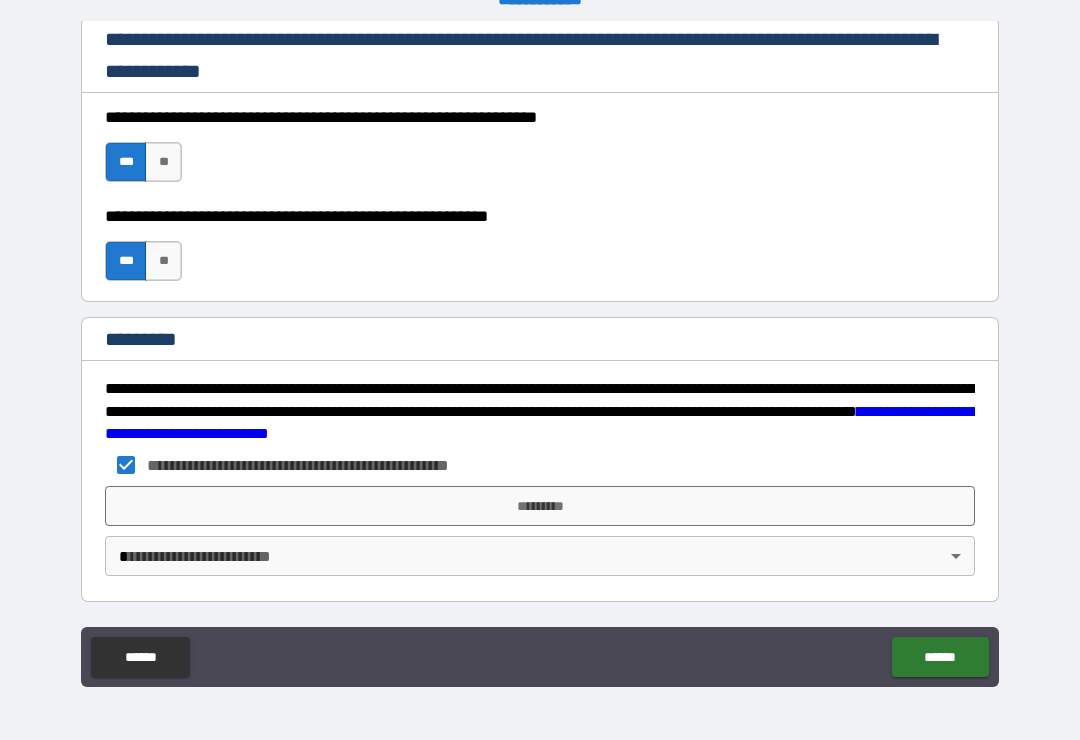scroll, scrollTop: 2998, scrollLeft: 0, axis: vertical 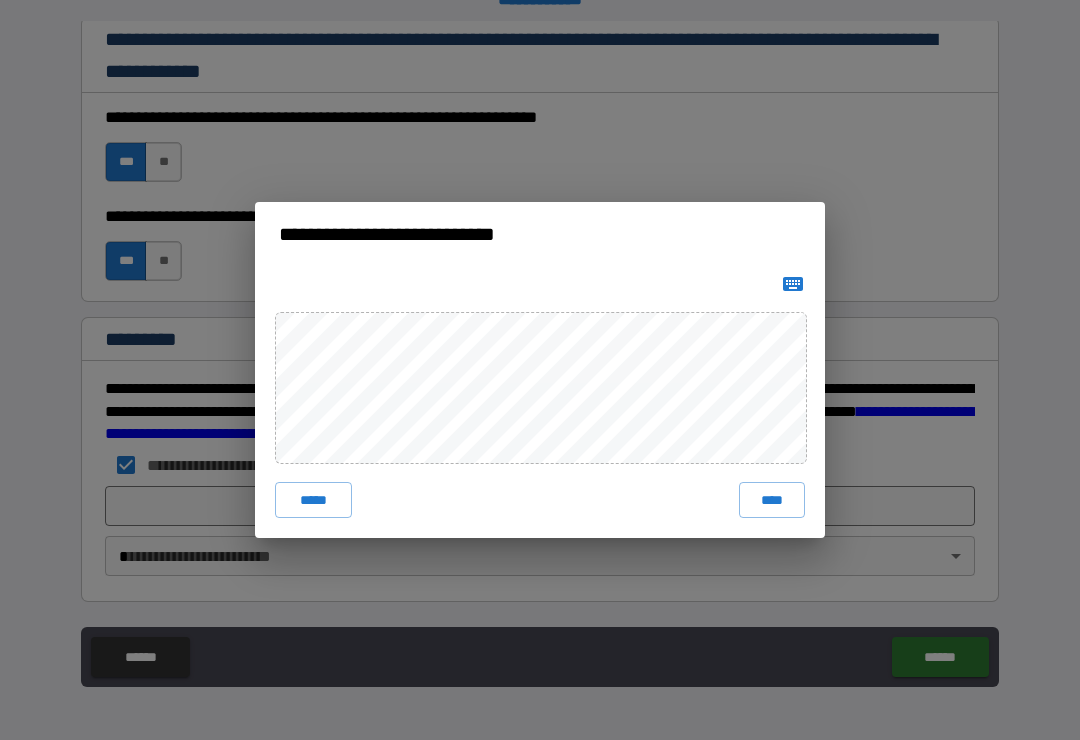 click on "****" at bounding box center (772, 500) 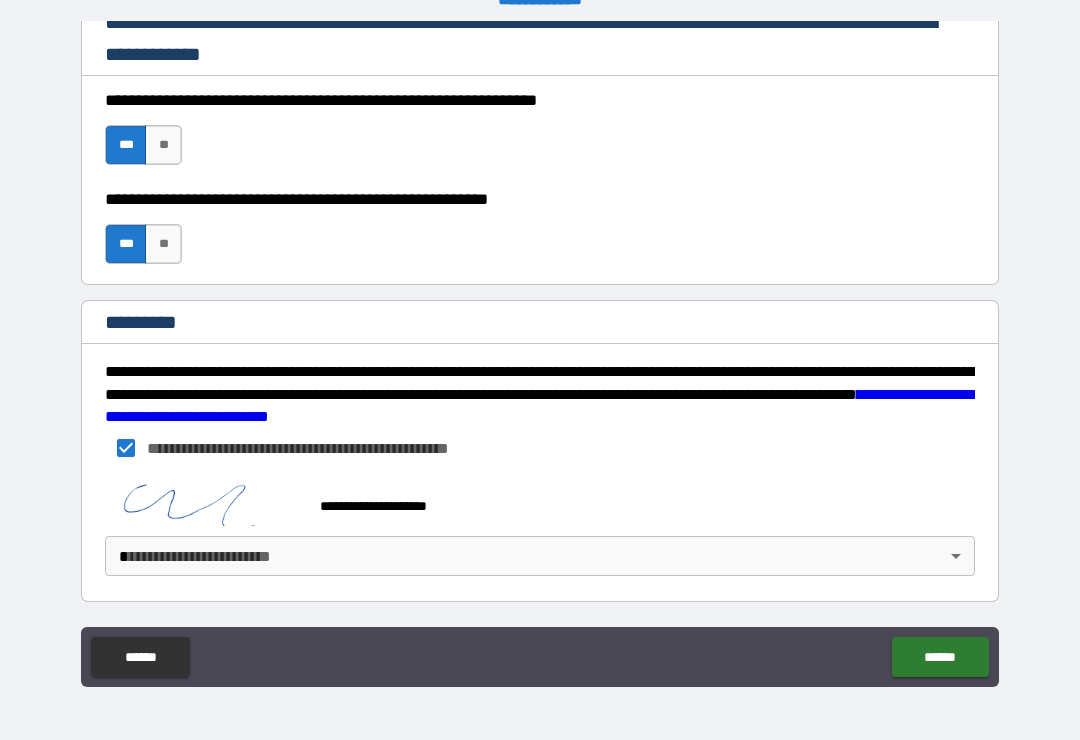 scroll, scrollTop: 3015, scrollLeft: 0, axis: vertical 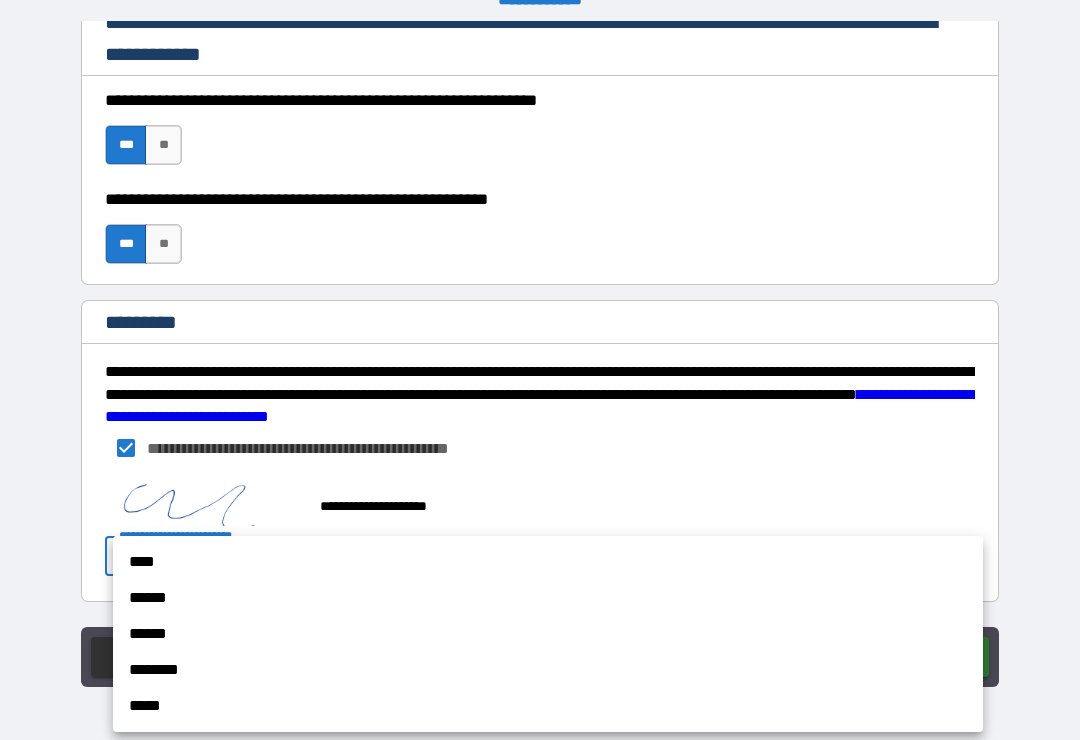 click on "******" at bounding box center (548, 598) 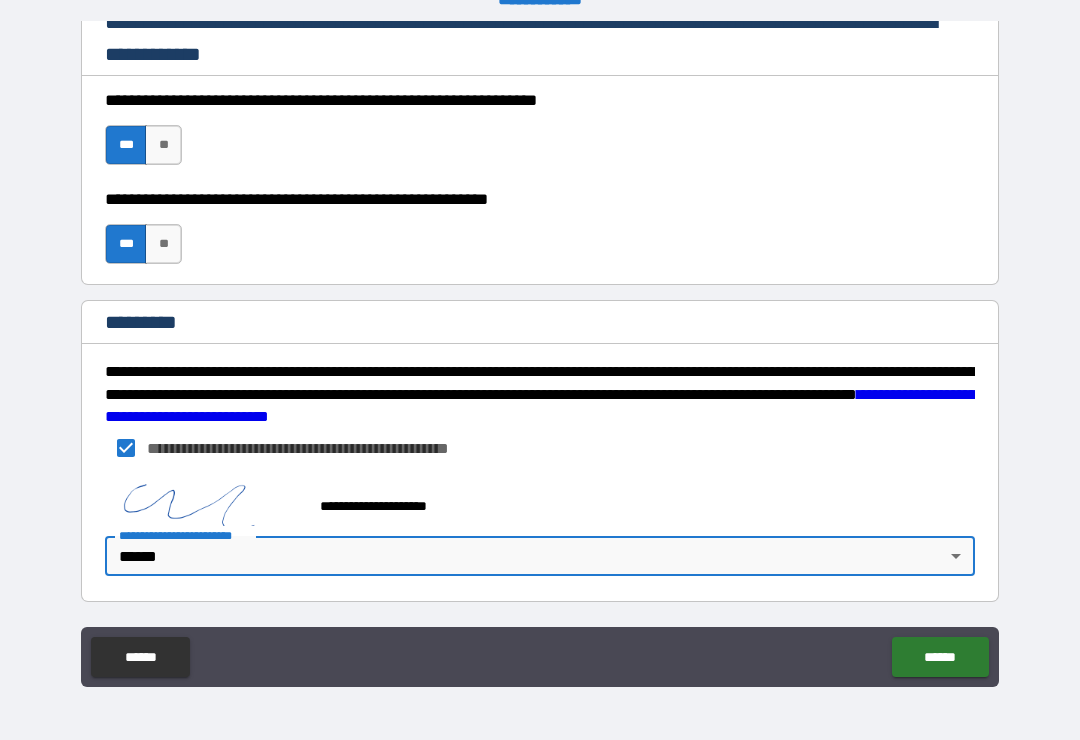 type 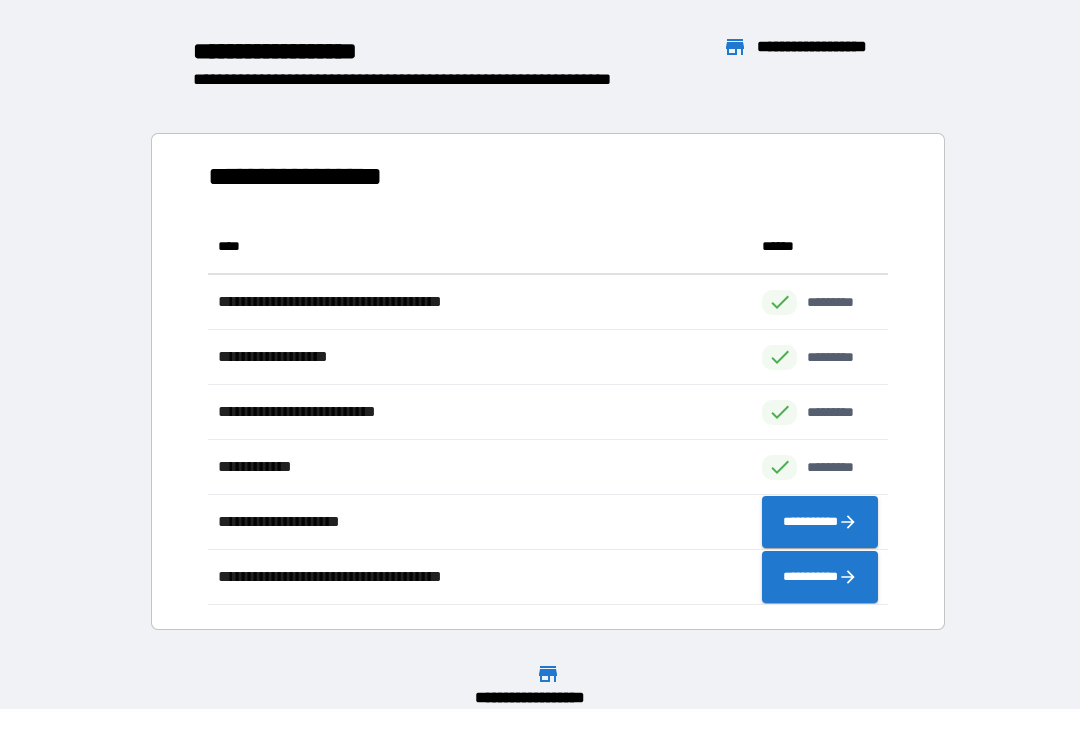 scroll, scrollTop: 386, scrollLeft: 680, axis: both 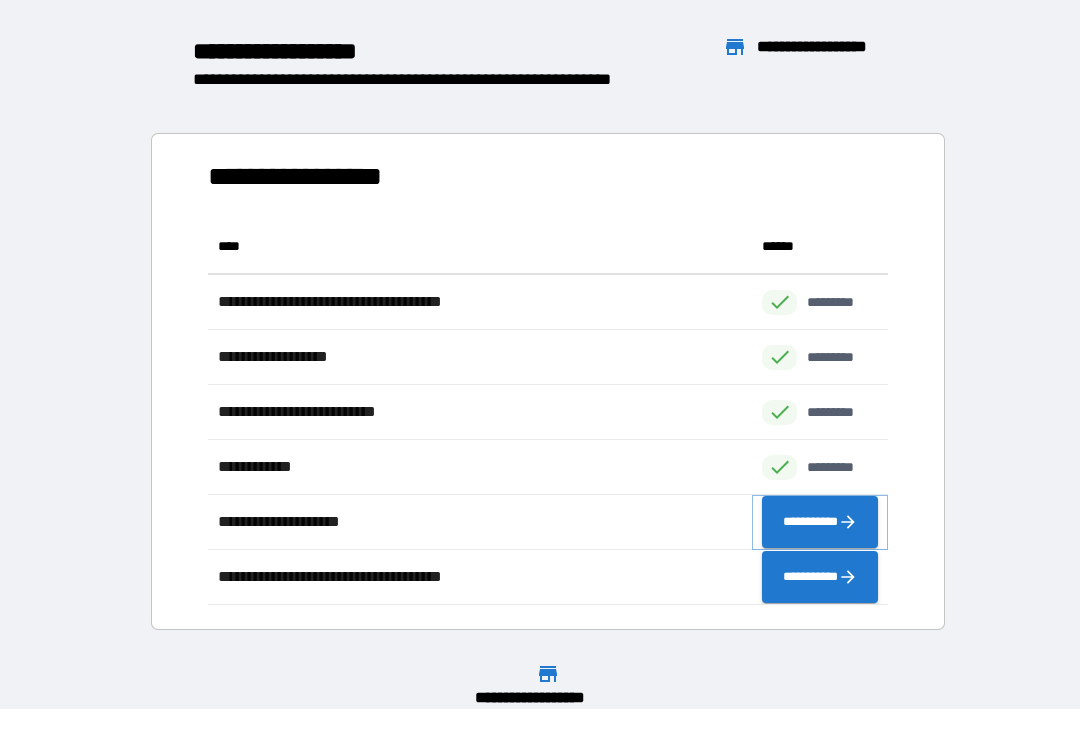 click on "**********" at bounding box center [820, 522] 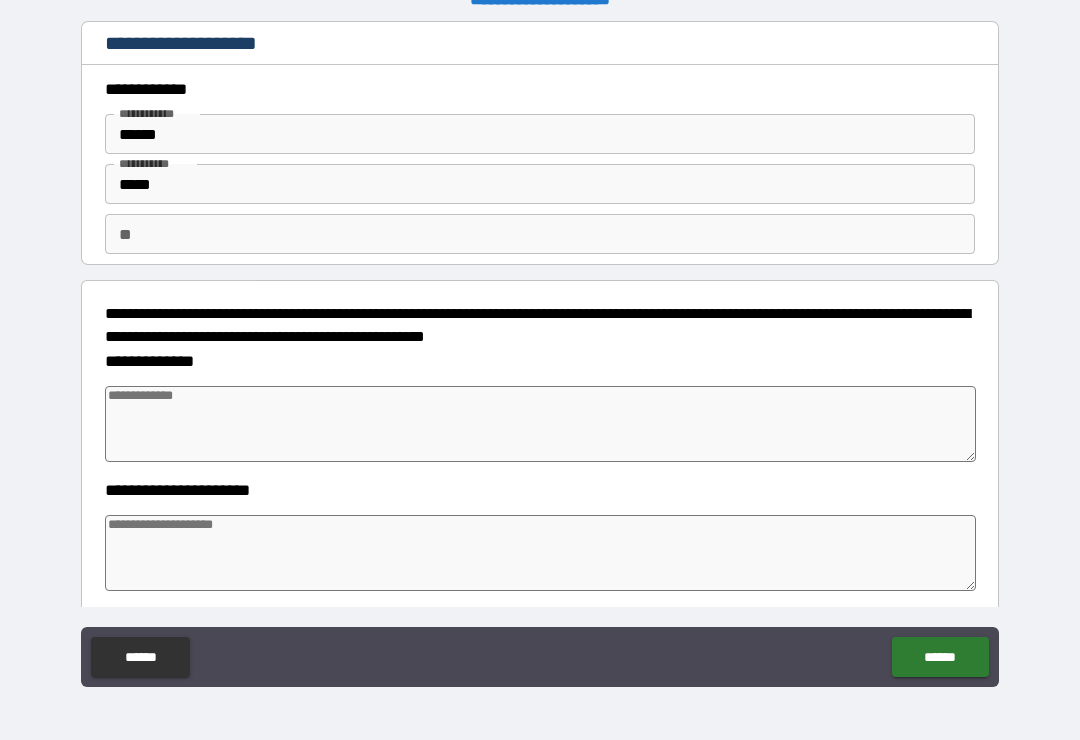 click on "**********" at bounding box center [540, 361] 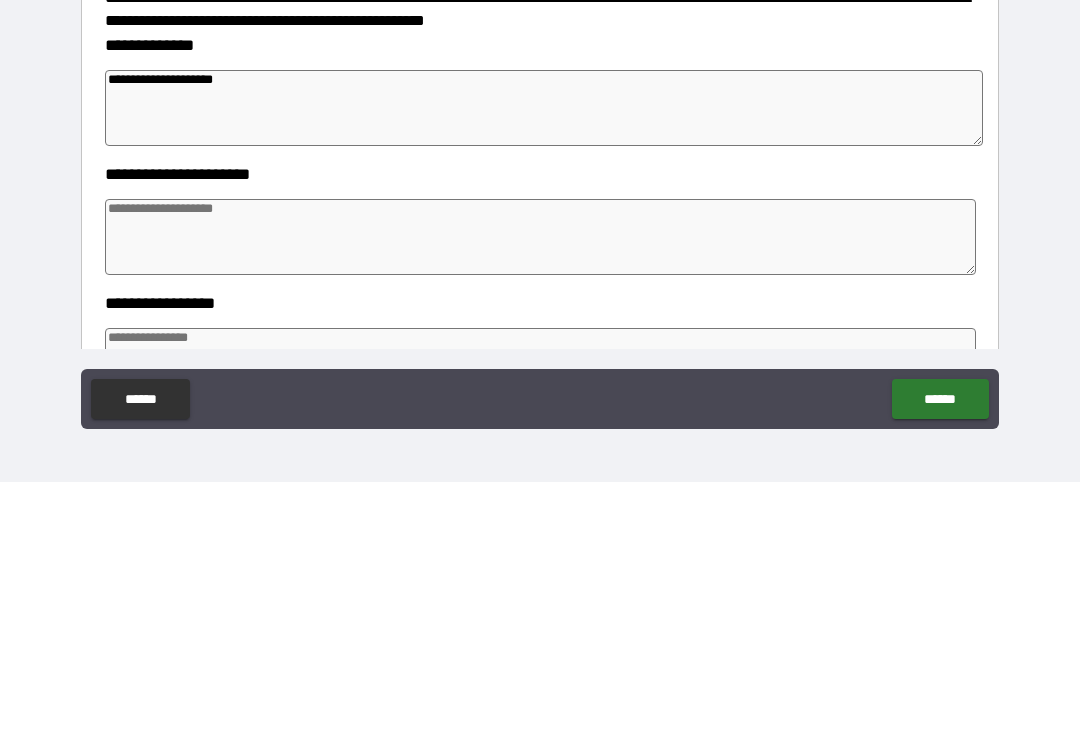 scroll, scrollTop: 60, scrollLeft: 0, axis: vertical 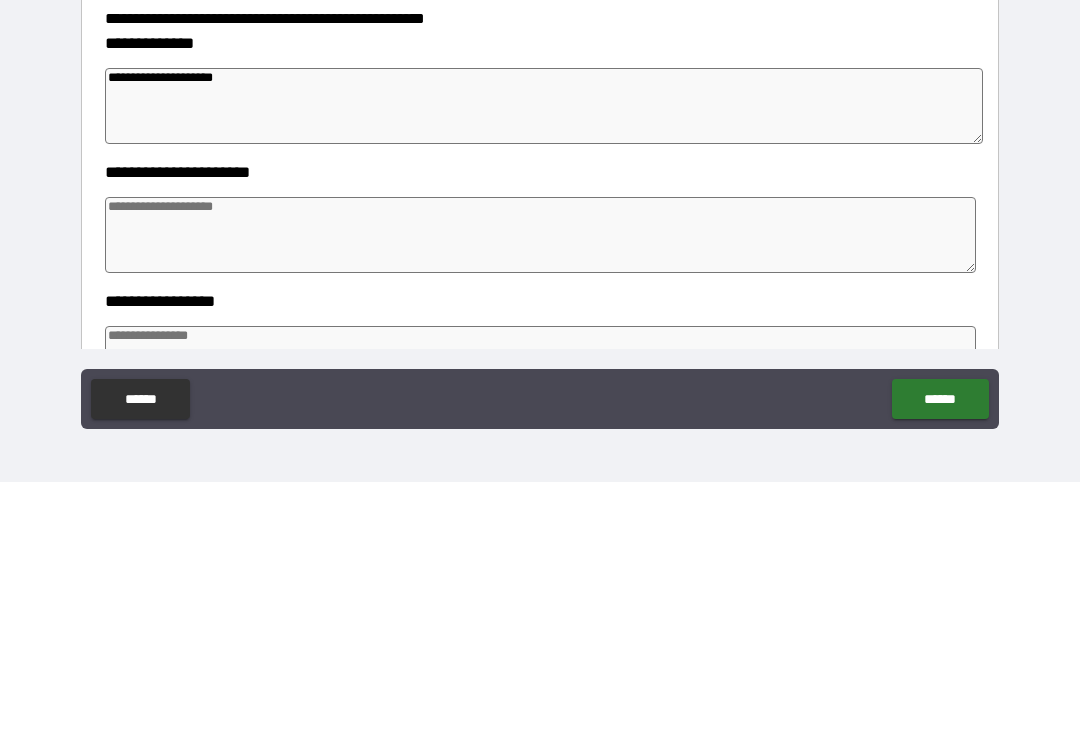 click at bounding box center (540, 493) 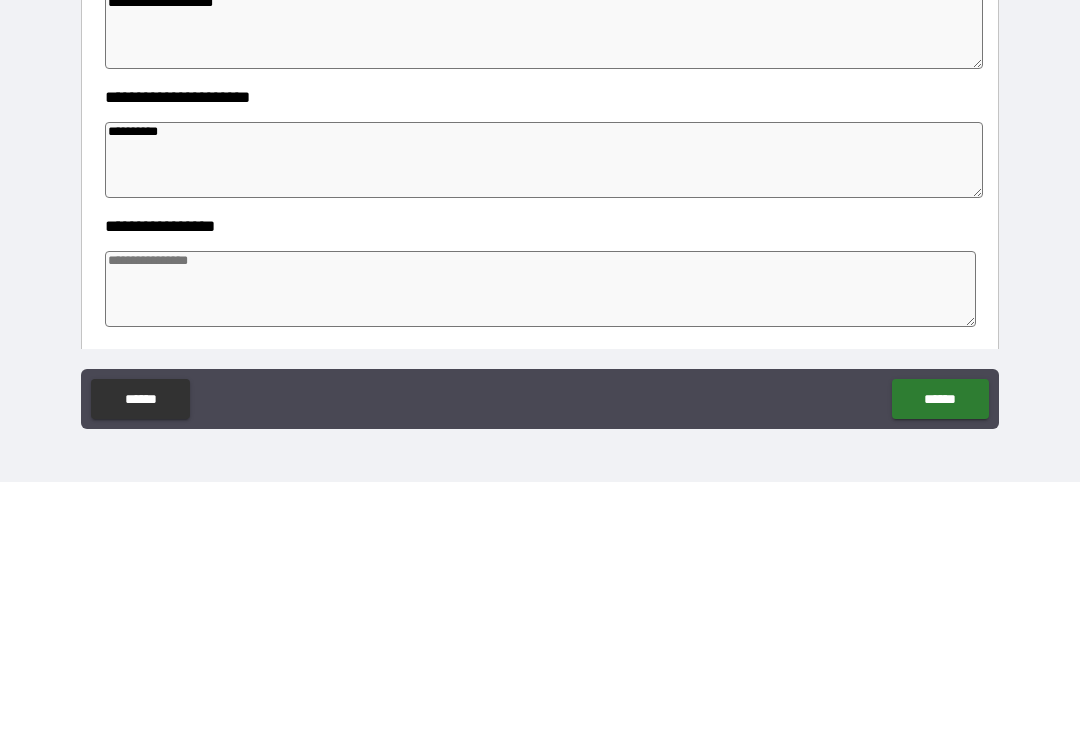 scroll, scrollTop: 152, scrollLeft: 0, axis: vertical 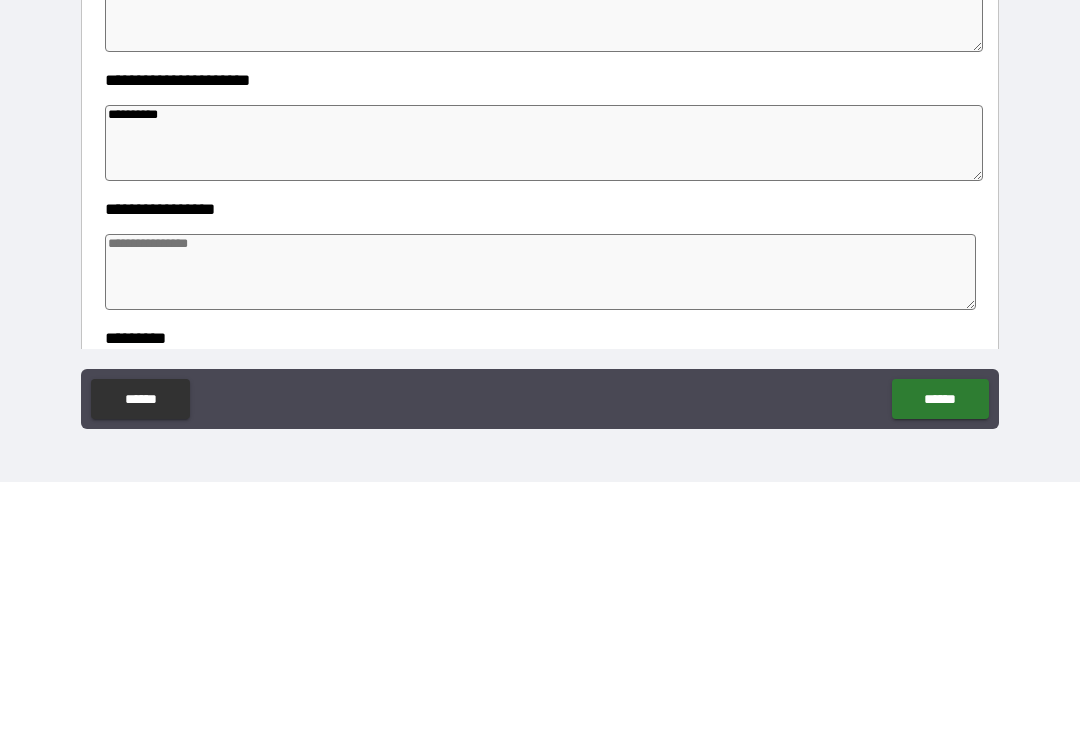 click at bounding box center [540, 530] 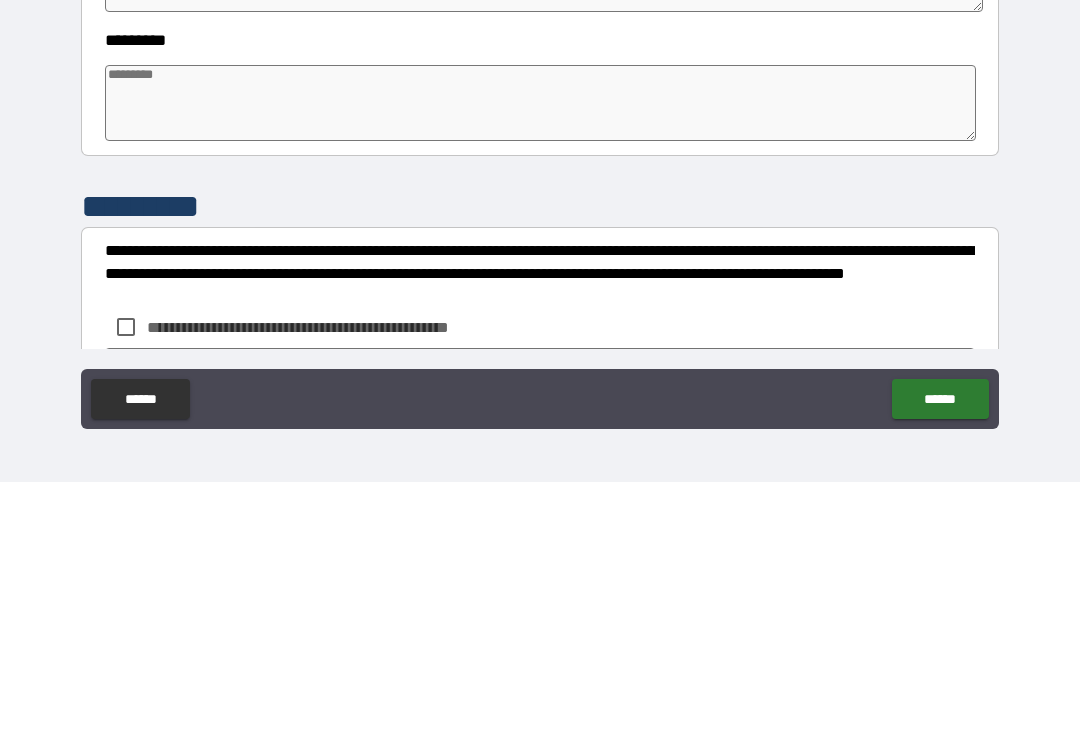 scroll, scrollTop: 433, scrollLeft: 0, axis: vertical 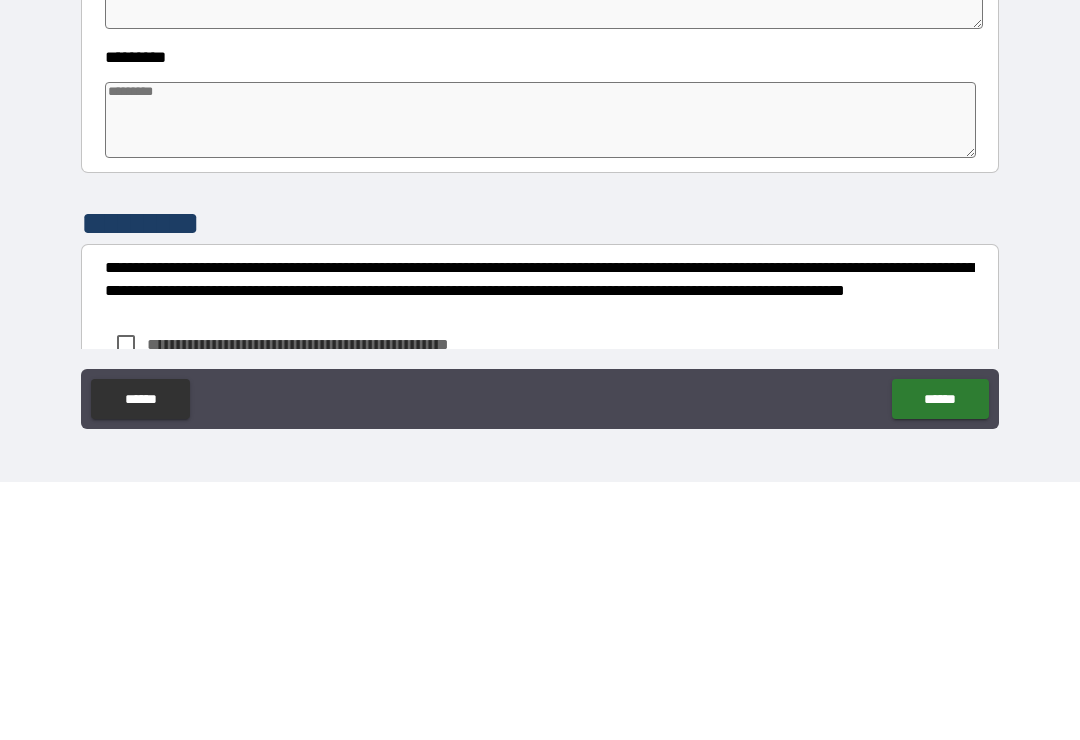 click at bounding box center [540, 378] 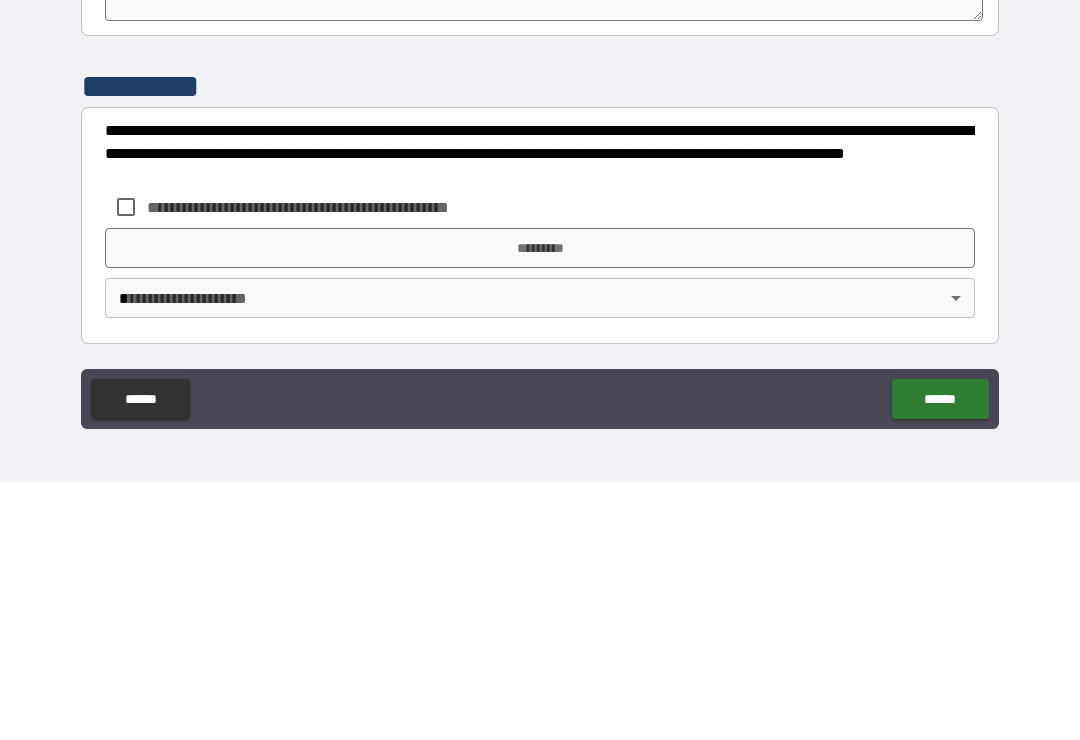 scroll, scrollTop: 570, scrollLeft: 0, axis: vertical 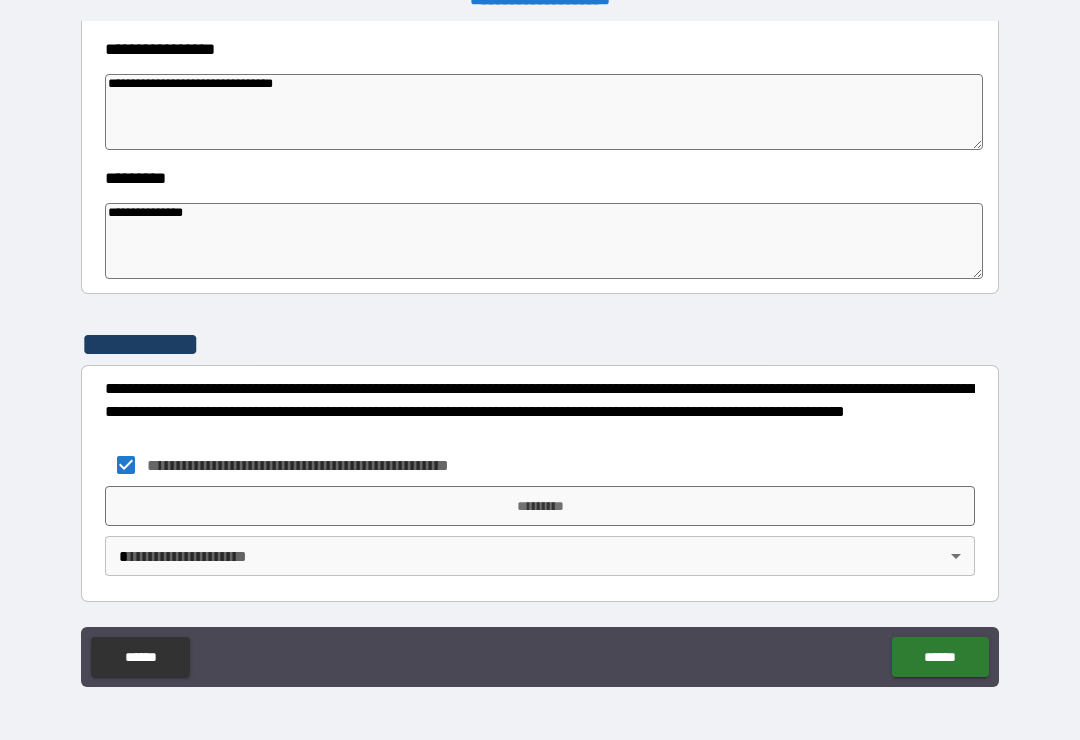 click on "*********" at bounding box center (540, 506) 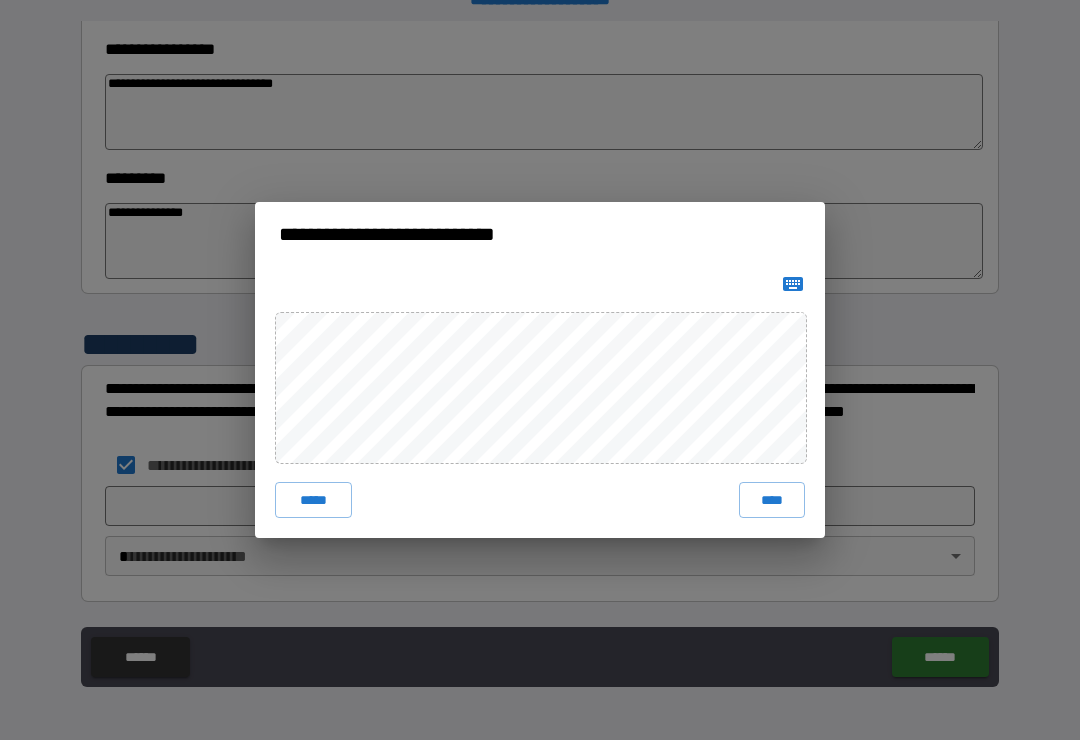click on "****" at bounding box center (772, 500) 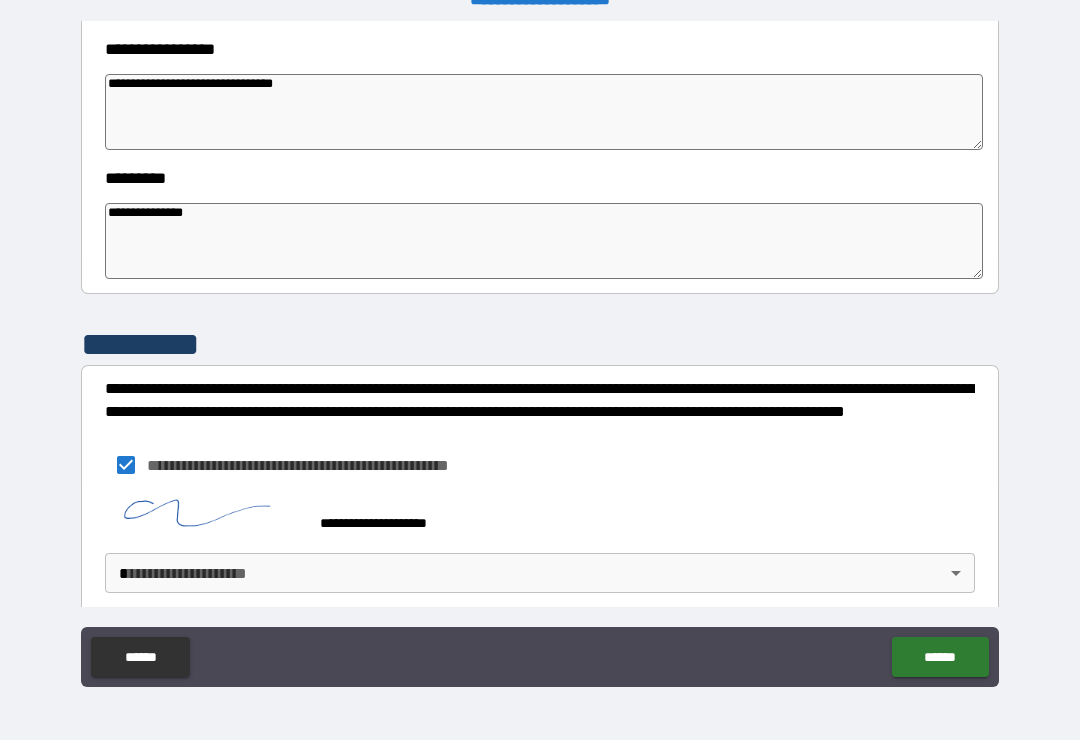 scroll, scrollTop: 560, scrollLeft: 0, axis: vertical 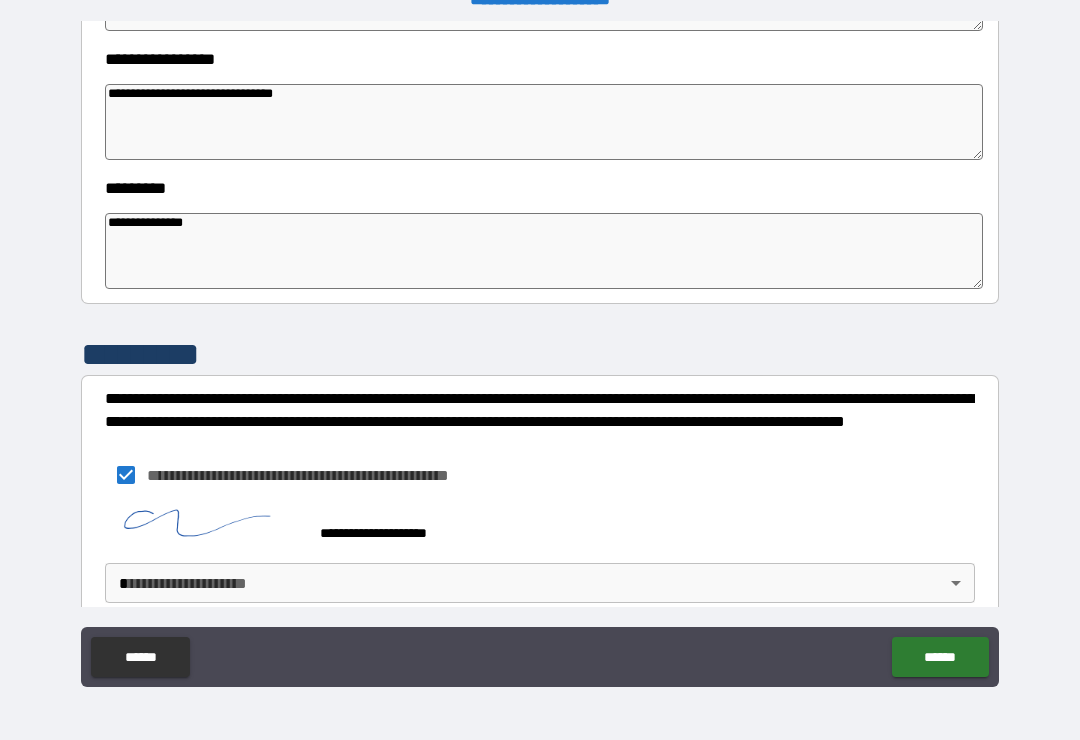 click on "**********" at bounding box center [540, 354] 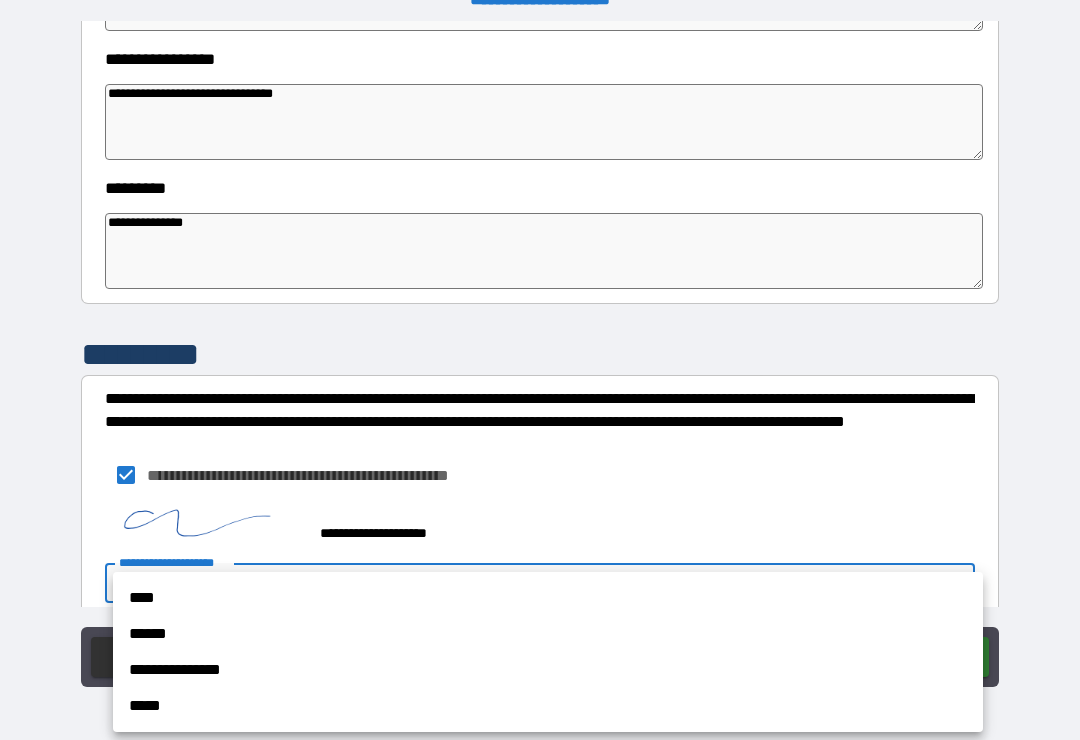 click on "******" at bounding box center [548, 634] 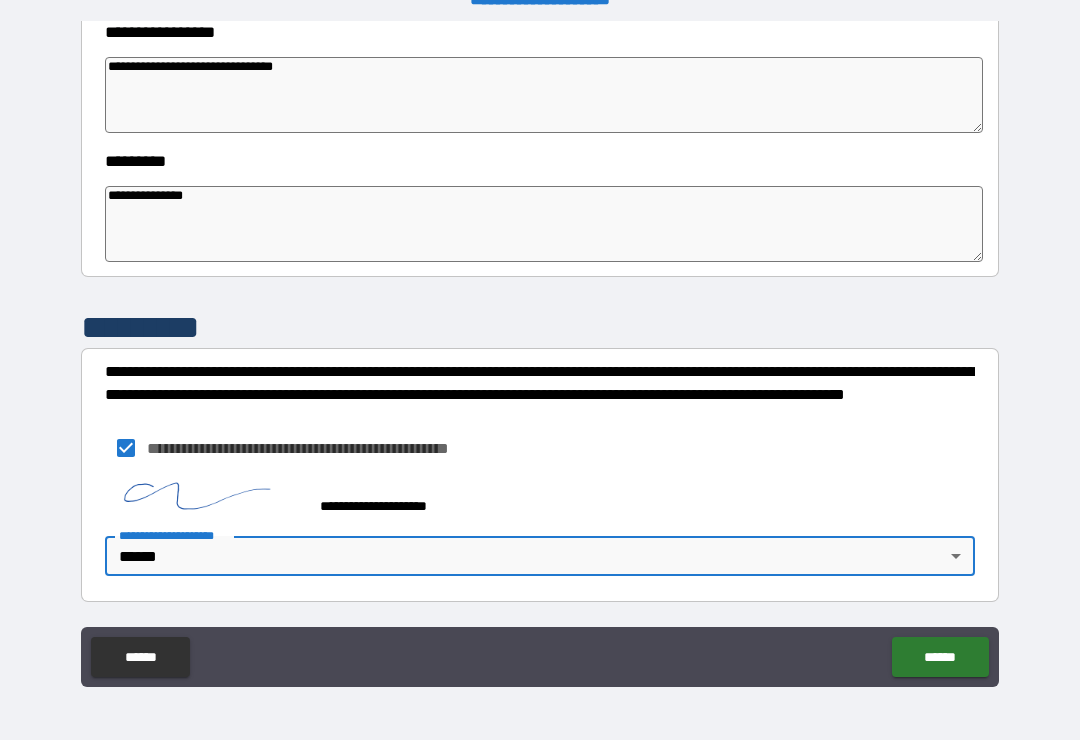 scroll, scrollTop: 592, scrollLeft: 0, axis: vertical 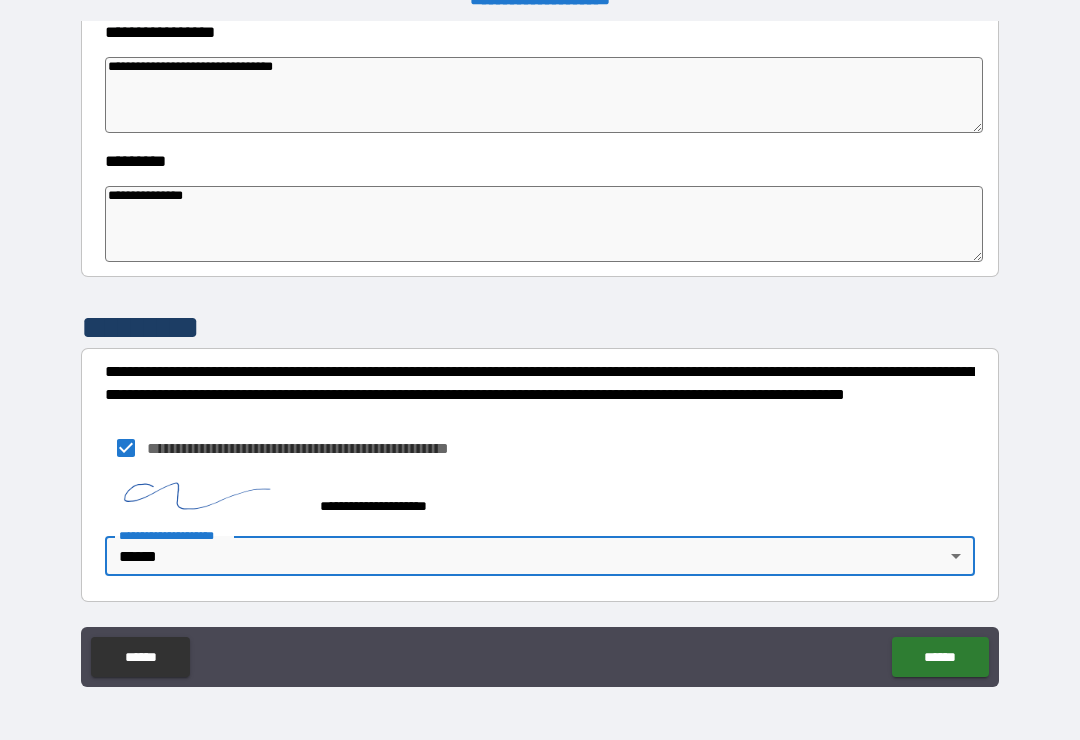 click on "******" at bounding box center (940, 657) 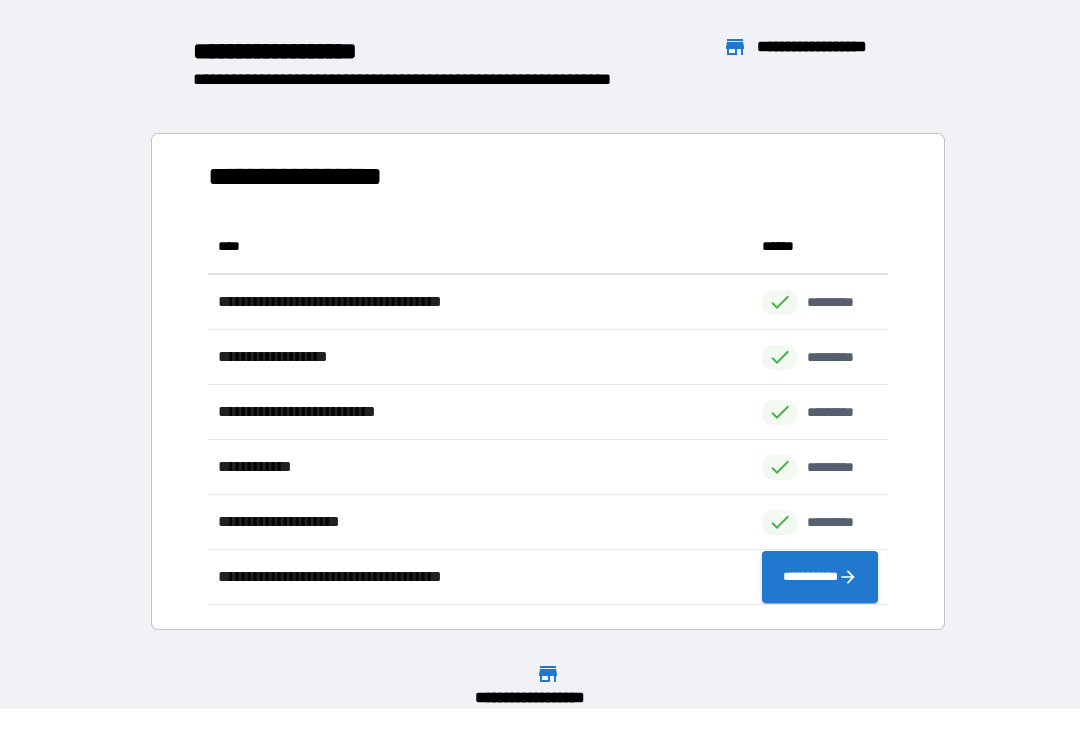 scroll, scrollTop: 386, scrollLeft: 680, axis: both 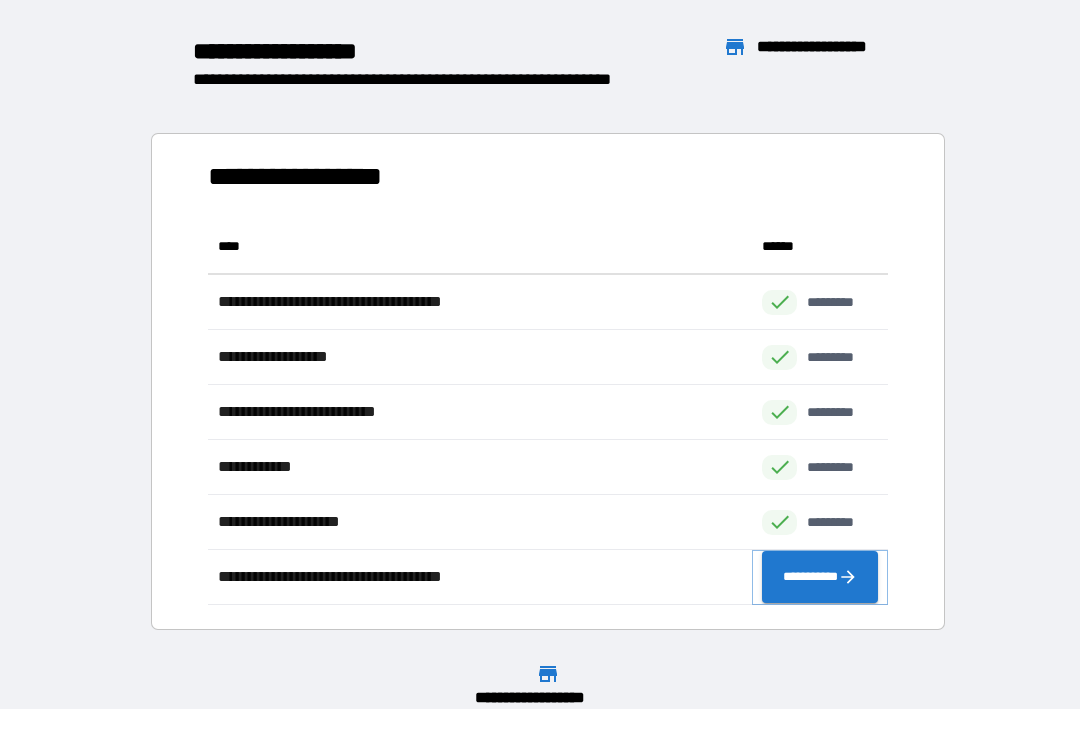 click on "**********" at bounding box center (820, 577) 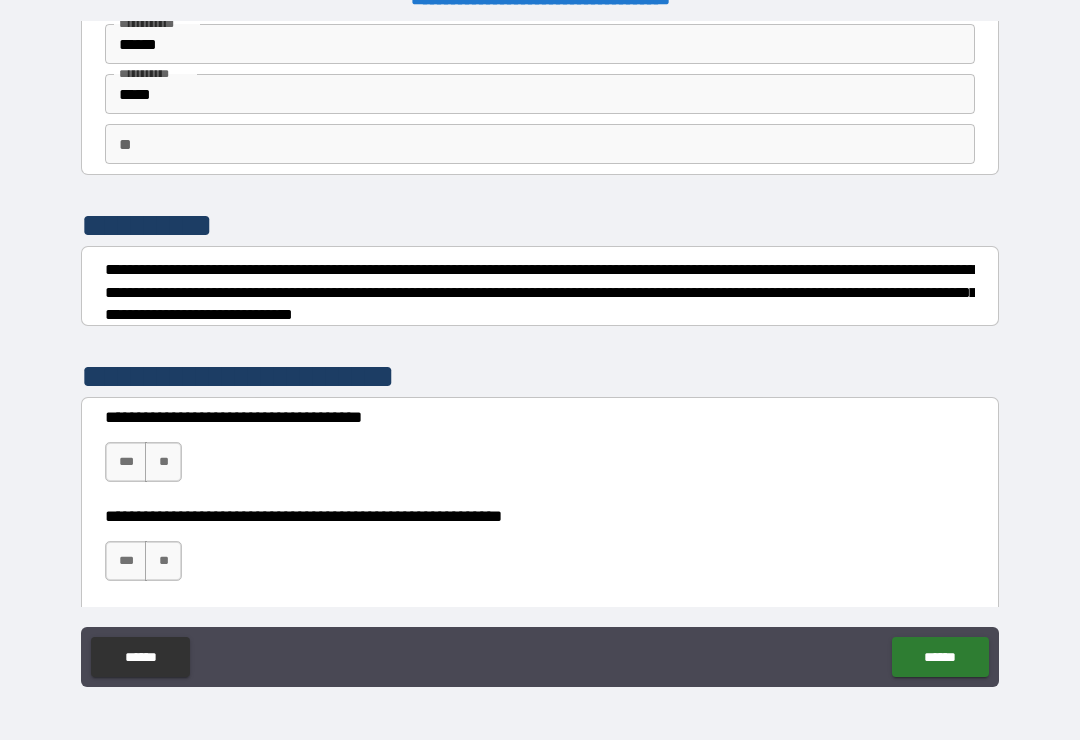scroll, scrollTop: 94, scrollLeft: 0, axis: vertical 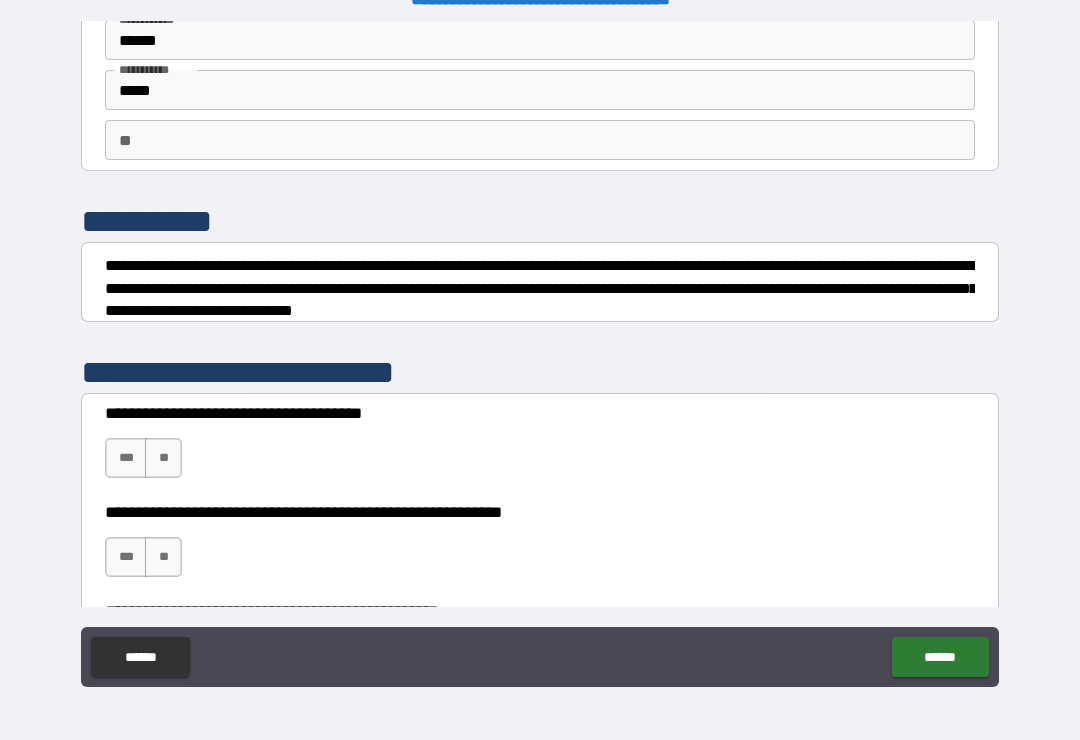 click on "**" at bounding box center [163, 458] 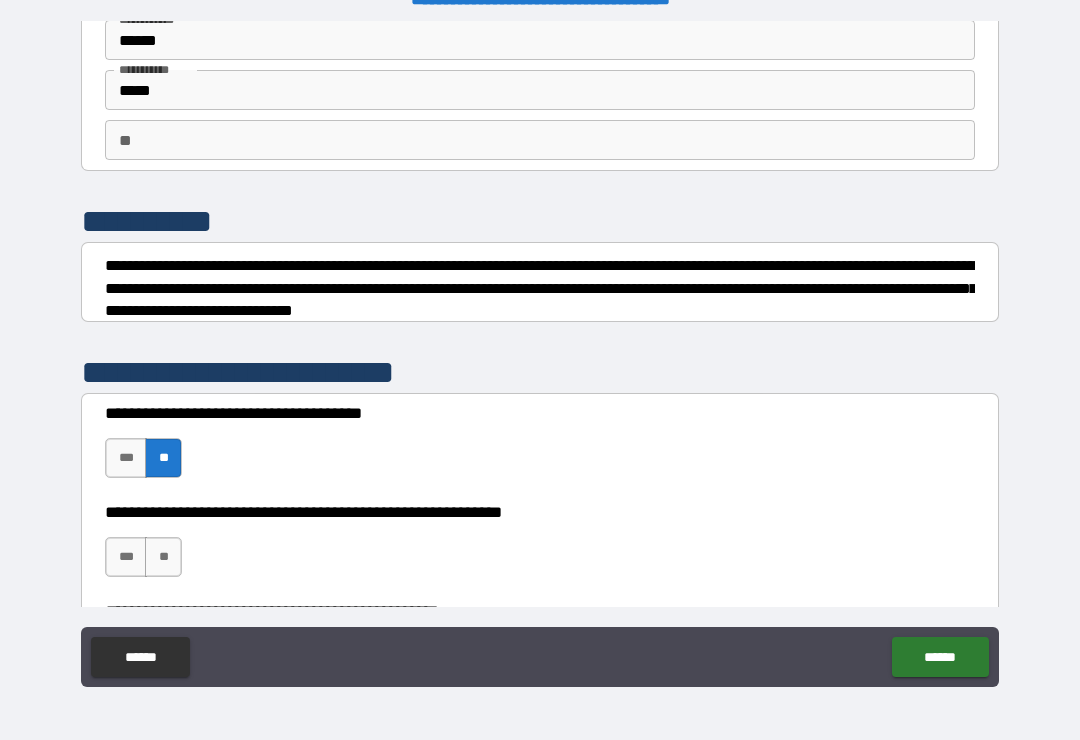 click on "**" at bounding box center [163, 557] 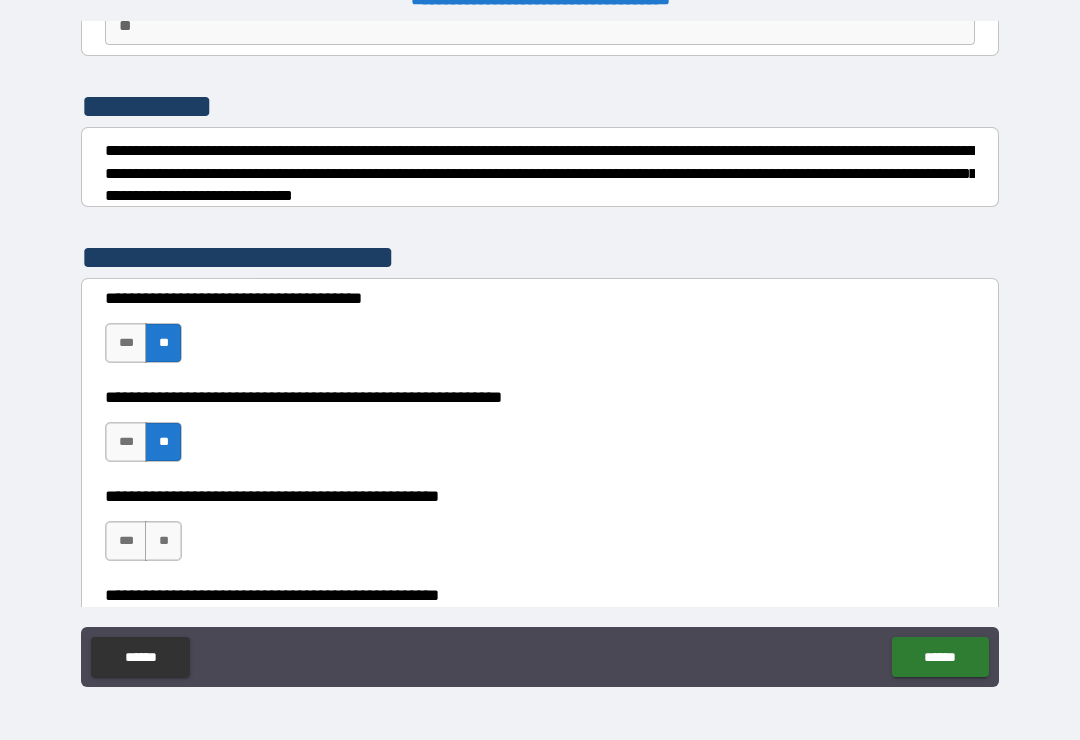 scroll, scrollTop: 316, scrollLeft: 0, axis: vertical 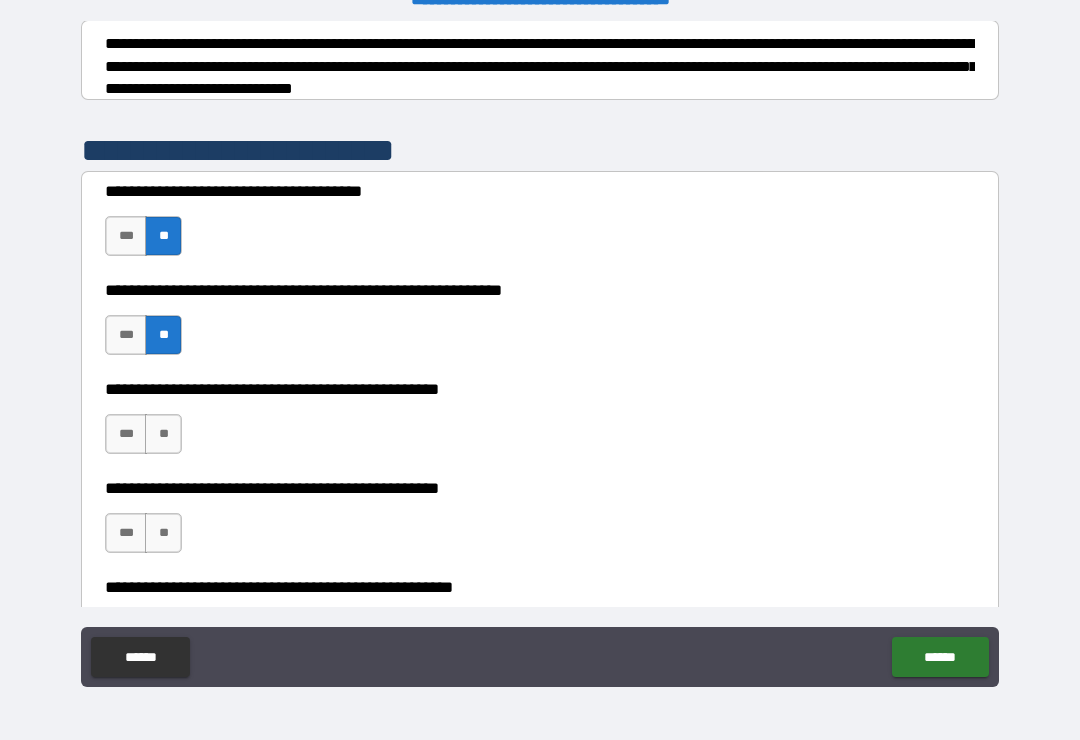 click on "**" at bounding box center [163, 434] 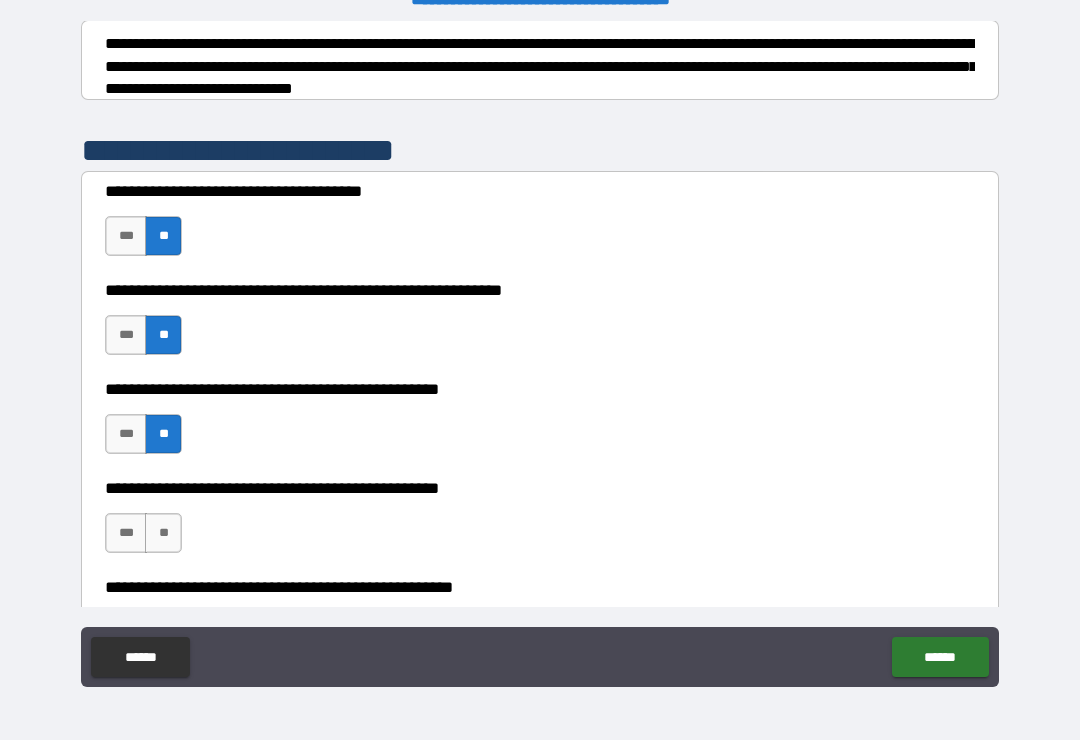 click on "**" at bounding box center [163, 533] 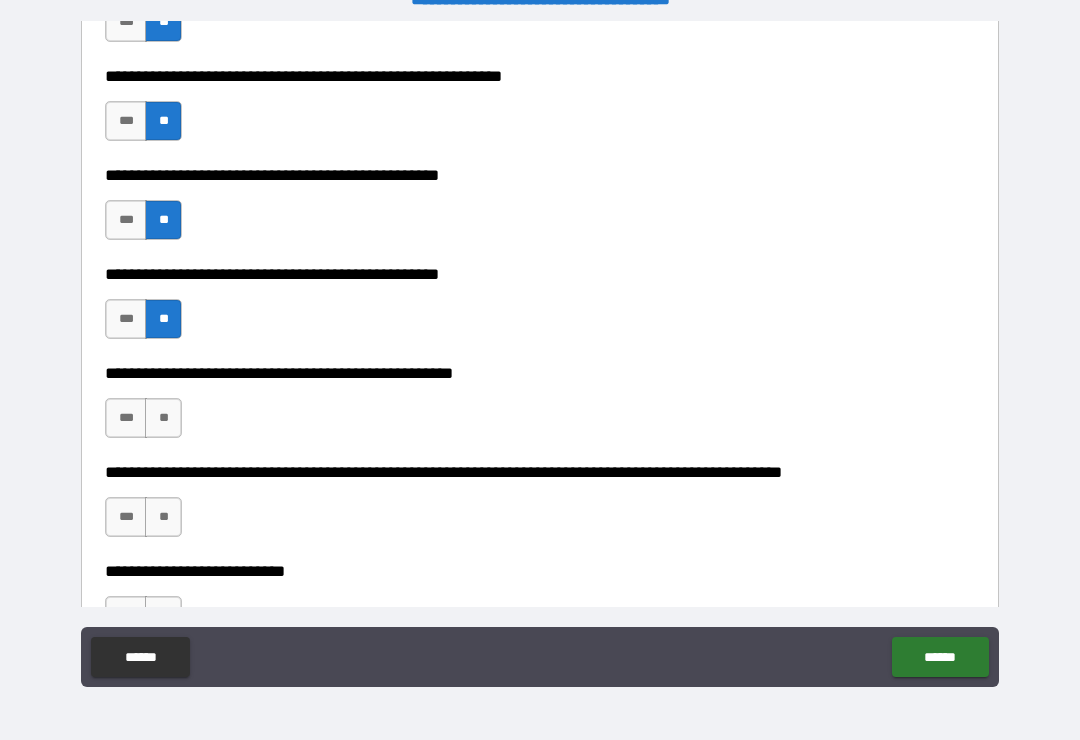 scroll, scrollTop: 533, scrollLeft: 0, axis: vertical 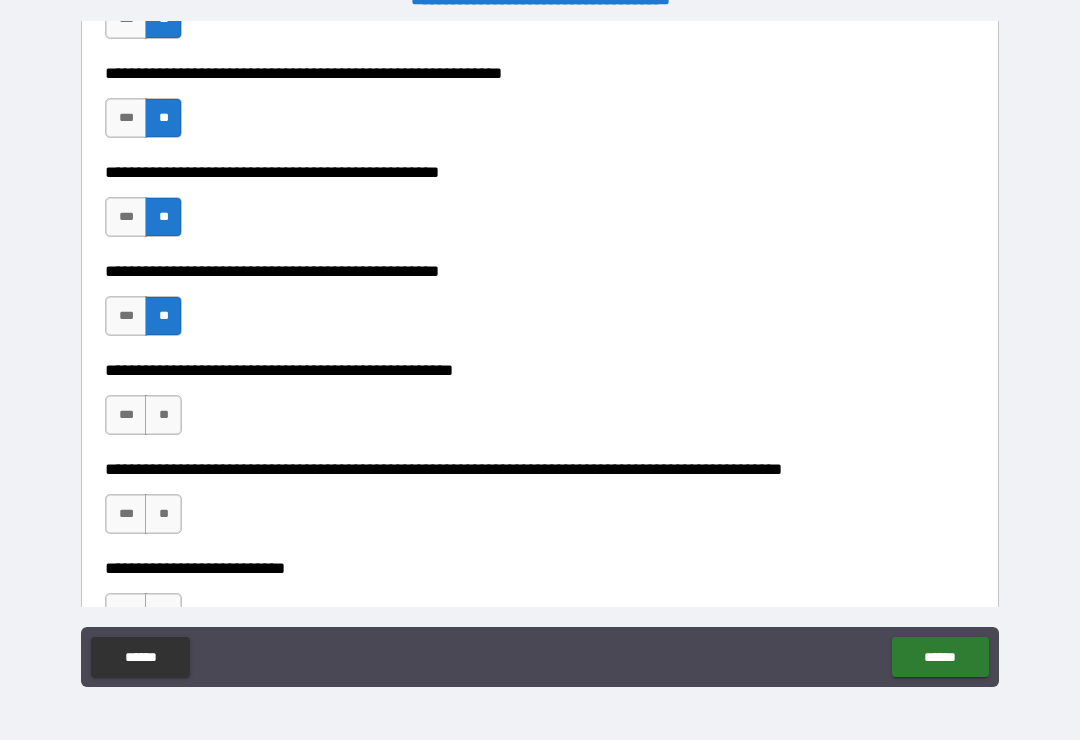 click on "**" at bounding box center [163, 415] 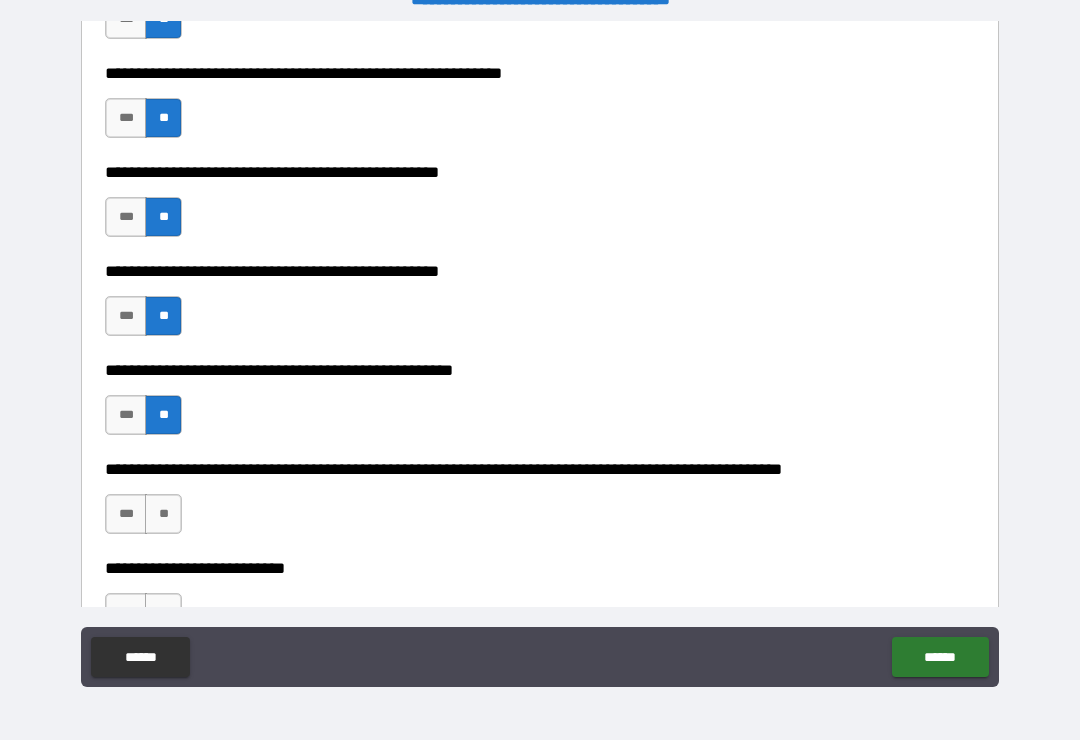 click on "**" at bounding box center (163, 514) 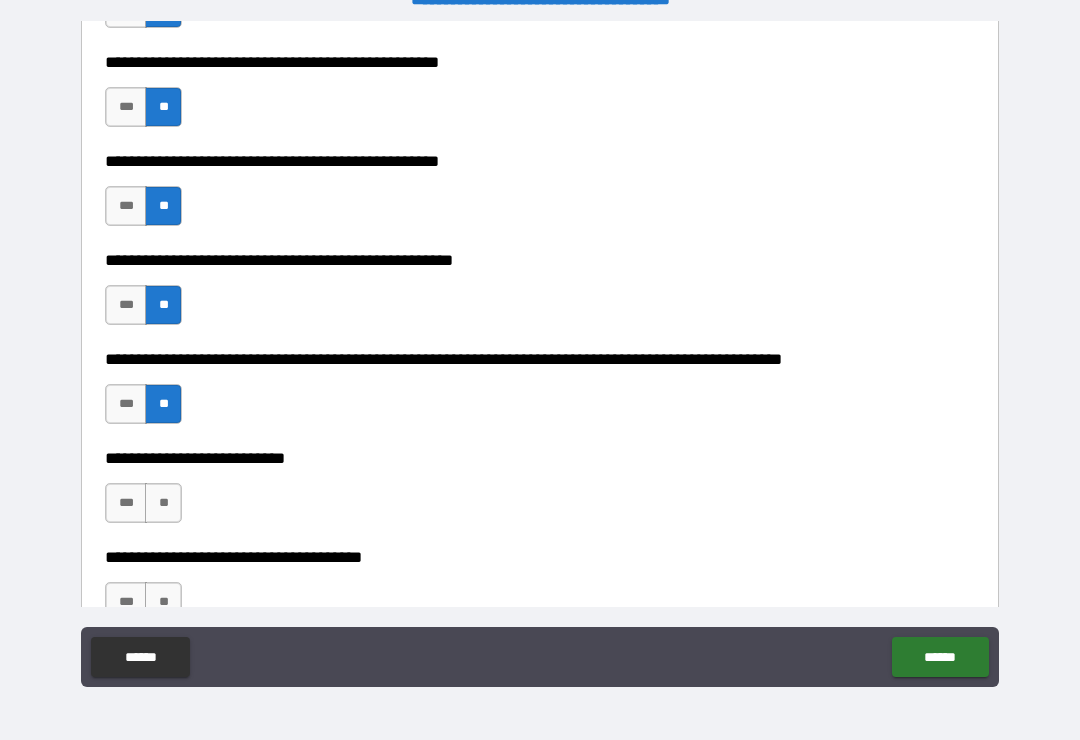 scroll, scrollTop: 656, scrollLeft: 0, axis: vertical 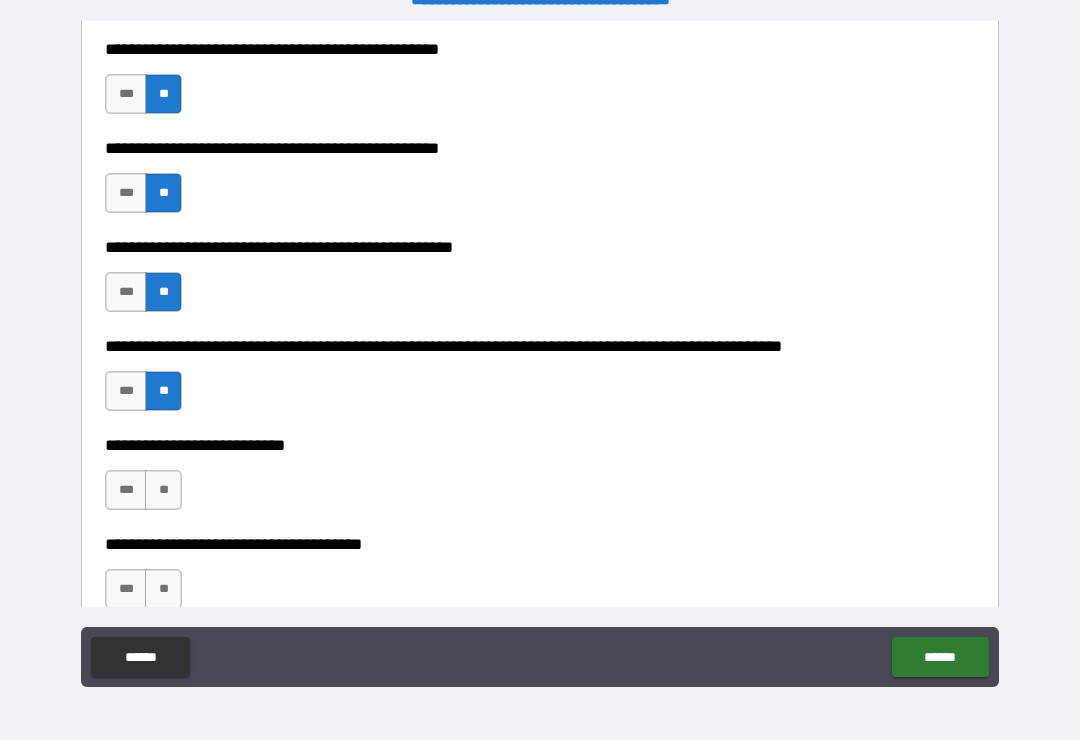click on "**" at bounding box center [163, 490] 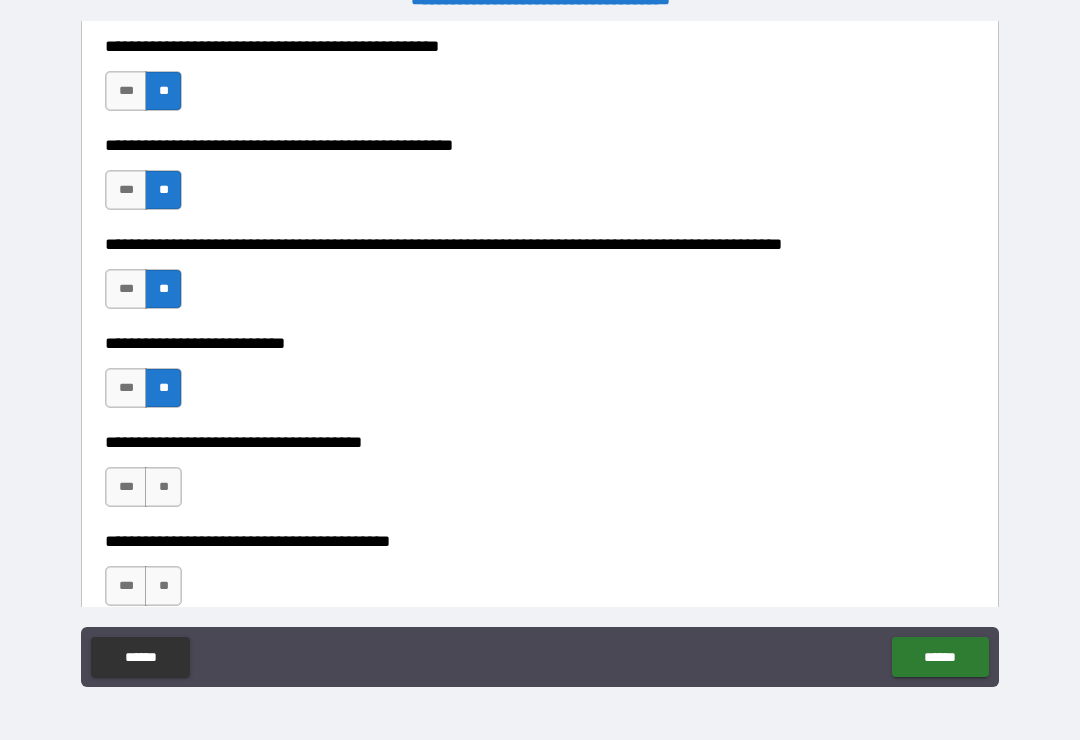 scroll, scrollTop: 760, scrollLeft: 0, axis: vertical 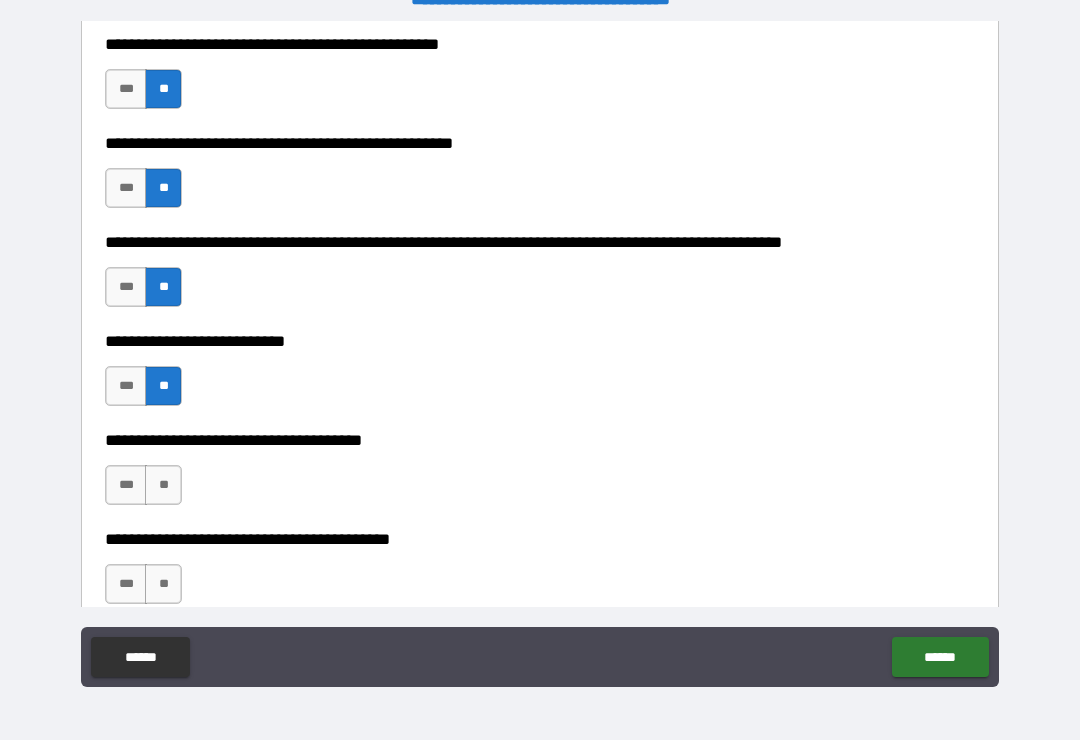 click on "**" at bounding box center [163, 485] 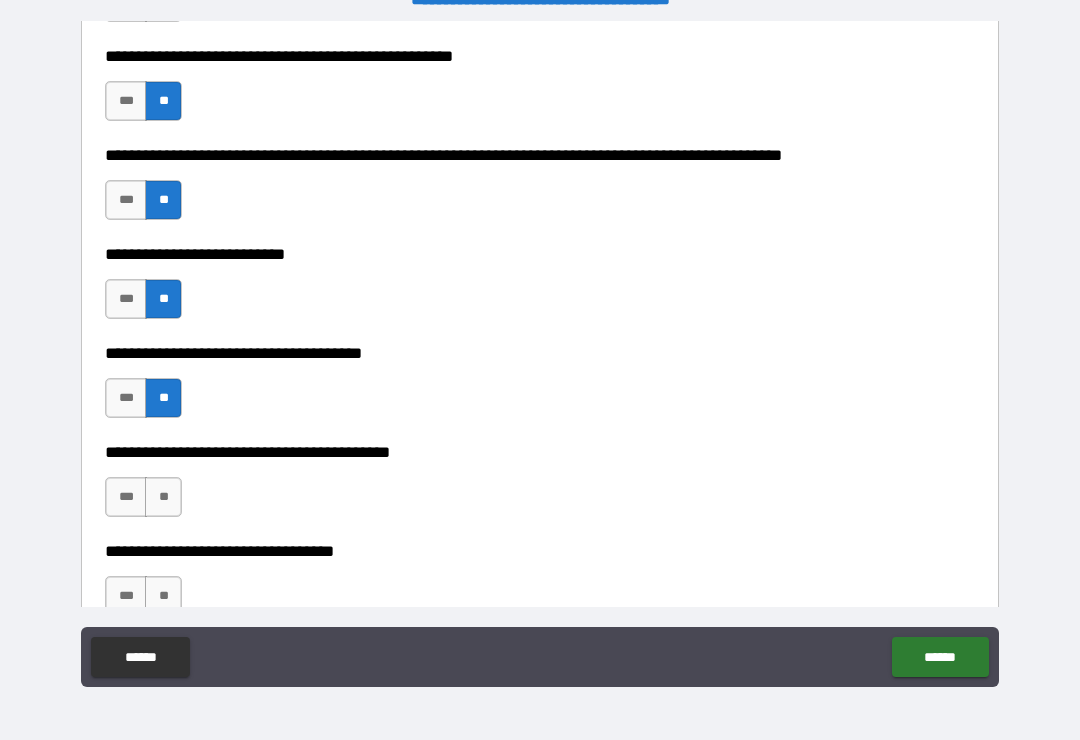 scroll, scrollTop: 853, scrollLeft: 0, axis: vertical 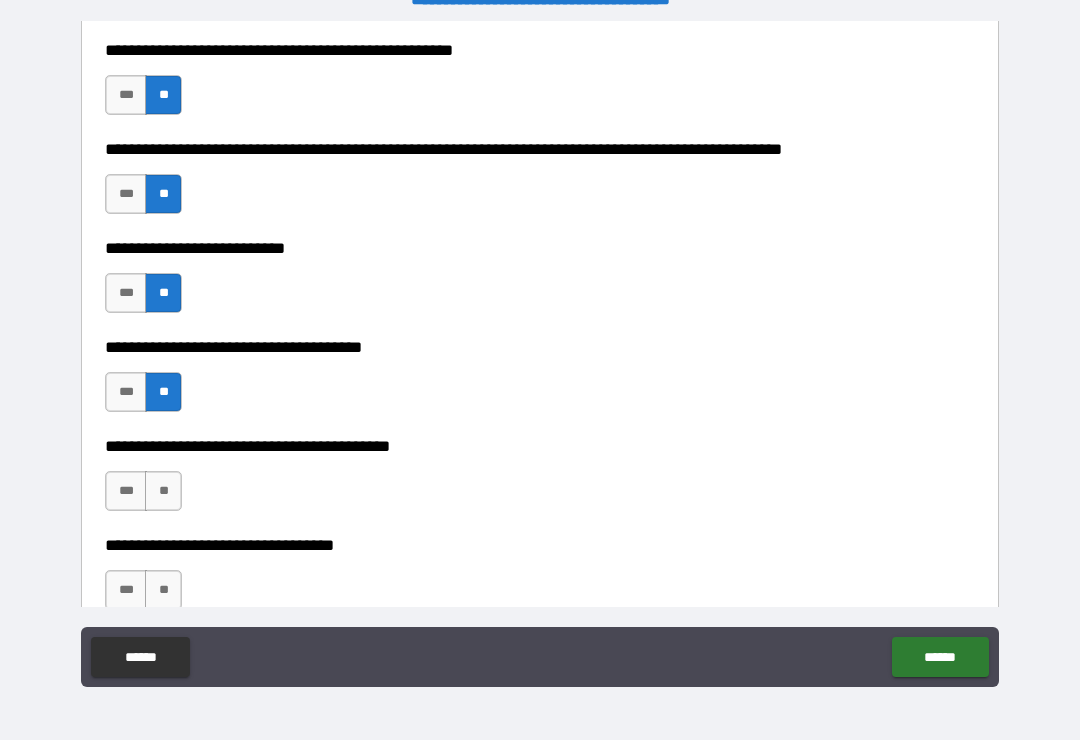 click on "**" at bounding box center [163, 491] 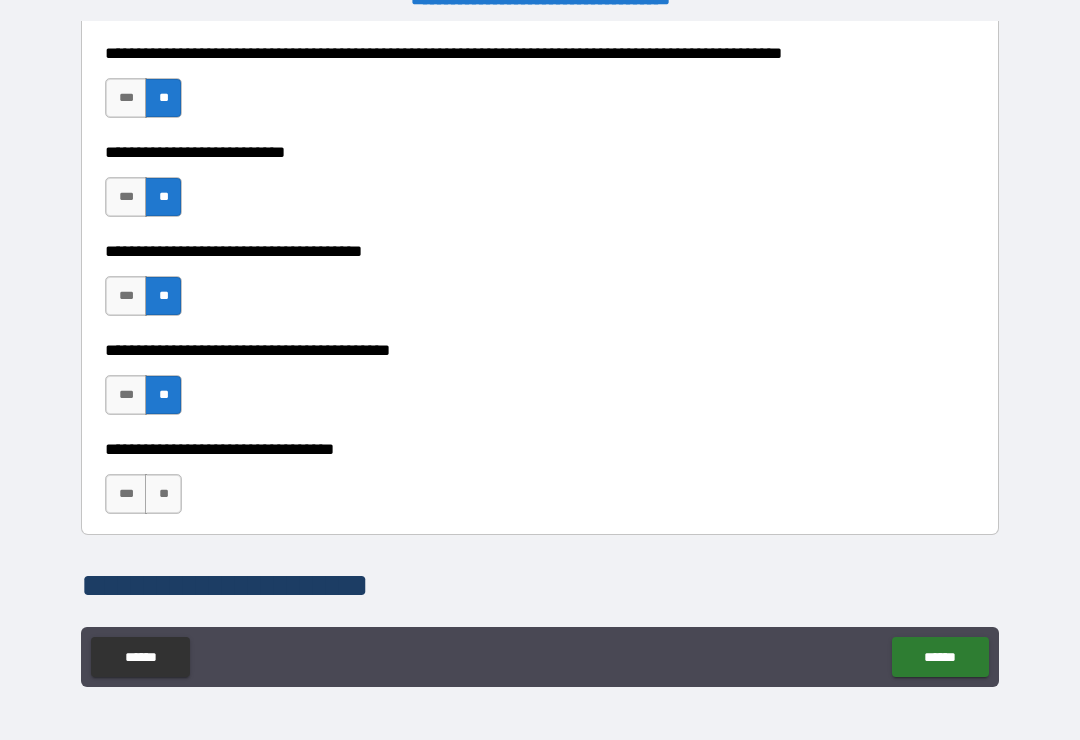 scroll, scrollTop: 953, scrollLeft: 0, axis: vertical 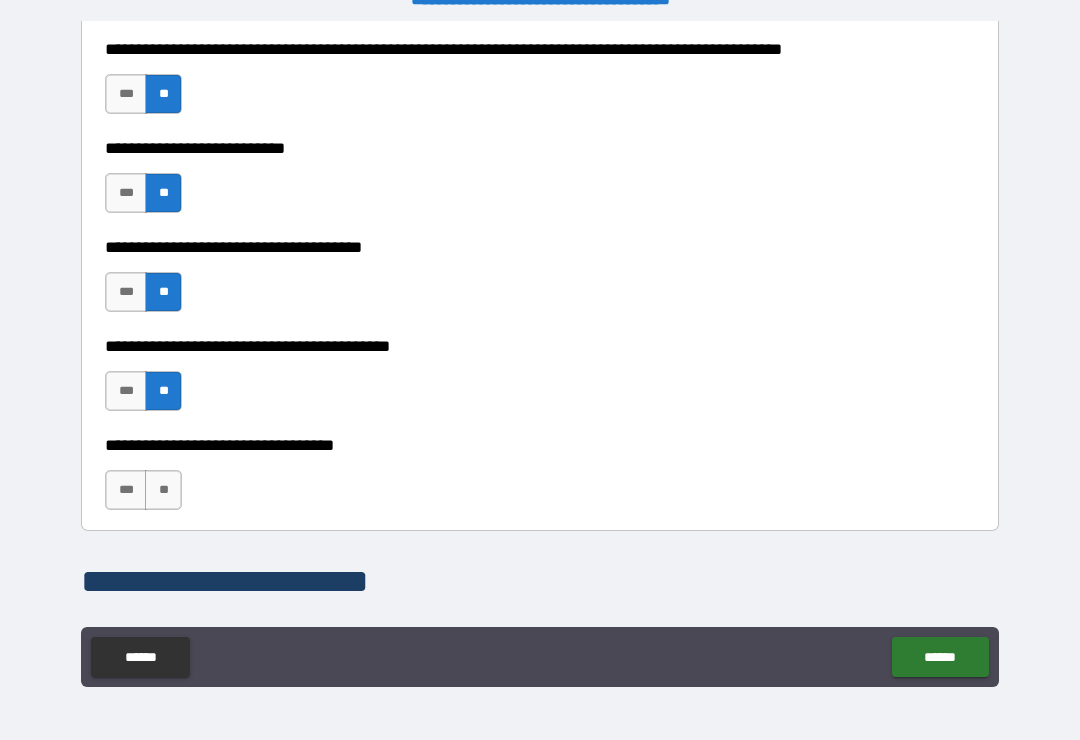click on "**" at bounding box center [163, 490] 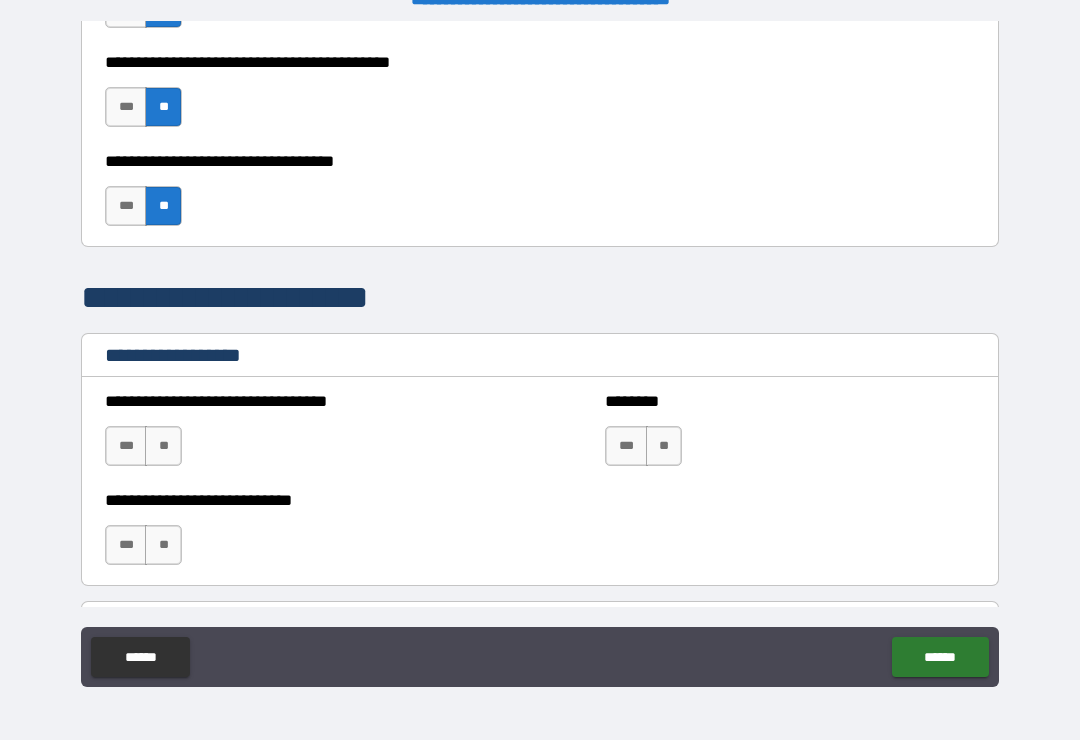 scroll, scrollTop: 1239, scrollLeft: 0, axis: vertical 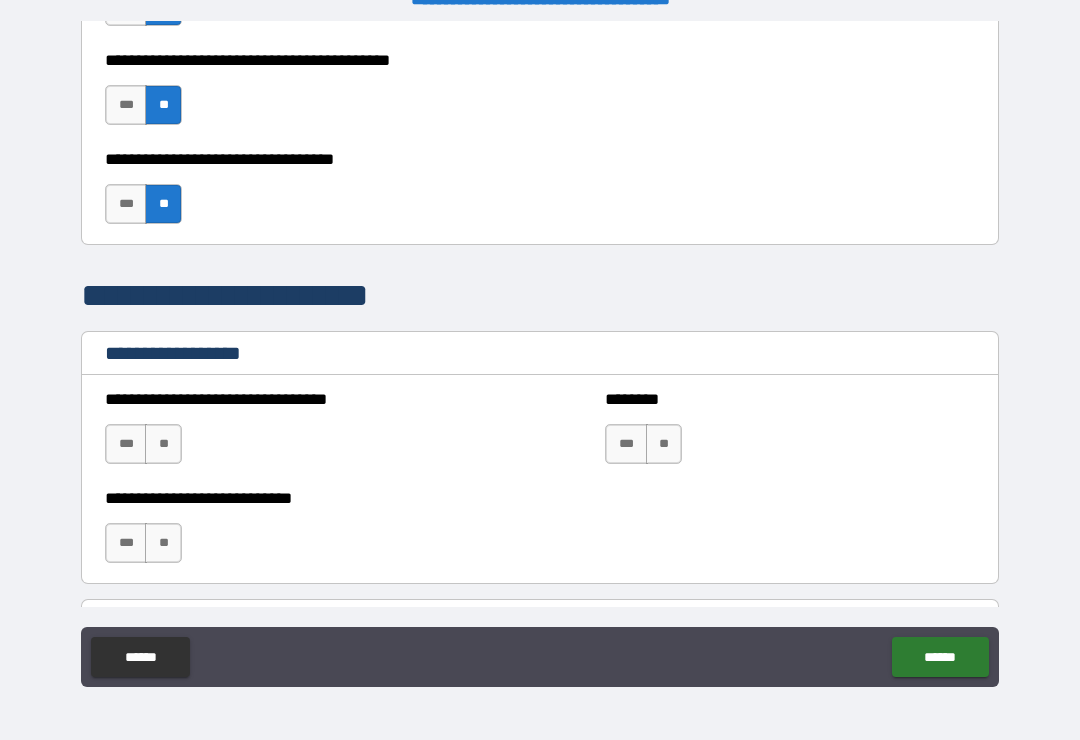 click on "**" at bounding box center (163, 444) 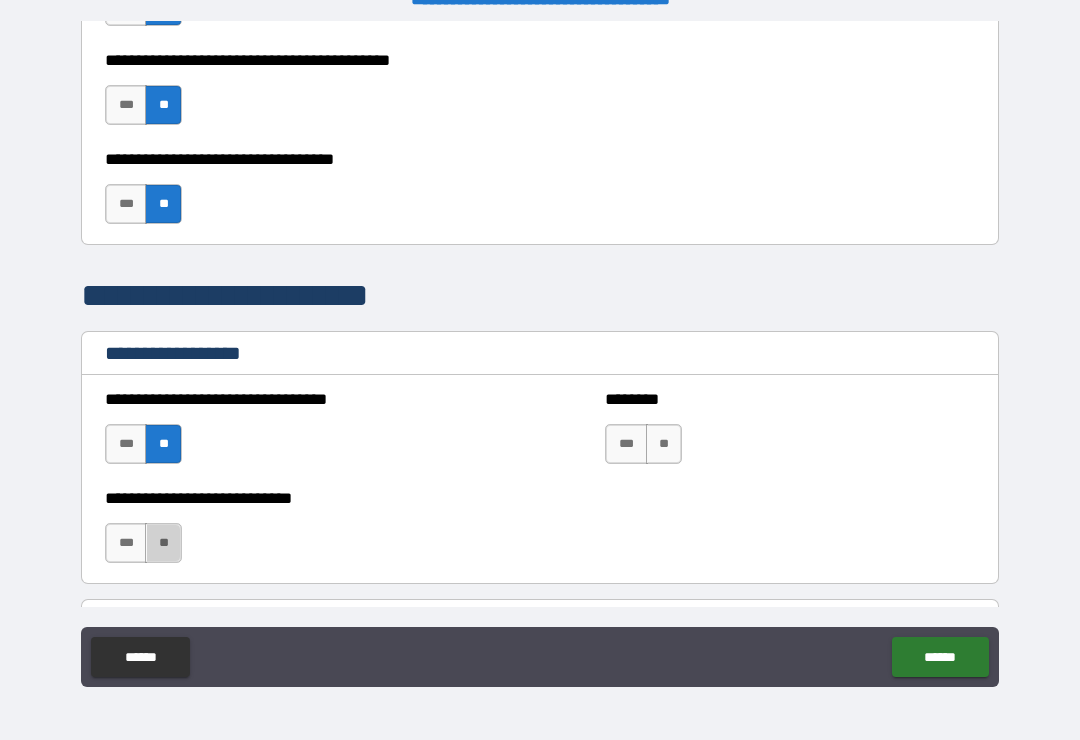 click on "**" at bounding box center [163, 543] 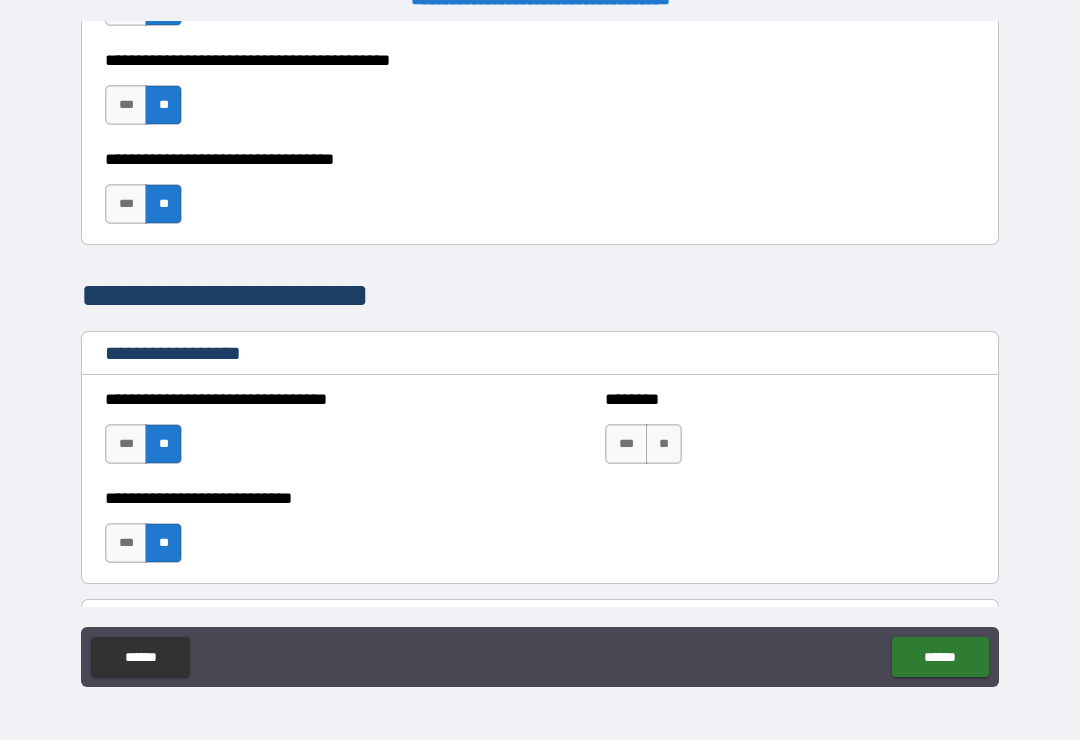 click on "**" at bounding box center (664, 444) 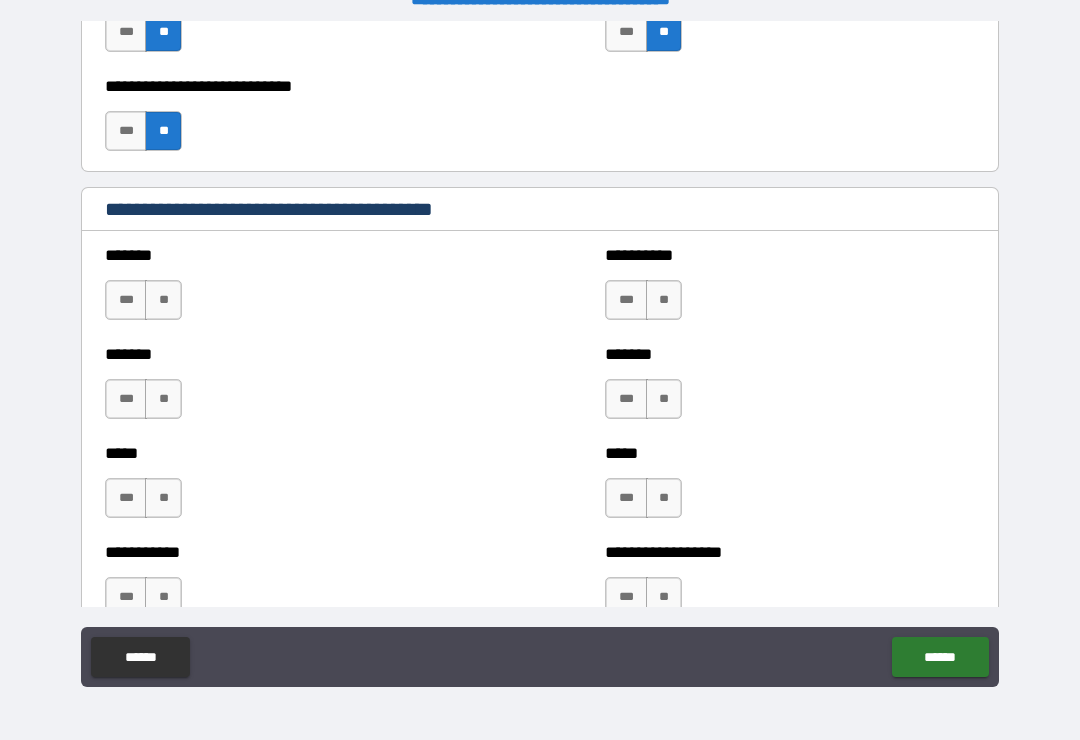 scroll, scrollTop: 1680, scrollLeft: 0, axis: vertical 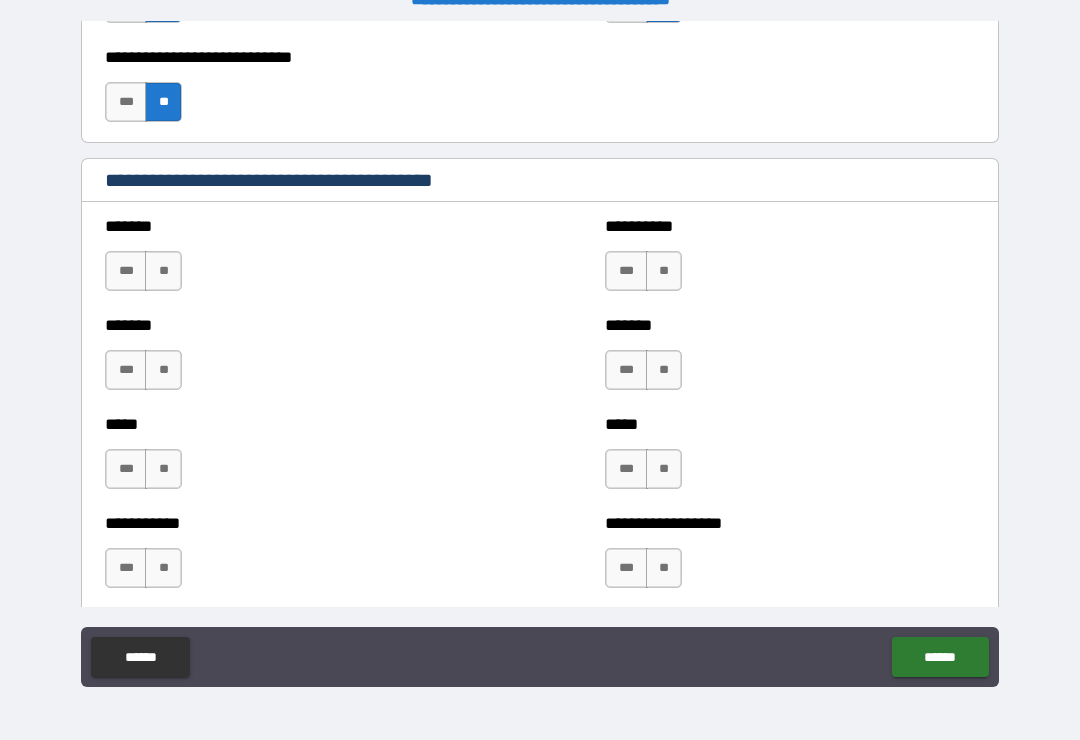 click on "*** **" at bounding box center (146, 276) 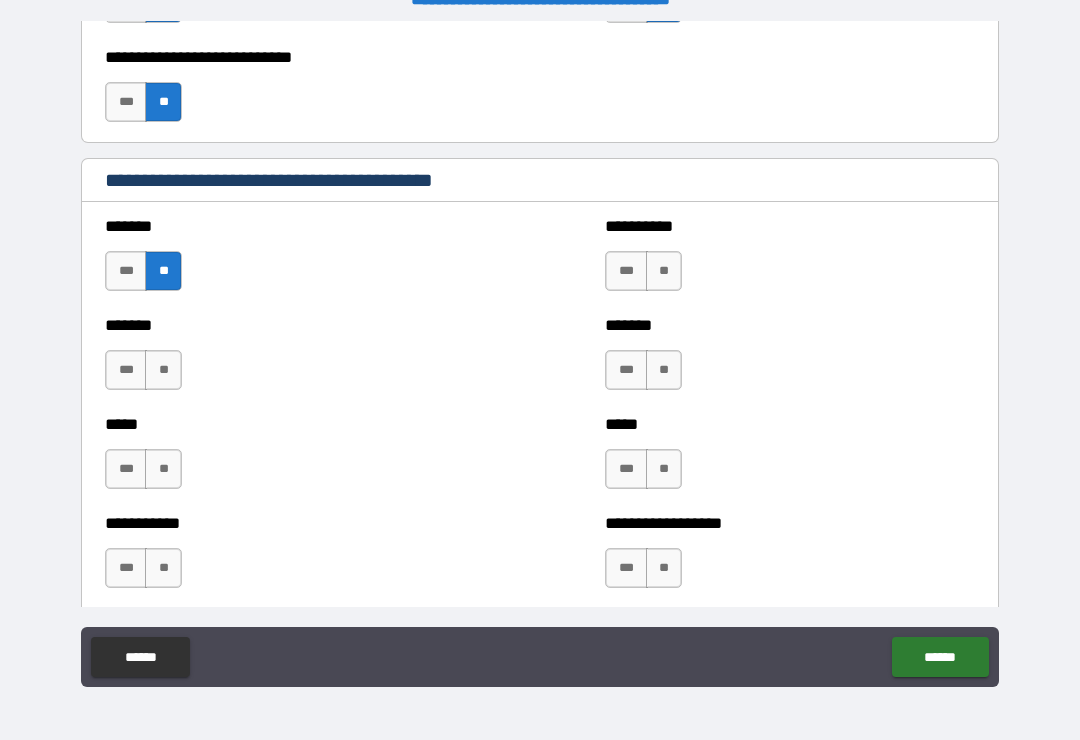 click on "**" at bounding box center (163, 370) 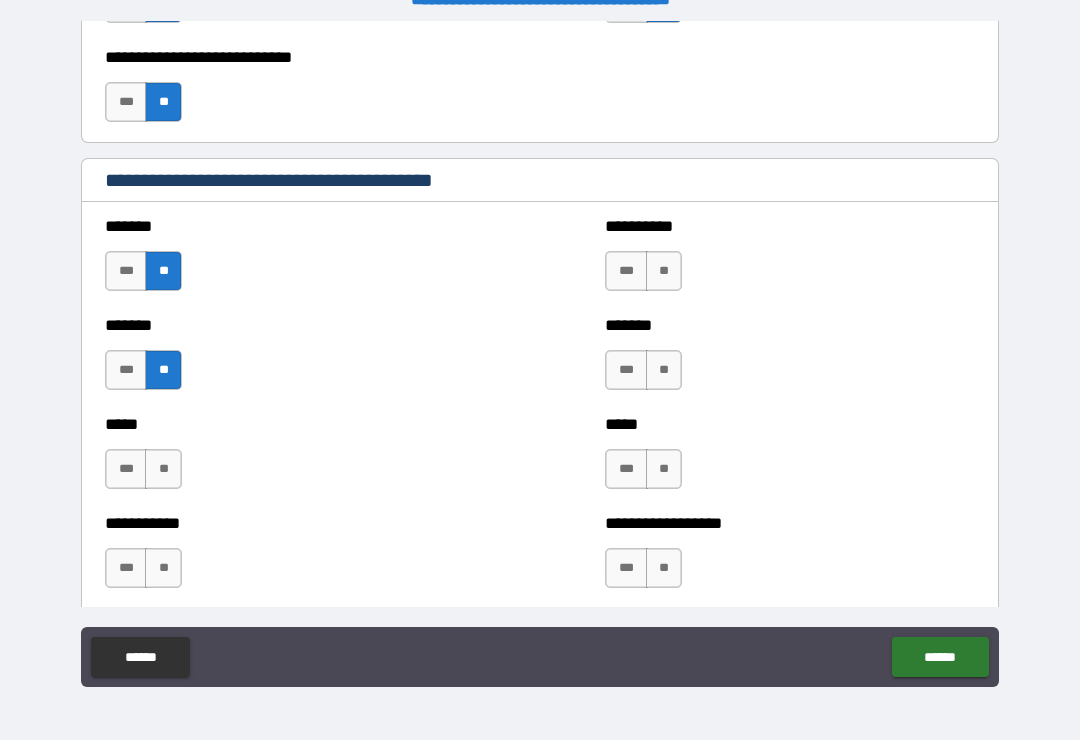 click on "**" at bounding box center (163, 469) 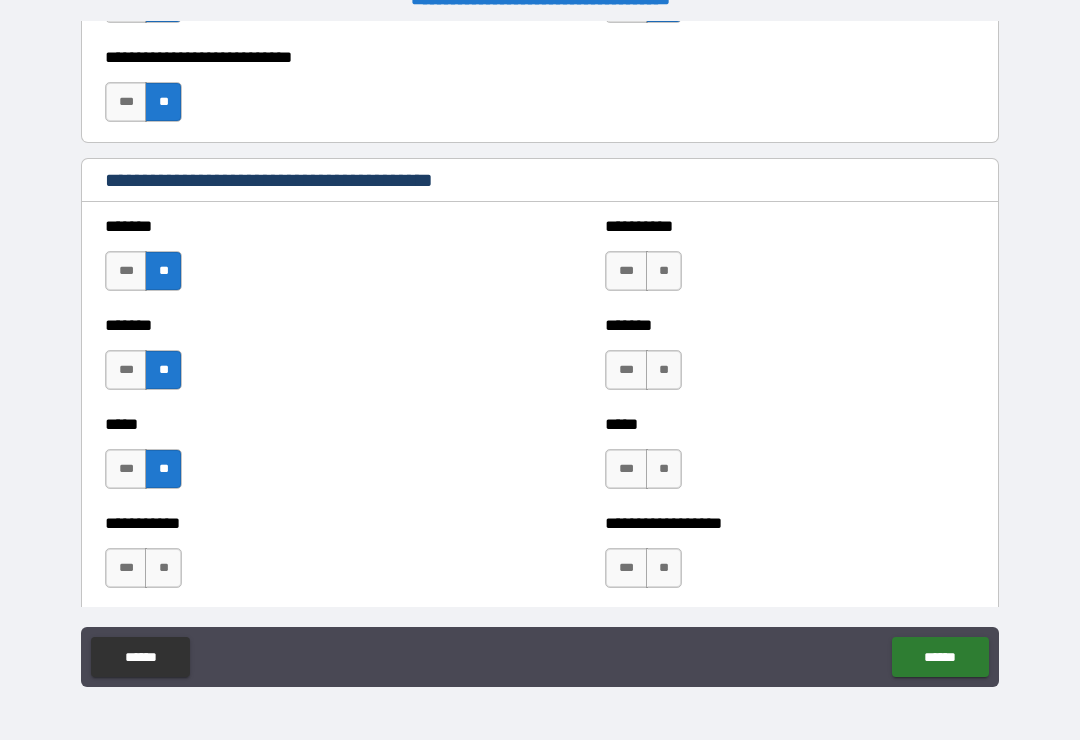 click on "**" at bounding box center (163, 568) 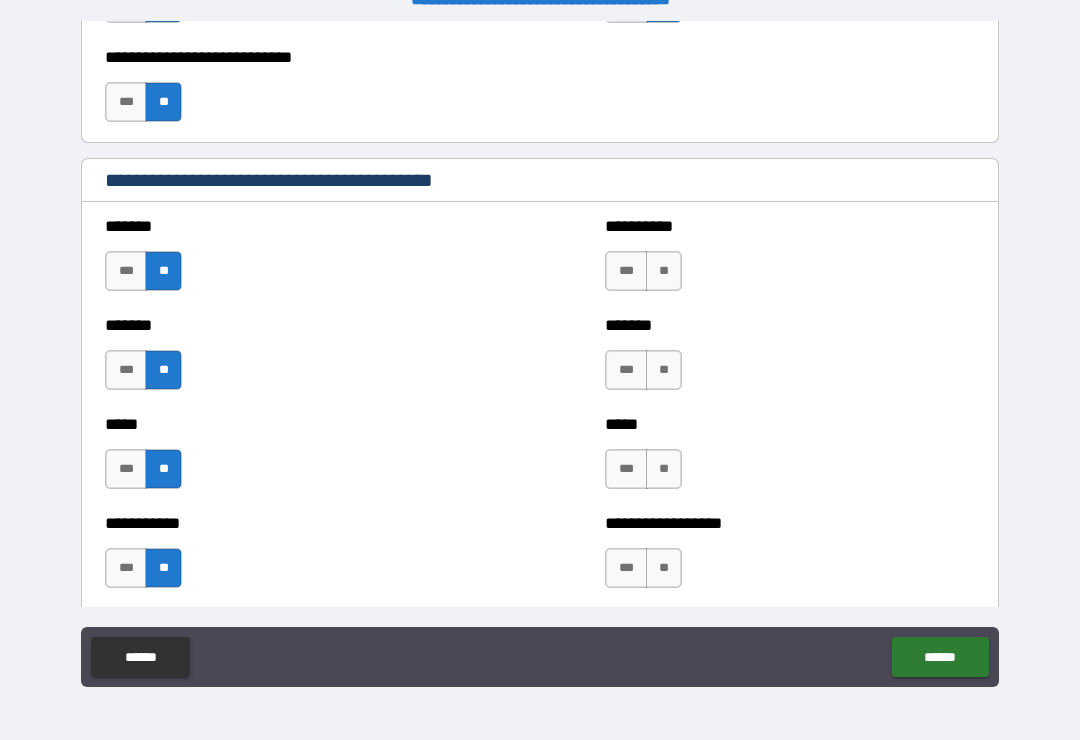 click on "**" at bounding box center [664, 271] 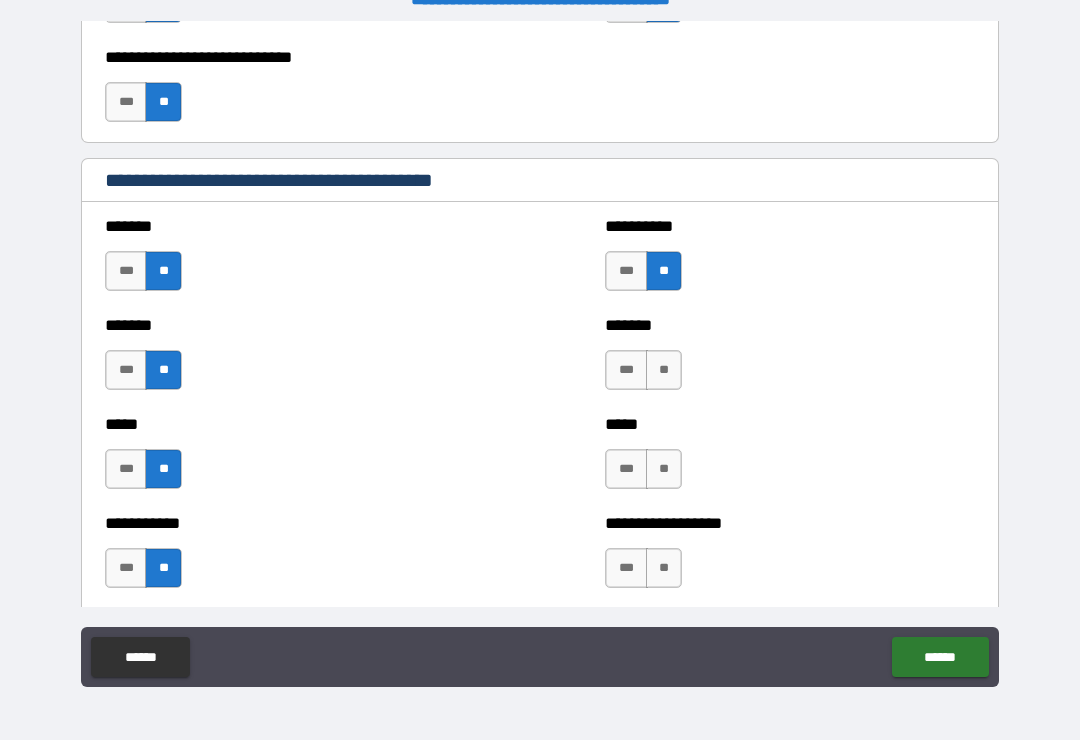 click on "**" at bounding box center (664, 370) 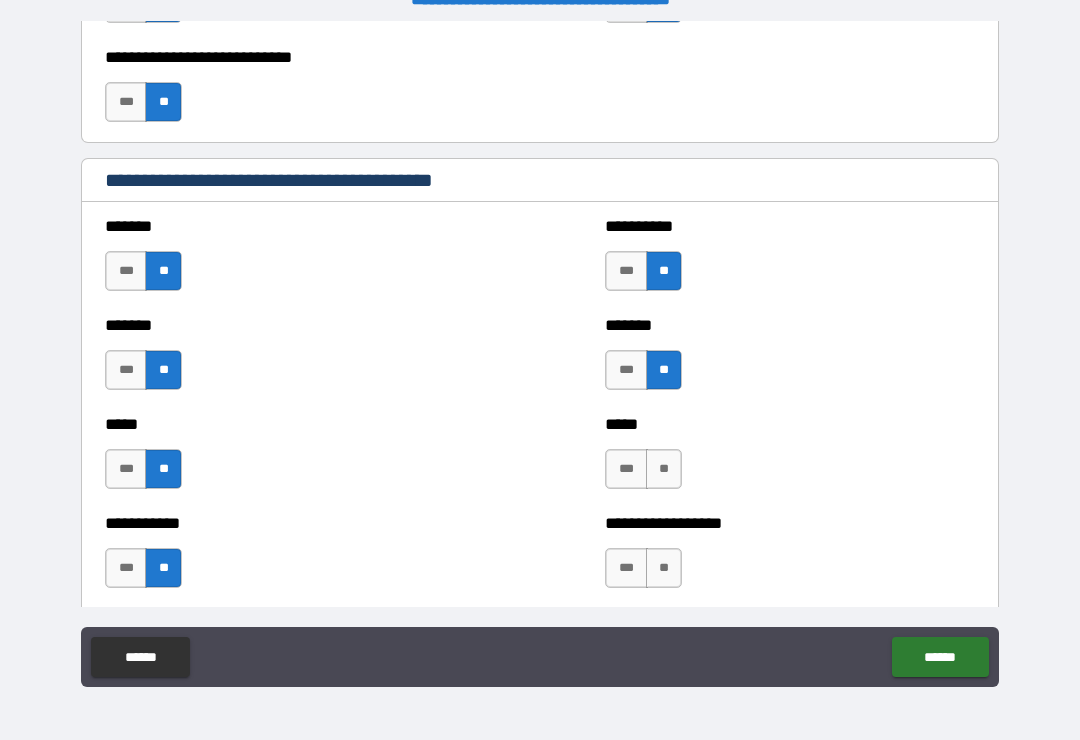 click on "**" at bounding box center [664, 469] 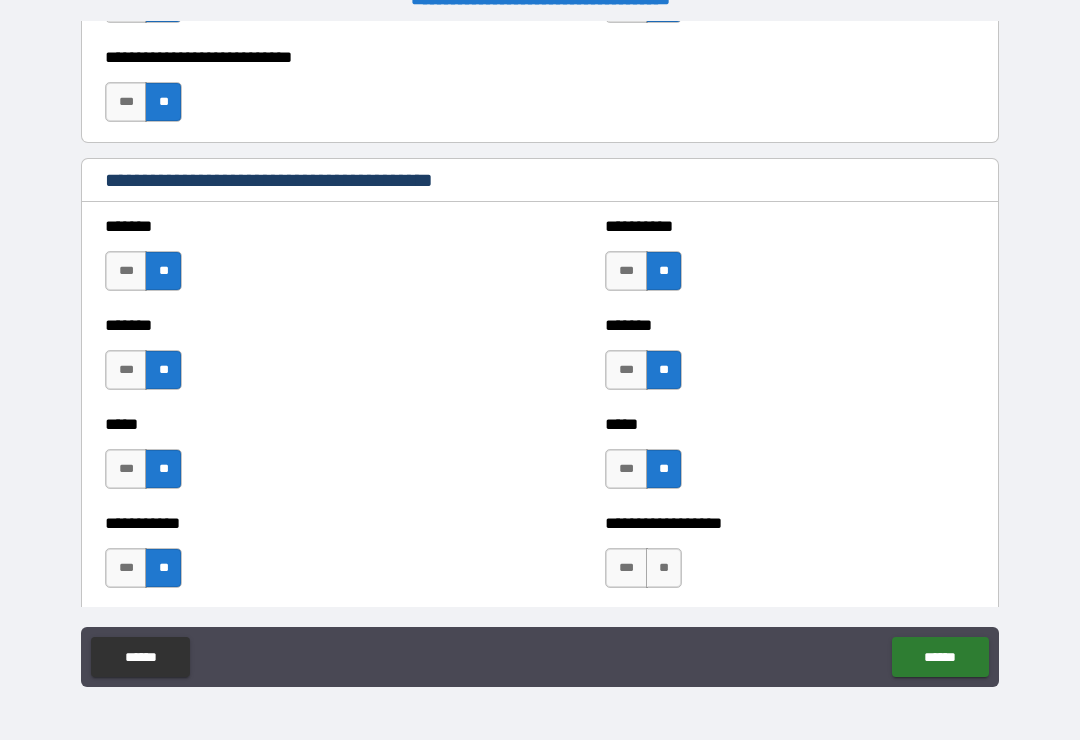 click on "***" at bounding box center [626, 469] 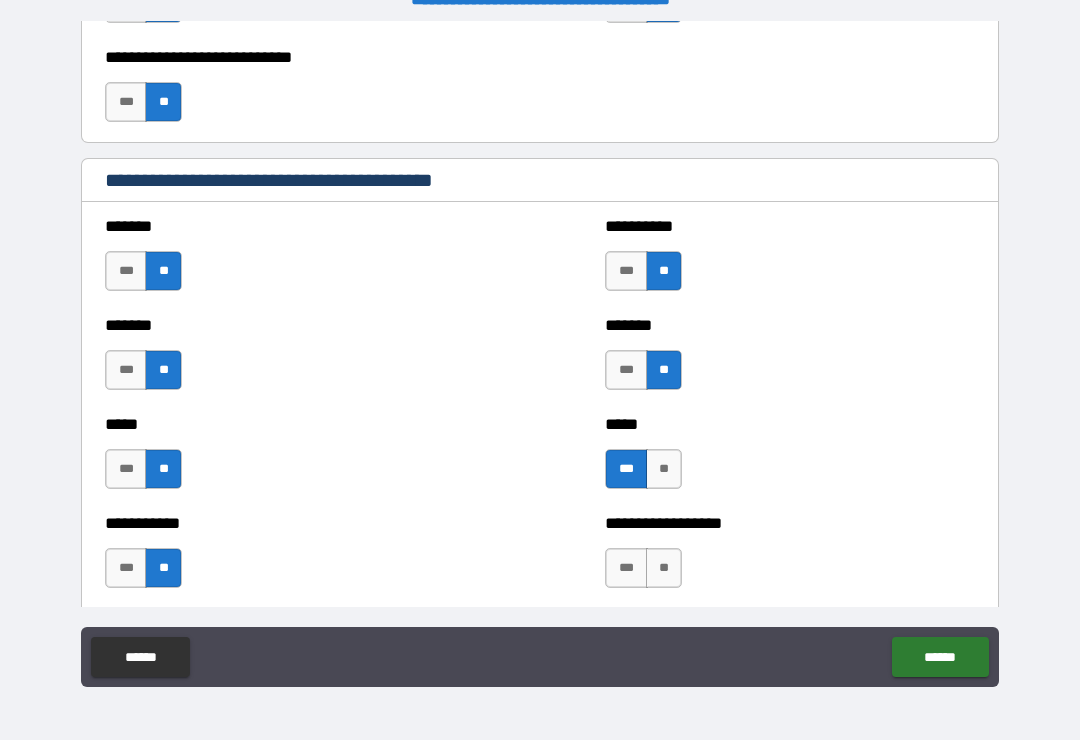click on "**" at bounding box center [664, 568] 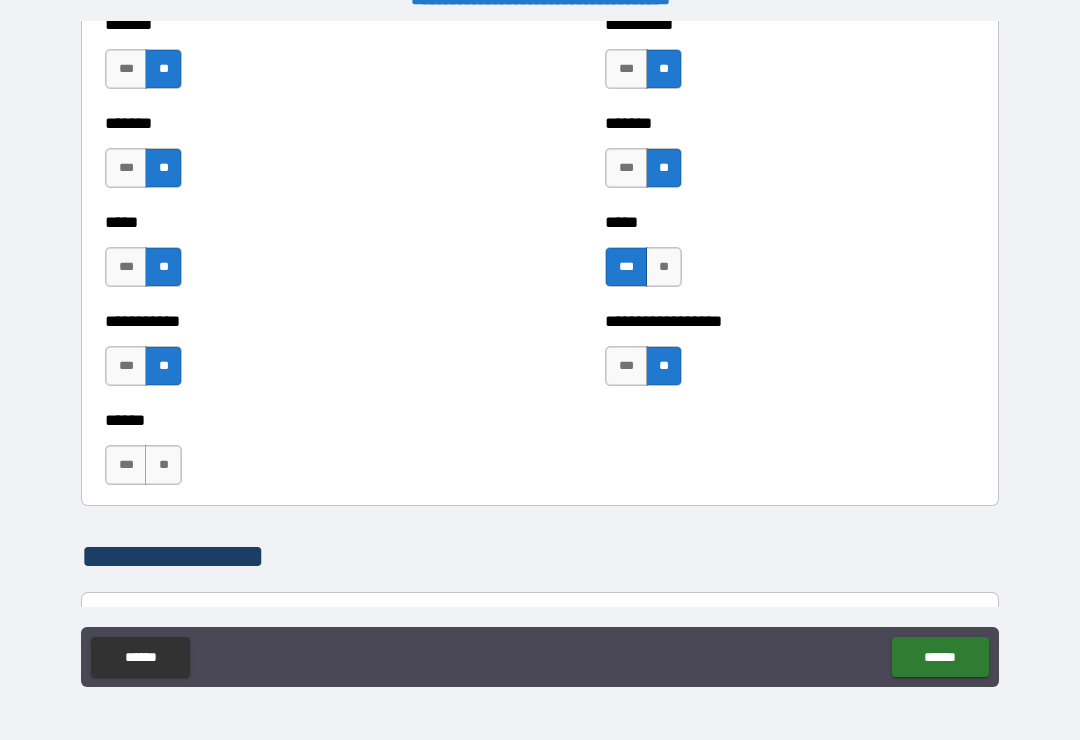 scroll, scrollTop: 1886, scrollLeft: 0, axis: vertical 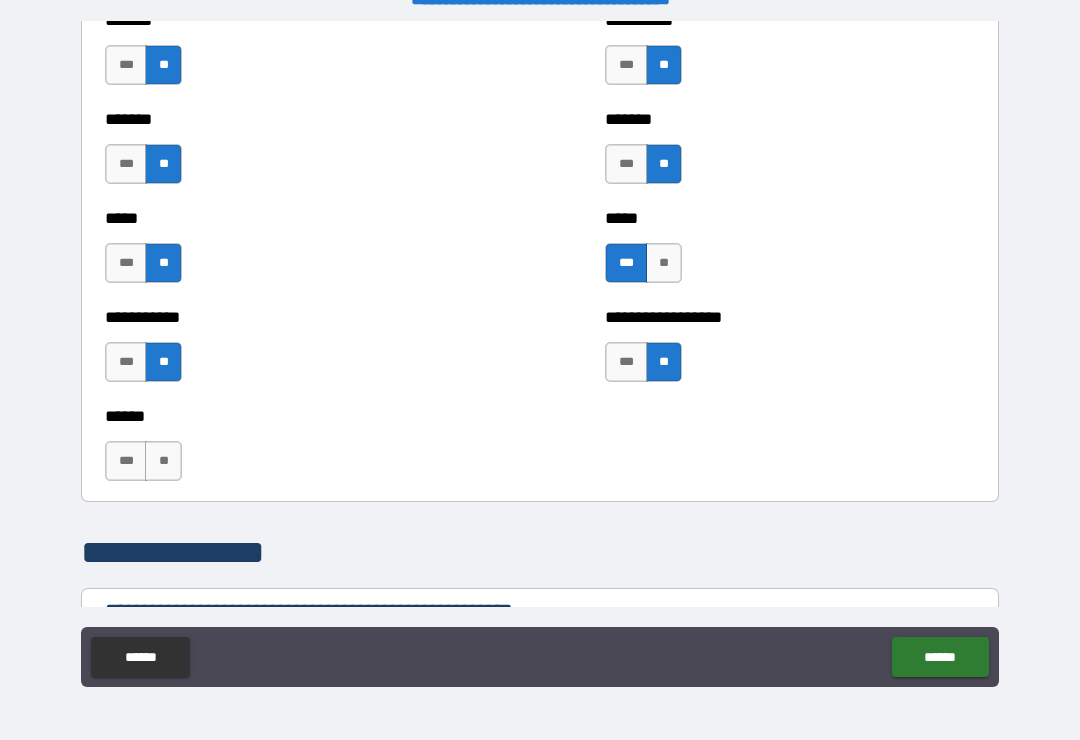 click on "**" at bounding box center [163, 461] 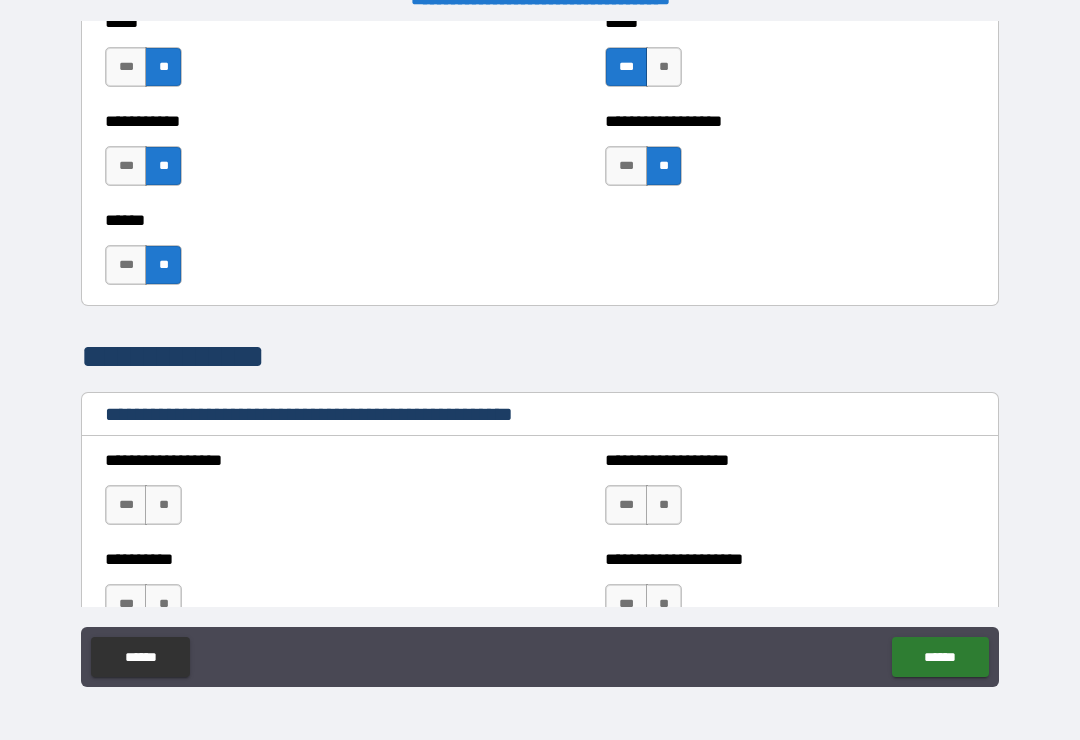 scroll, scrollTop: 2088, scrollLeft: 0, axis: vertical 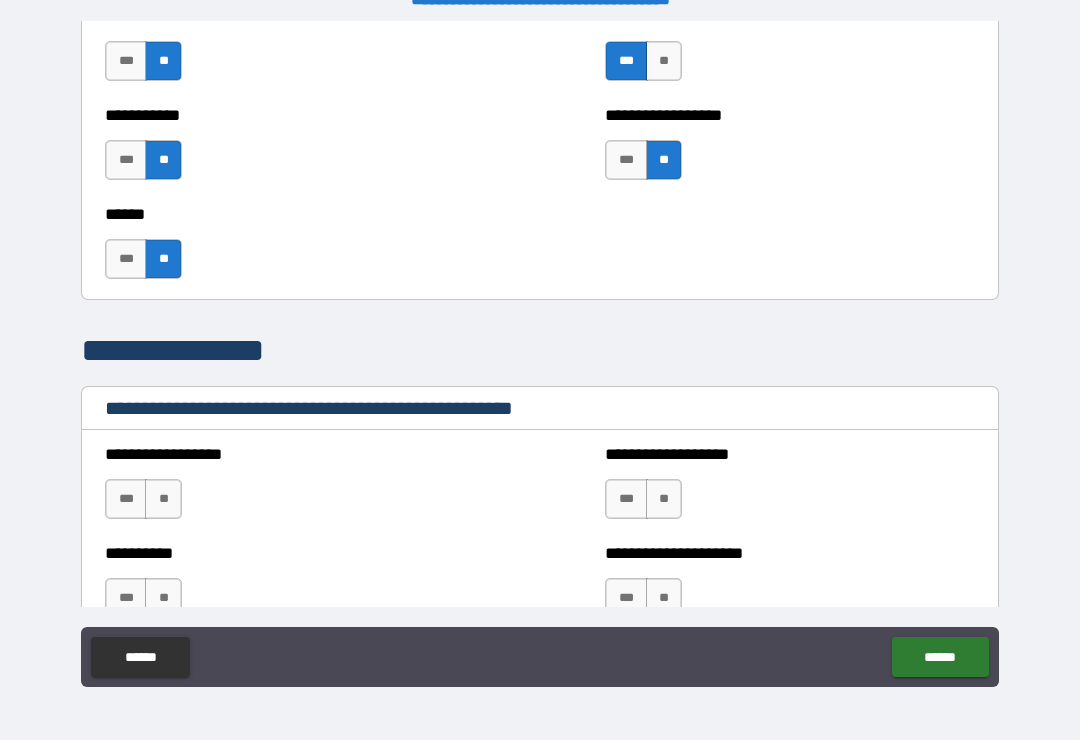 click on "**" at bounding box center [163, 499] 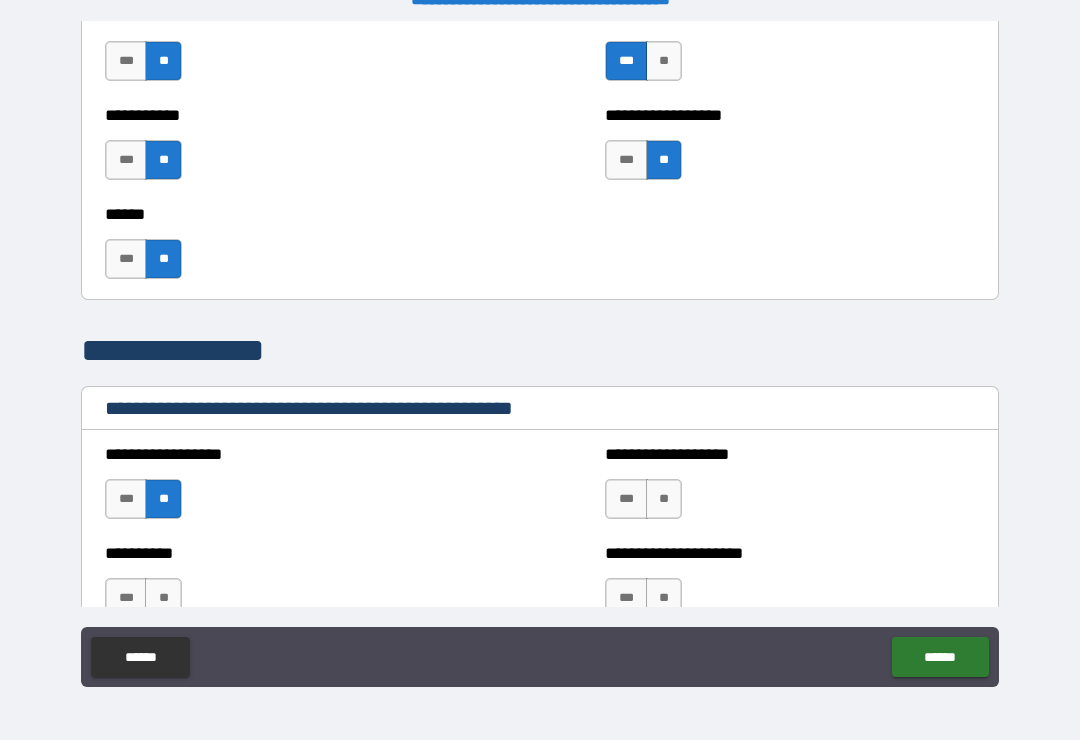 click on "**" at bounding box center (163, 598) 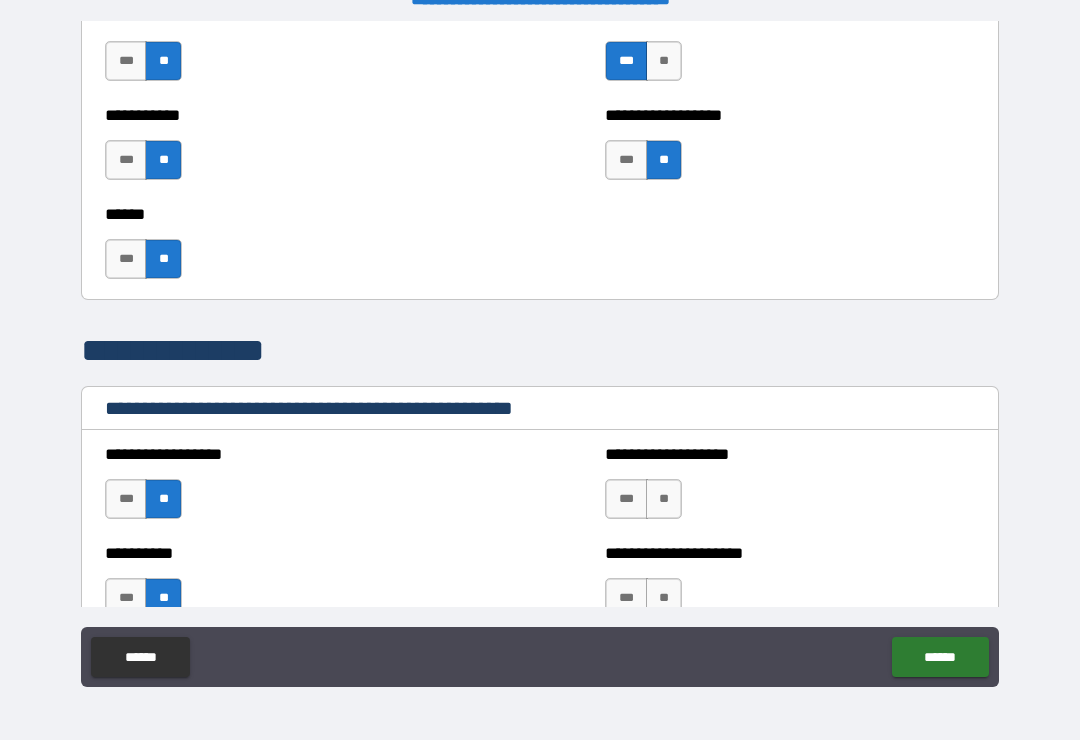 click on "**" at bounding box center (664, 499) 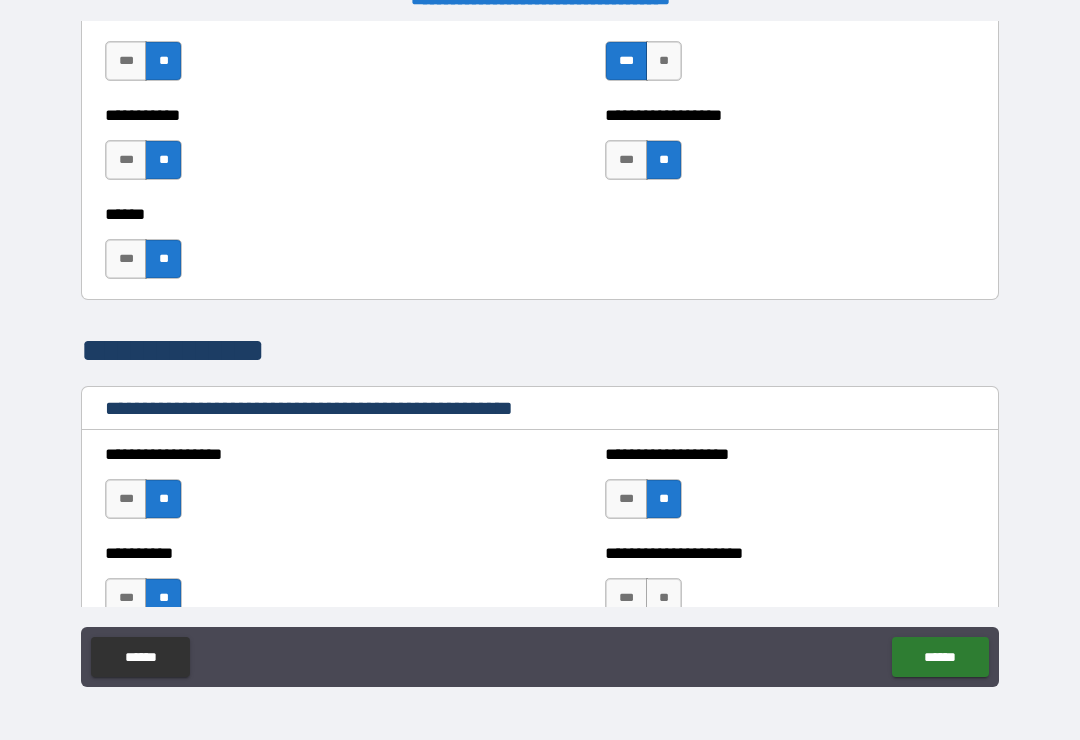 click on "**" at bounding box center [664, 598] 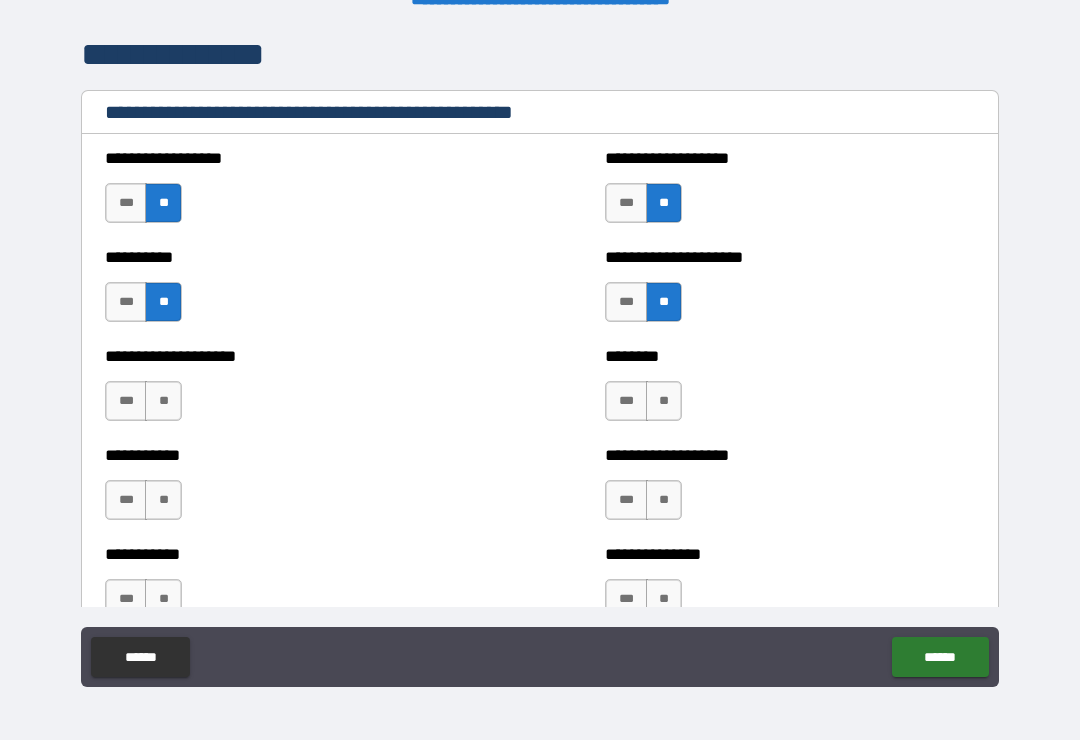 scroll, scrollTop: 2393, scrollLeft: 0, axis: vertical 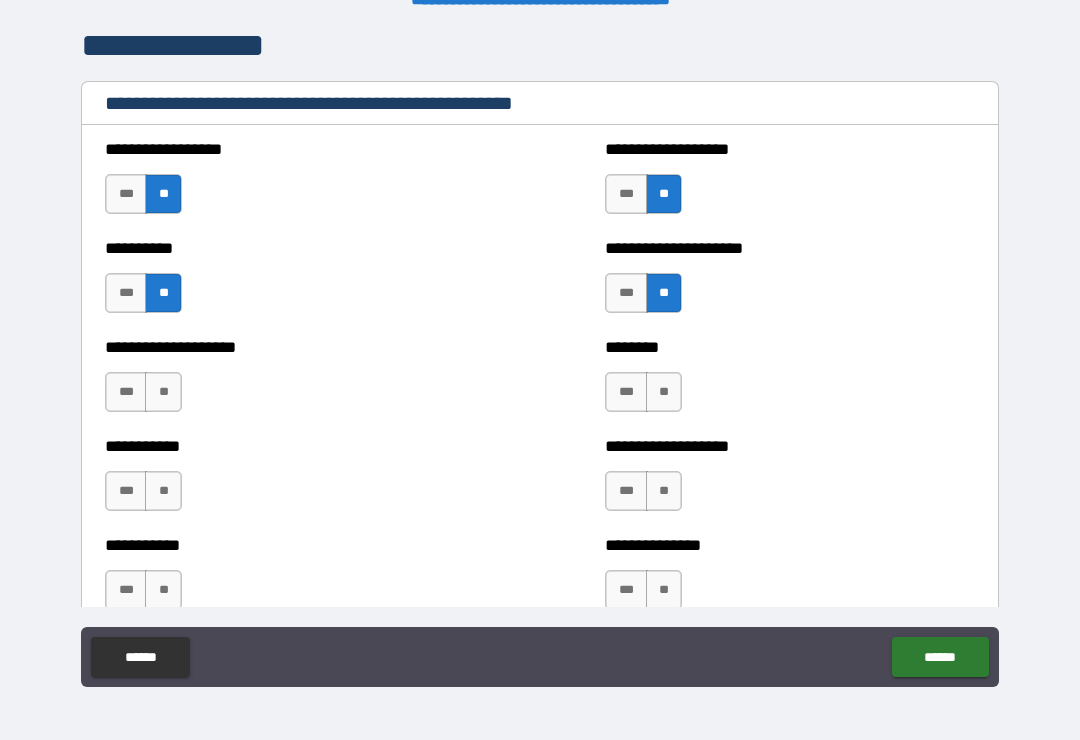 click on "**" at bounding box center [664, 392] 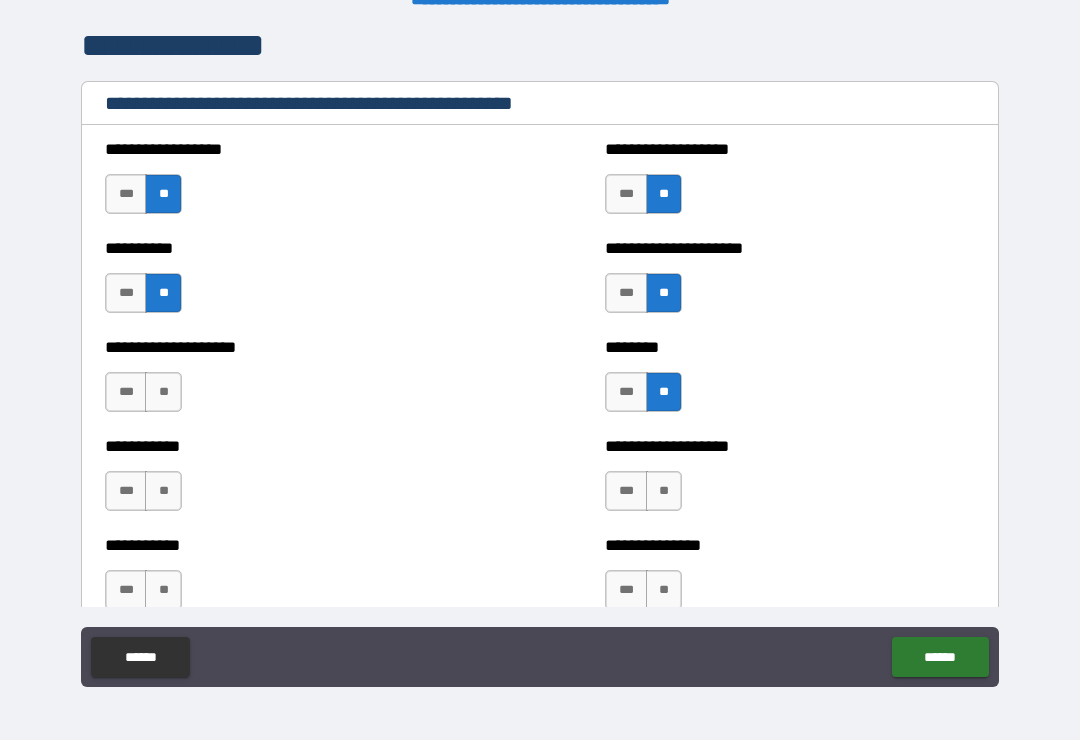 click on "**" at bounding box center (664, 491) 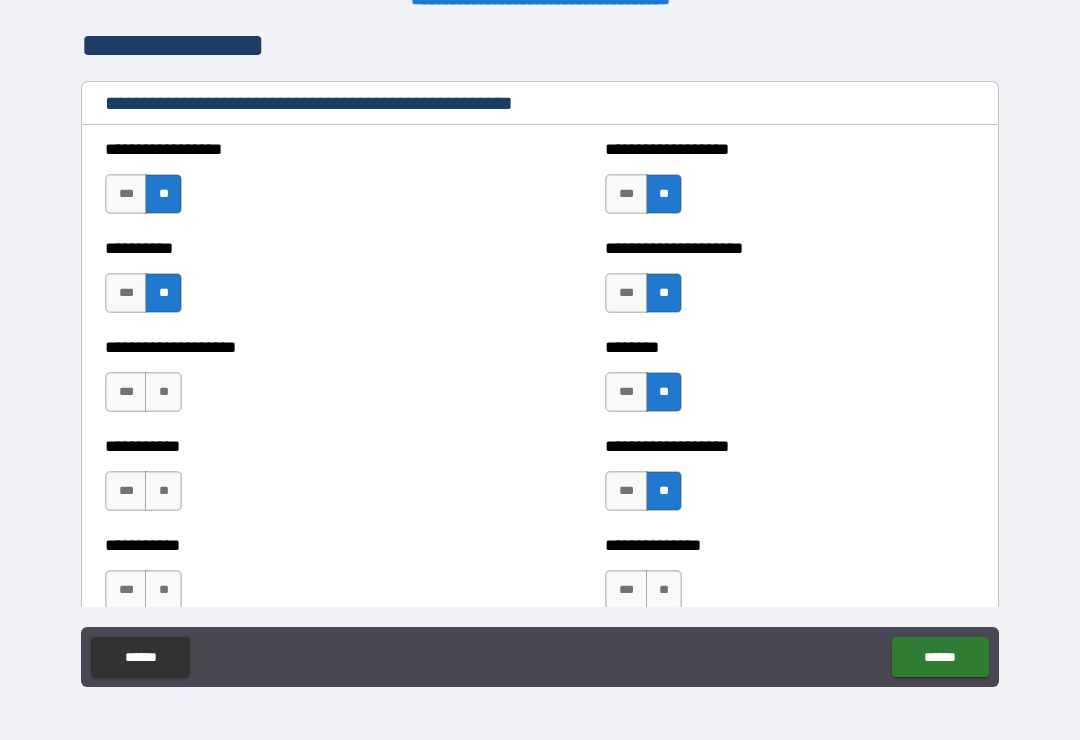 click on "**********" at bounding box center [790, 580] 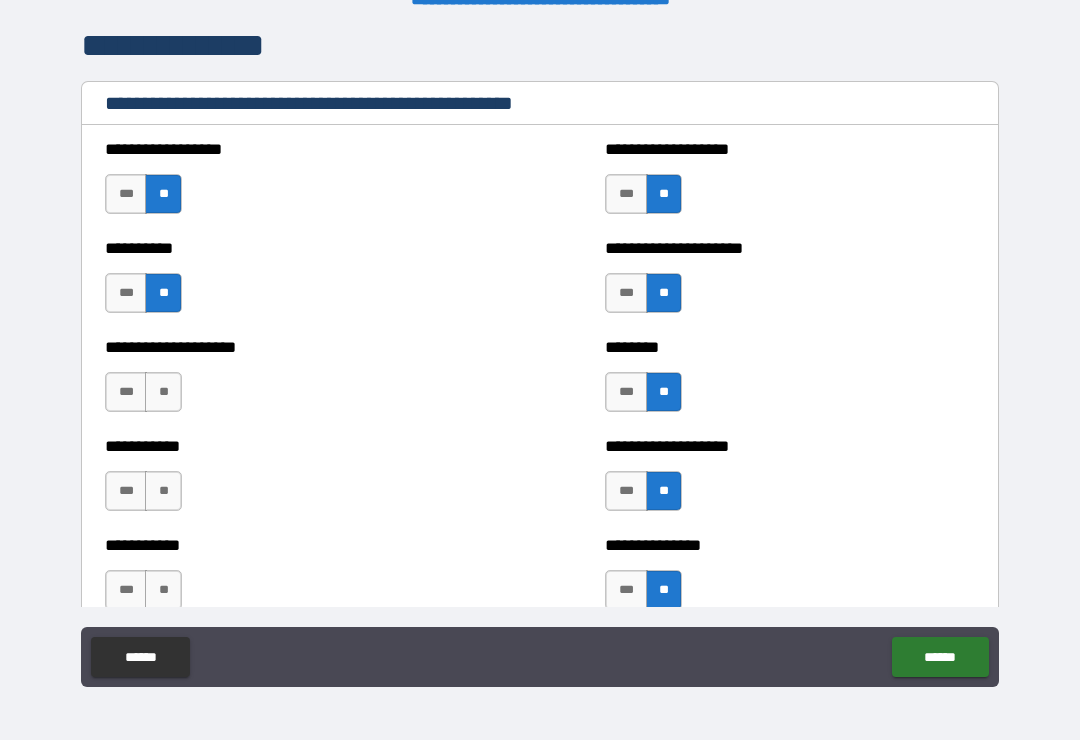 click on "**" at bounding box center (163, 590) 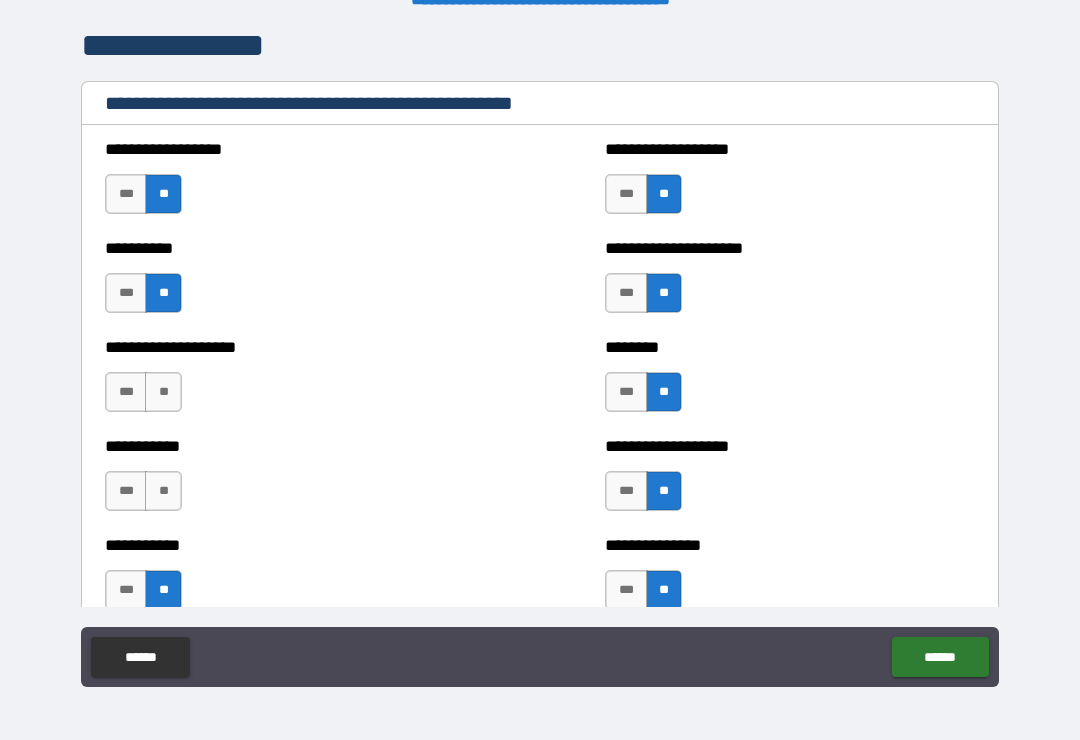 click on "**" at bounding box center [163, 491] 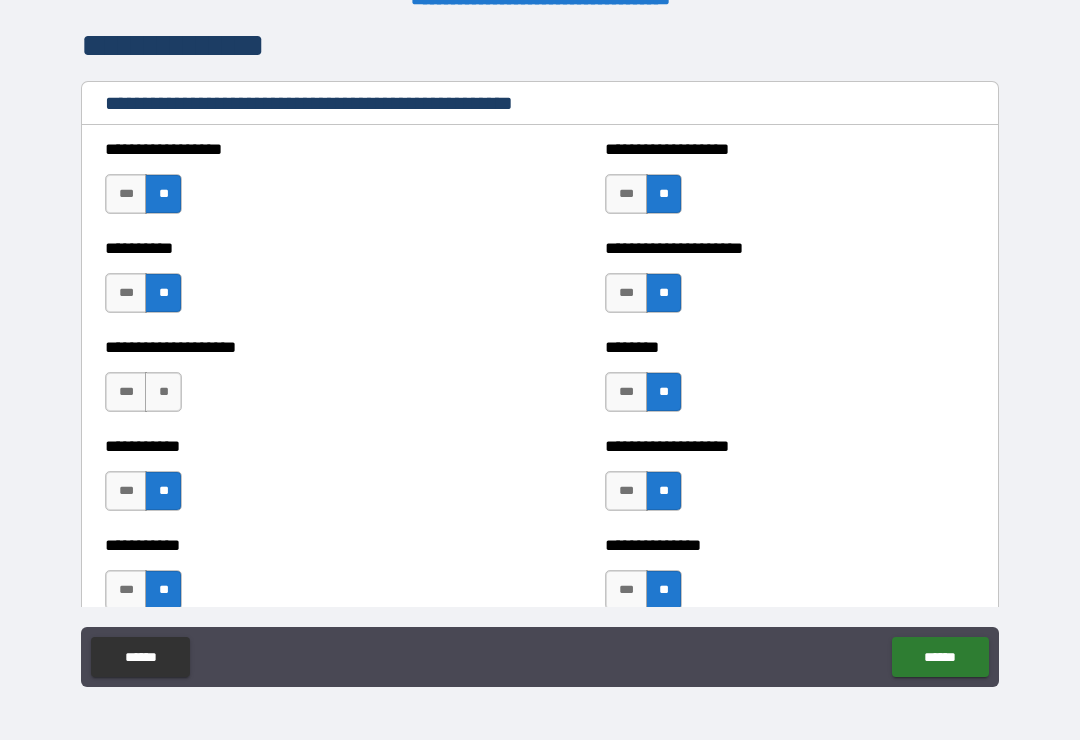 click on "**" at bounding box center [163, 392] 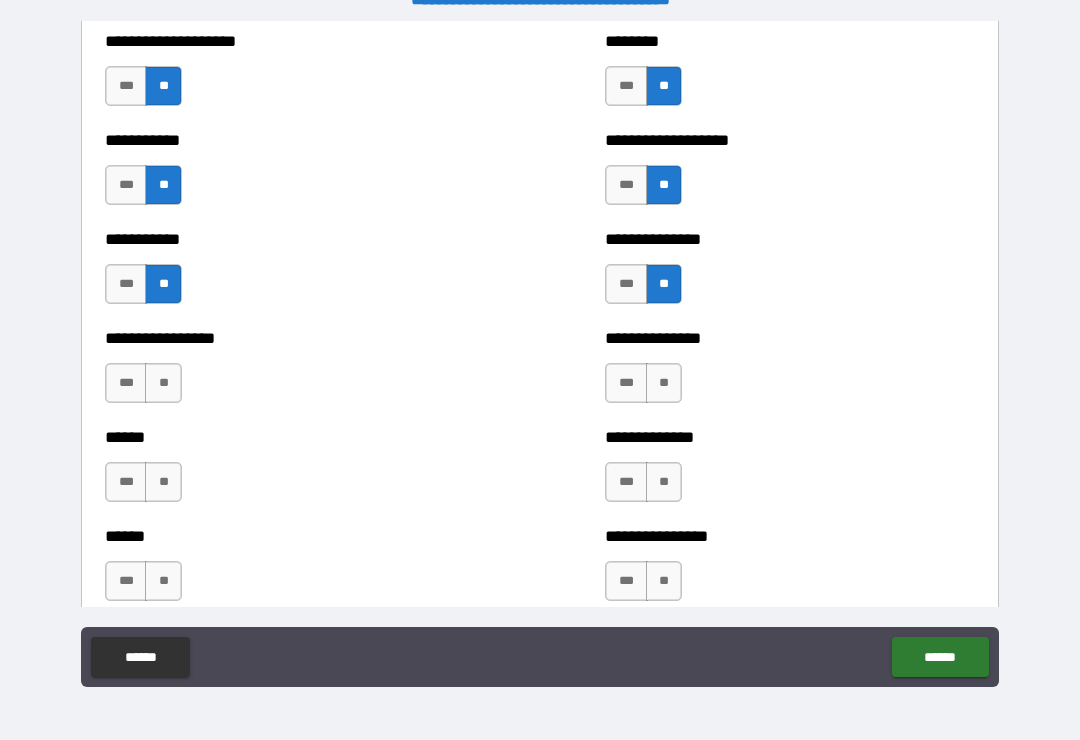 scroll, scrollTop: 2701, scrollLeft: 0, axis: vertical 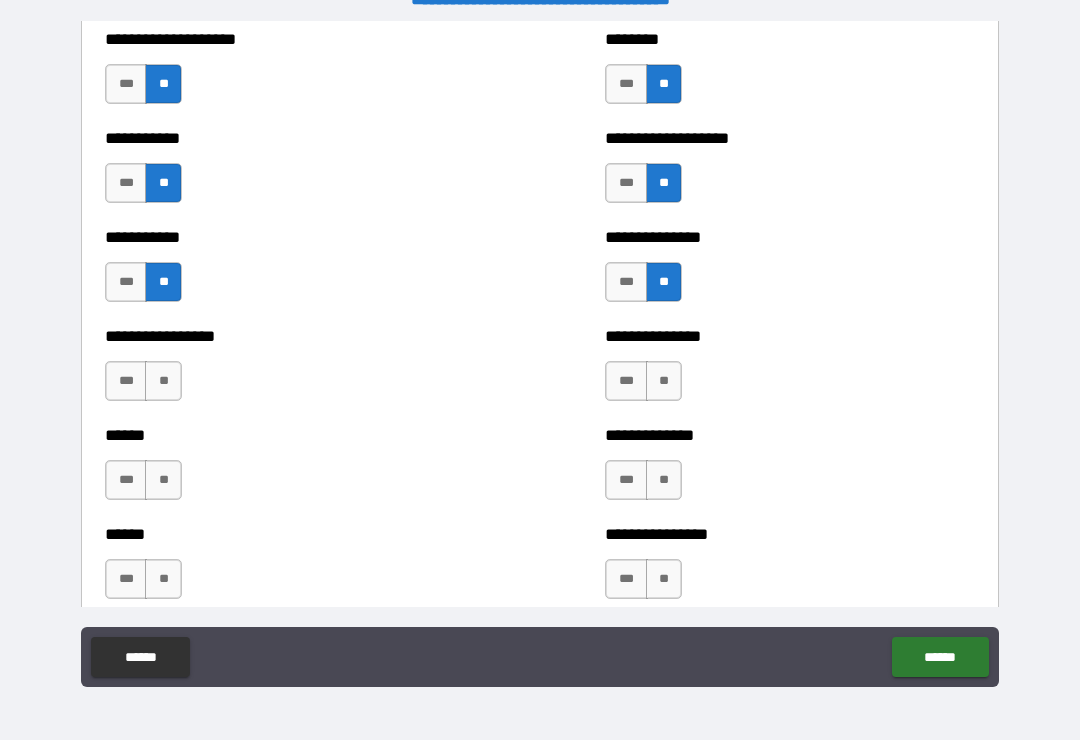 click on "**" at bounding box center (163, 381) 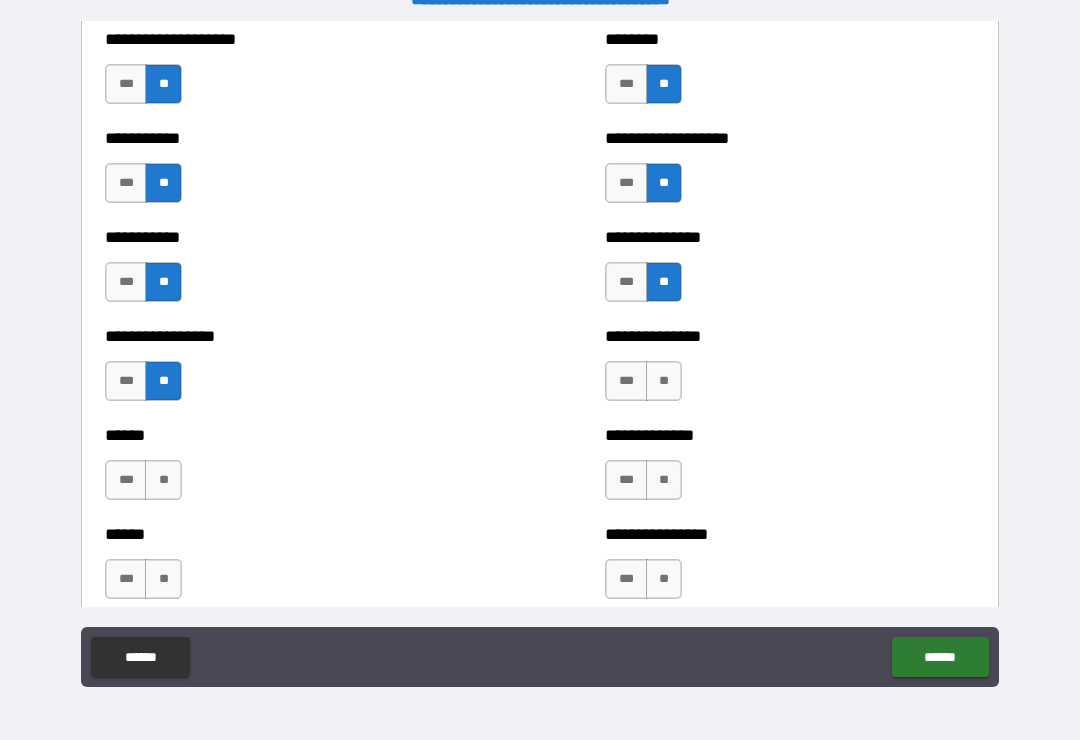 click on "**" at bounding box center (163, 480) 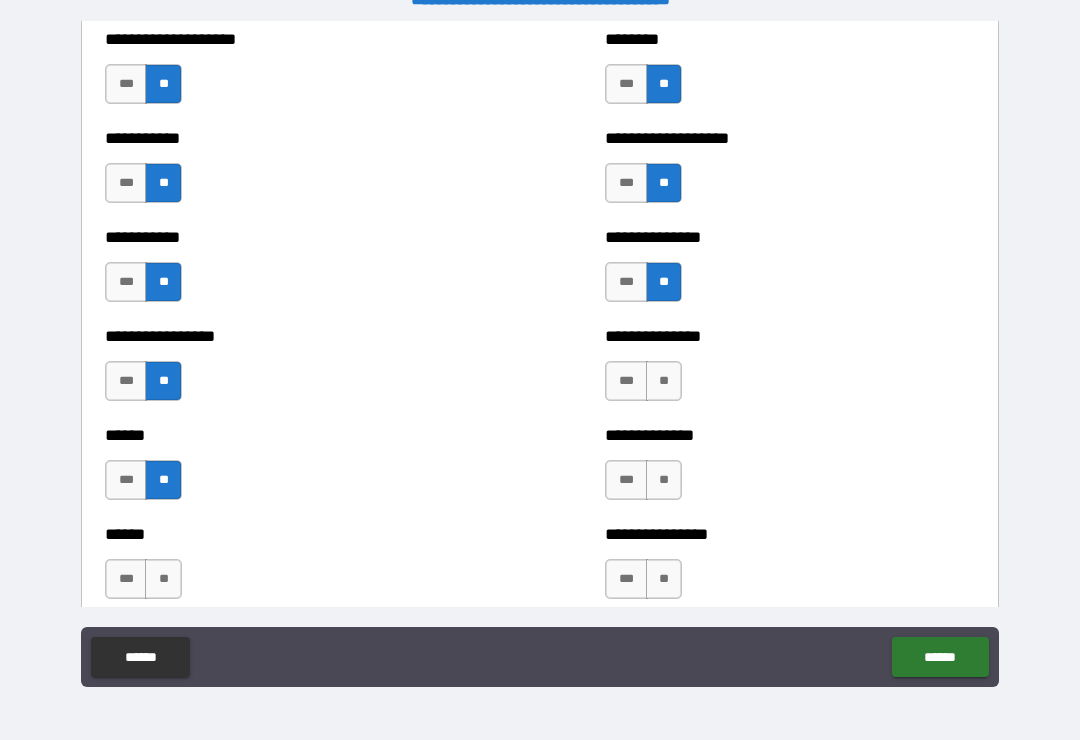 click on "**" at bounding box center (163, 579) 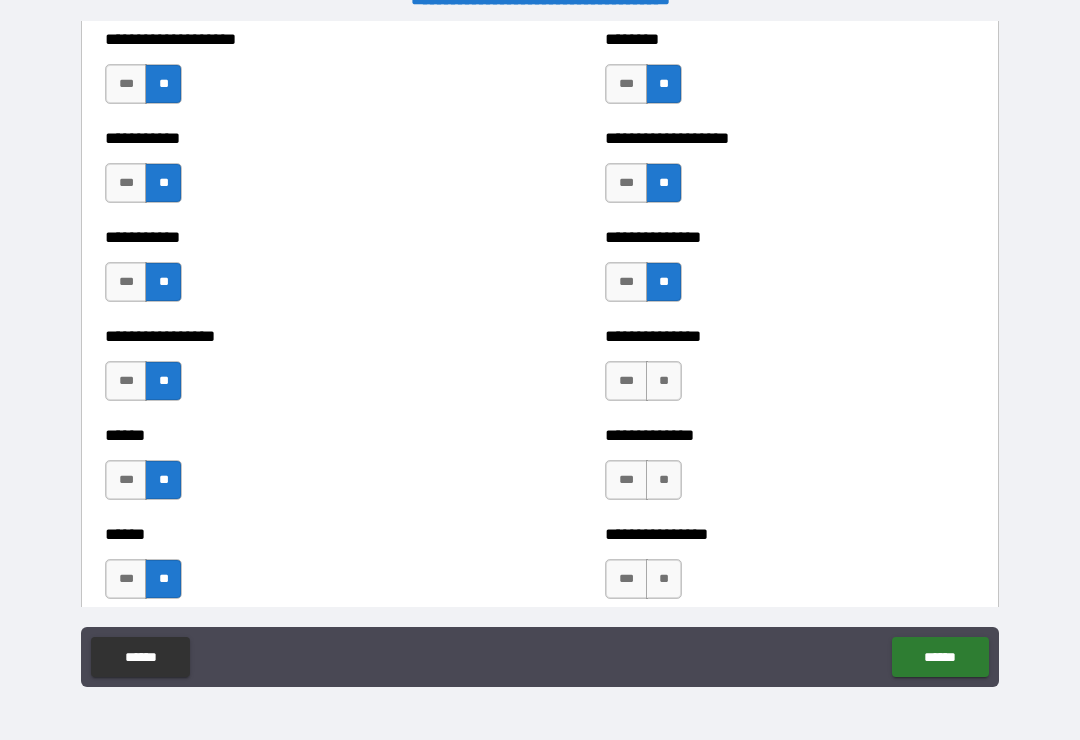 click on "**" at bounding box center [664, 381] 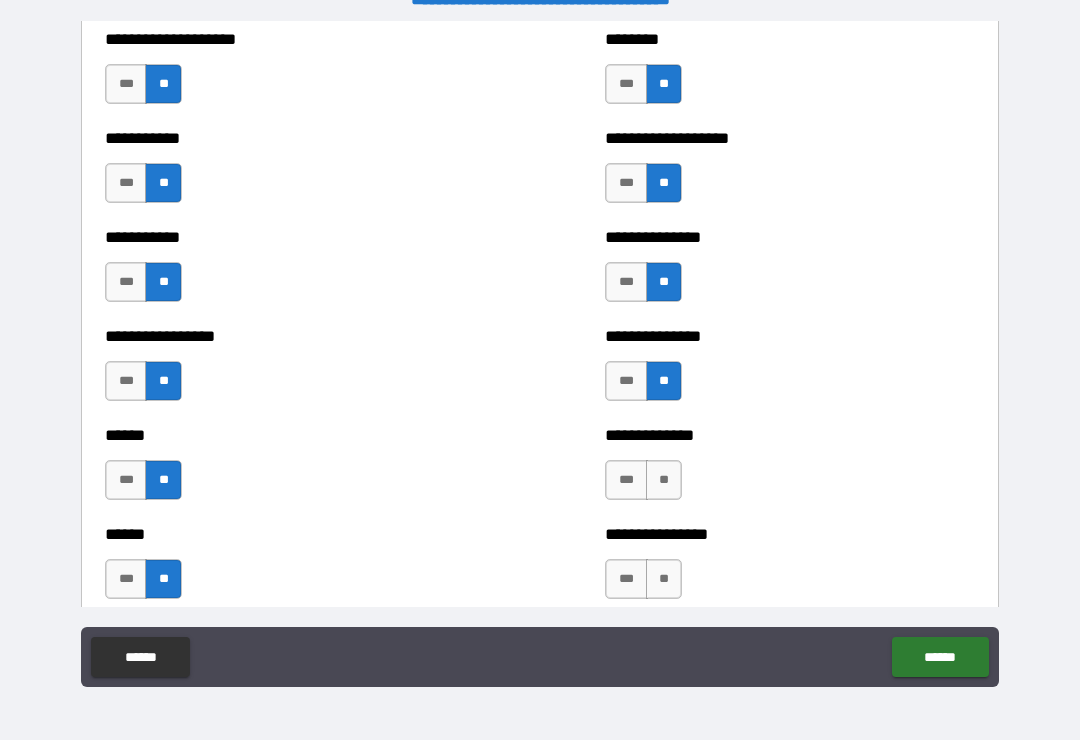 click on "**" at bounding box center (664, 480) 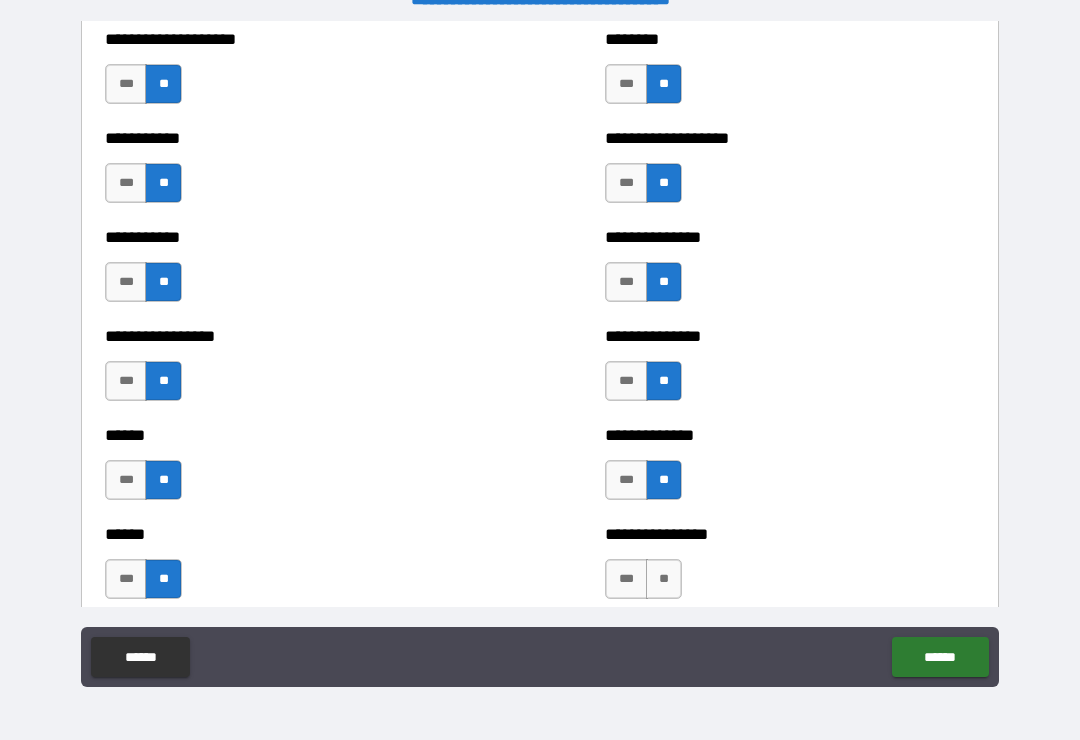 click on "**" at bounding box center (664, 579) 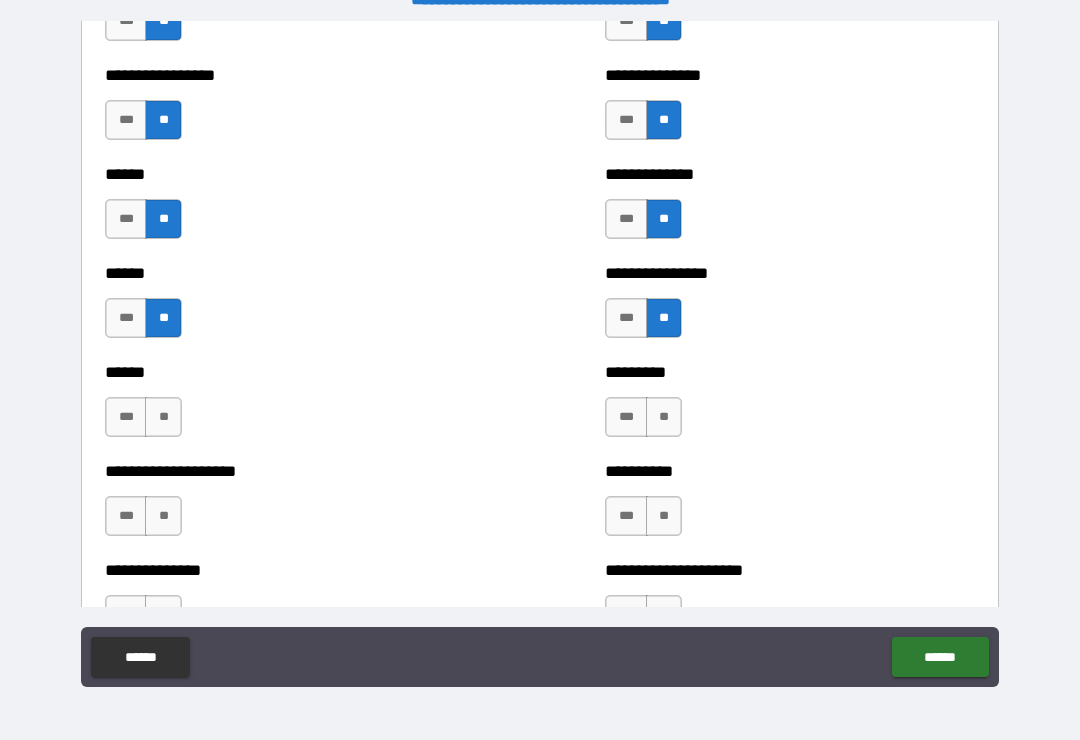 scroll, scrollTop: 2963, scrollLeft: 0, axis: vertical 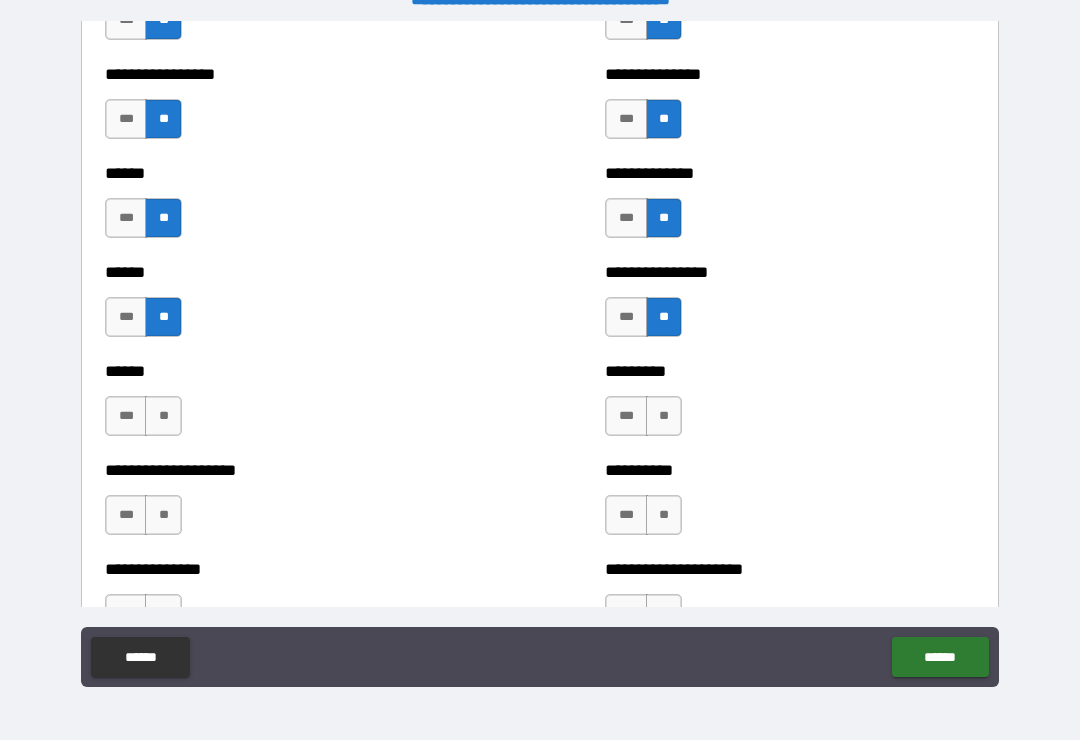 click on "**" at bounding box center [664, 416] 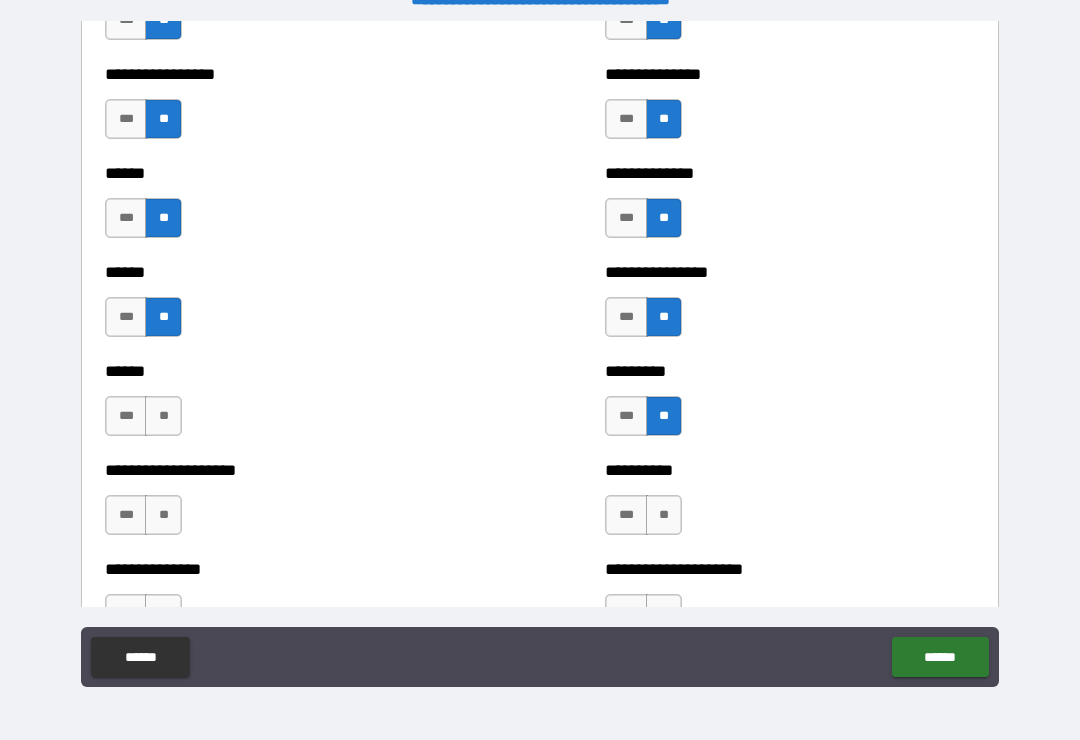 click on "**" at bounding box center (163, 416) 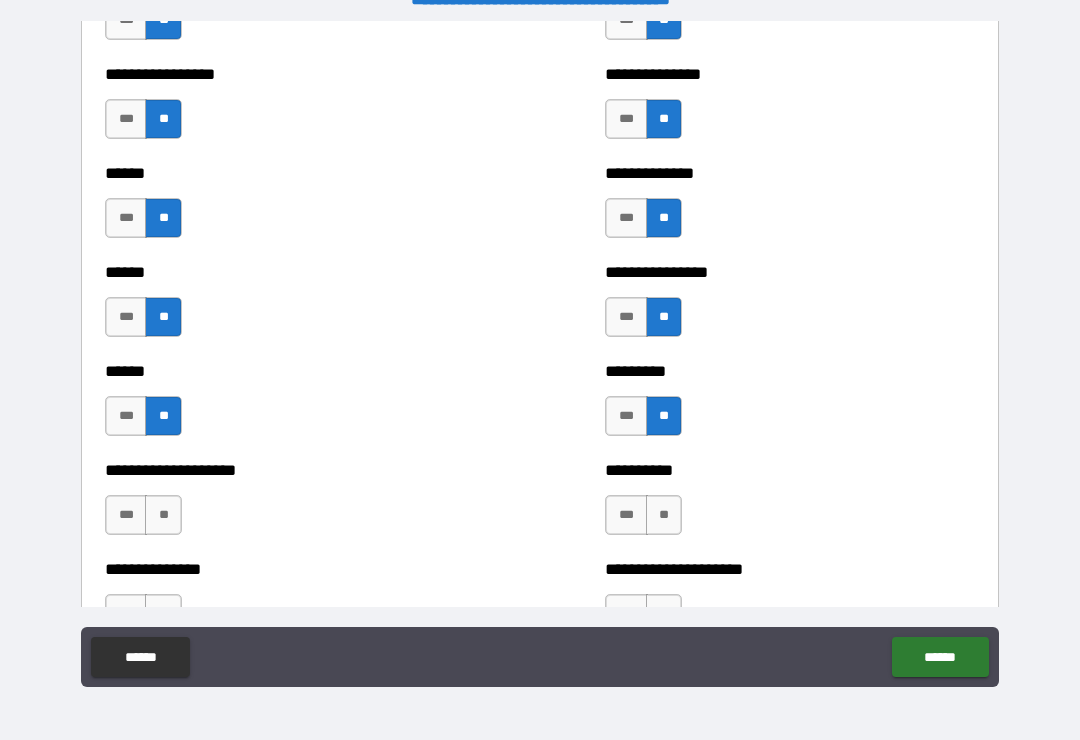 click on "**" at bounding box center (163, 515) 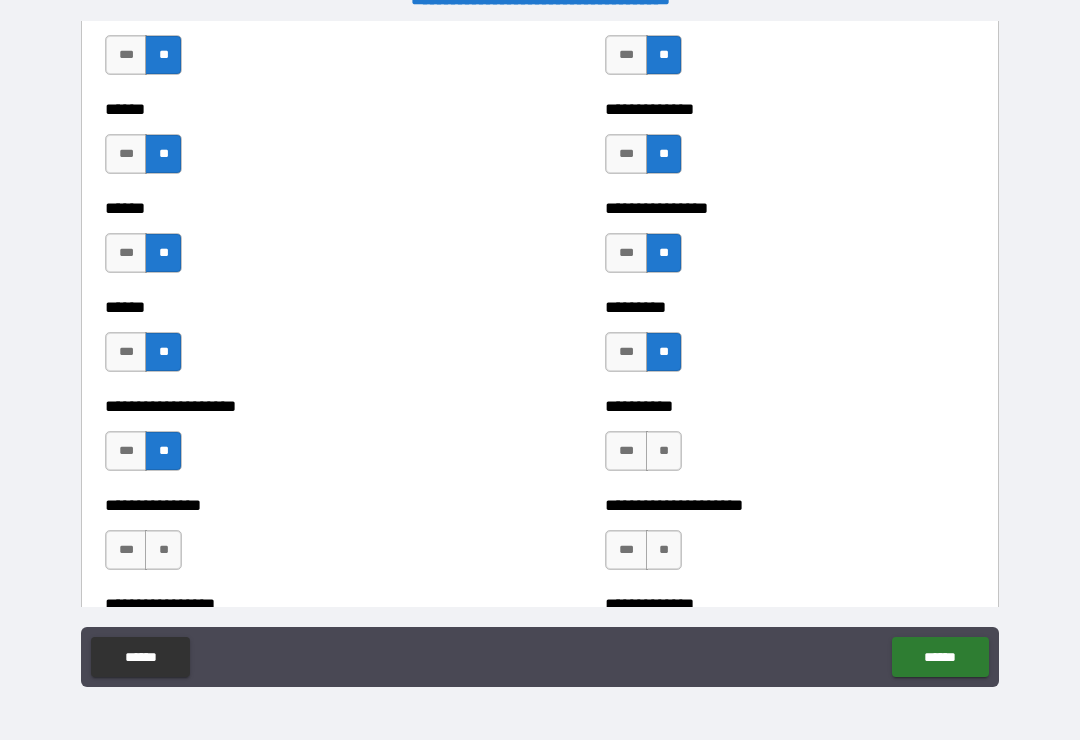 scroll, scrollTop: 3046, scrollLeft: 0, axis: vertical 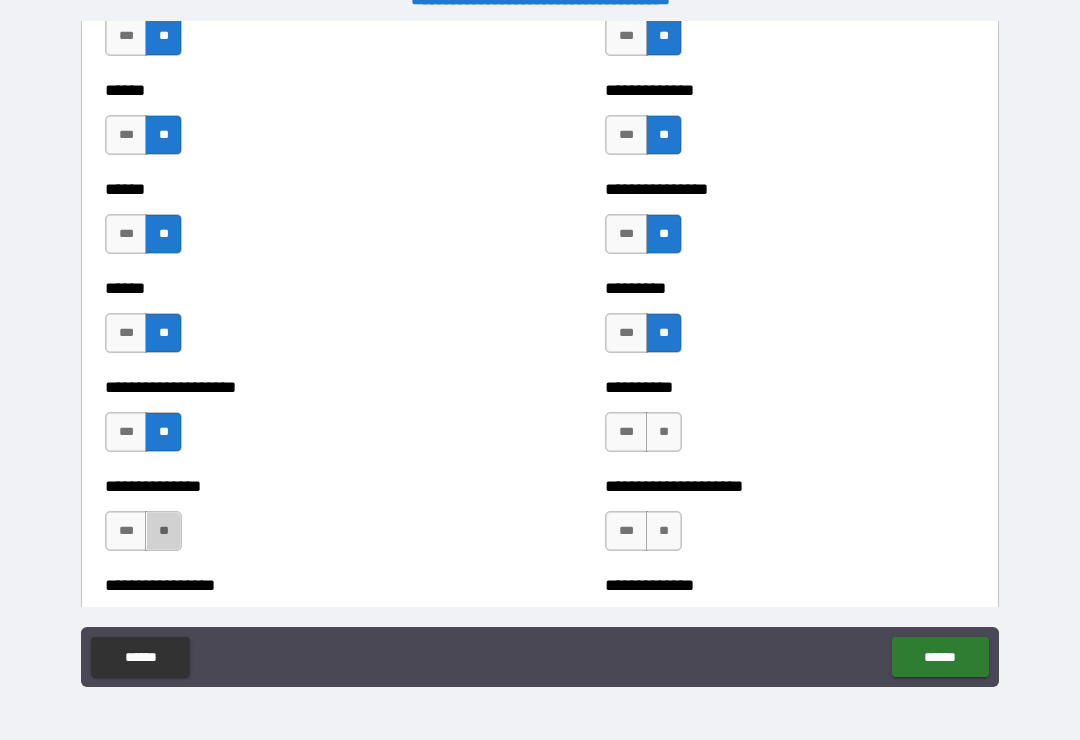 click on "**" at bounding box center [163, 531] 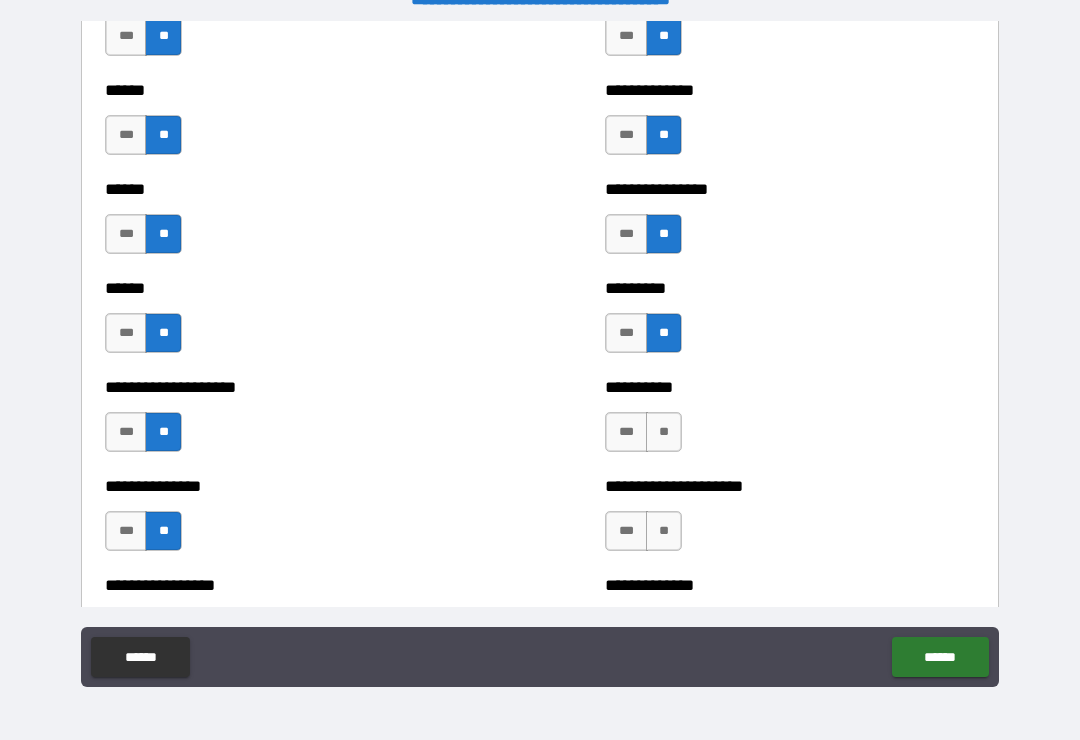 click on "**" at bounding box center (664, 432) 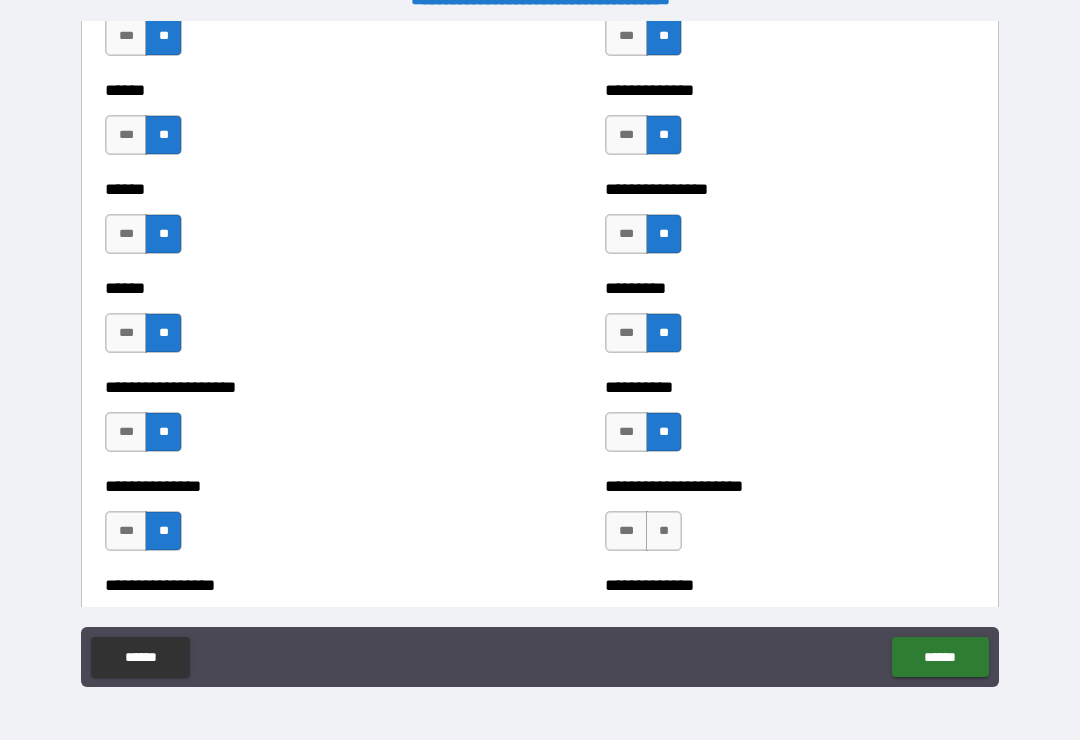 click on "**" at bounding box center (664, 531) 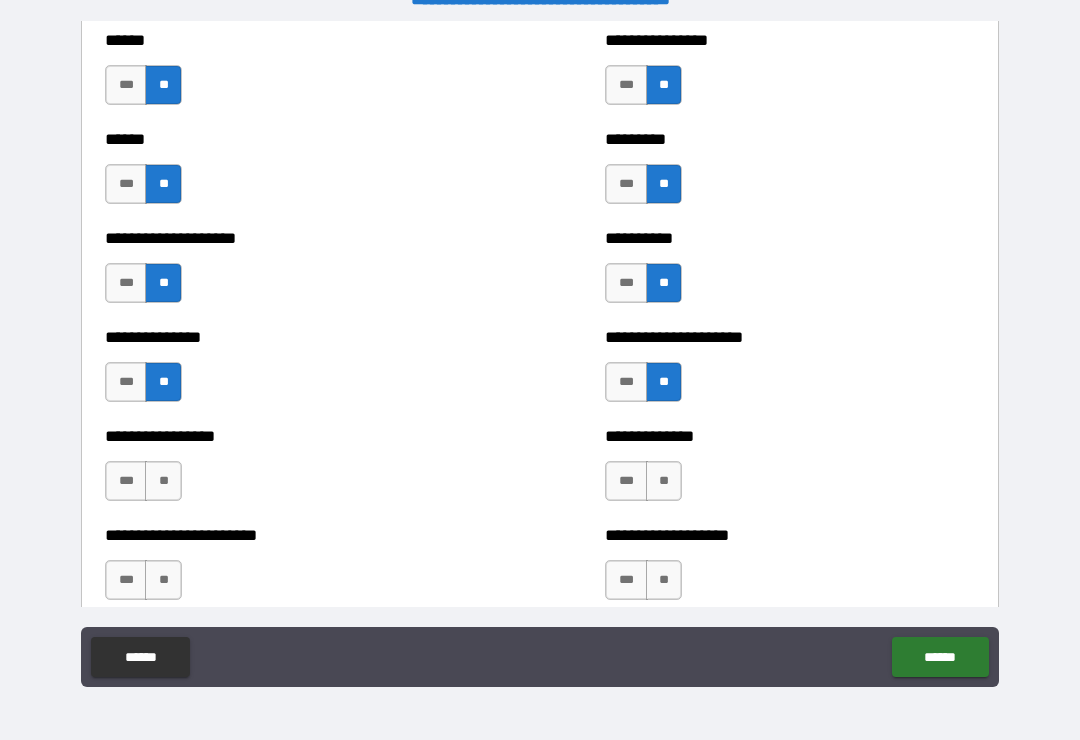 scroll, scrollTop: 3222, scrollLeft: 0, axis: vertical 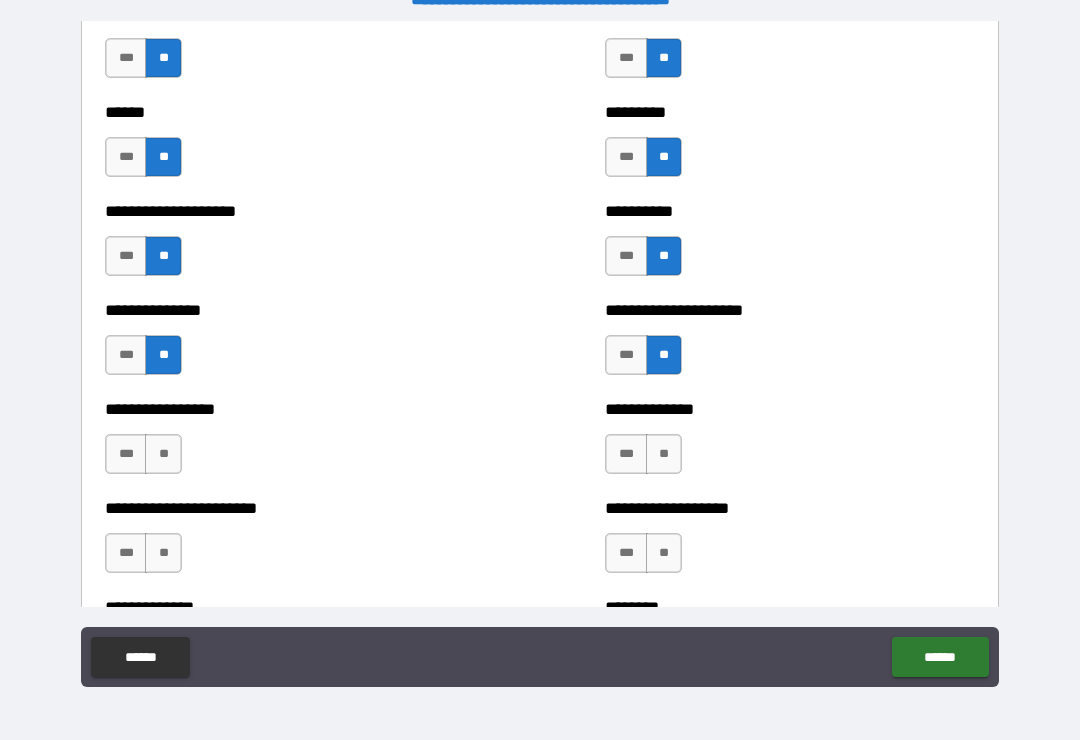click on "**" at bounding box center [664, 454] 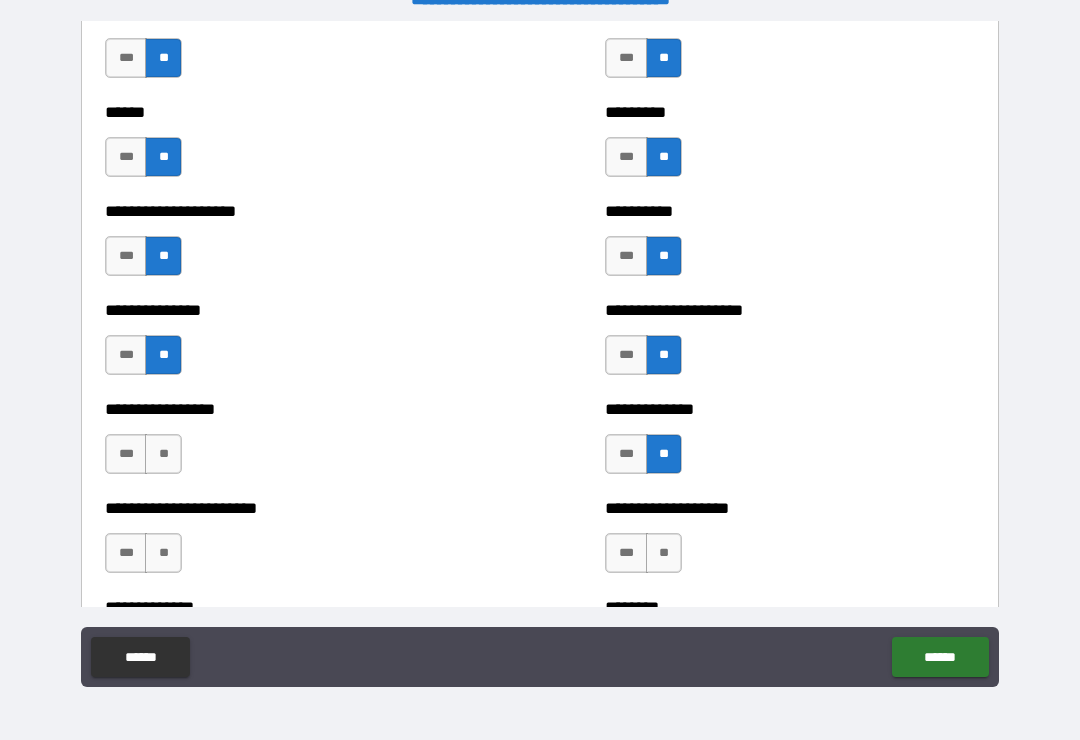 click on "**" at bounding box center [664, 553] 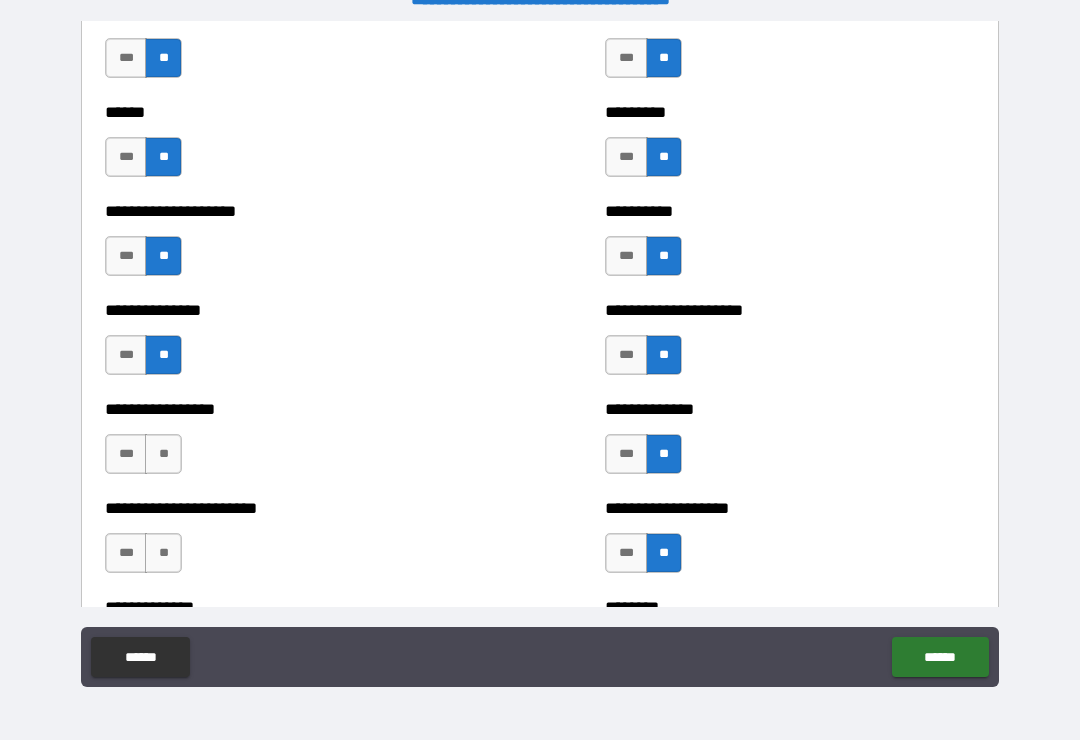 click on "**" at bounding box center (163, 553) 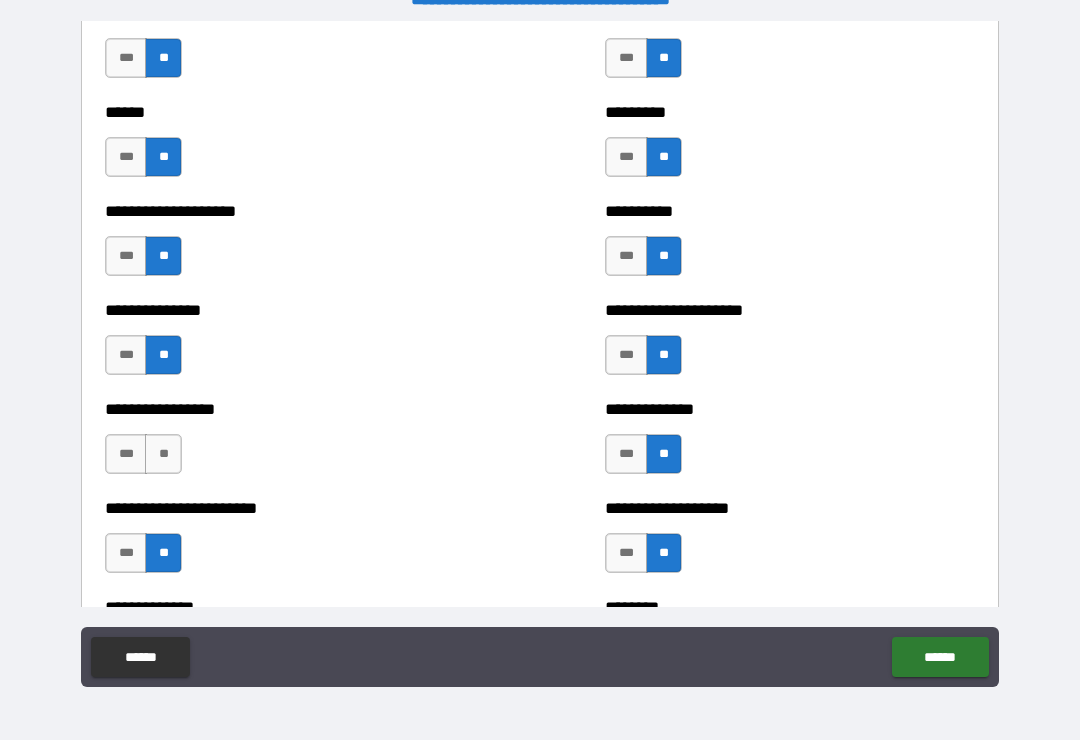 click on "**" at bounding box center (163, 454) 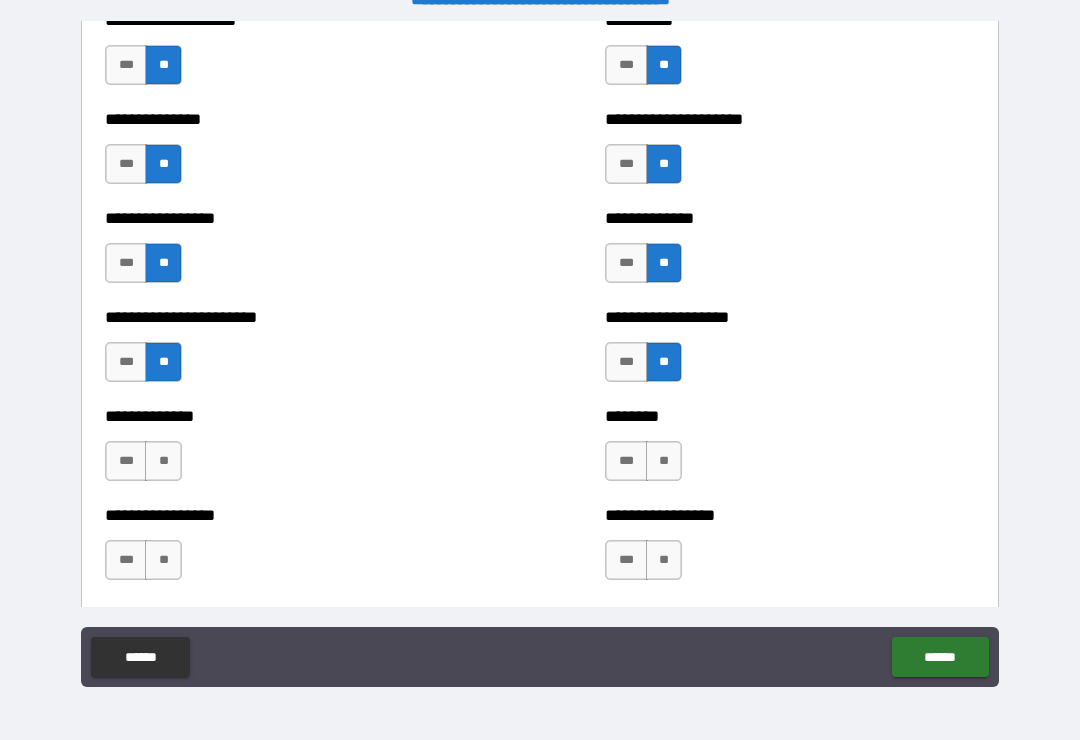 scroll, scrollTop: 3458, scrollLeft: 0, axis: vertical 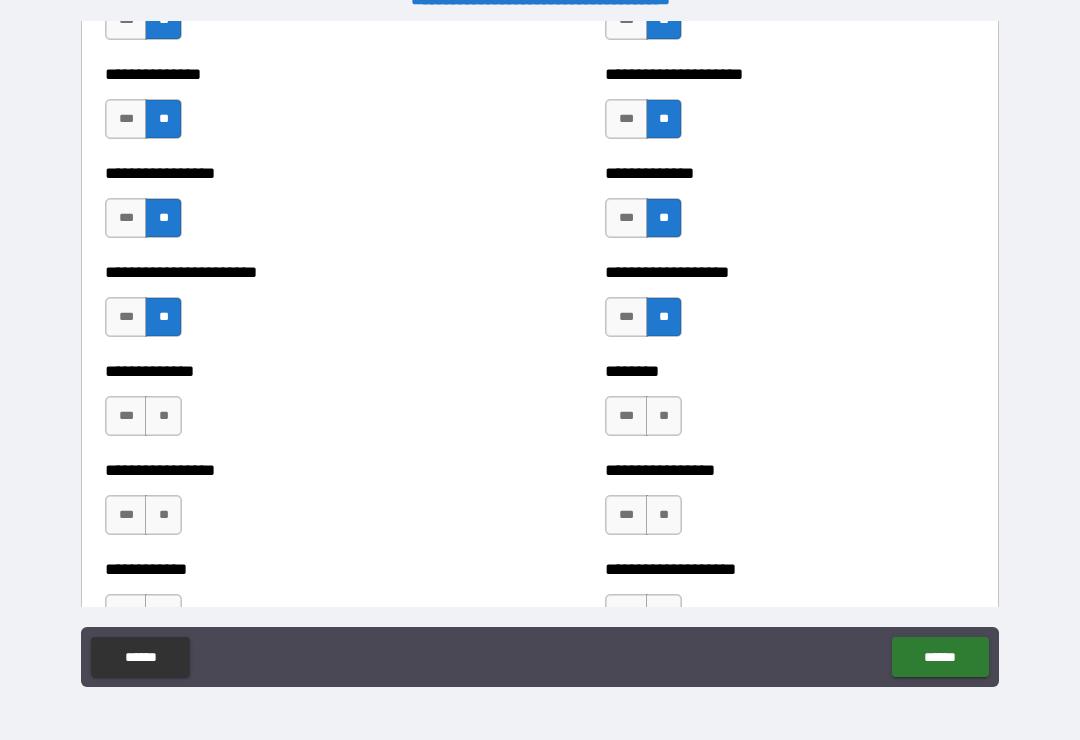 click on "**" at bounding box center [163, 416] 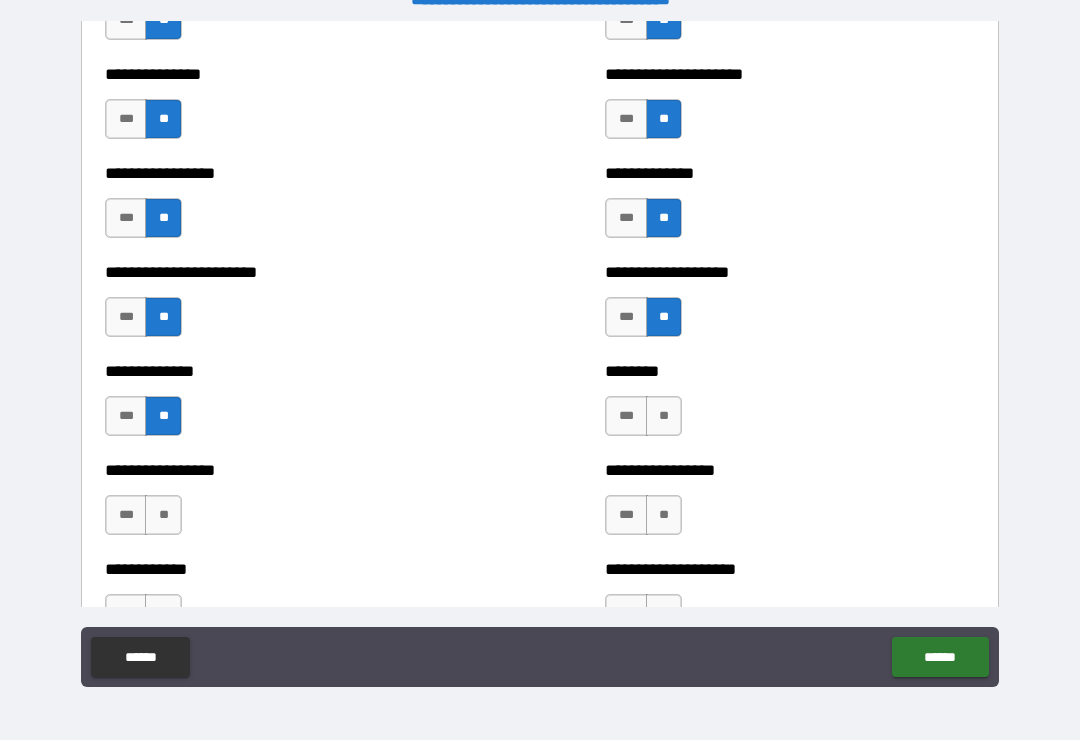 click on "**" at bounding box center [163, 515] 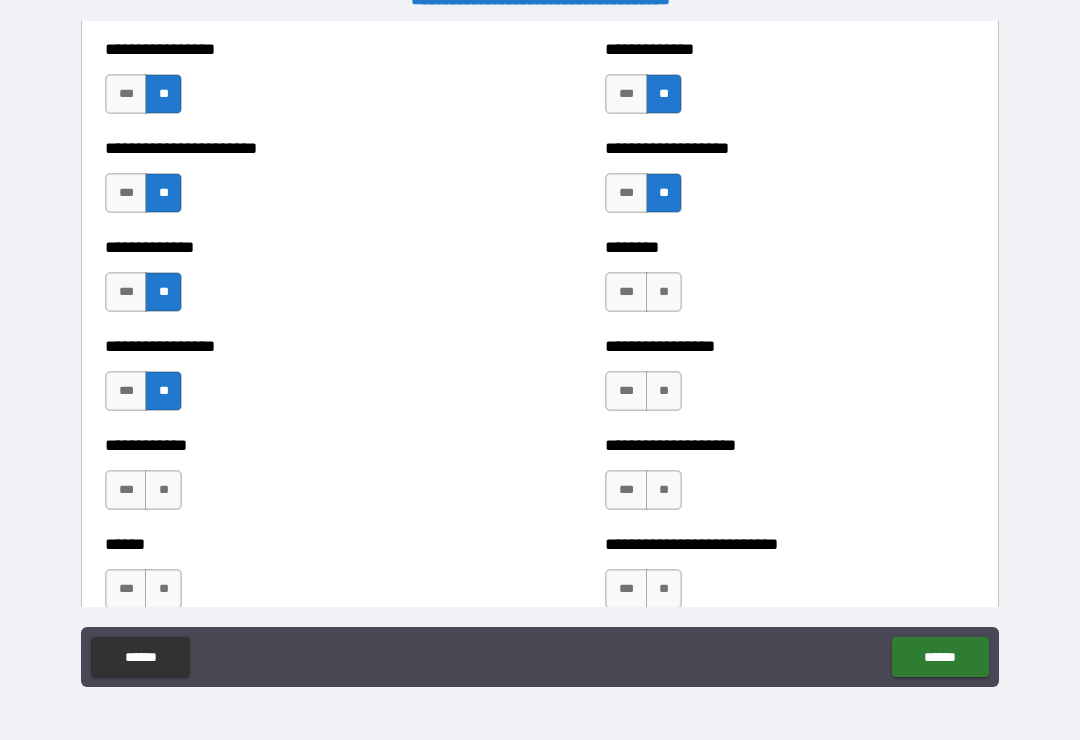 click on "**********" at bounding box center (290, 480) 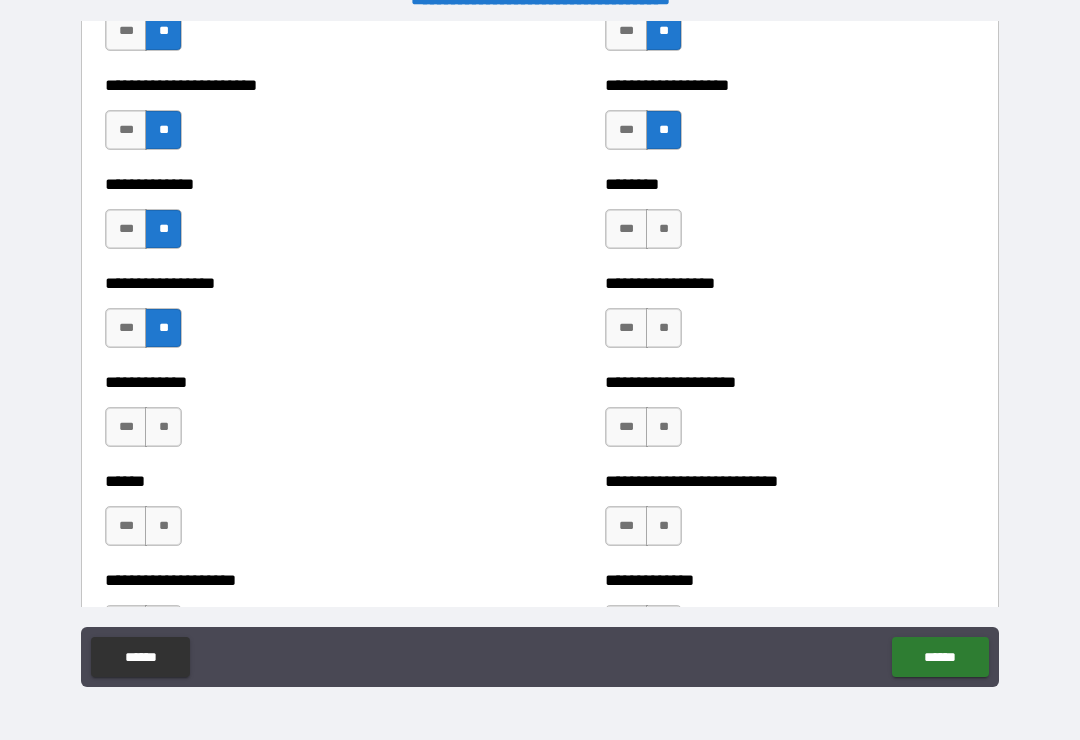 scroll, scrollTop: 3657, scrollLeft: 0, axis: vertical 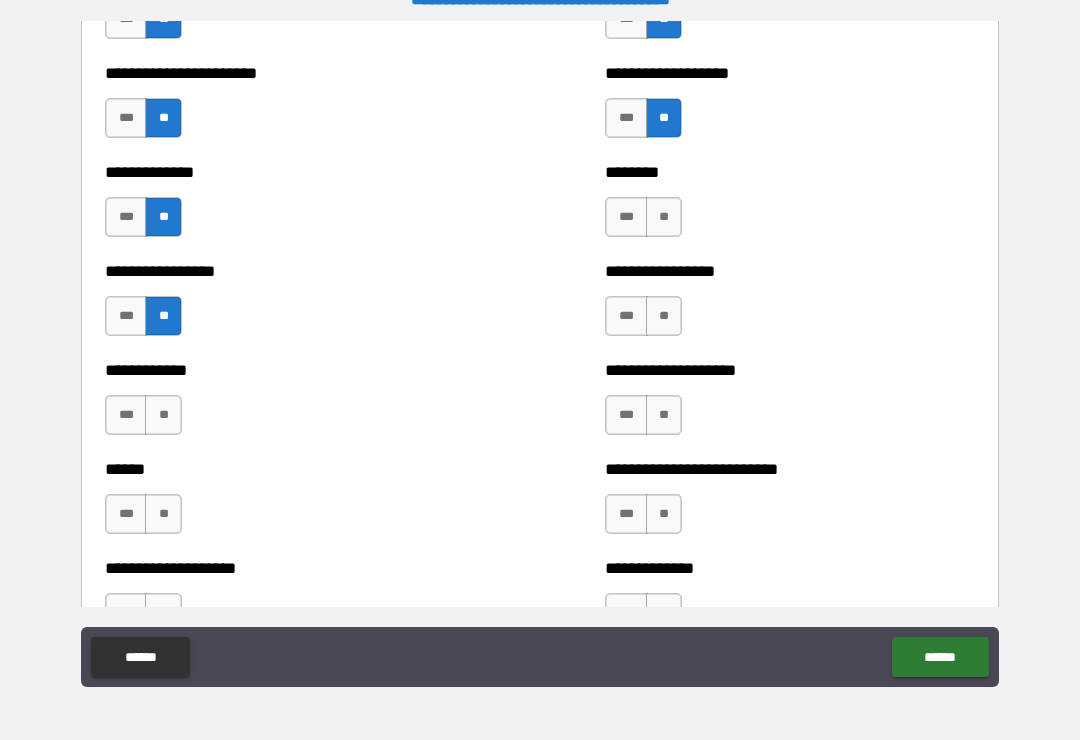 click on "**" at bounding box center (163, 415) 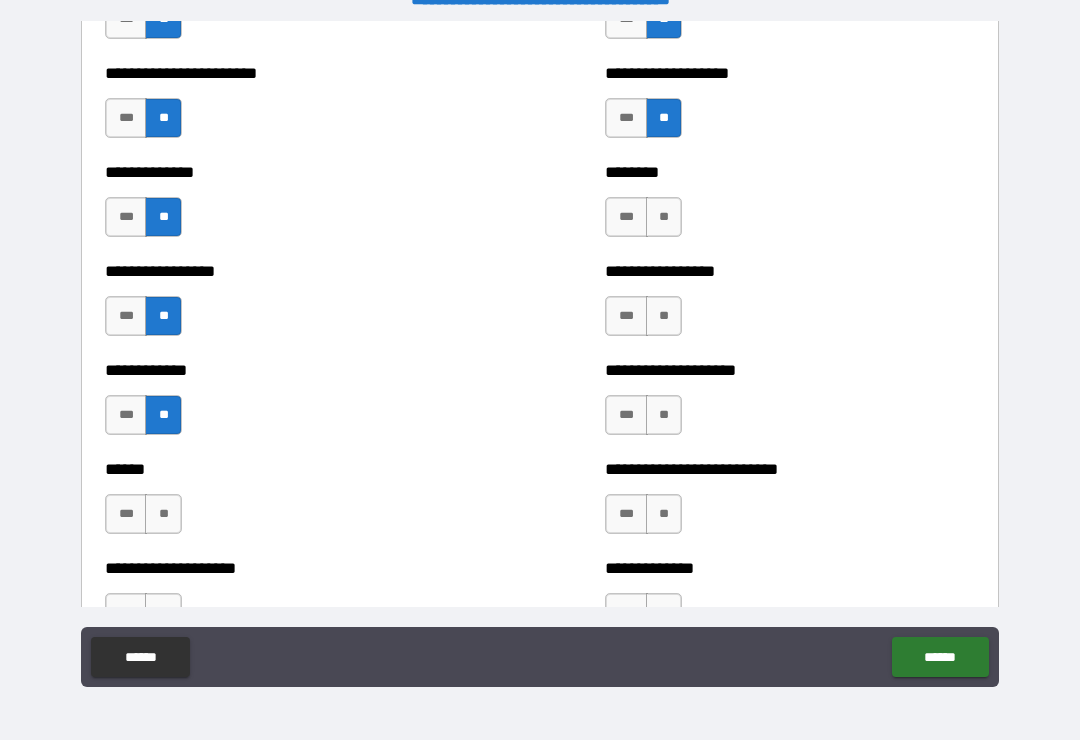 click on "**" at bounding box center (163, 514) 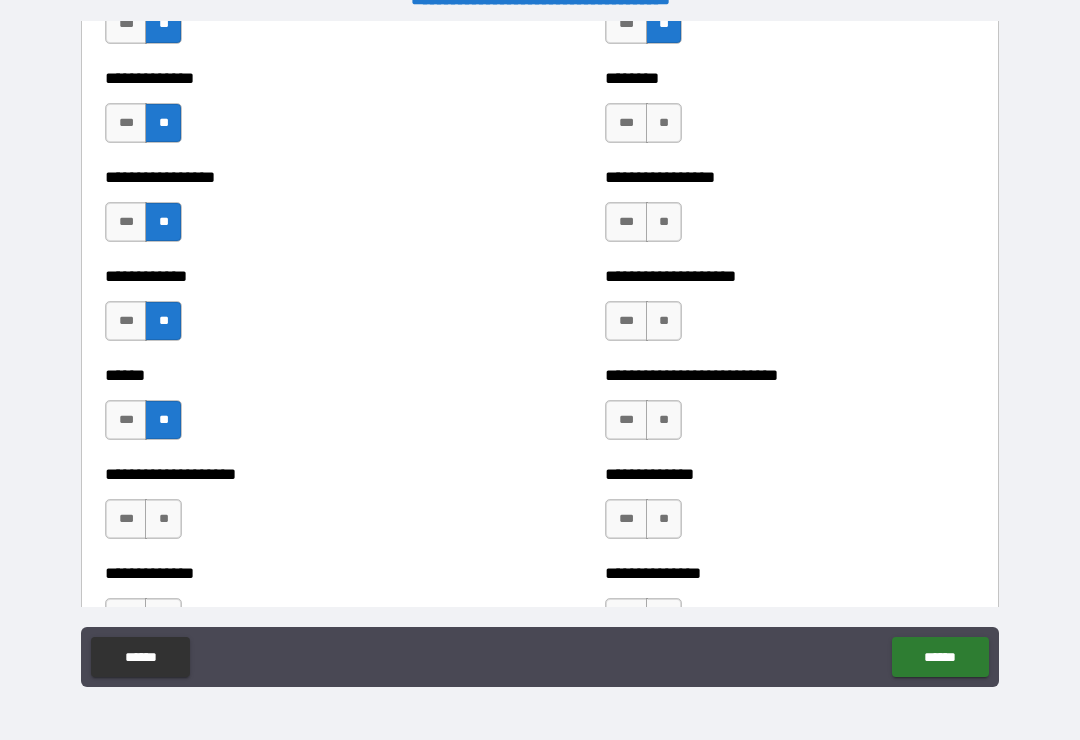 scroll, scrollTop: 3780, scrollLeft: 0, axis: vertical 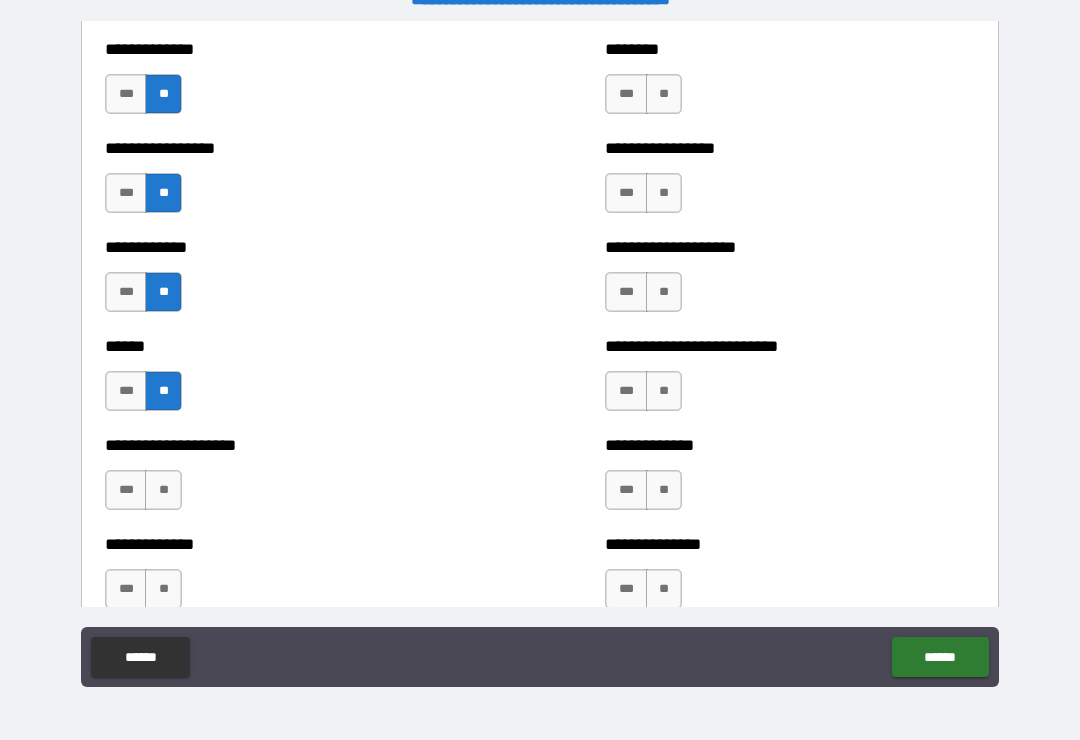 click on "**" at bounding box center [163, 490] 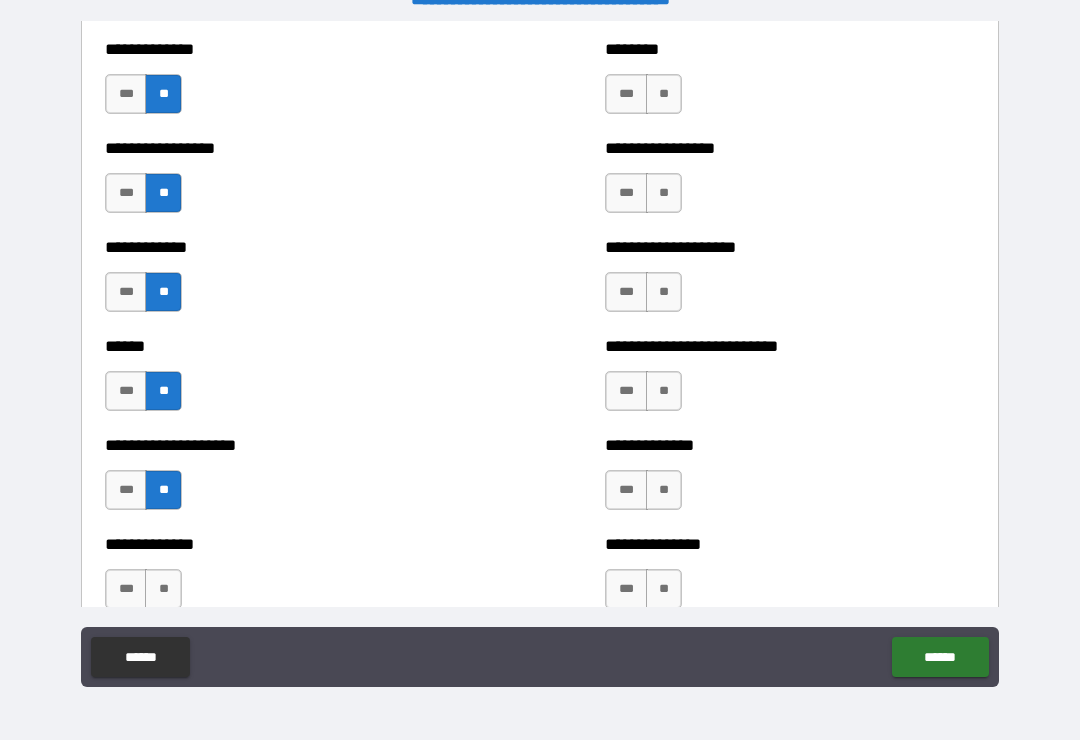 click on "***" at bounding box center [126, 391] 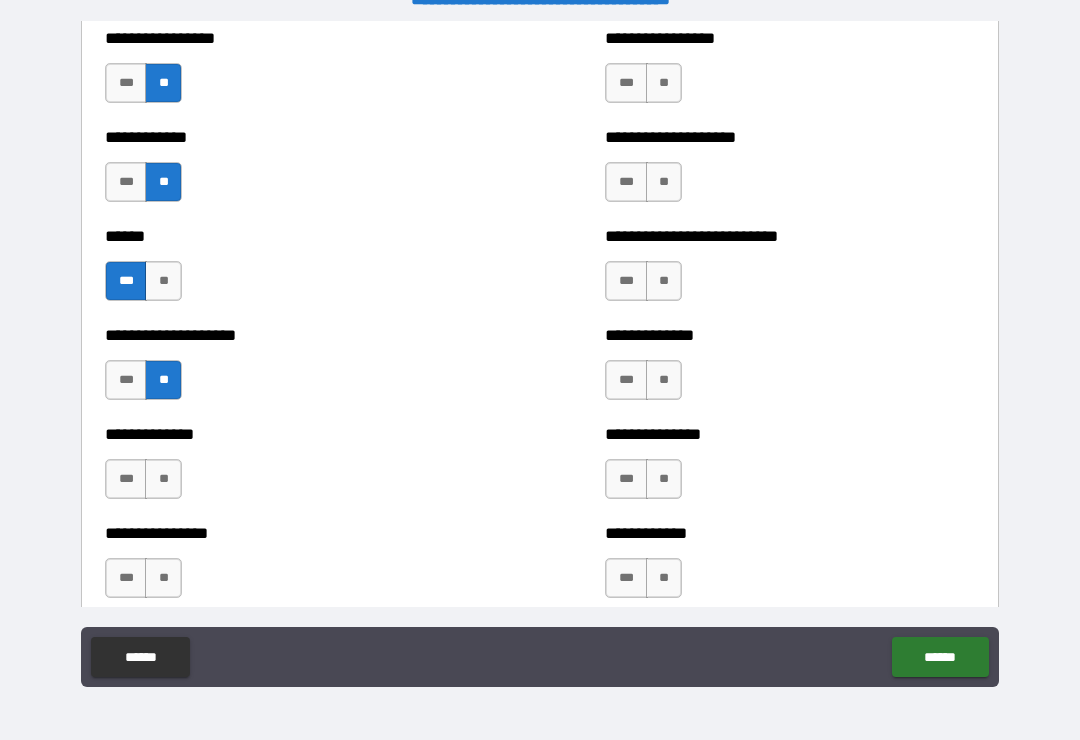 scroll, scrollTop: 3903, scrollLeft: 0, axis: vertical 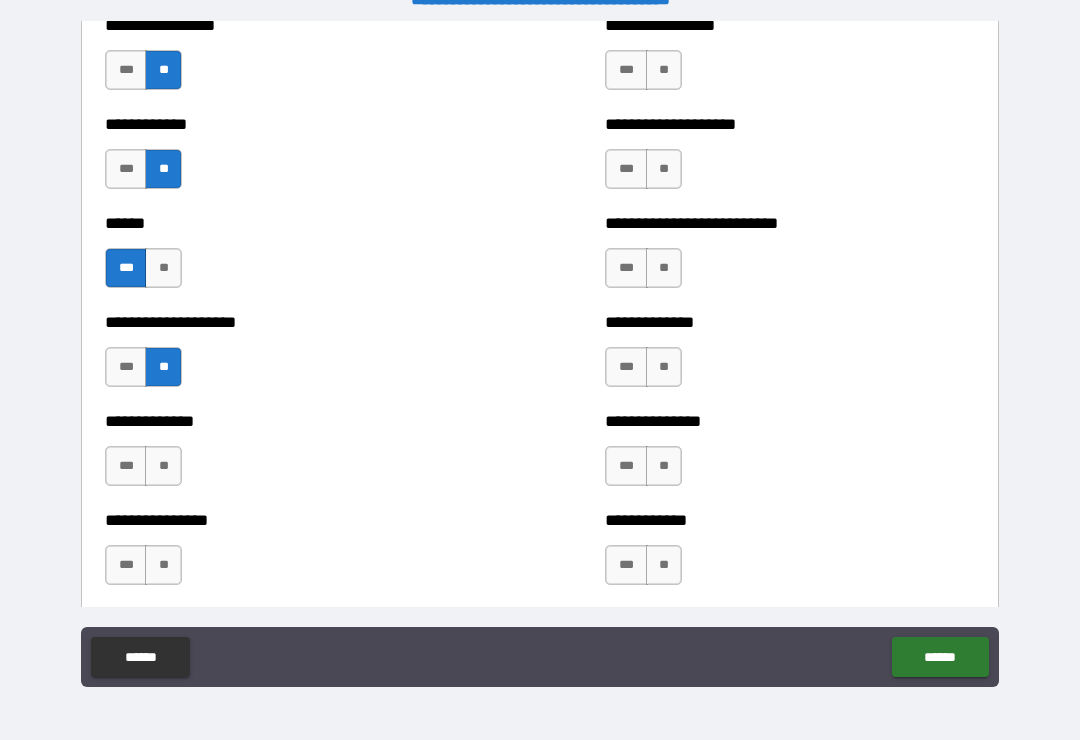 click on "**" at bounding box center (163, 466) 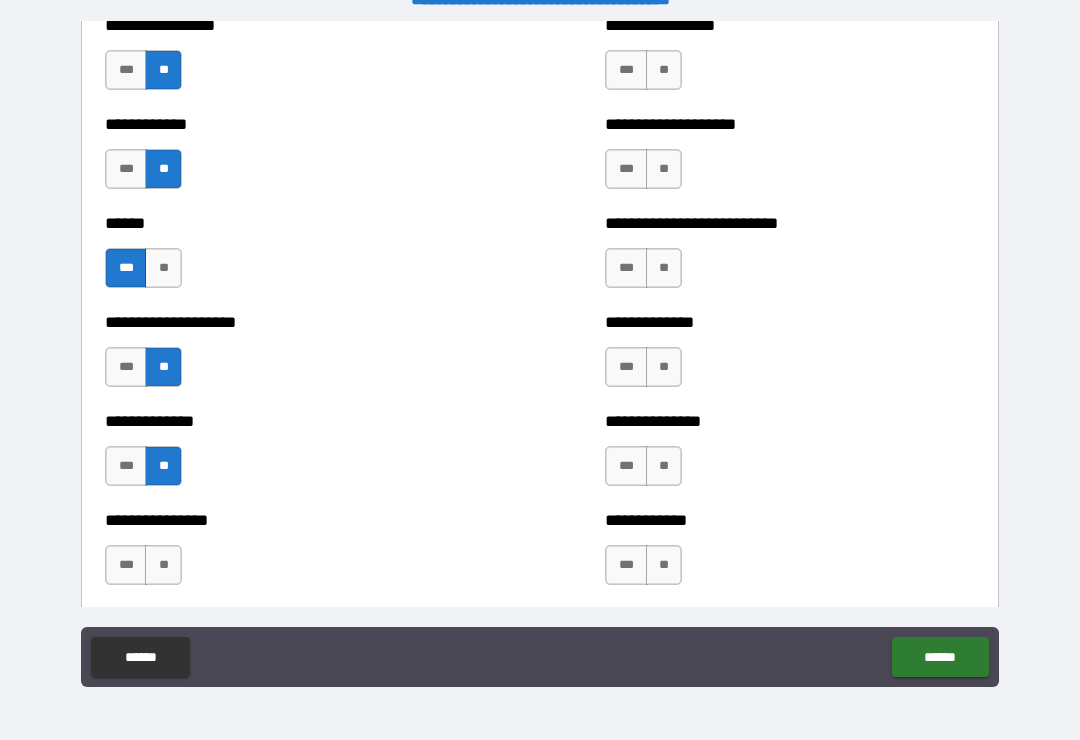 click on "**" at bounding box center [163, 565] 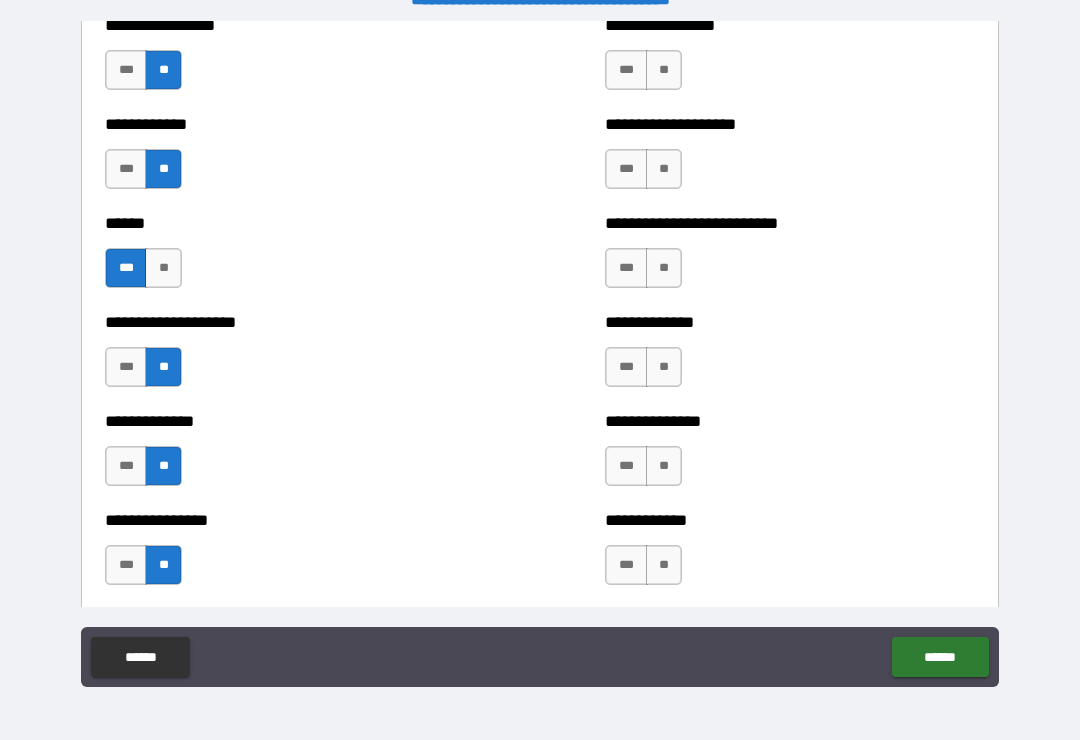 click on "**" at bounding box center (664, 565) 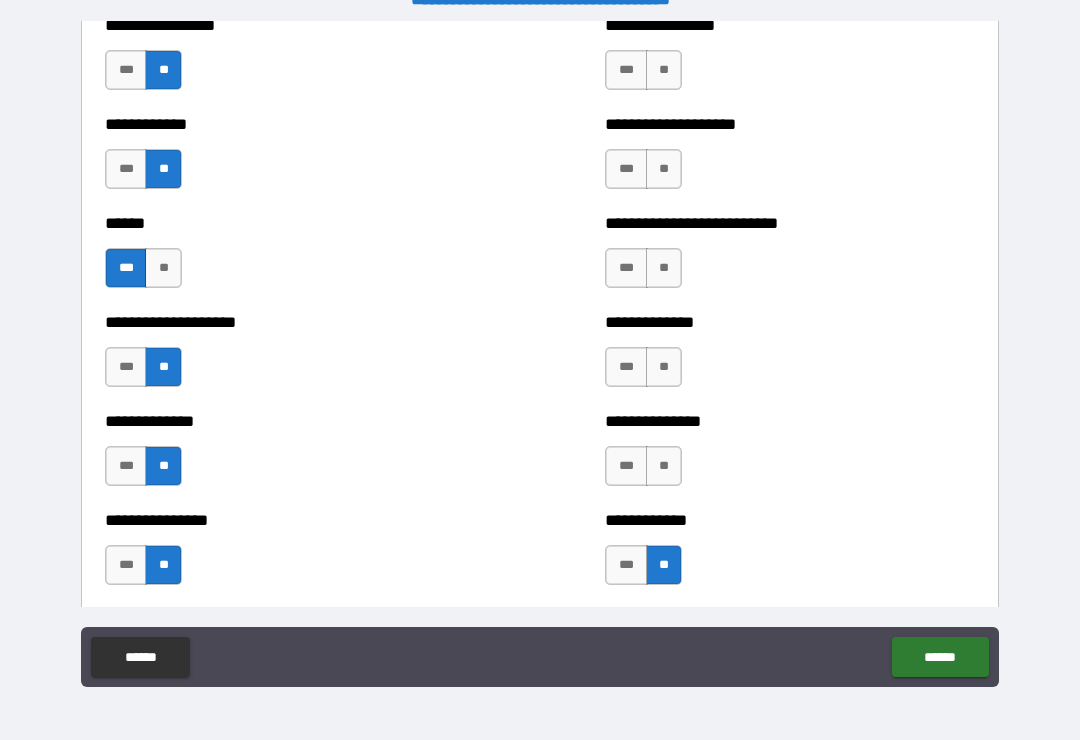 click on "**" at bounding box center (664, 466) 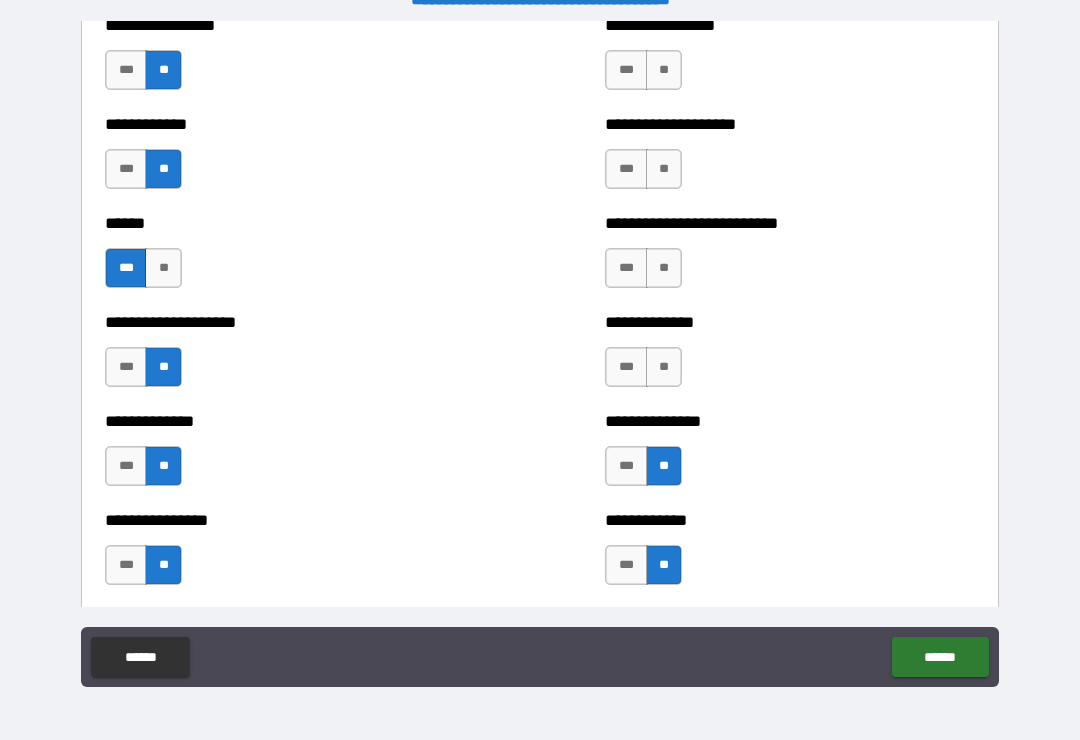 click on "**" at bounding box center [664, 367] 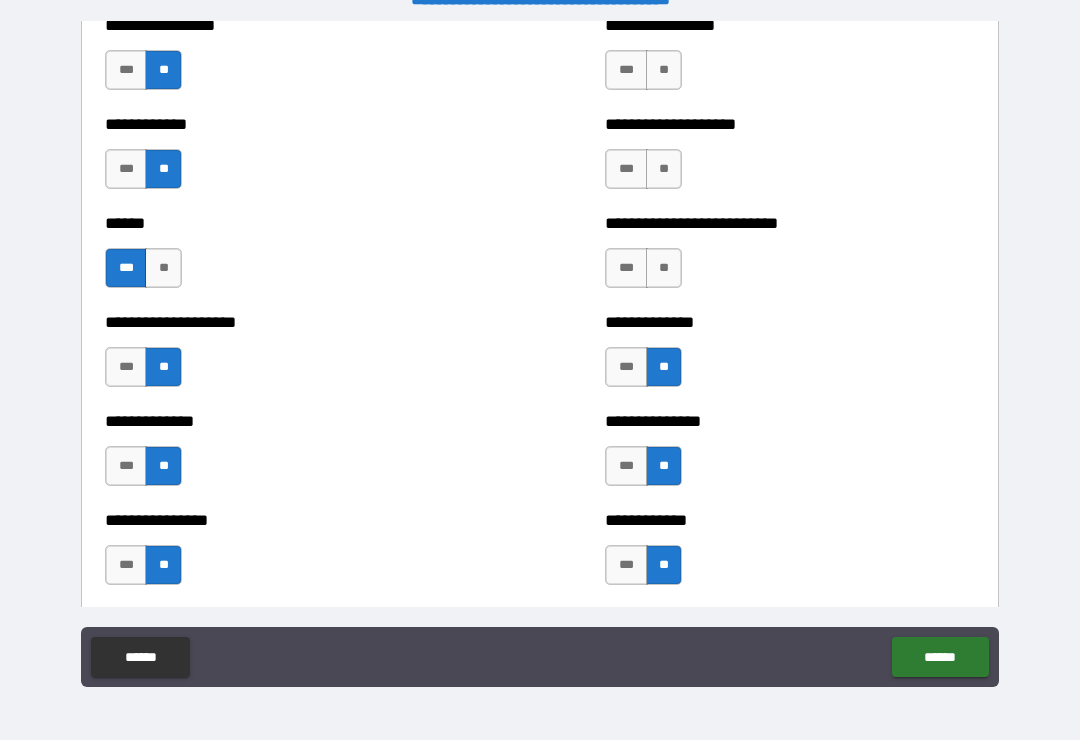 click on "**" at bounding box center [664, 268] 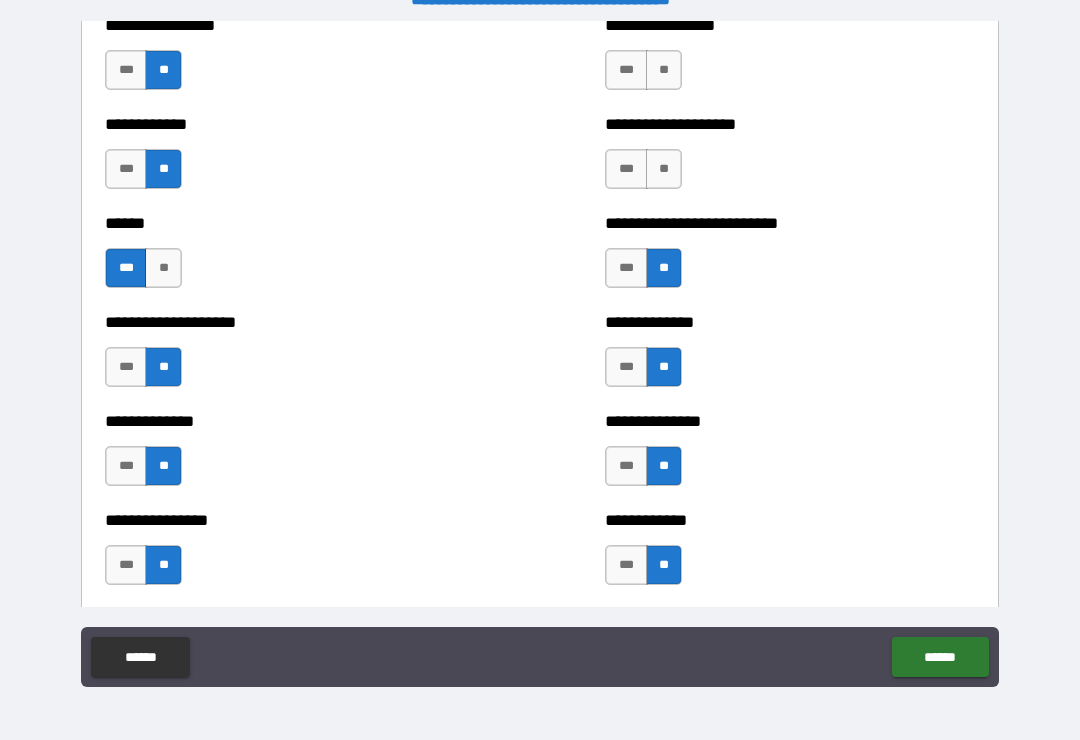 click on "**" at bounding box center [664, 169] 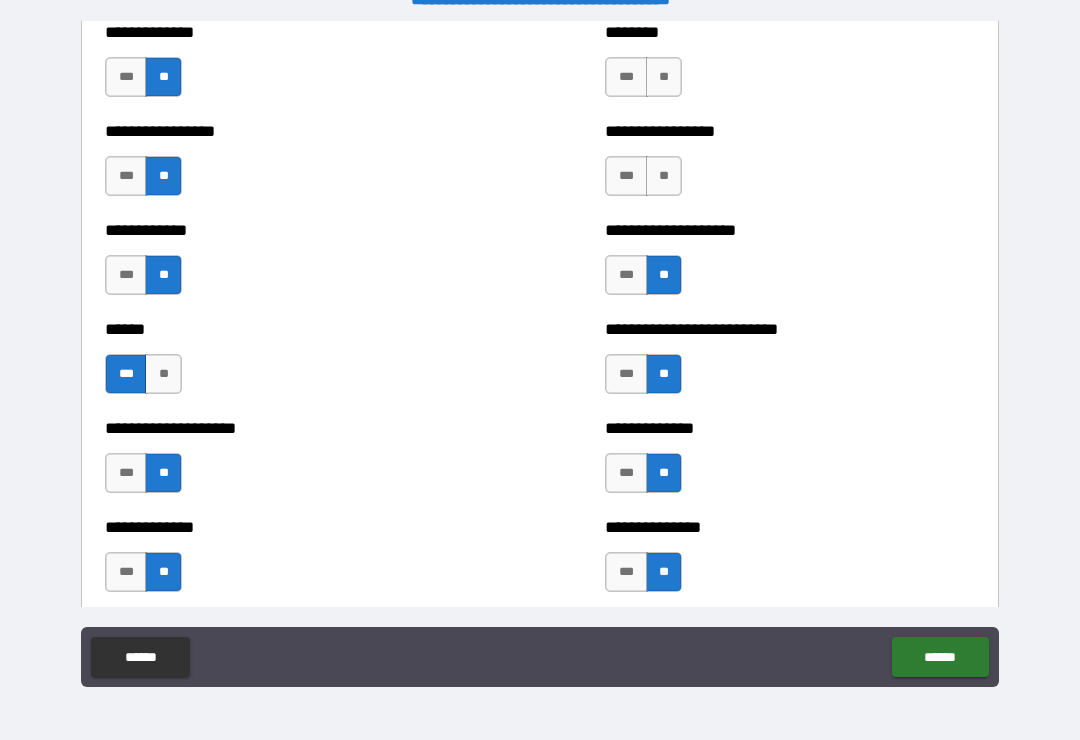 click on "**" at bounding box center [664, 176] 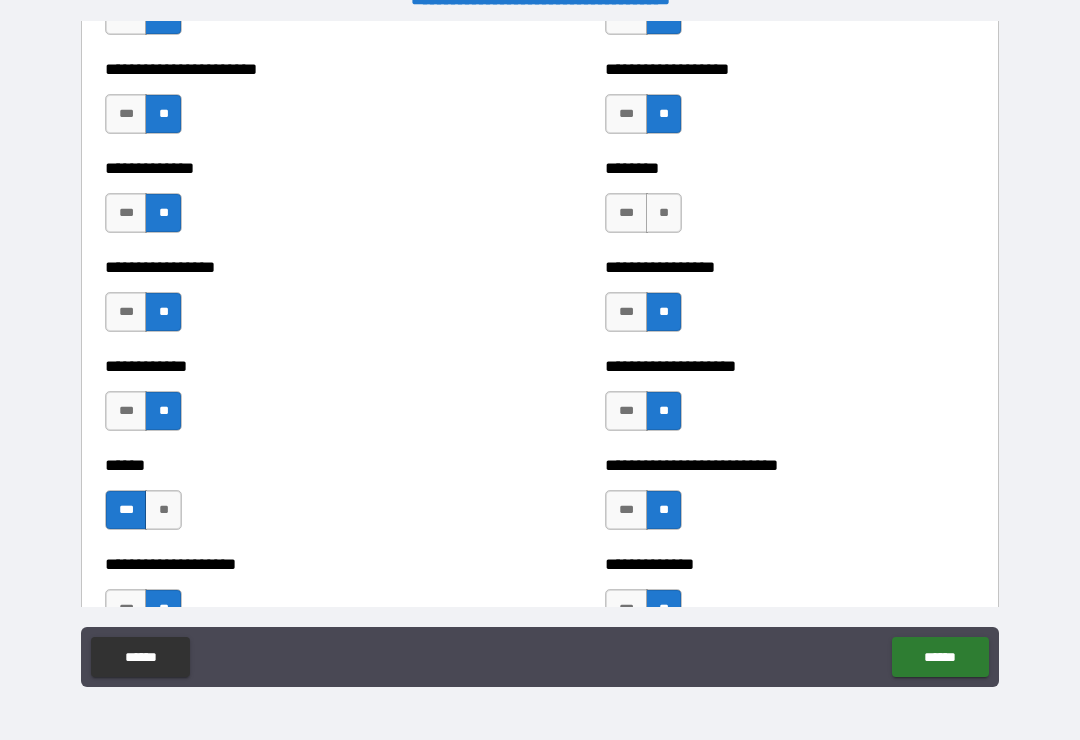 scroll, scrollTop: 3636, scrollLeft: 0, axis: vertical 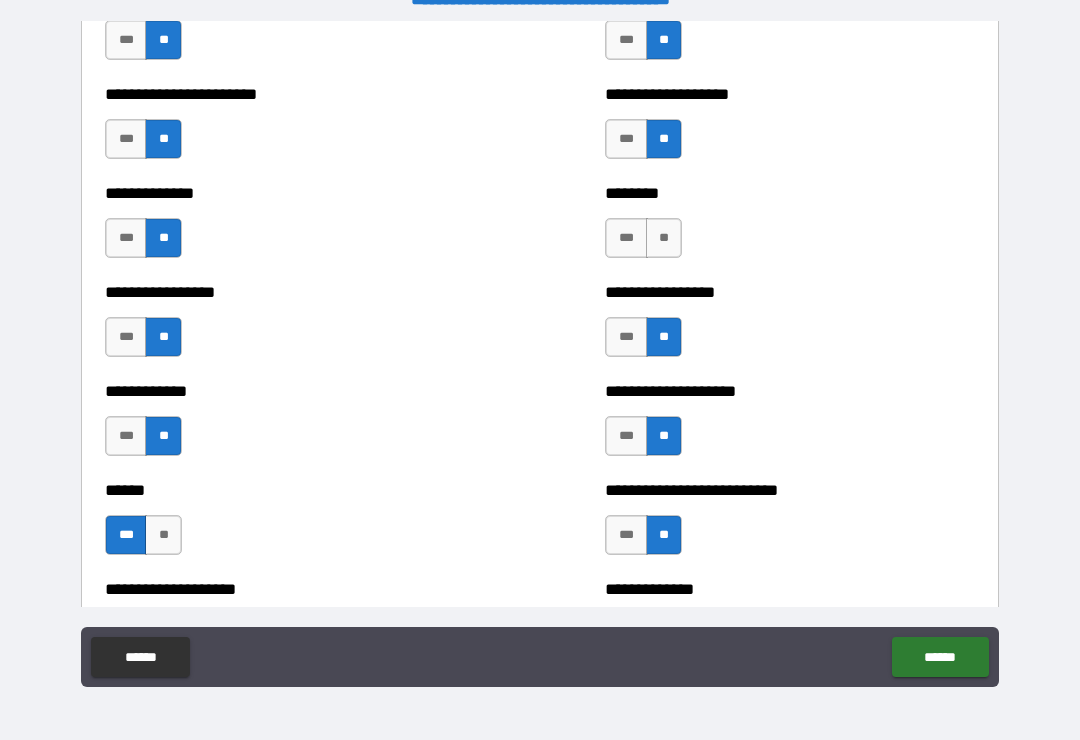 click on "**" at bounding box center (664, 238) 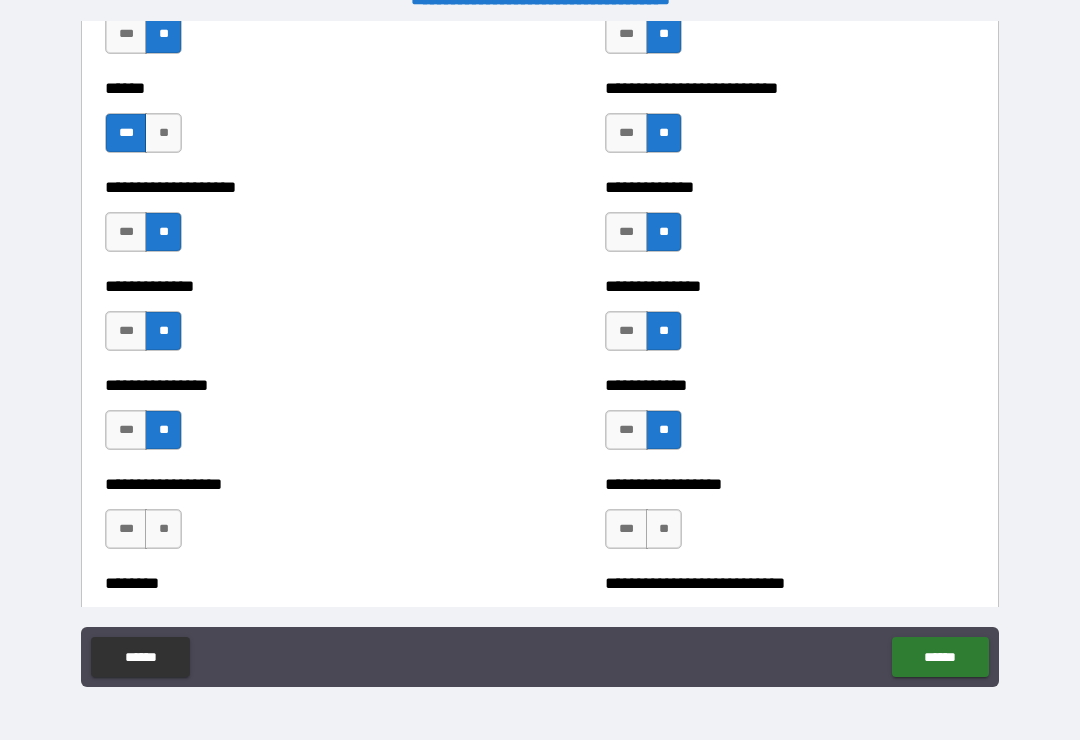 scroll, scrollTop: 4048, scrollLeft: 0, axis: vertical 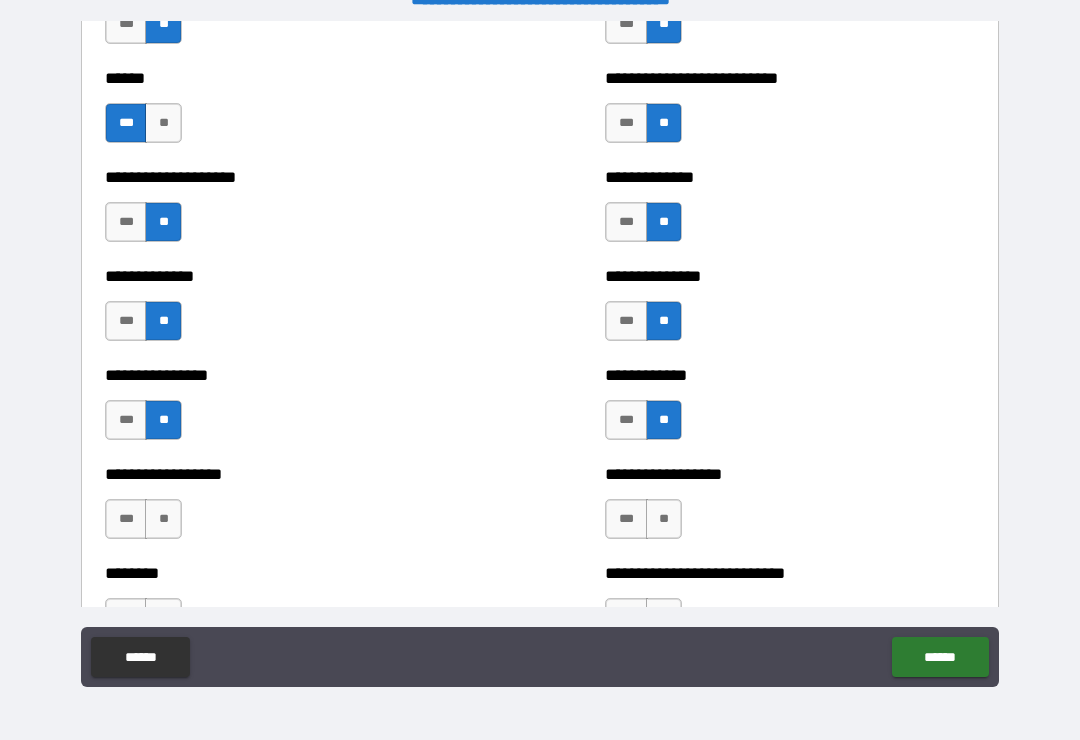 click on "**" at bounding box center (664, 519) 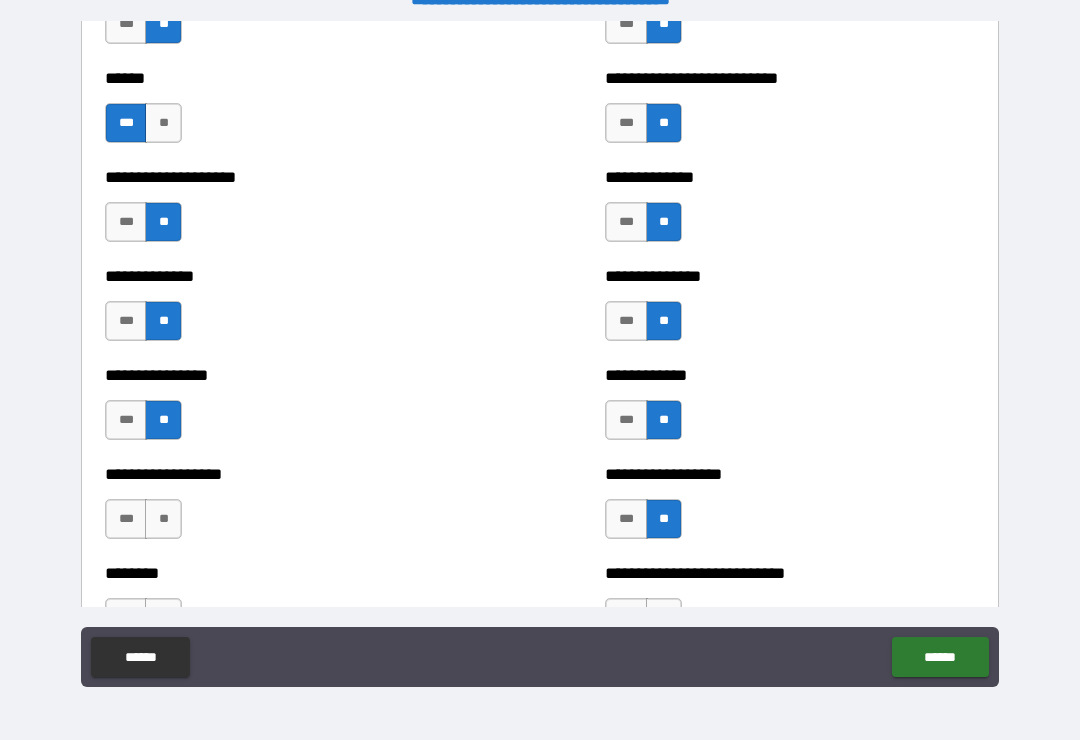 click on "**" at bounding box center (163, 519) 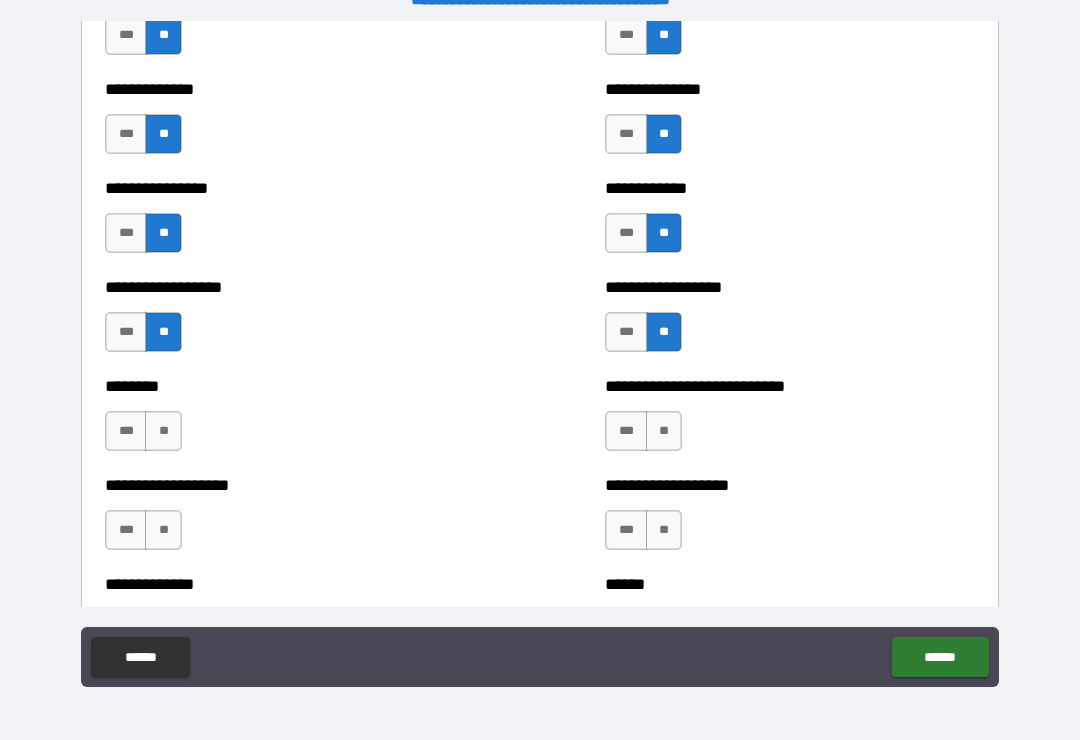 scroll, scrollTop: 4245, scrollLeft: 0, axis: vertical 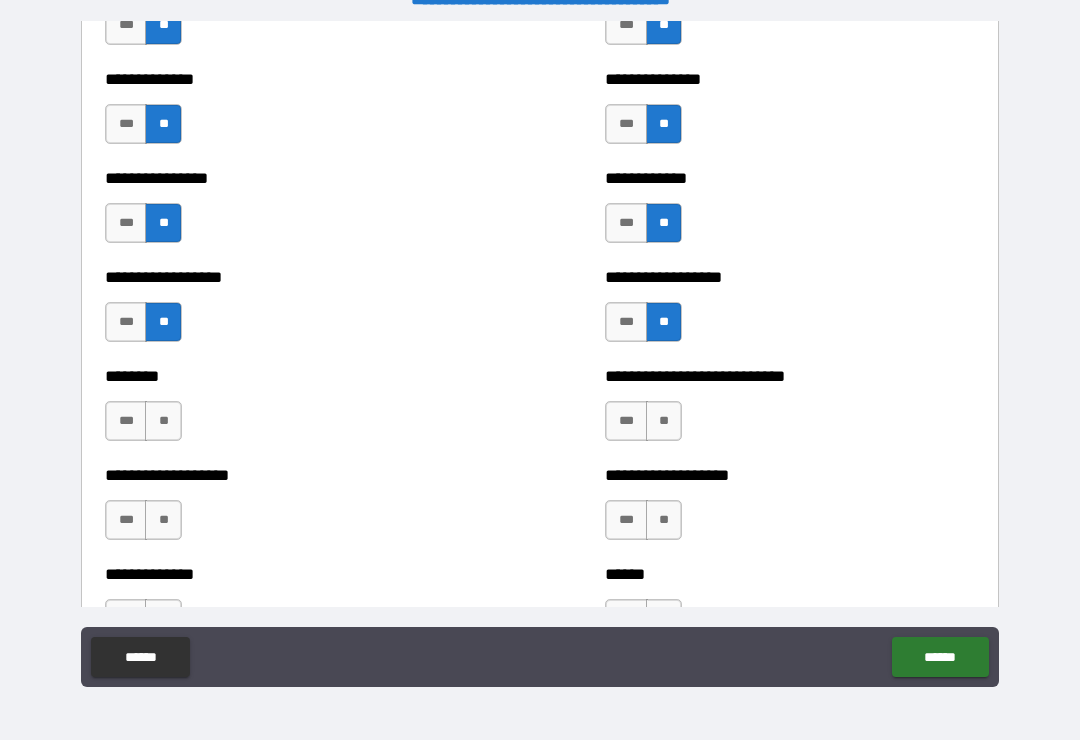click on "********" at bounding box center [290, 376] 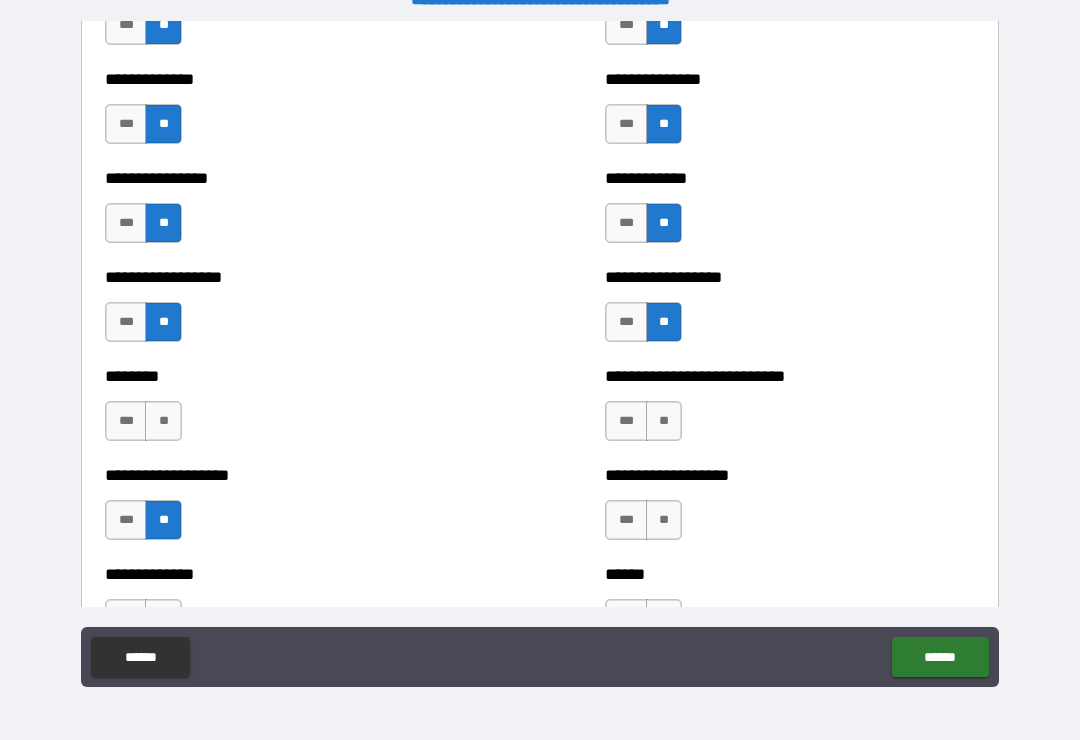 click on "**" at bounding box center [163, 421] 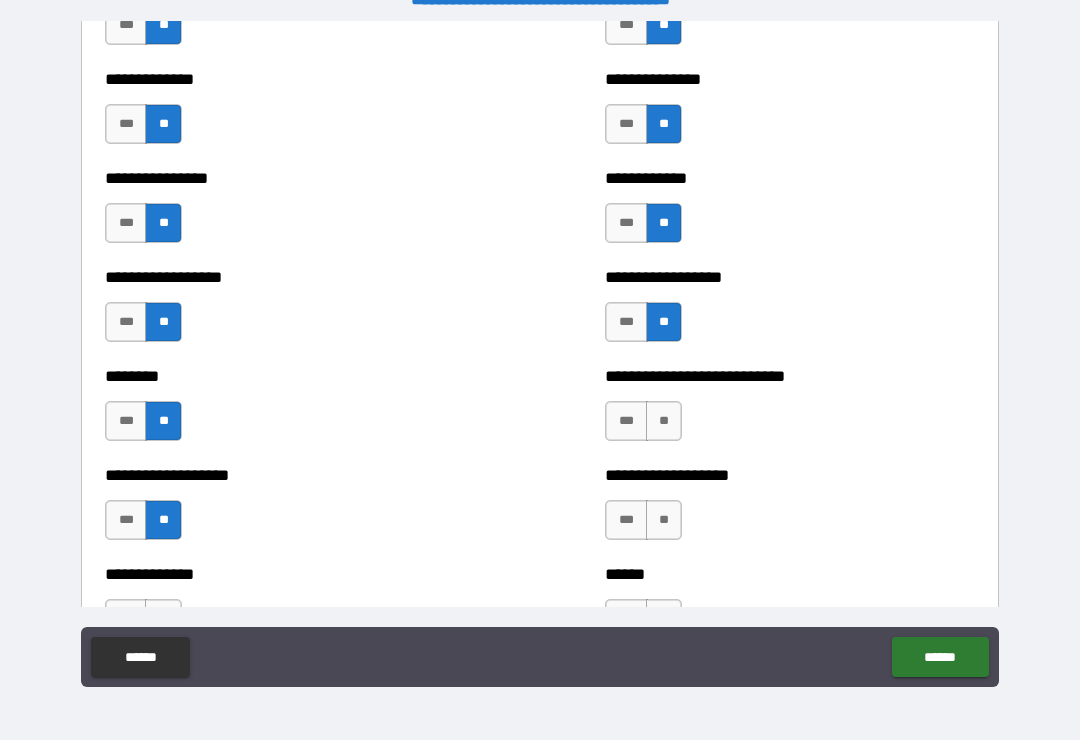 click on "**" at bounding box center [664, 421] 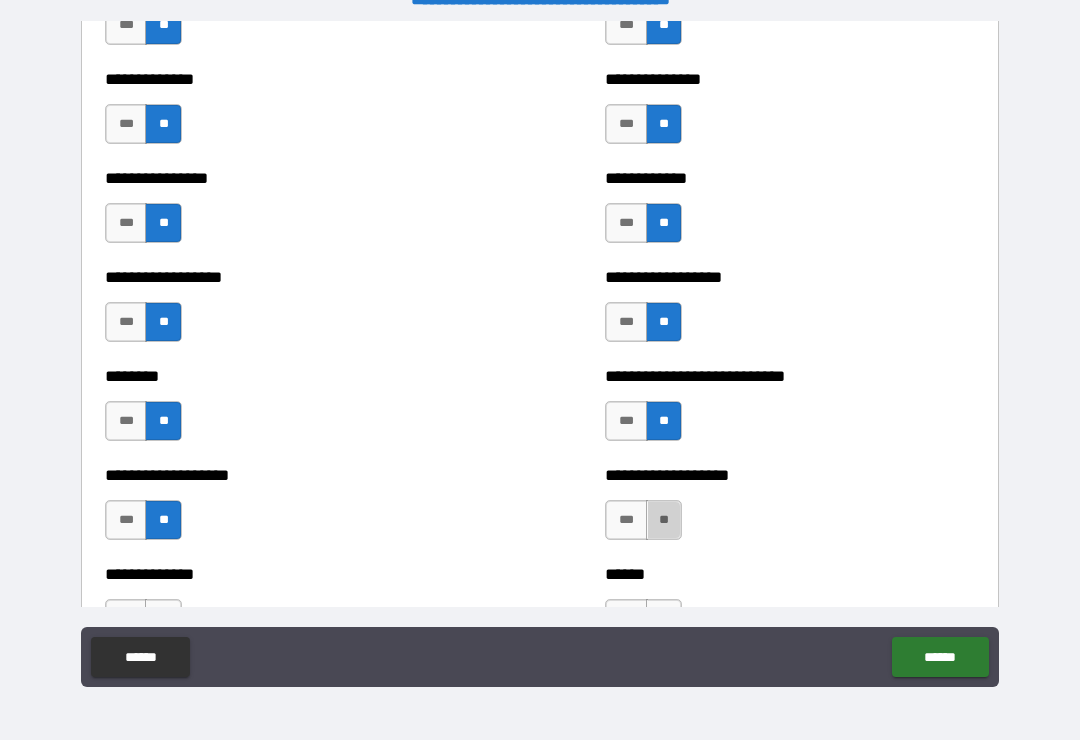 click on "**" at bounding box center (664, 520) 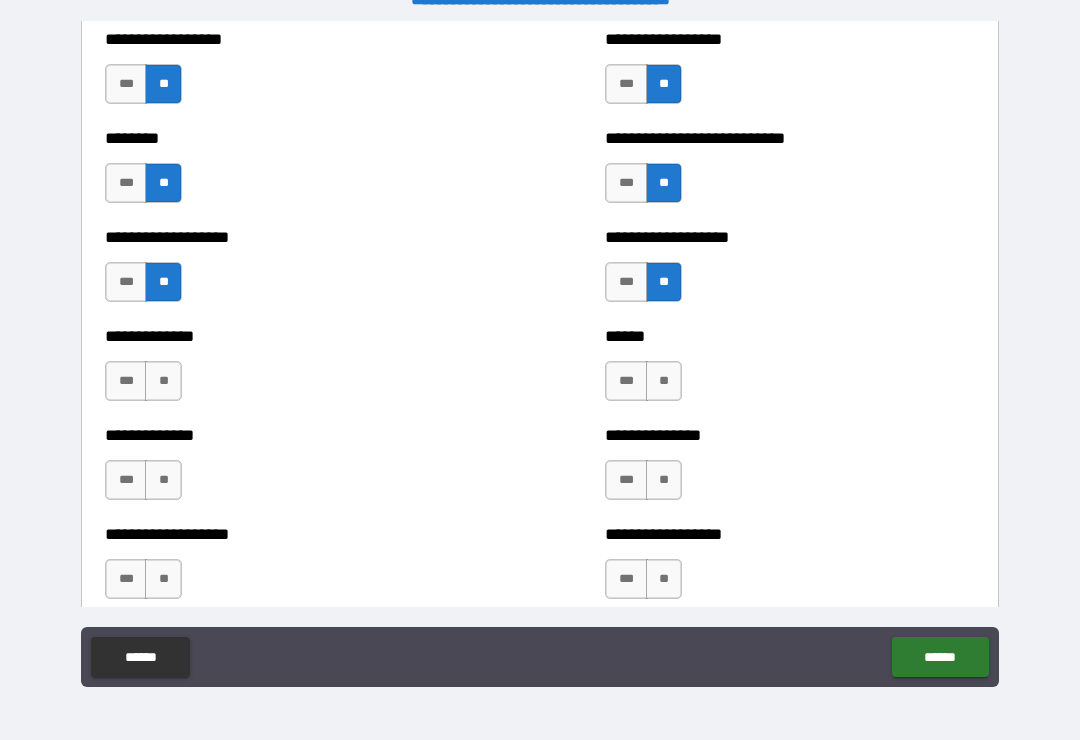 scroll, scrollTop: 4485, scrollLeft: 0, axis: vertical 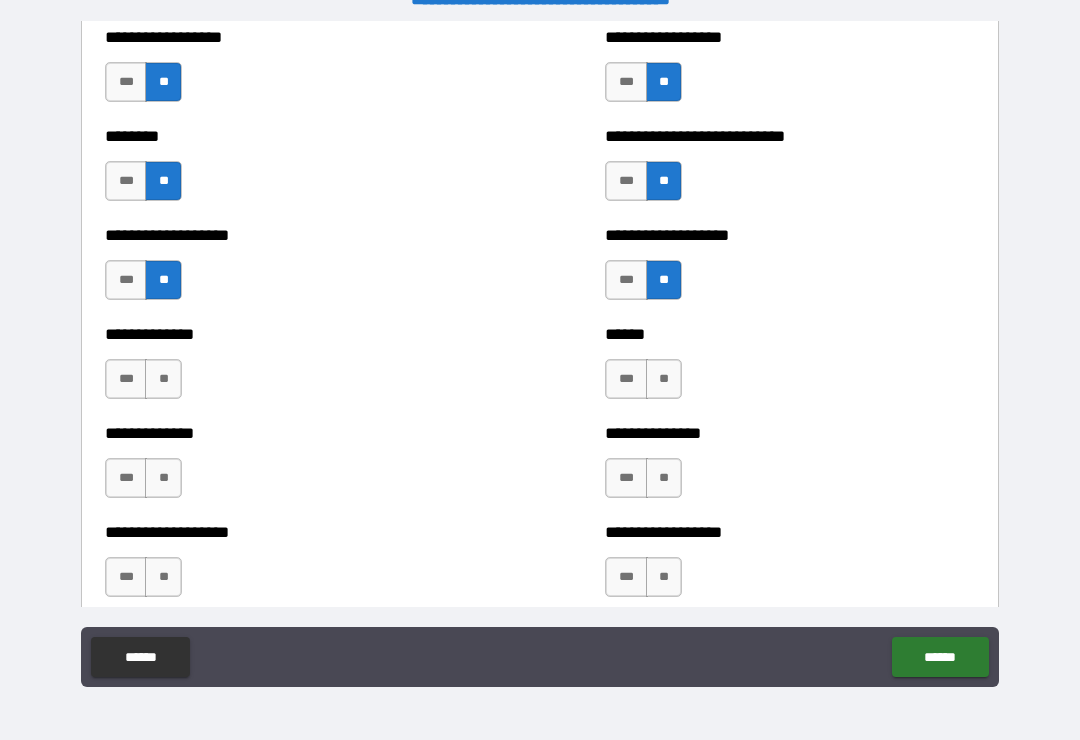 click on "**" at bounding box center [664, 379] 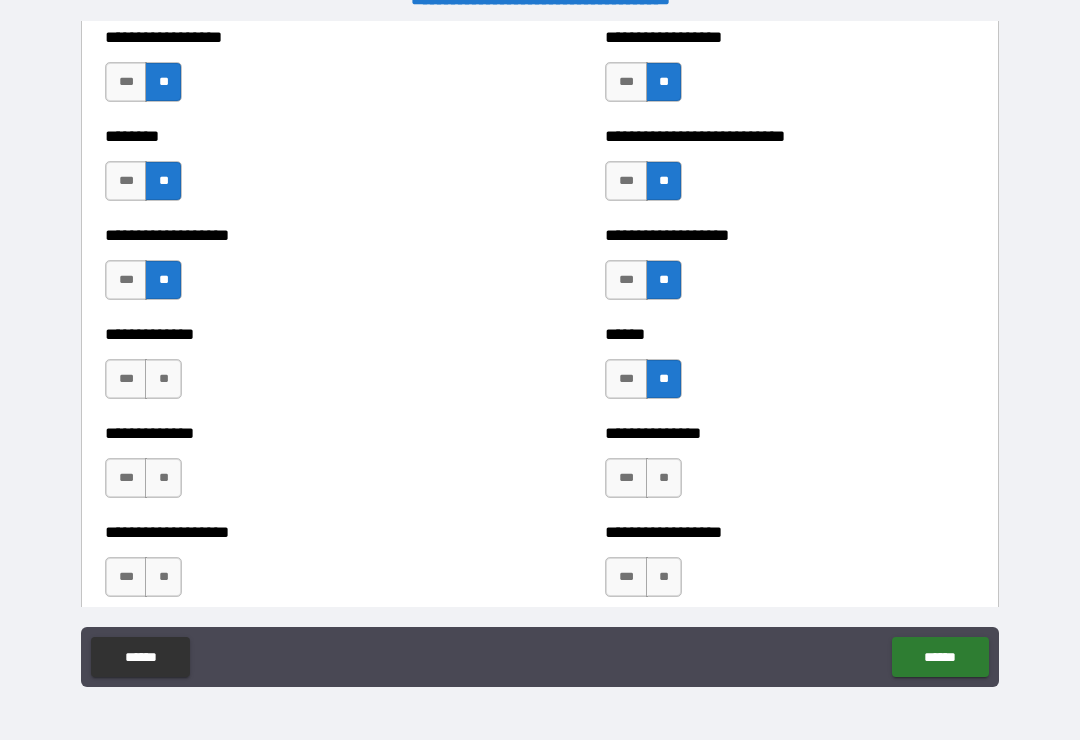 click on "**" at bounding box center [664, 478] 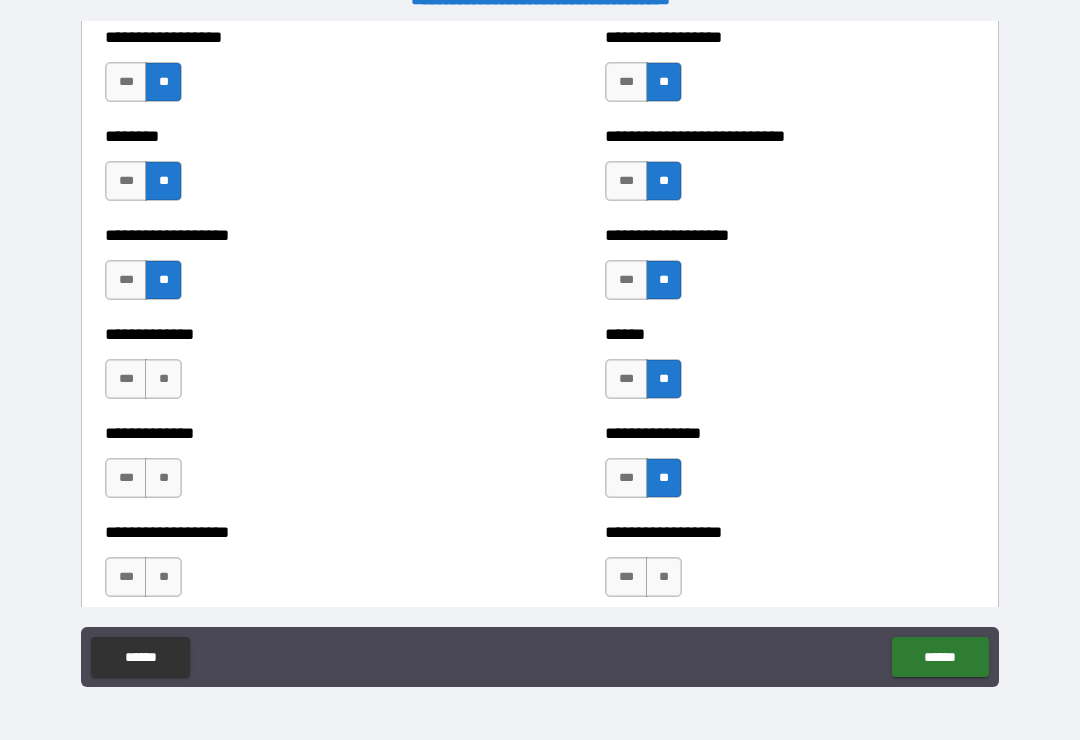 click on "**" at bounding box center (664, 577) 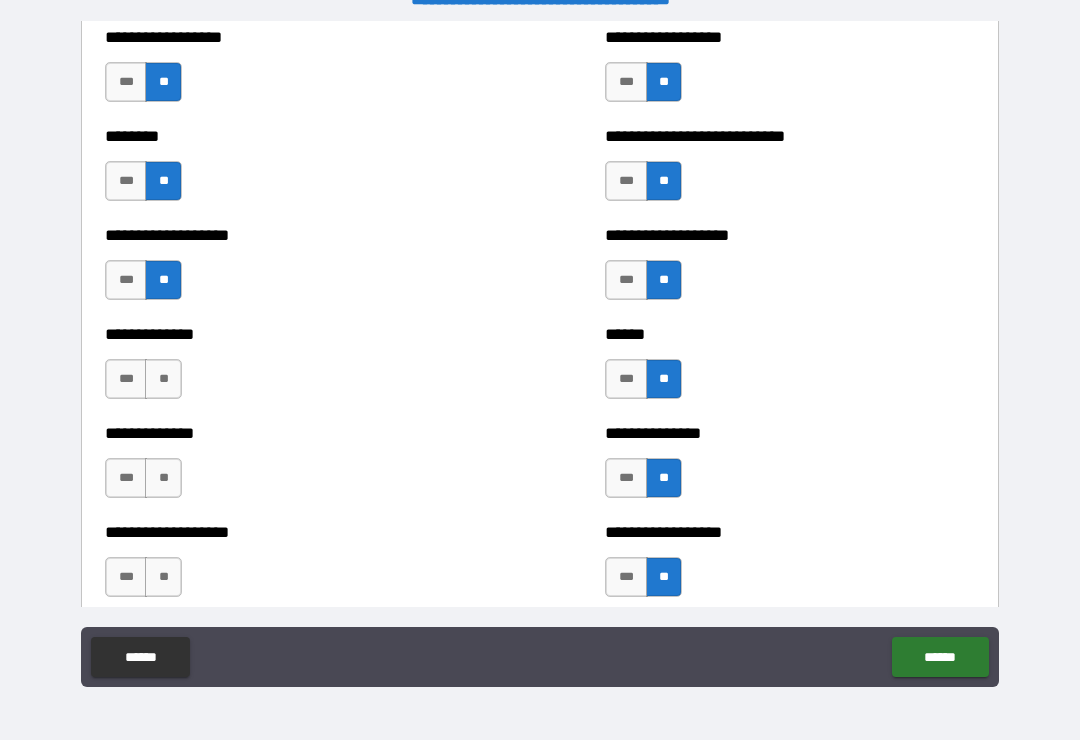 click on "**" at bounding box center (163, 577) 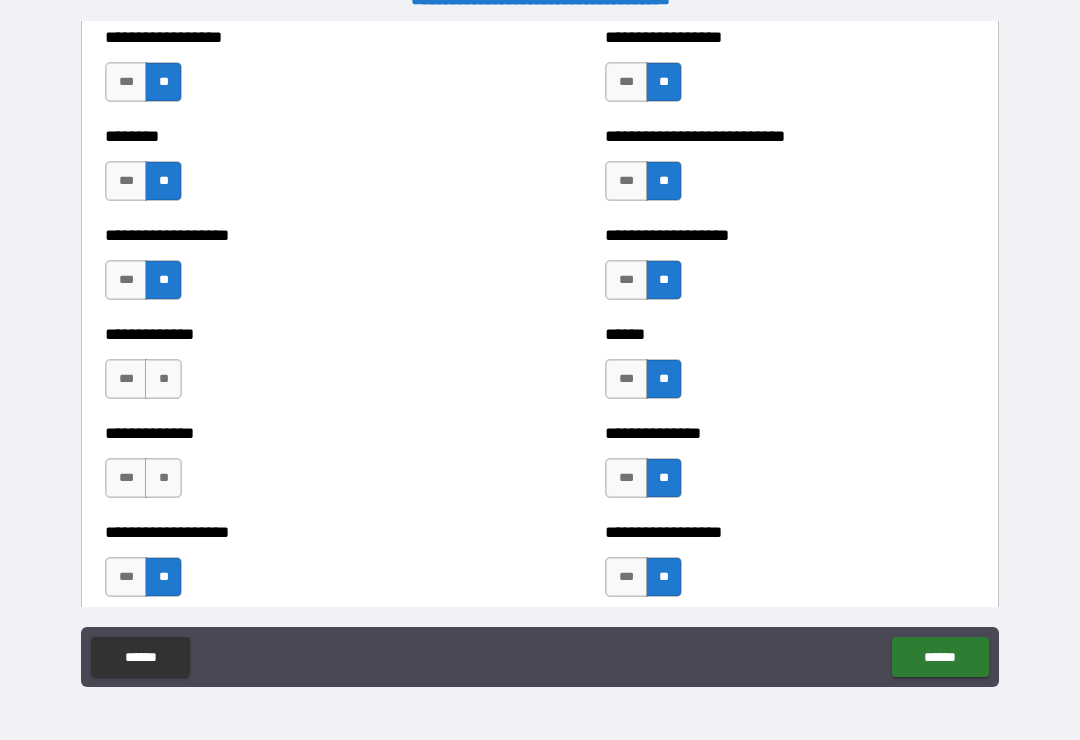 click on "**" at bounding box center (163, 478) 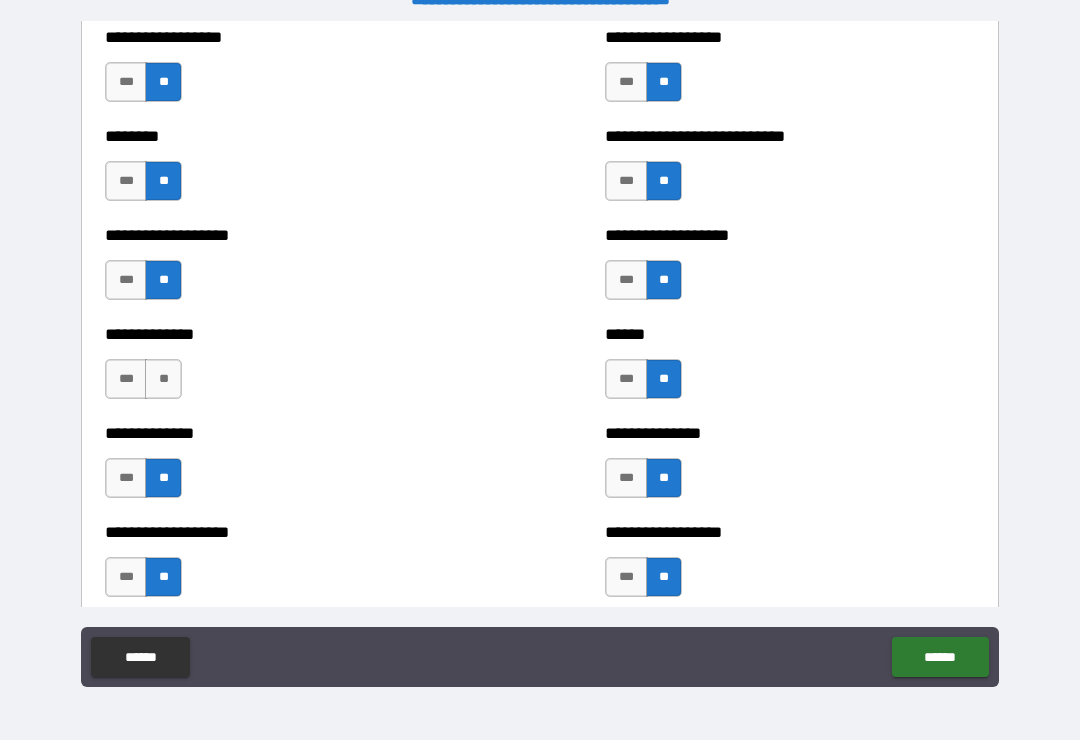 click on "**" at bounding box center (163, 379) 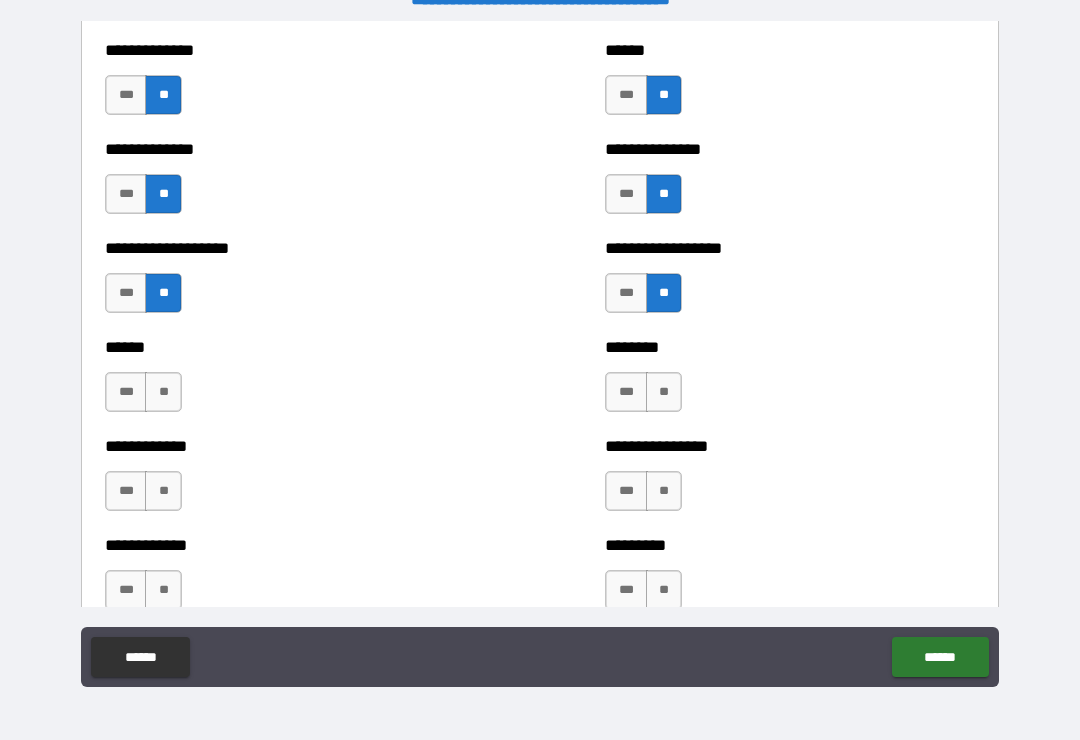 scroll, scrollTop: 4784, scrollLeft: 0, axis: vertical 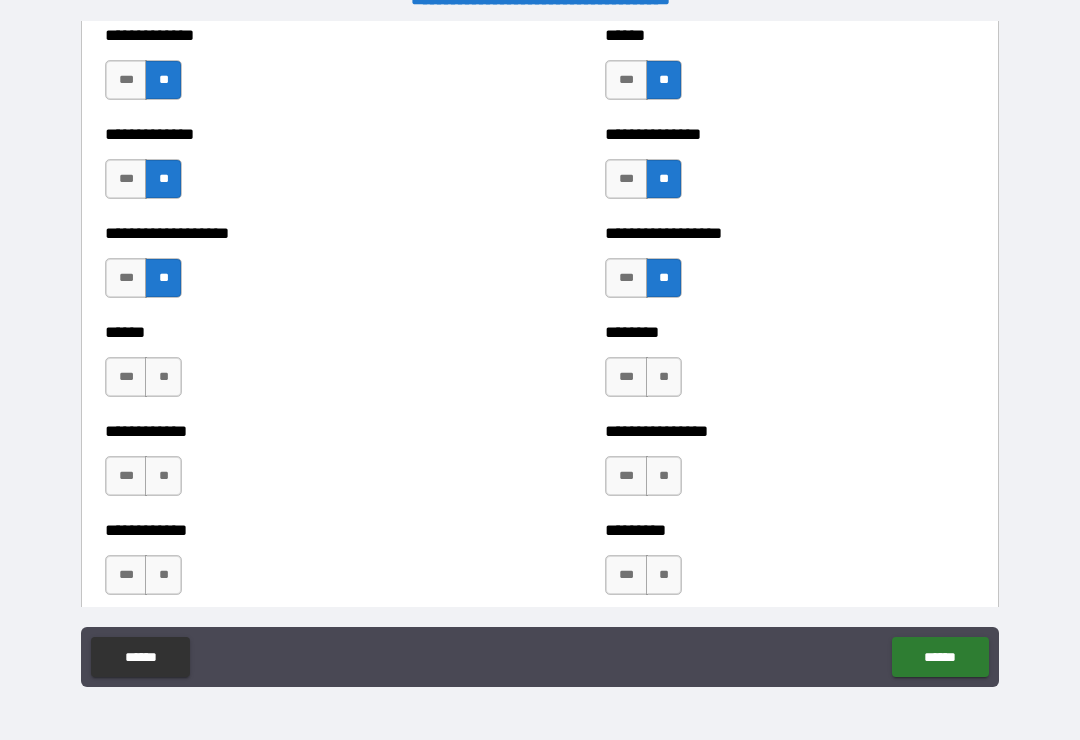 click on "**" at bounding box center [163, 377] 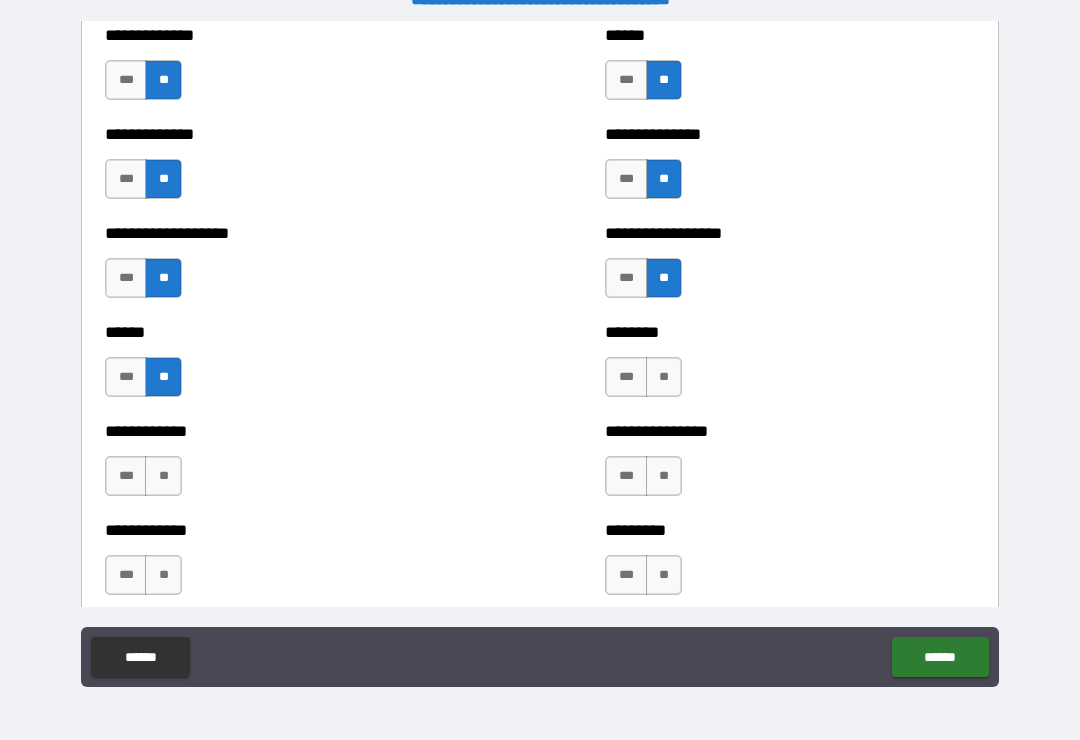 click on "*** **" at bounding box center (146, 481) 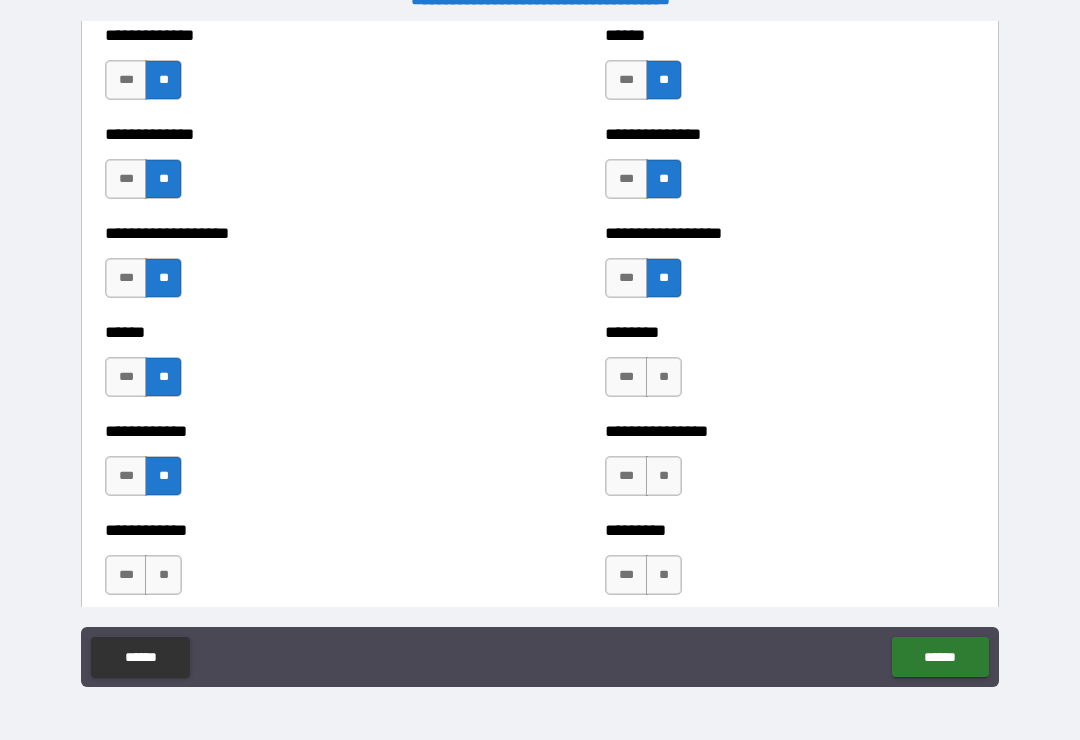 click on "**" at bounding box center [163, 575] 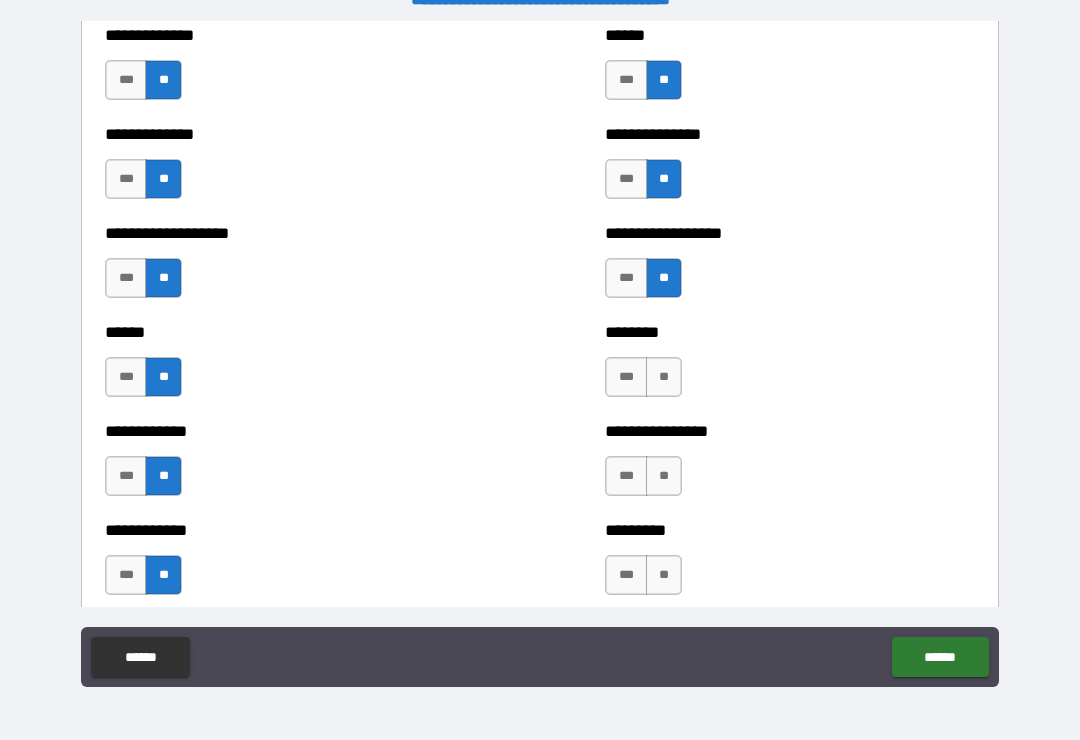 click on "**" at bounding box center (664, 575) 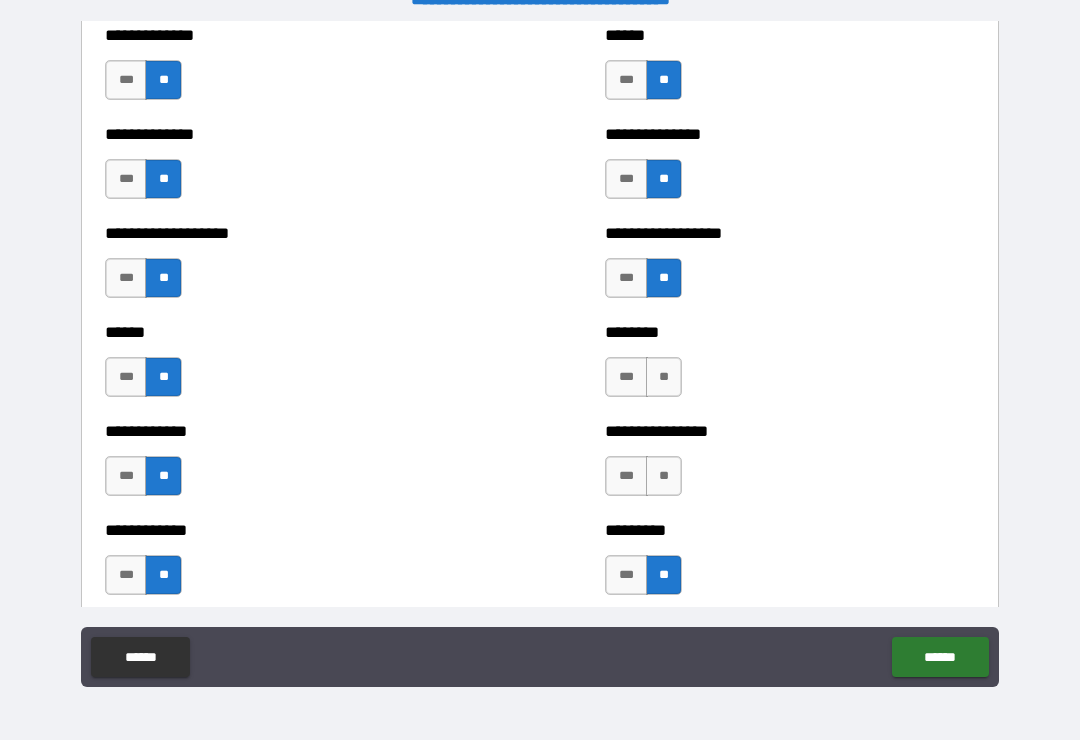 click on "**" at bounding box center [664, 476] 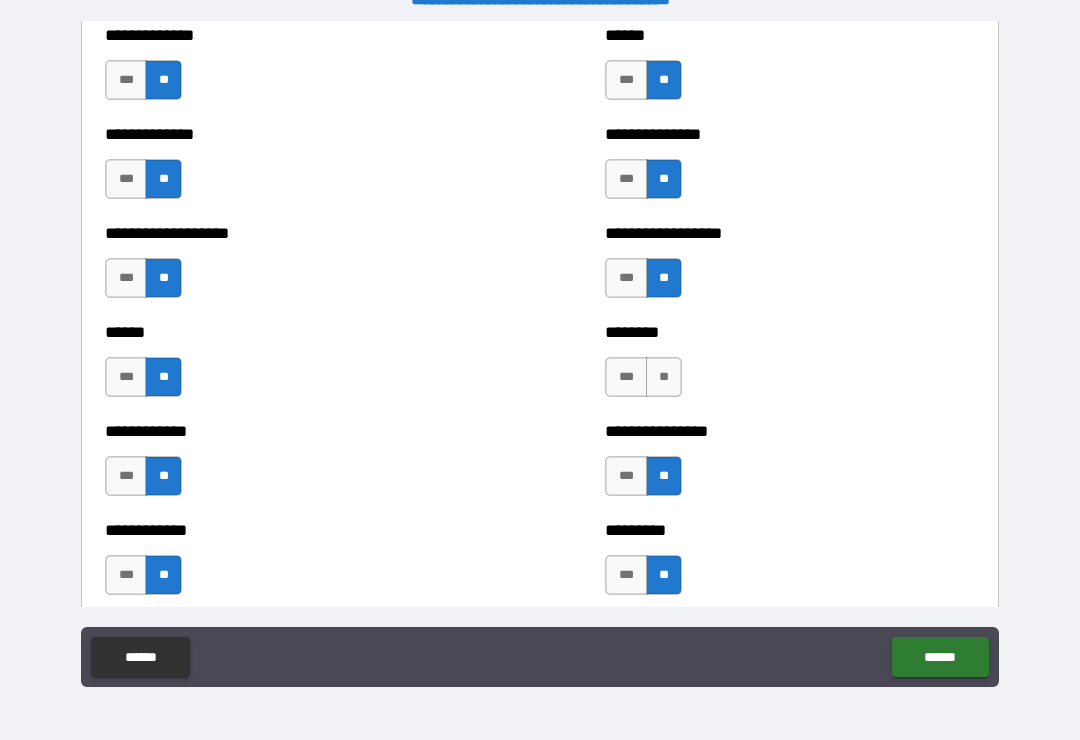 click on "**" at bounding box center [664, 377] 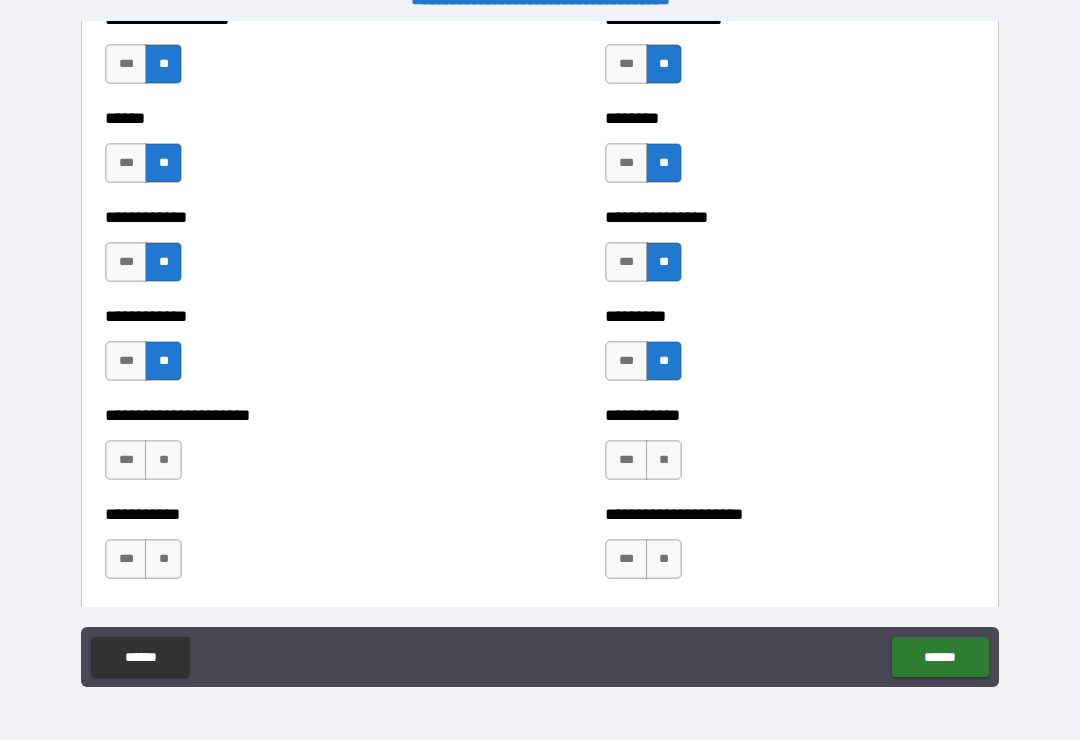 scroll, scrollTop: 5035, scrollLeft: 0, axis: vertical 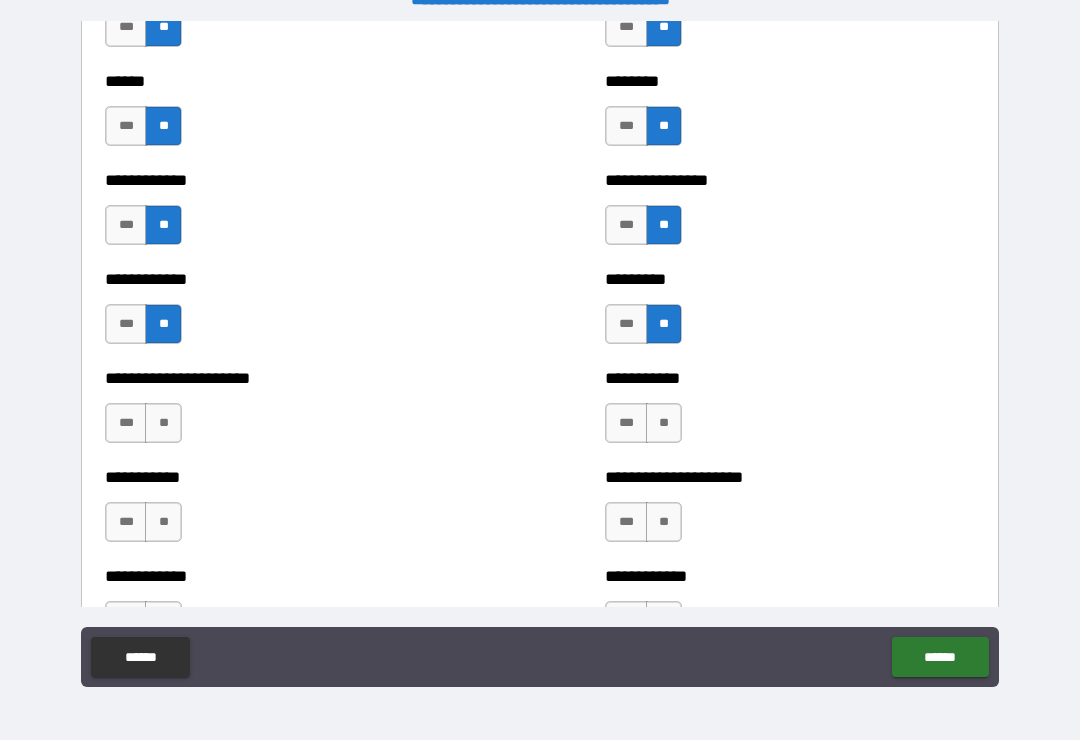 click on "**" at bounding box center [664, 423] 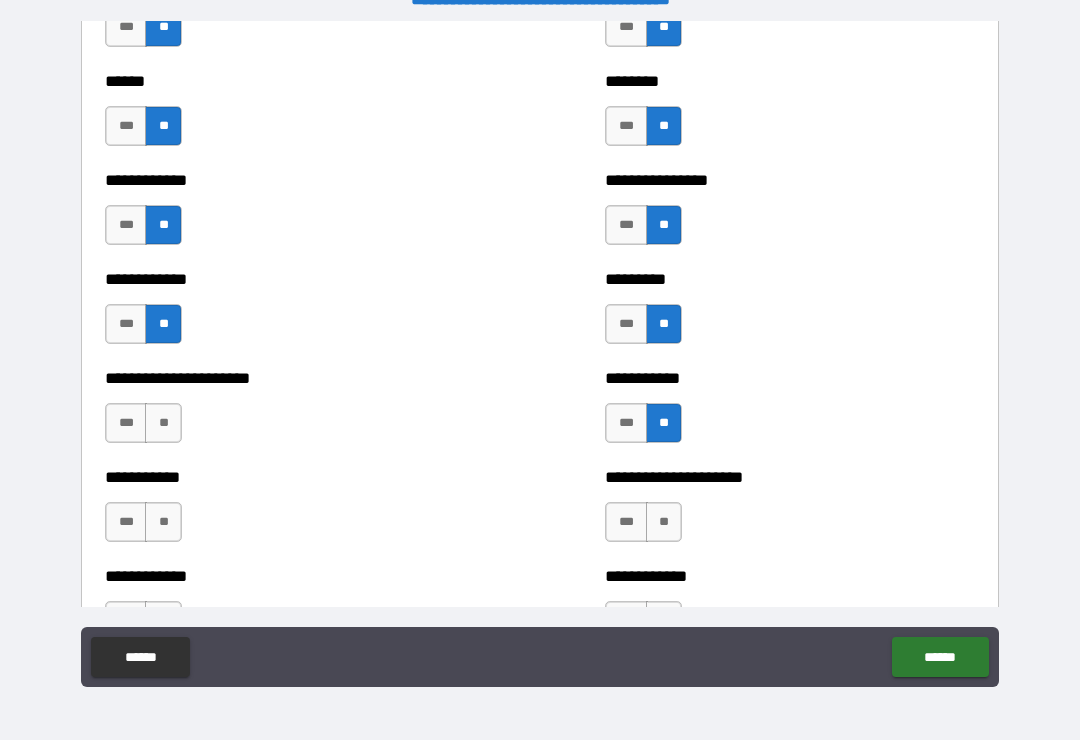 click on "**" at bounding box center [664, 522] 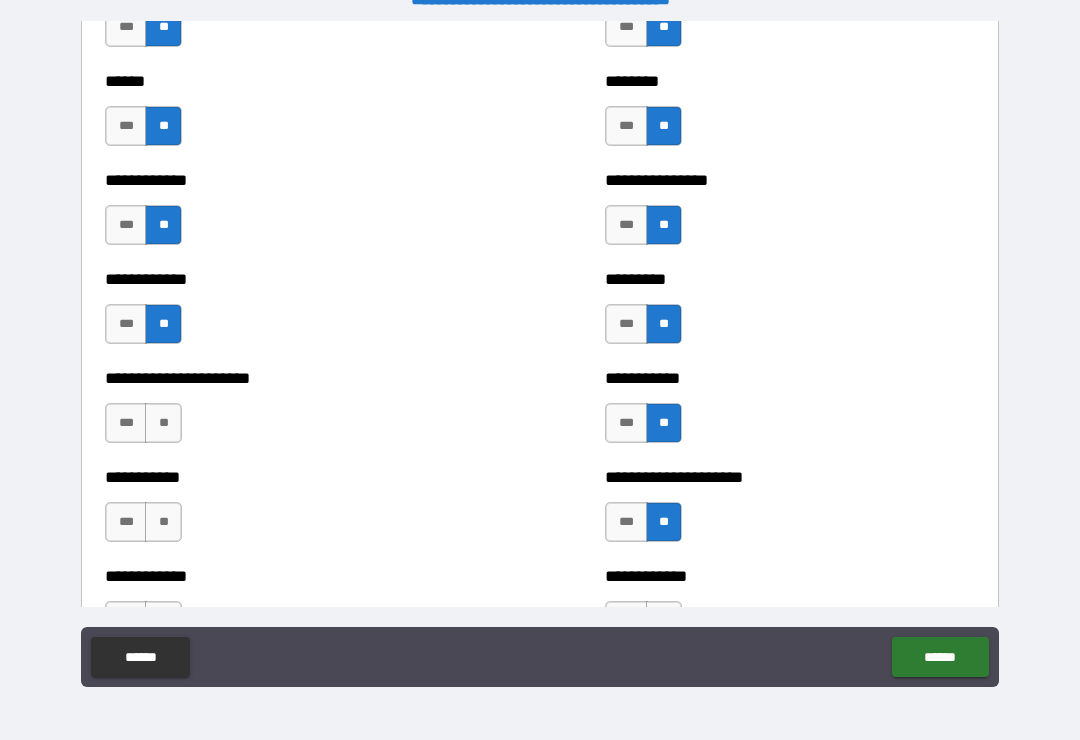 click on "**" at bounding box center [163, 522] 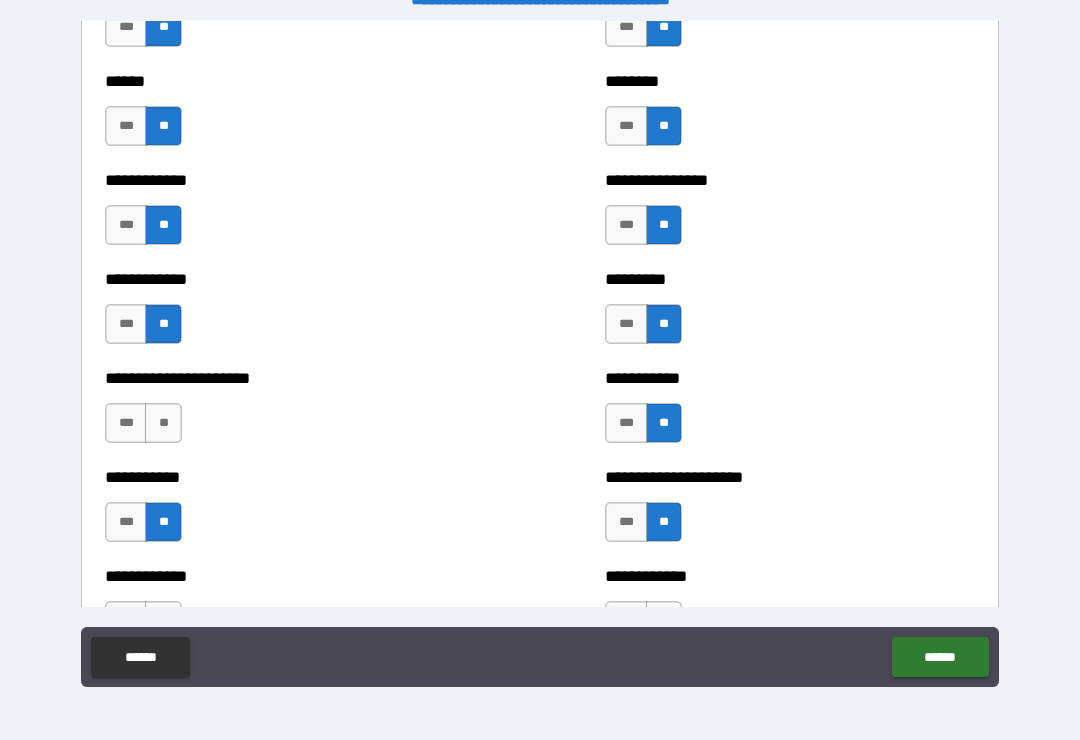 click on "**" at bounding box center (163, 423) 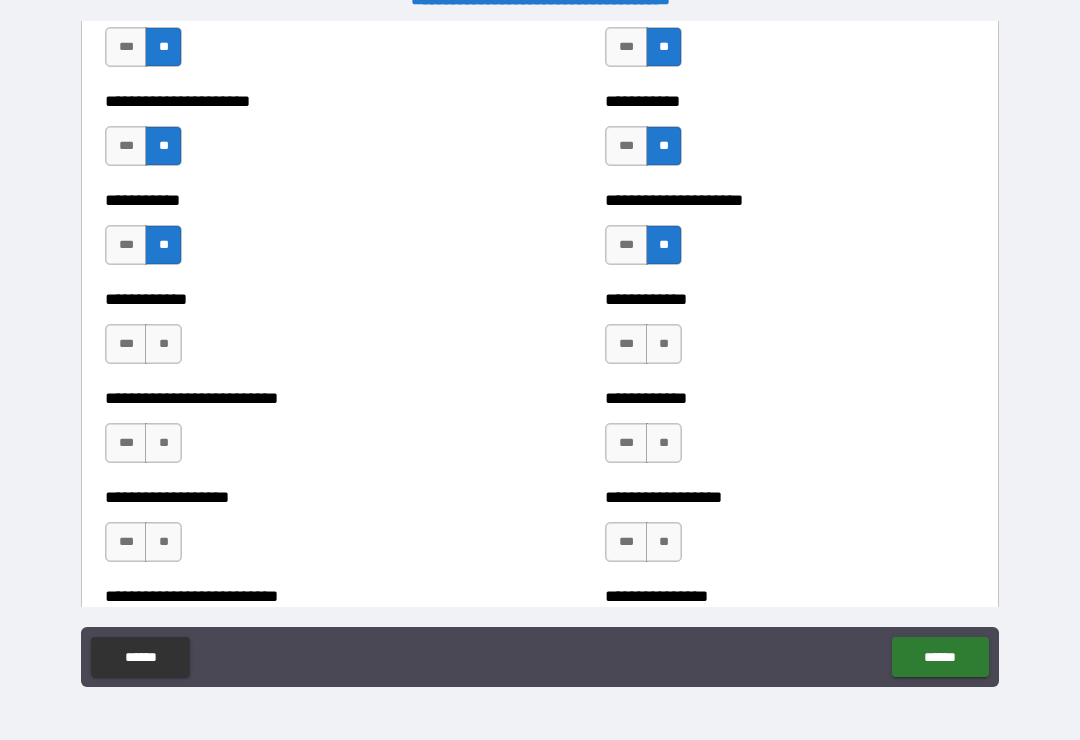 scroll, scrollTop: 5311, scrollLeft: 0, axis: vertical 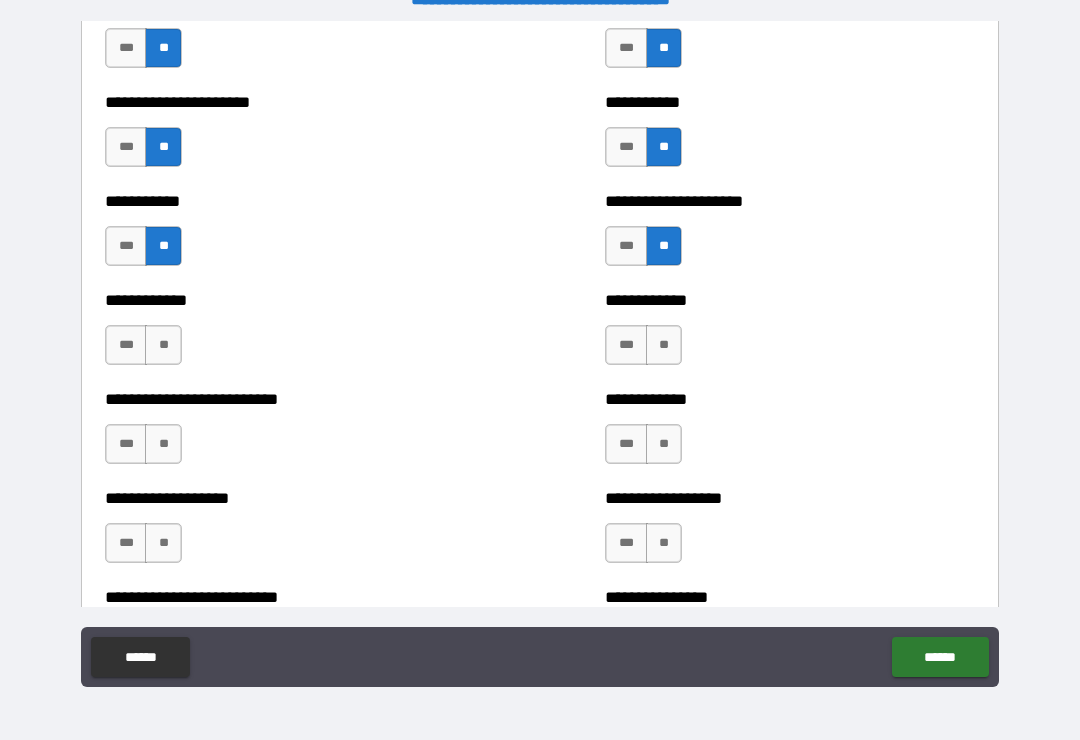 click on "**" at bounding box center [163, 345] 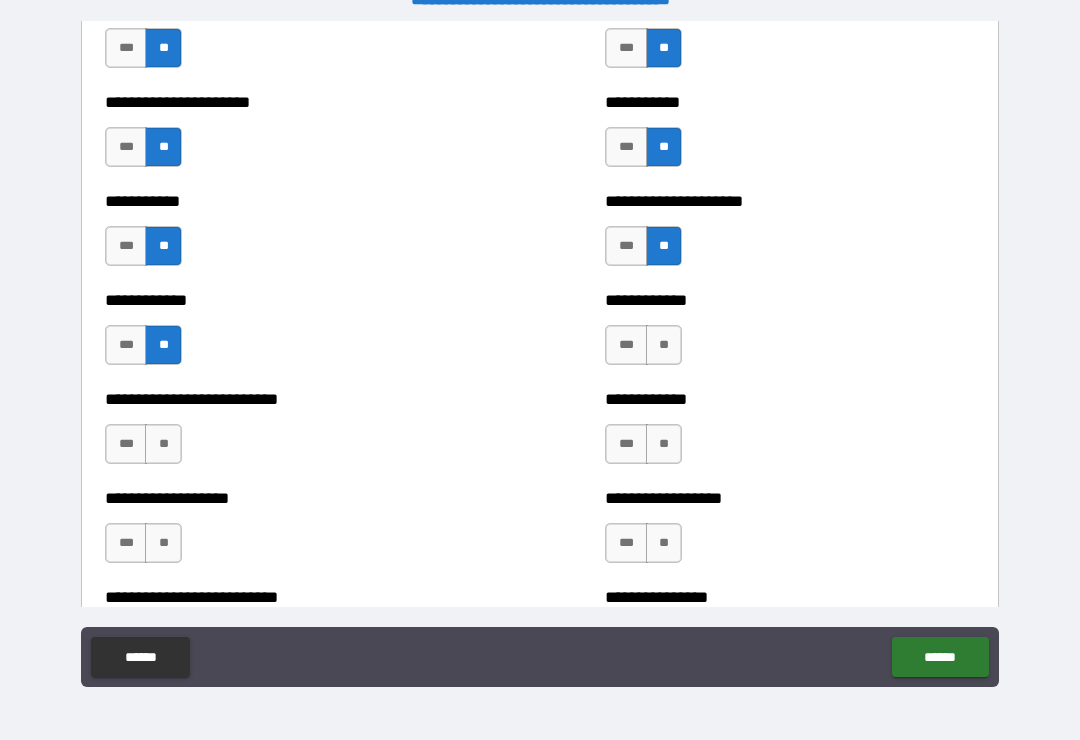 click on "**" at bounding box center (163, 444) 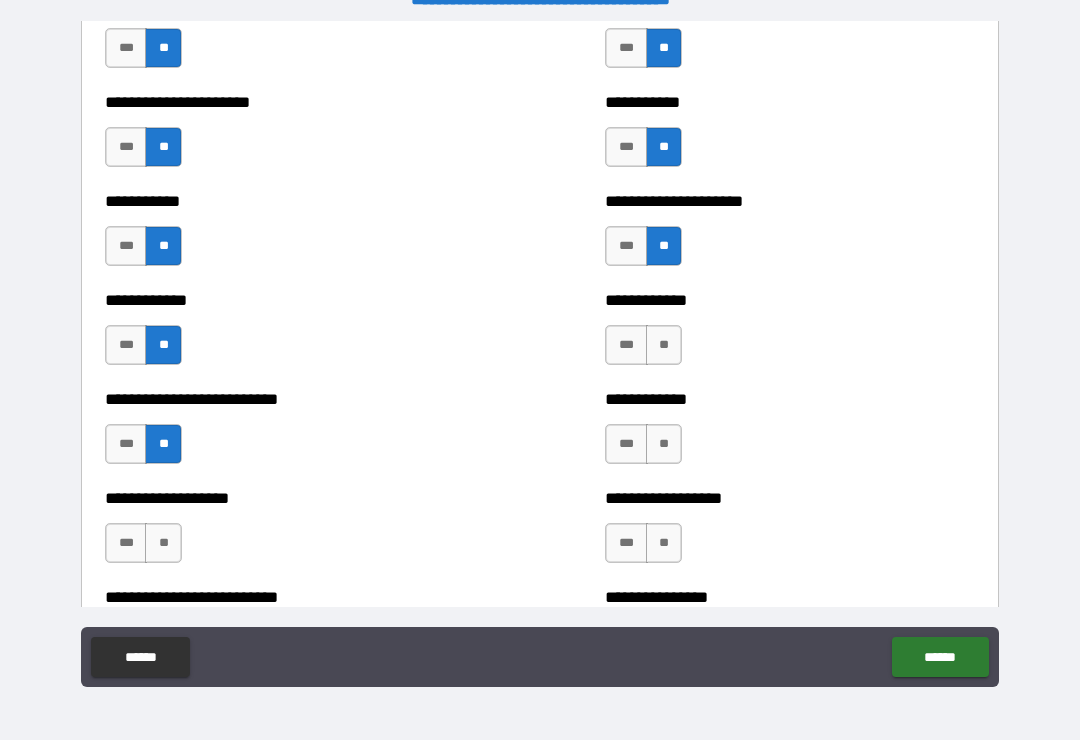 click on "**" at bounding box center (163, 543) 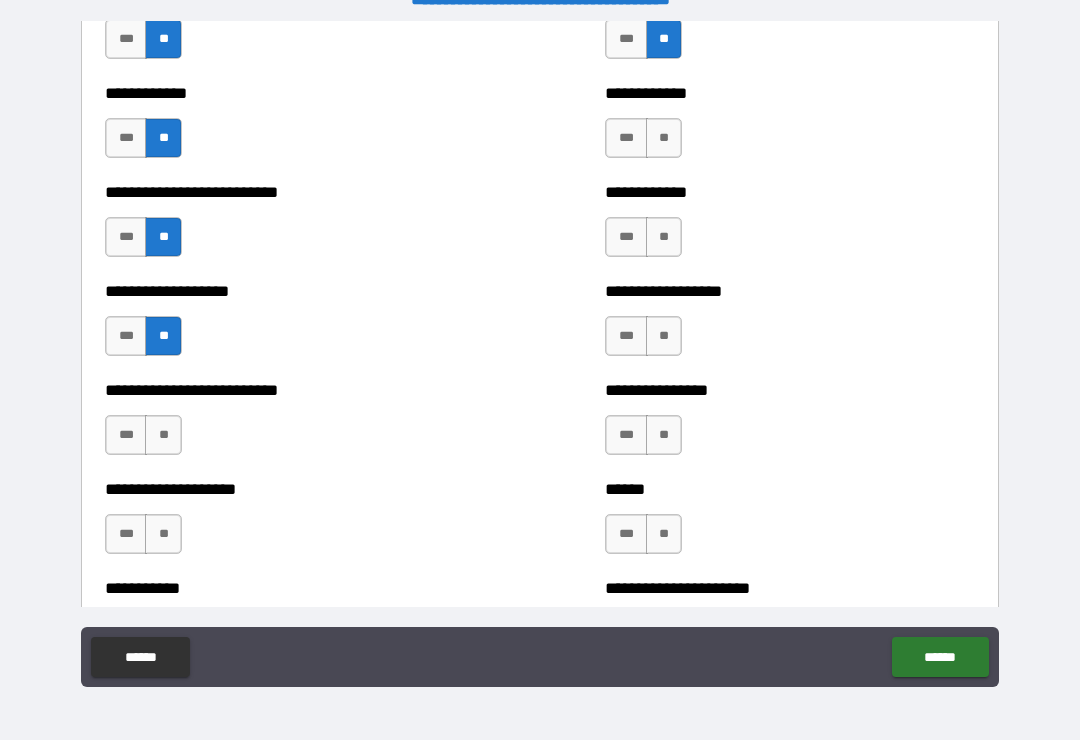 scroll, scrollTop: 5522, scrollLeft: 0, axis: vertical 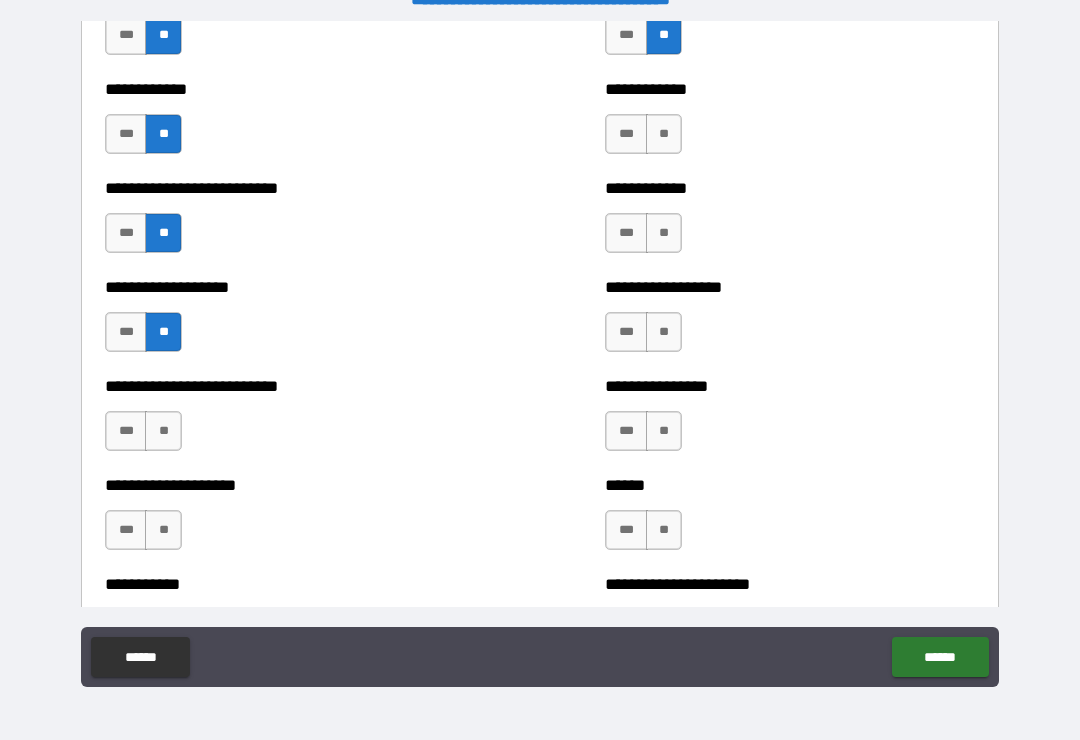 click on "**" at bounding box center (163, 431) 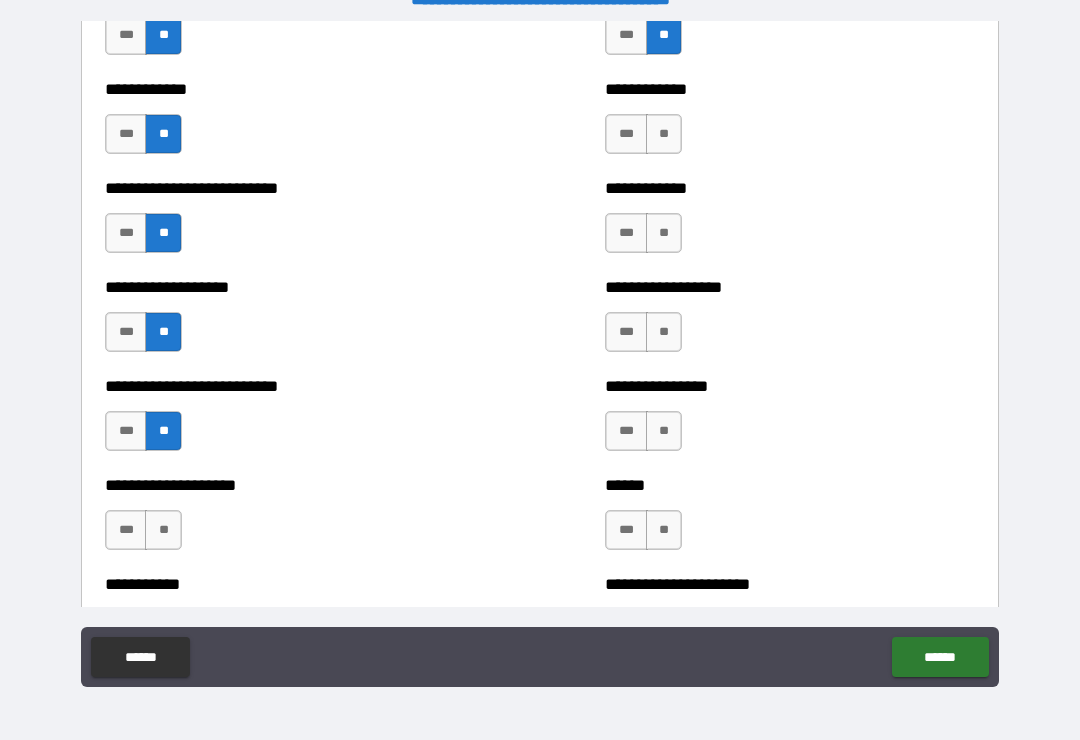 click on "**" at bounding box center [163, 530] 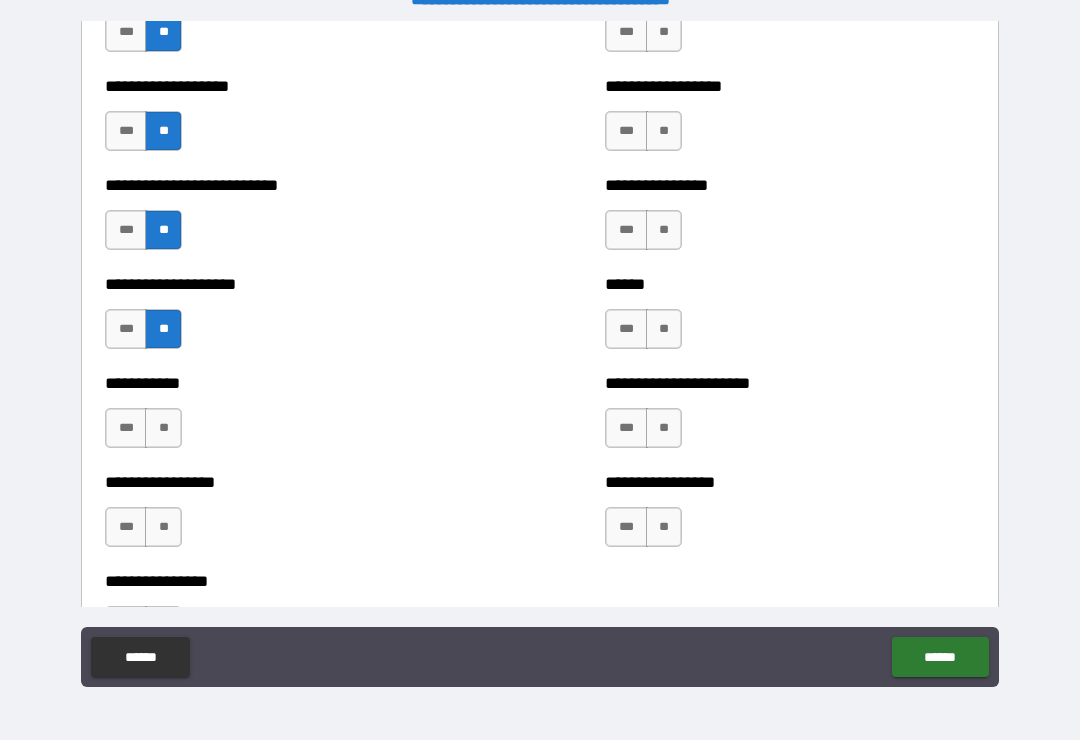 scroll, scrollTop: 5727, scrollLeft: 0, axis: vertical 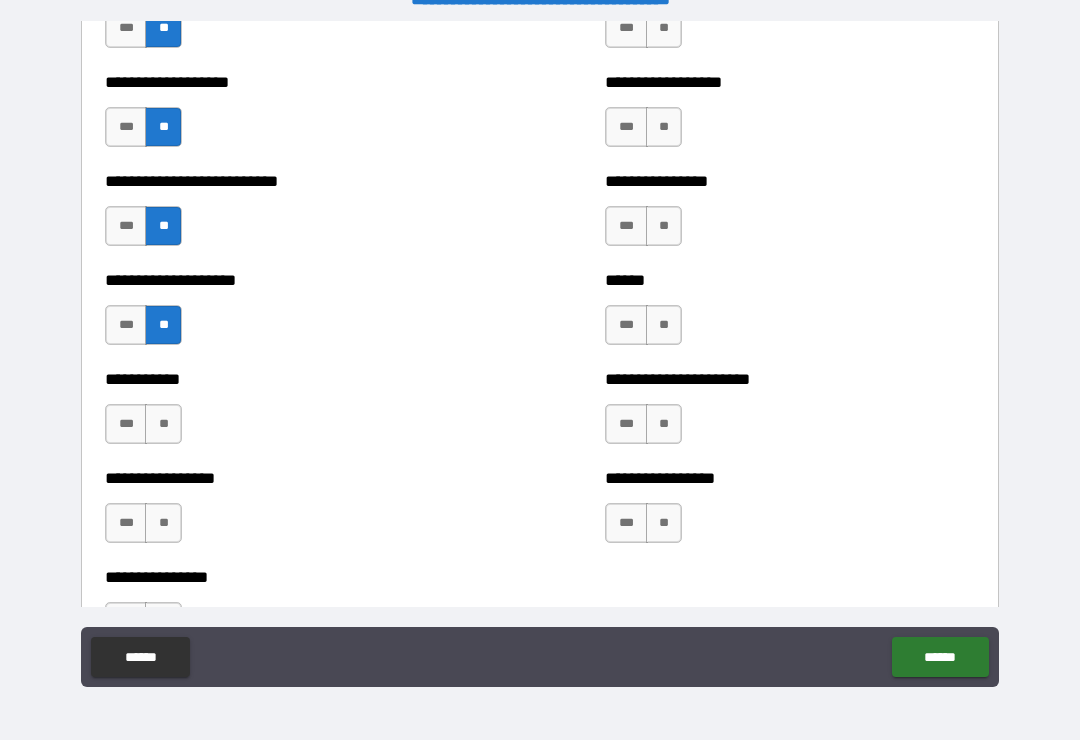 click on "**" at bounding box center [163, 424] 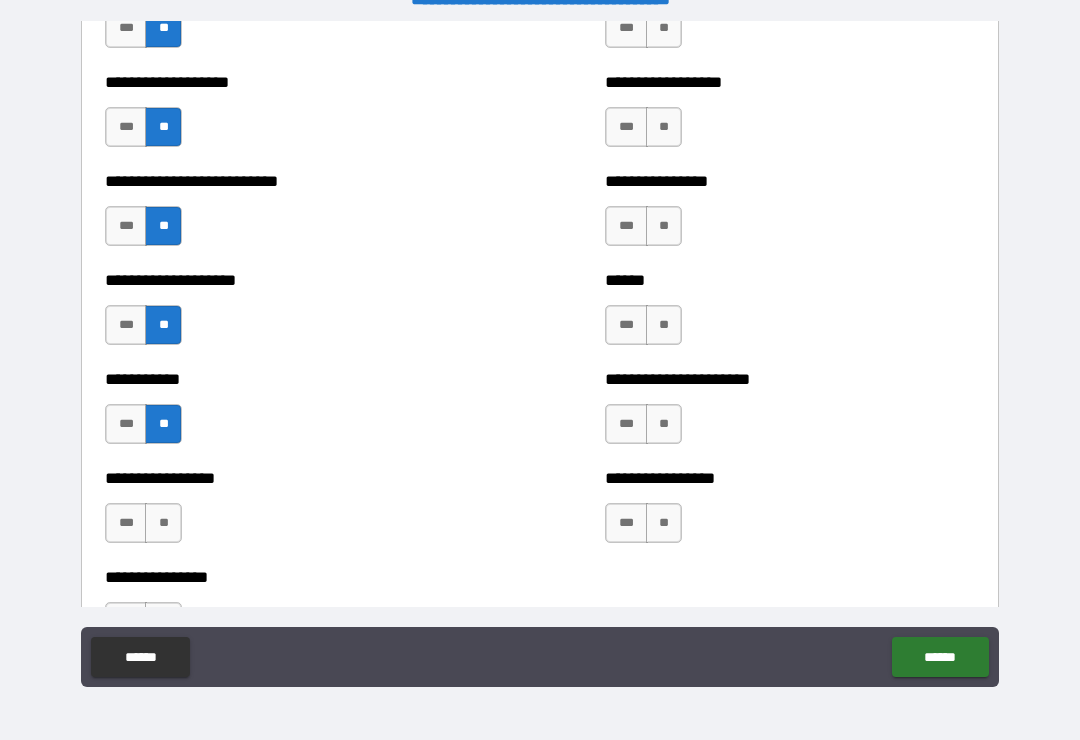 click on "**" at bounding box center (163, 523) 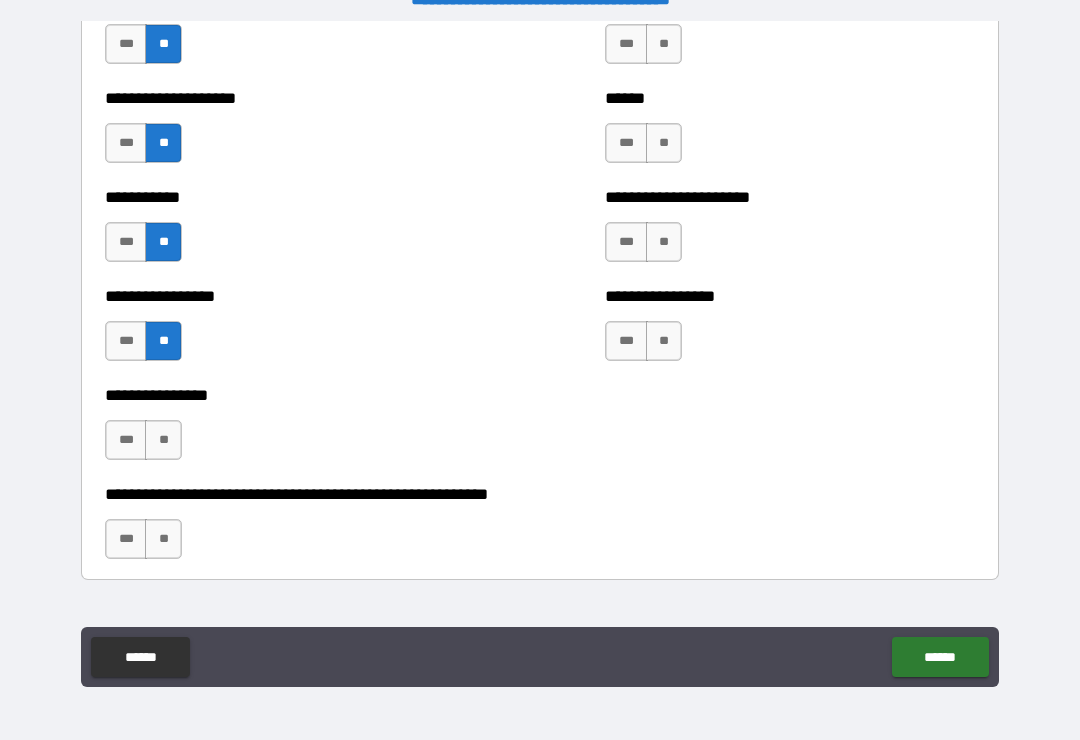 scroll, scrollTop: 5930, scrollLeft: 0, axis: vertical 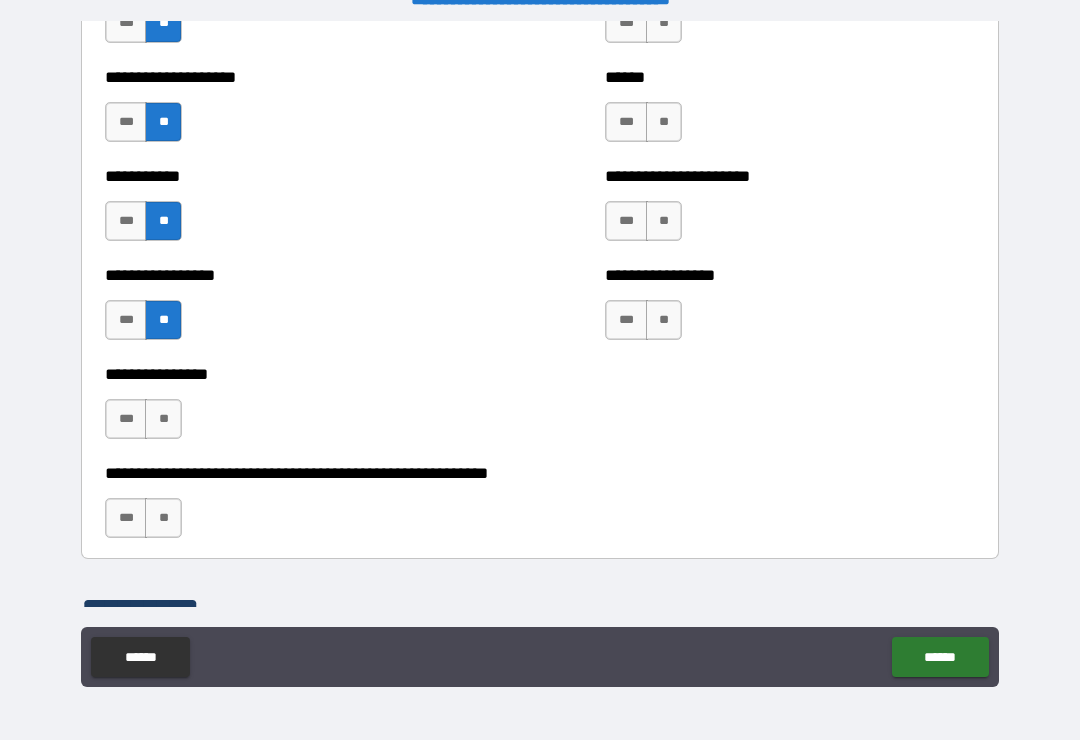 click on "**" at bounding box center (163, 419) 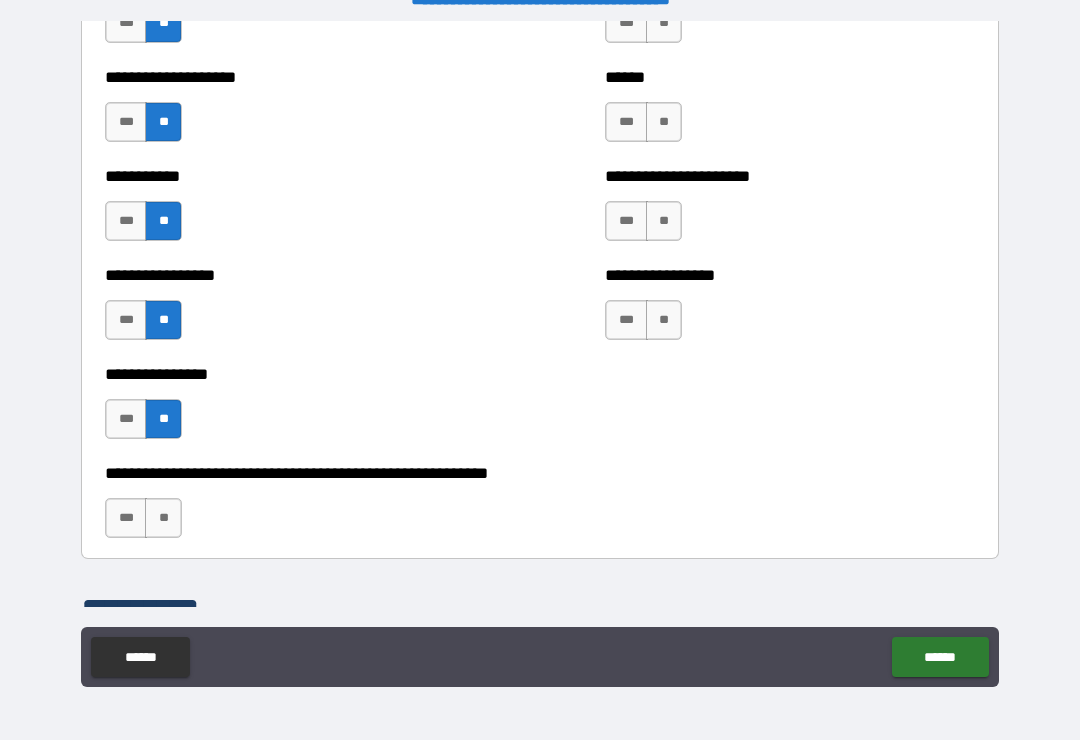 click on "**" at bounding box center [163, 518] 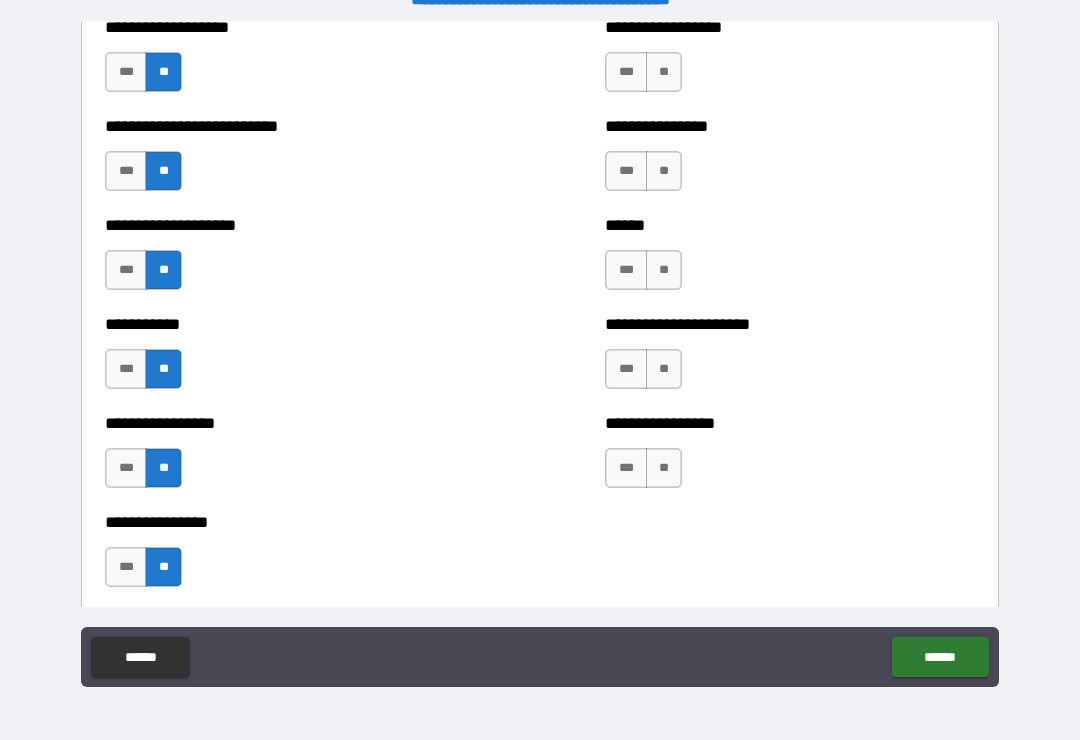 scroll, scrollTop: 5780, scrollLeft: 0, axis: vertical 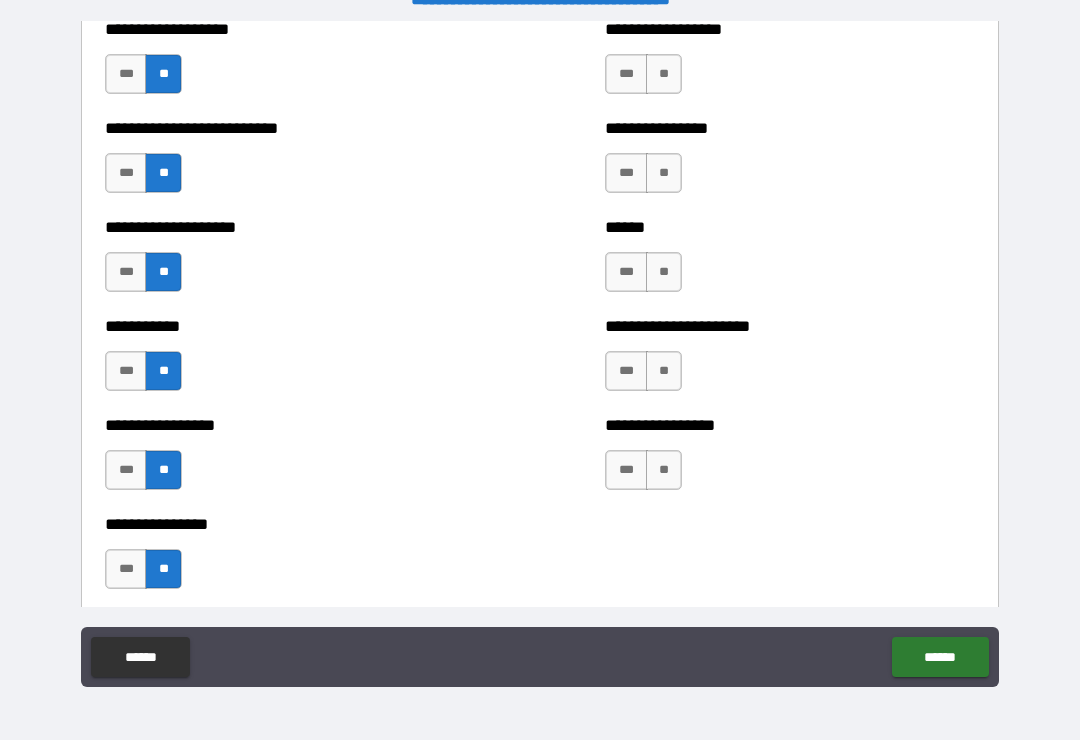 click on "**" at bounding box center [664, 470] 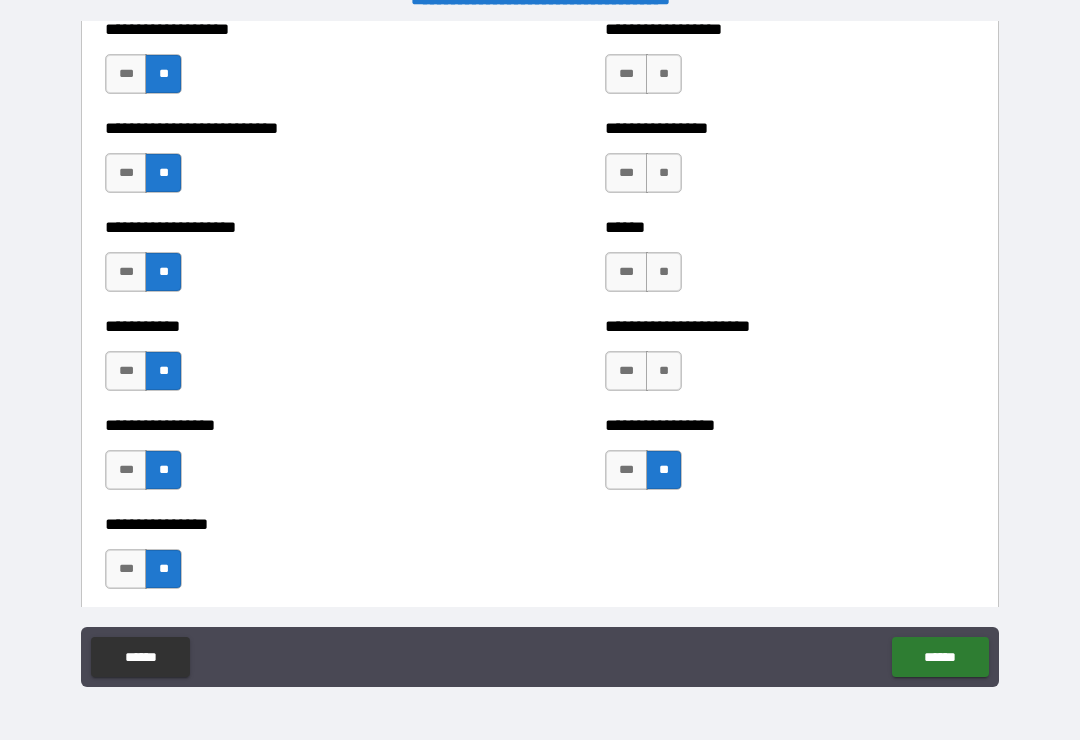 click on "**" at bounding box center [664, 371] 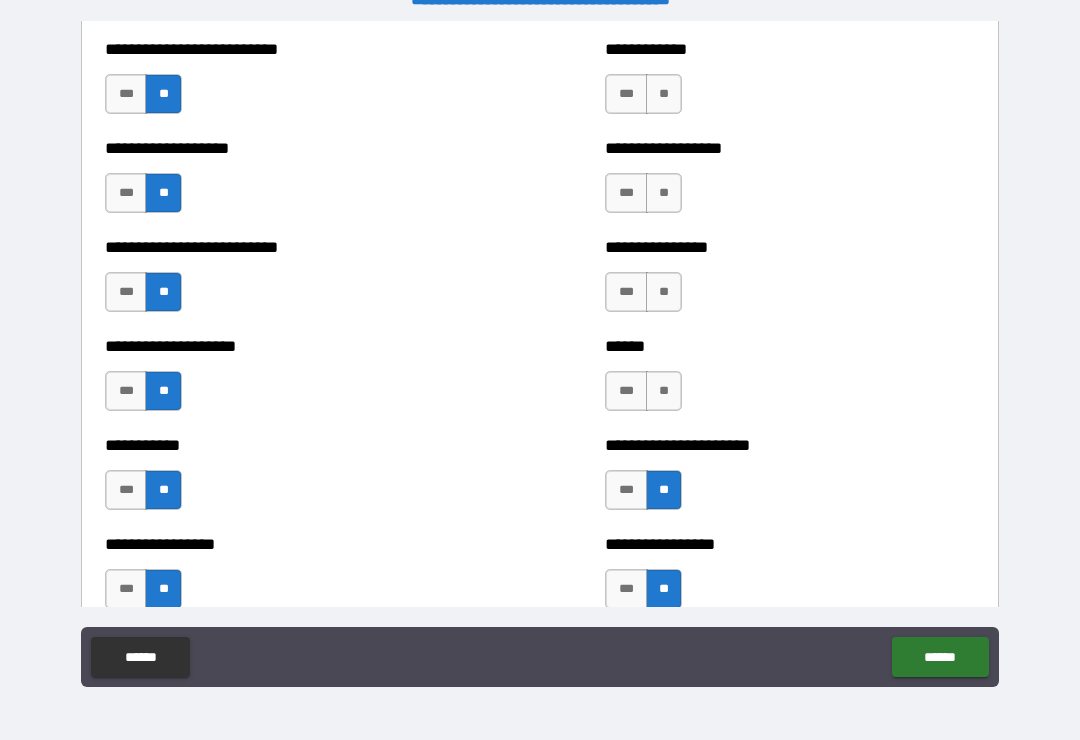 scroll, scrollTop: 5620, scrollLeft: 0, axis: vertical 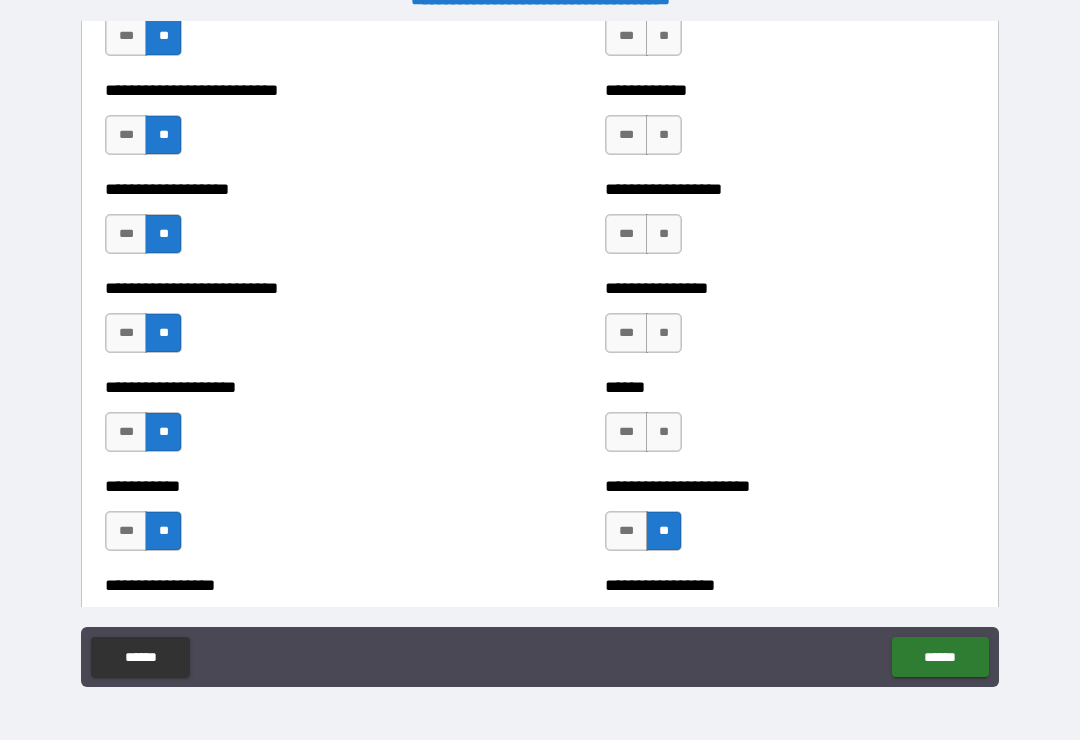 click on "**" at bounding box center [664, 432] 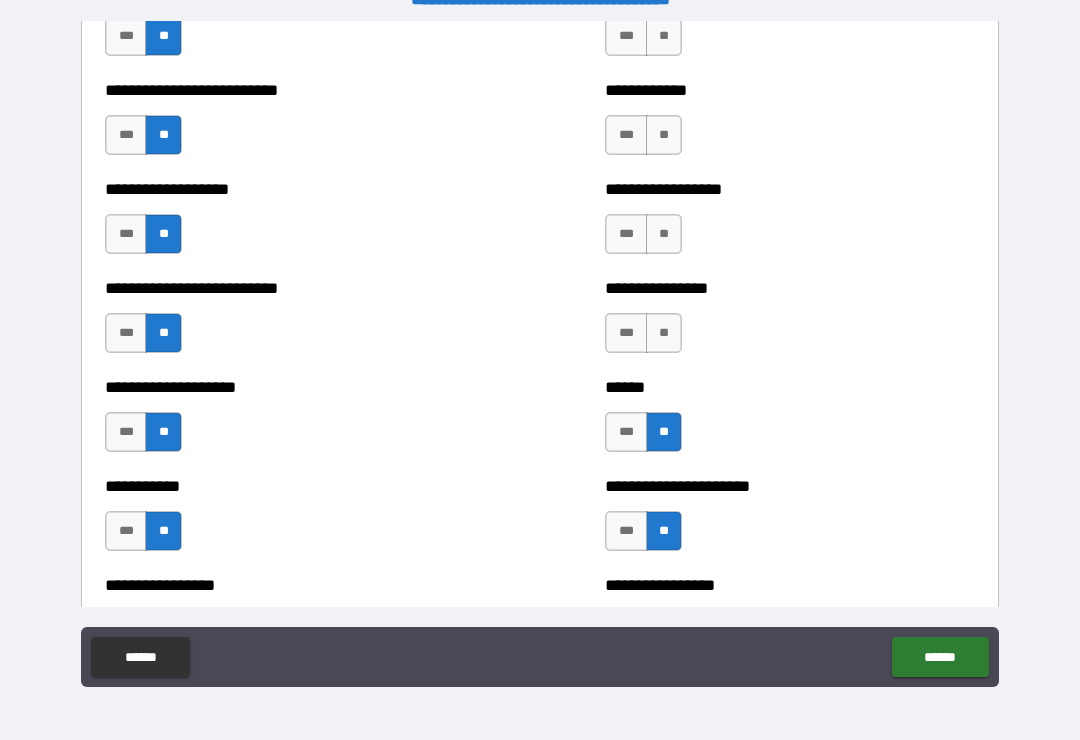 click on "**" at bounding box center [664, 333] 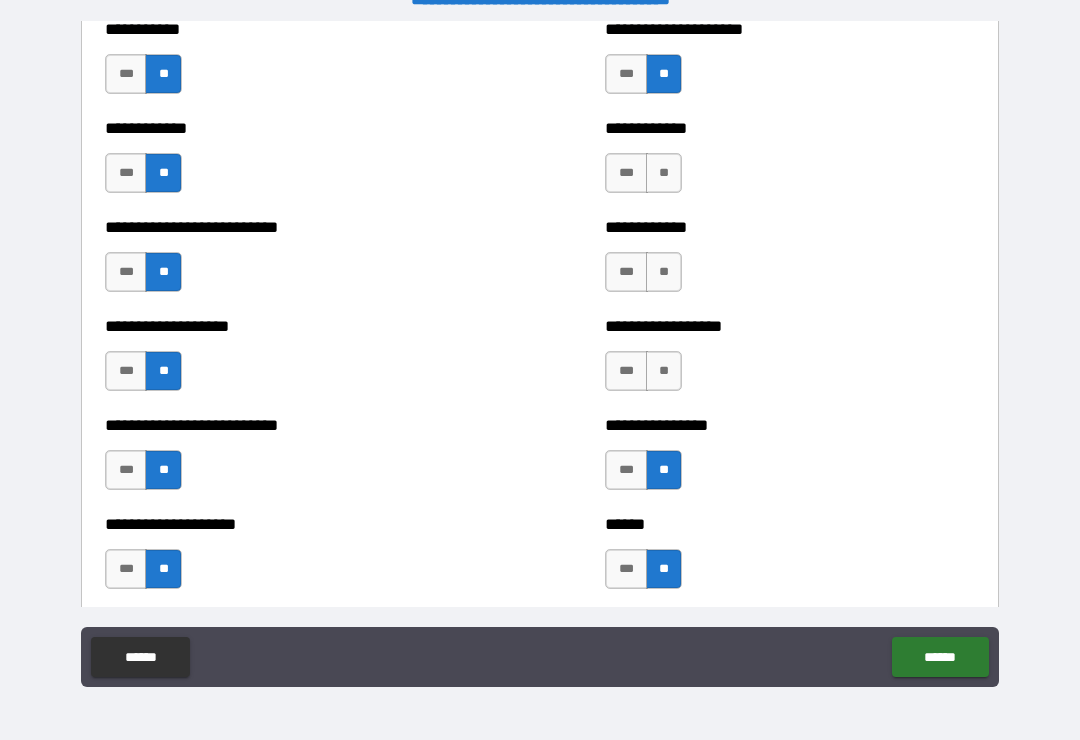 scroll, scrollTop: 5427, scrollLeft: 0, axis: vertical 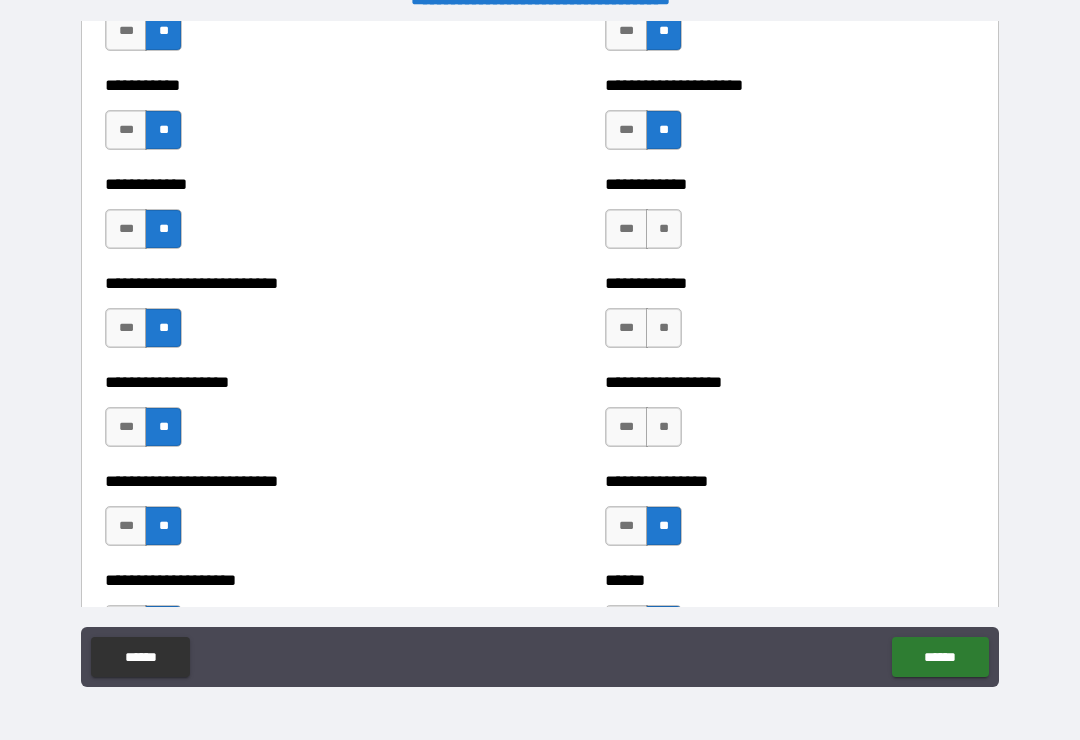 click on "**" at bounding box center (664, 427) 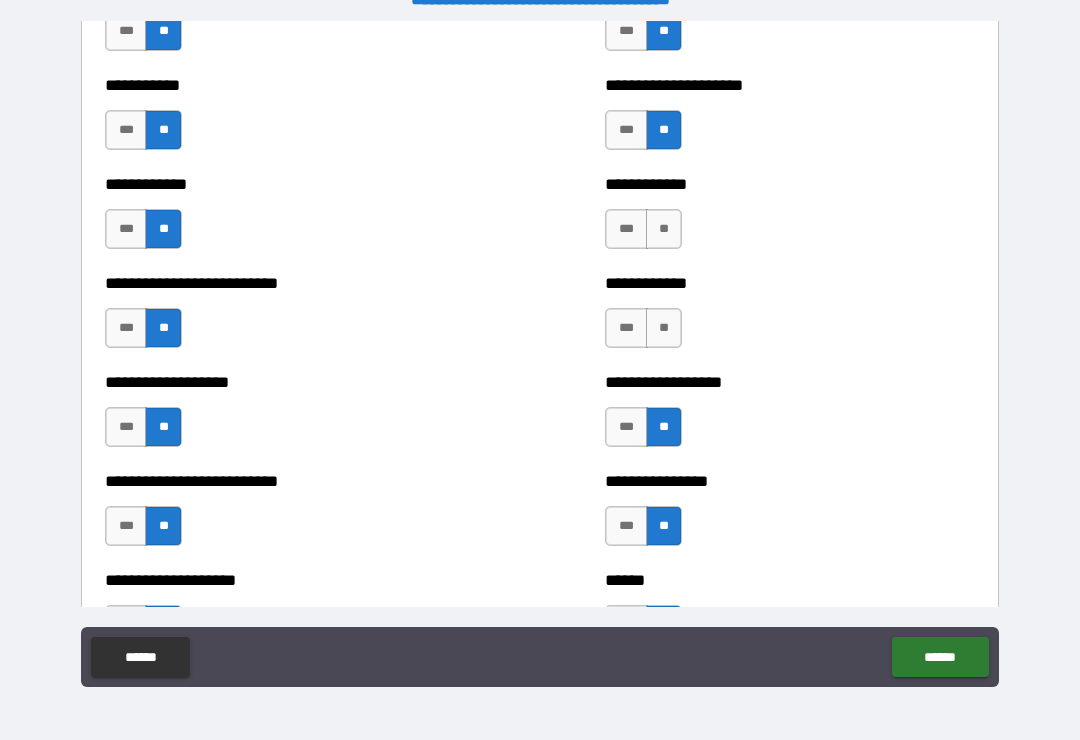click on "**" at bounding box center (664, 328) 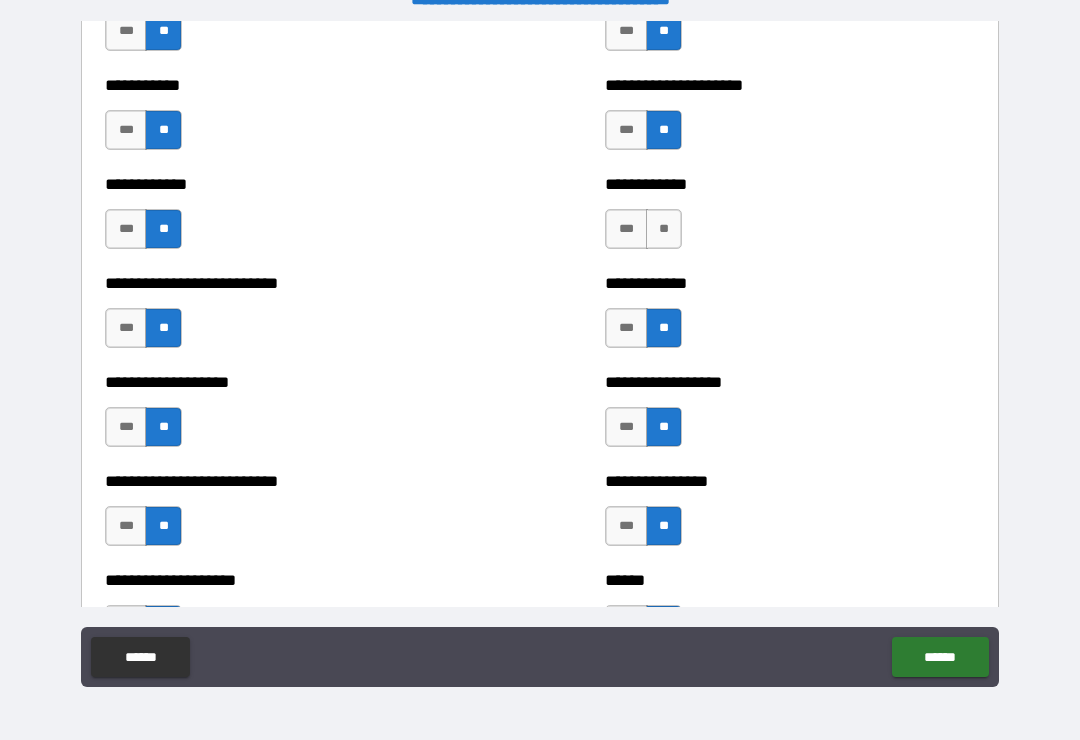 click on "**" at bounding box center (664, 229) 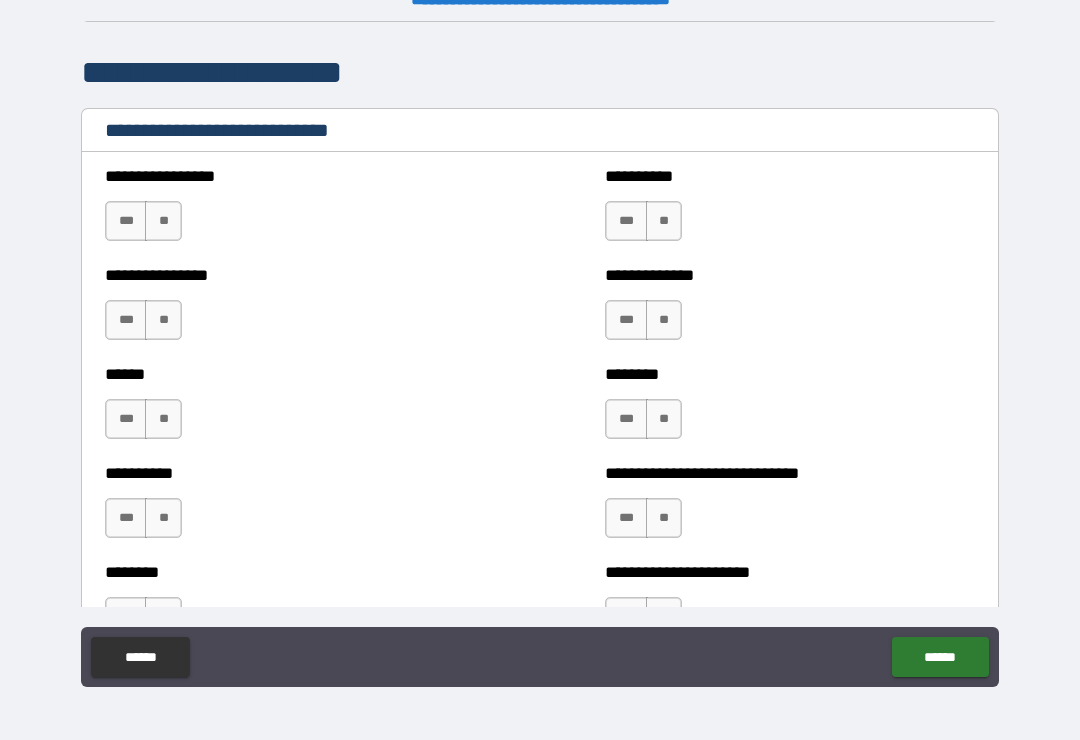 scroll, scrollTop: 6646, scrollLeft: 0, axis: vertical 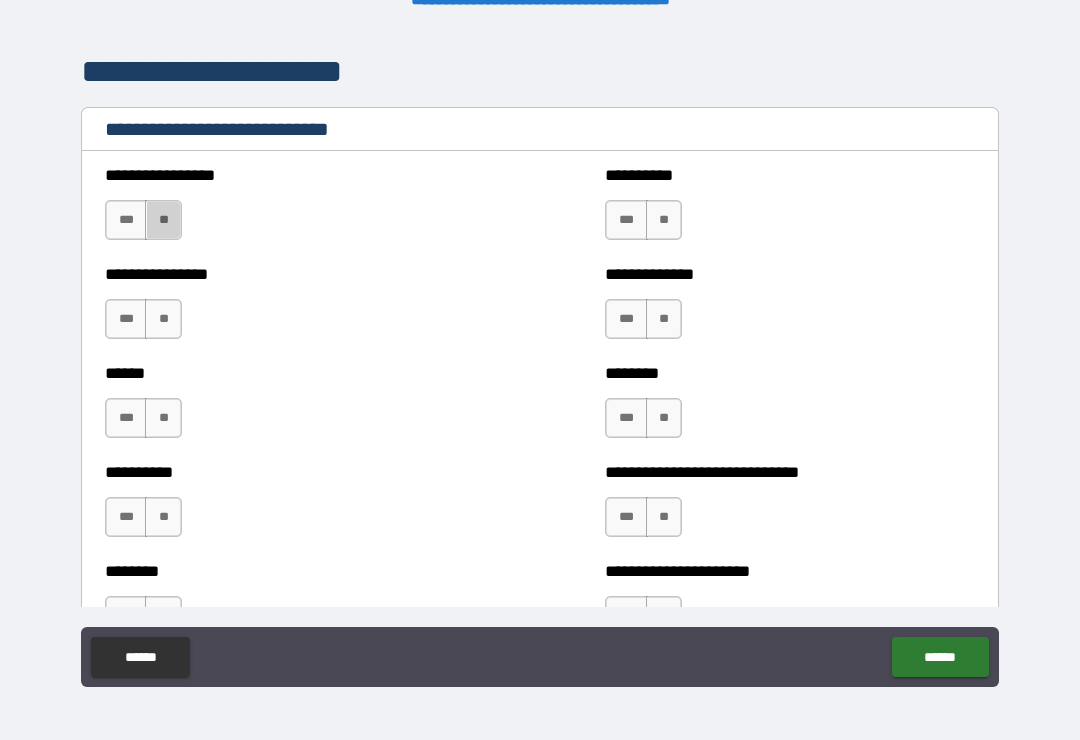 click on "**" at bounding box center [163, 220] 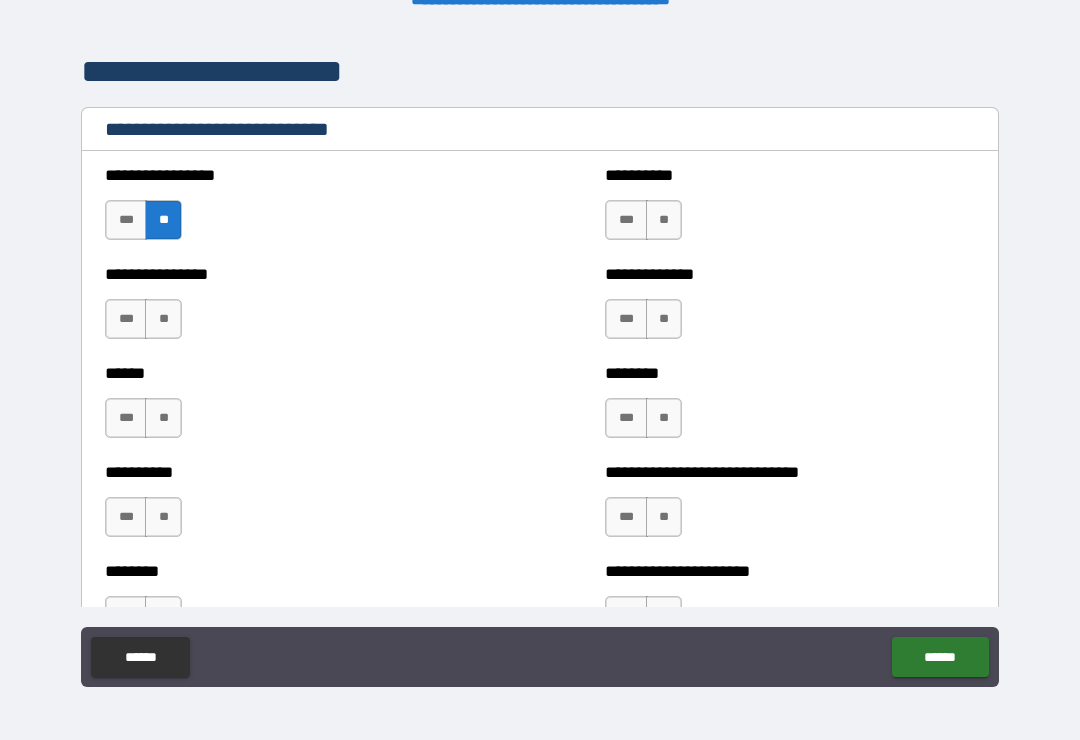 click on "**" at bounding box center (163, 319) 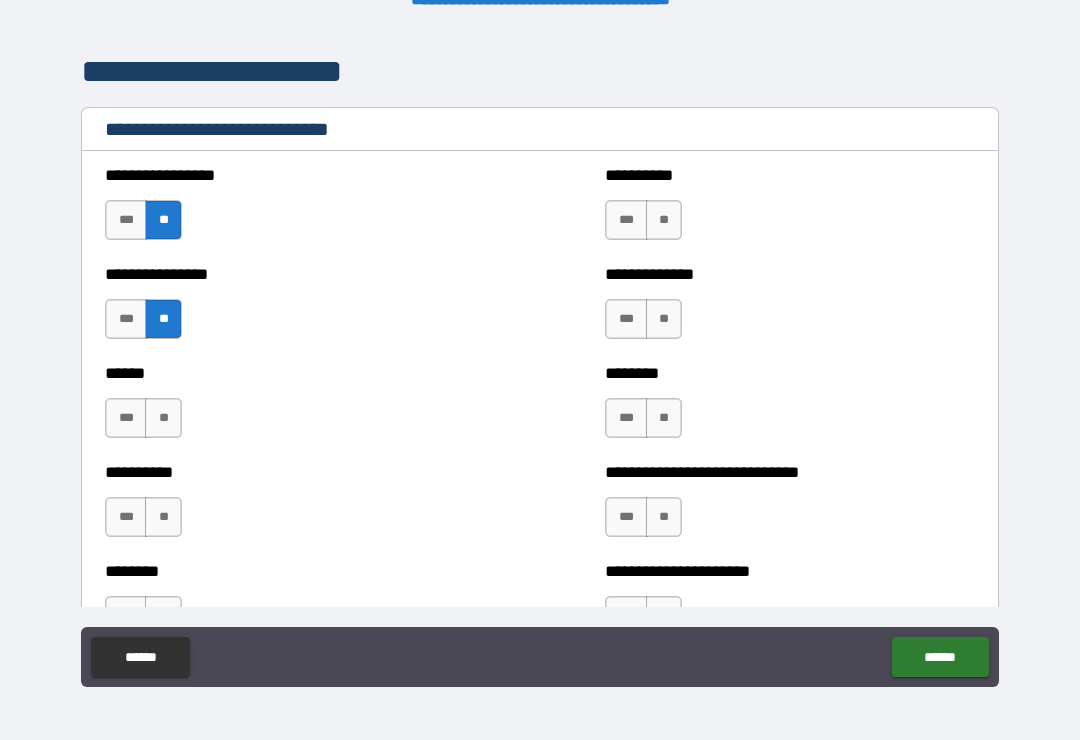 click on "**" at bounding box center (163, 418) 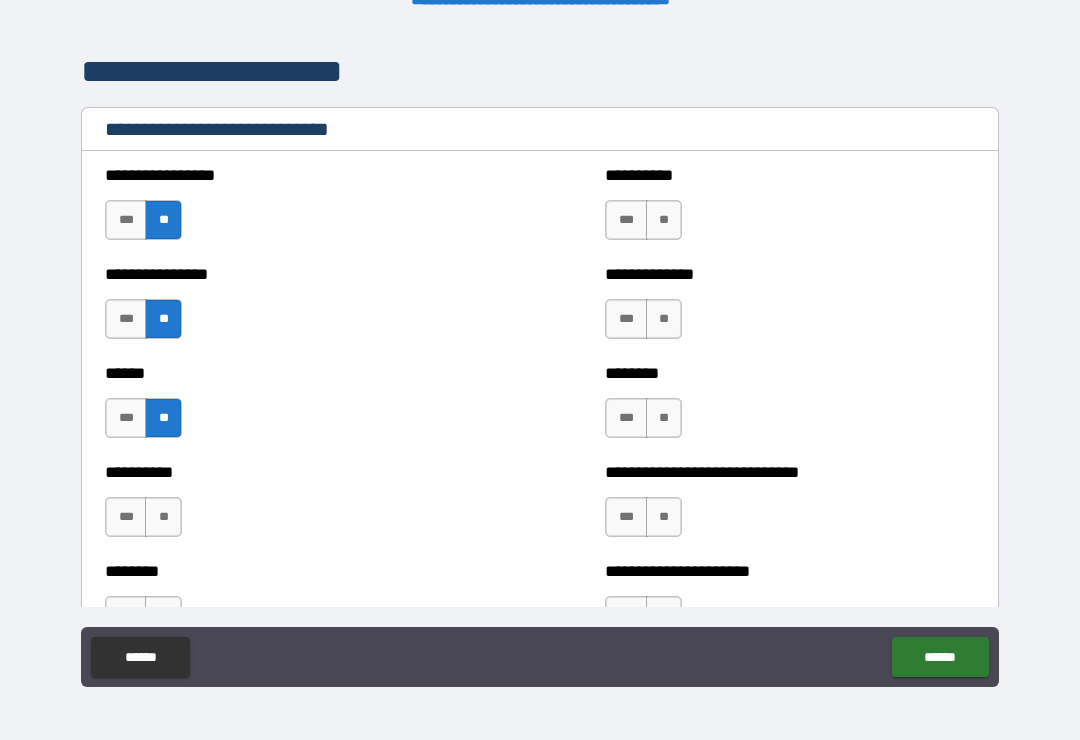 click on "**" at bounding box center [163, 517] 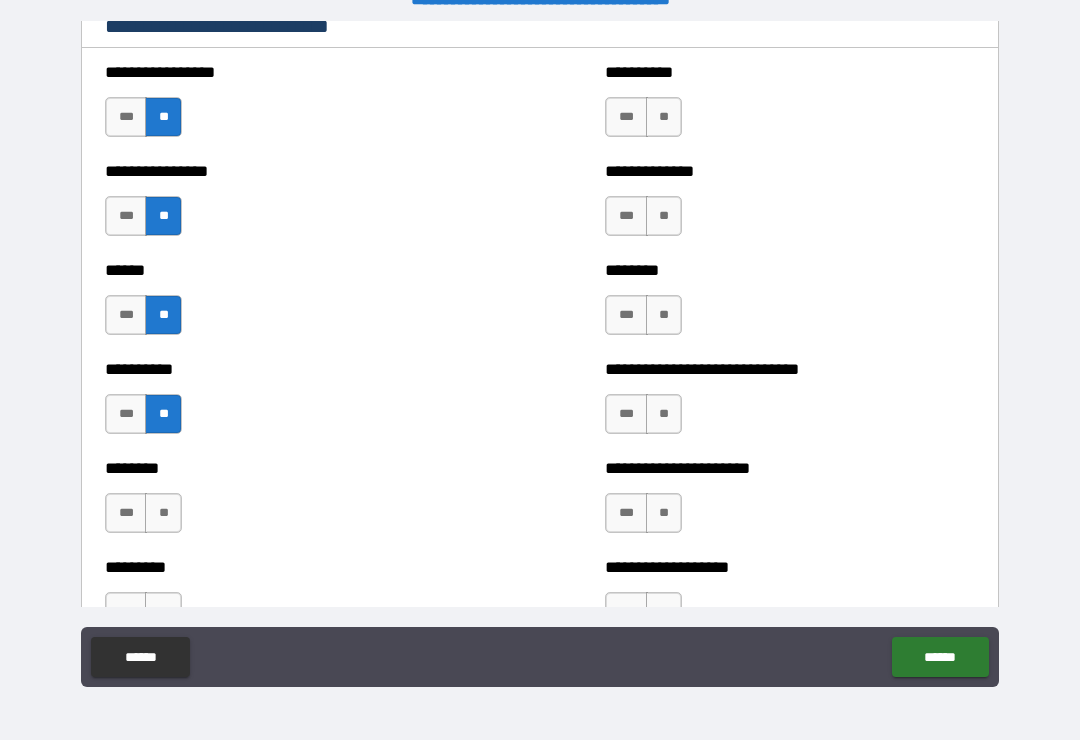 click on "**" at bounding box center [163, 513] 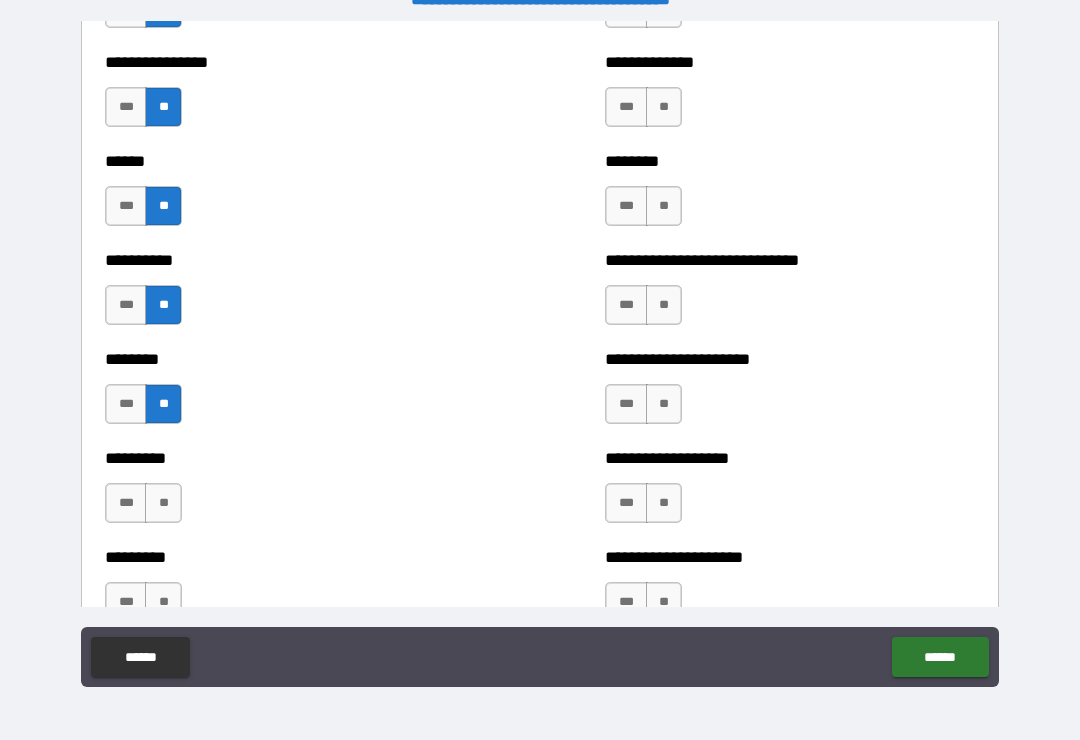 click on "********* *** **" at bounding box center (290, 493) 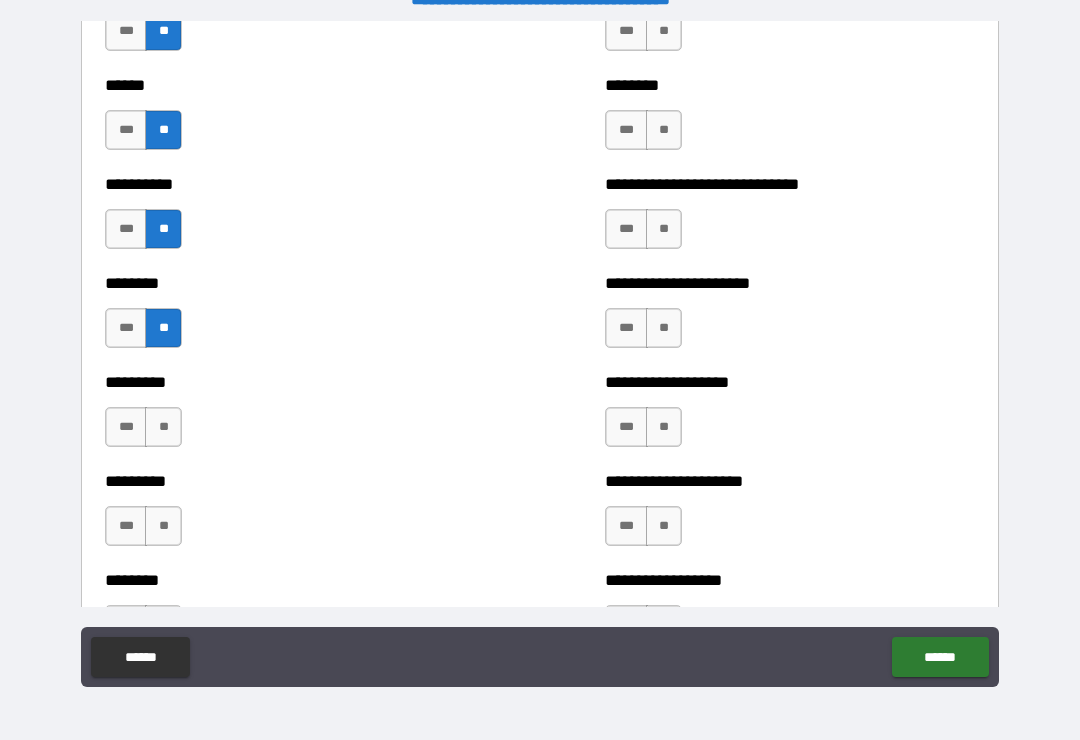 scroll, scrollTop: 6941, scrollLeft: 0, axis: vertical 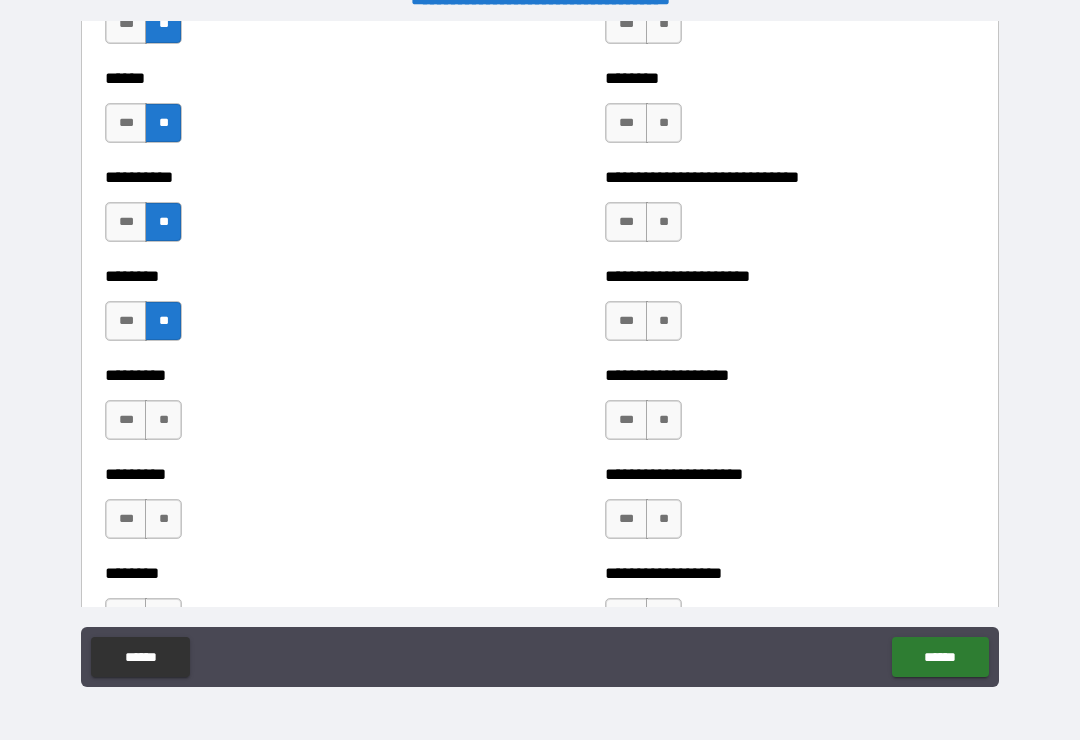 click on "**" at bounding box center [163, 519] 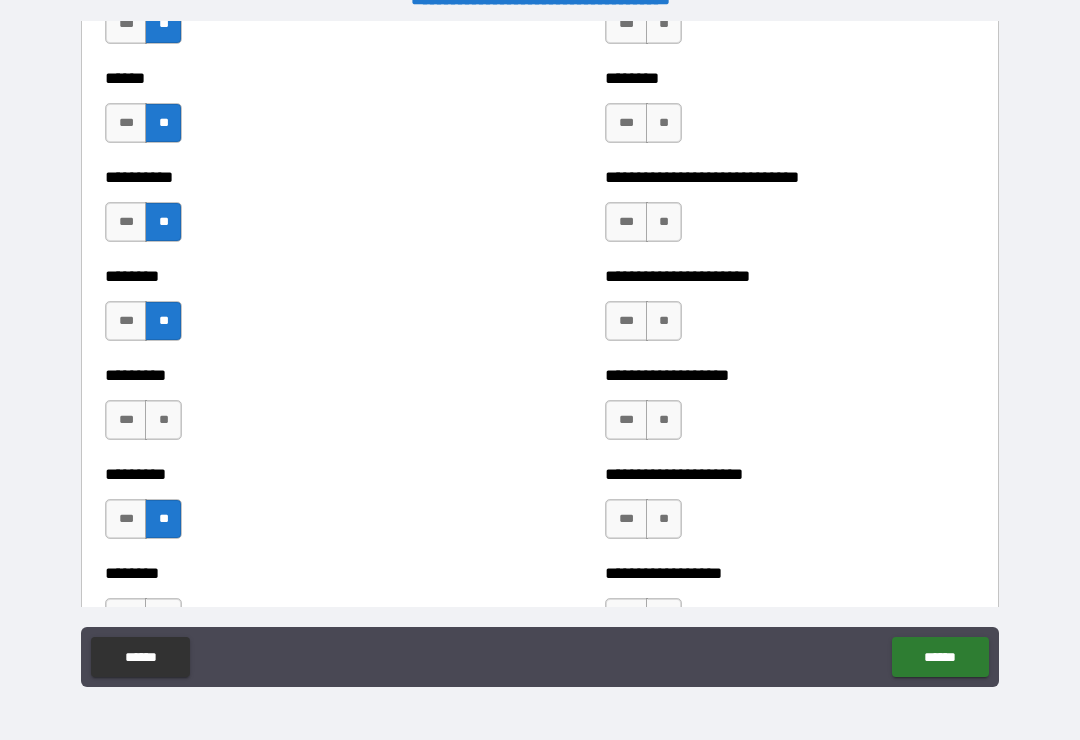 click on "********* *** **" at bounding box center (290, 410) 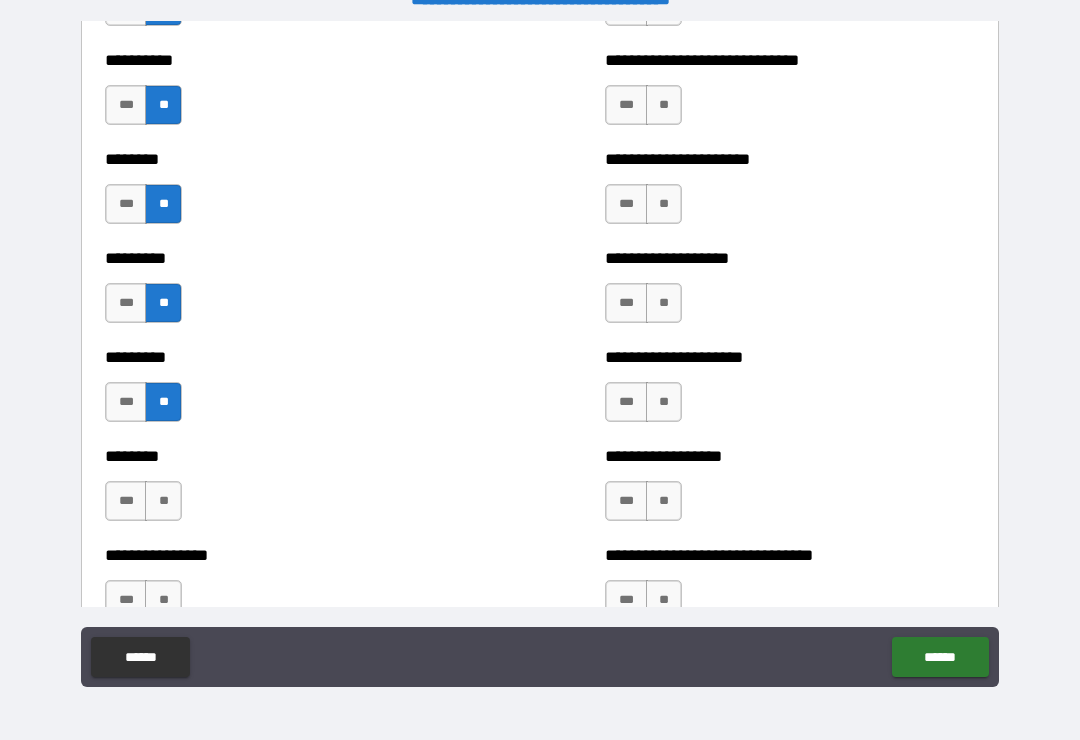 scroll, scrollTop: 7090, scrollLeft: 0, axis: vertical 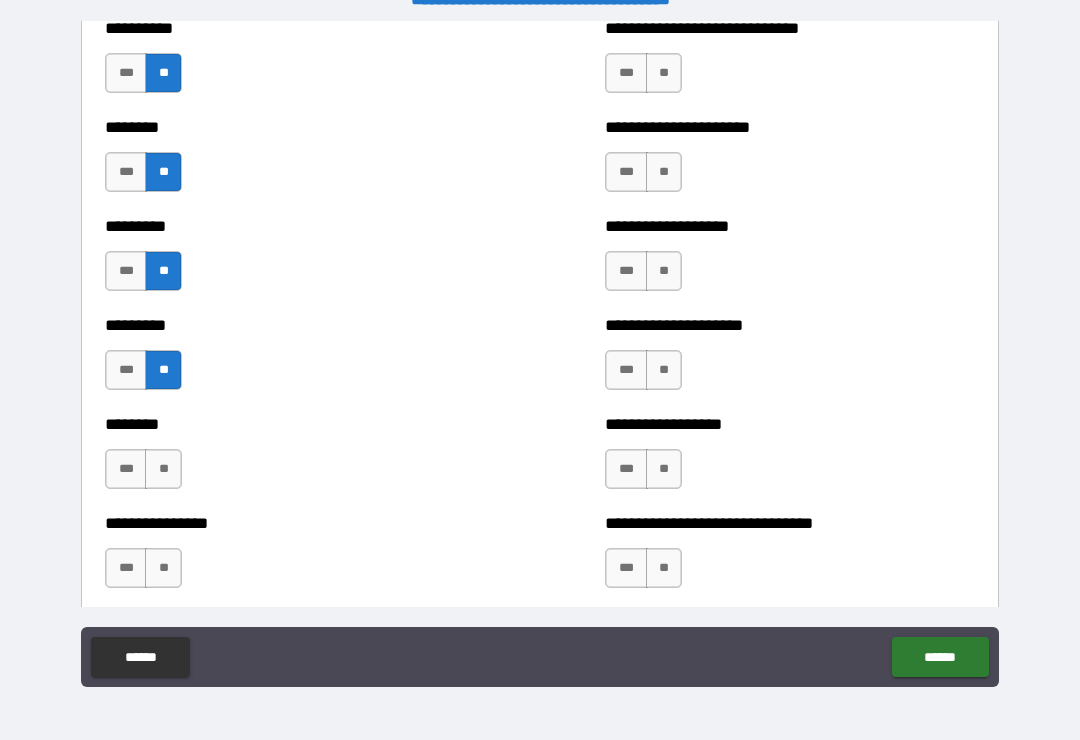 click on "**" at bounding box center [163, 469] 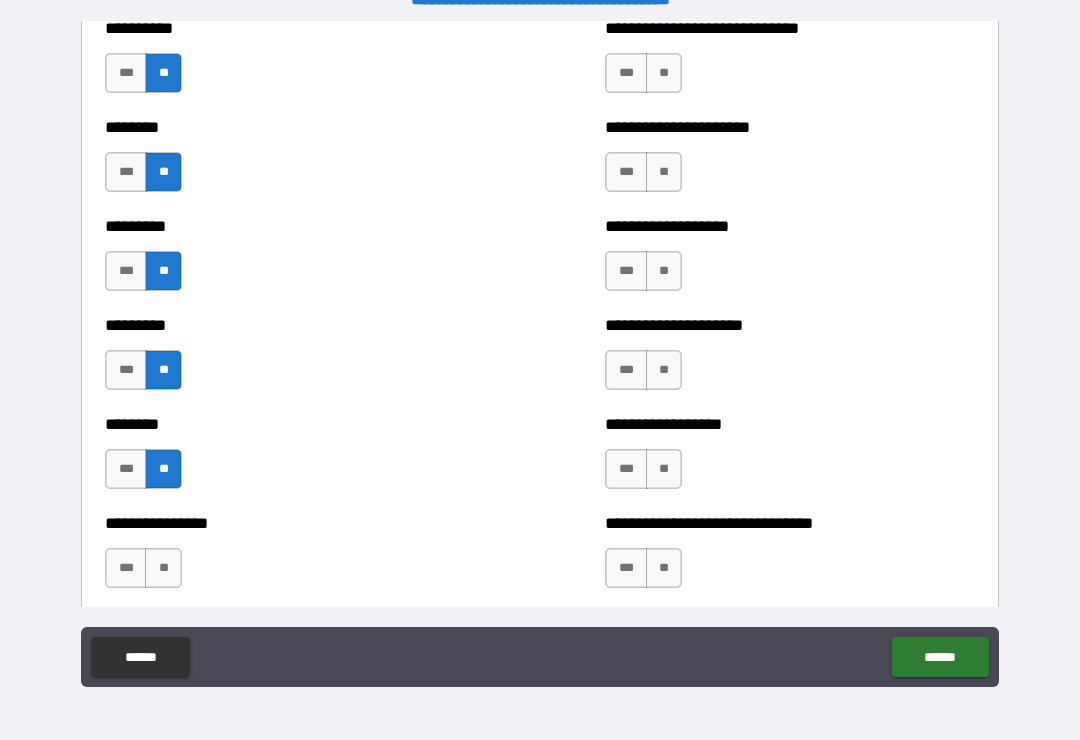 click on "**" at bounding box center [163, 568] 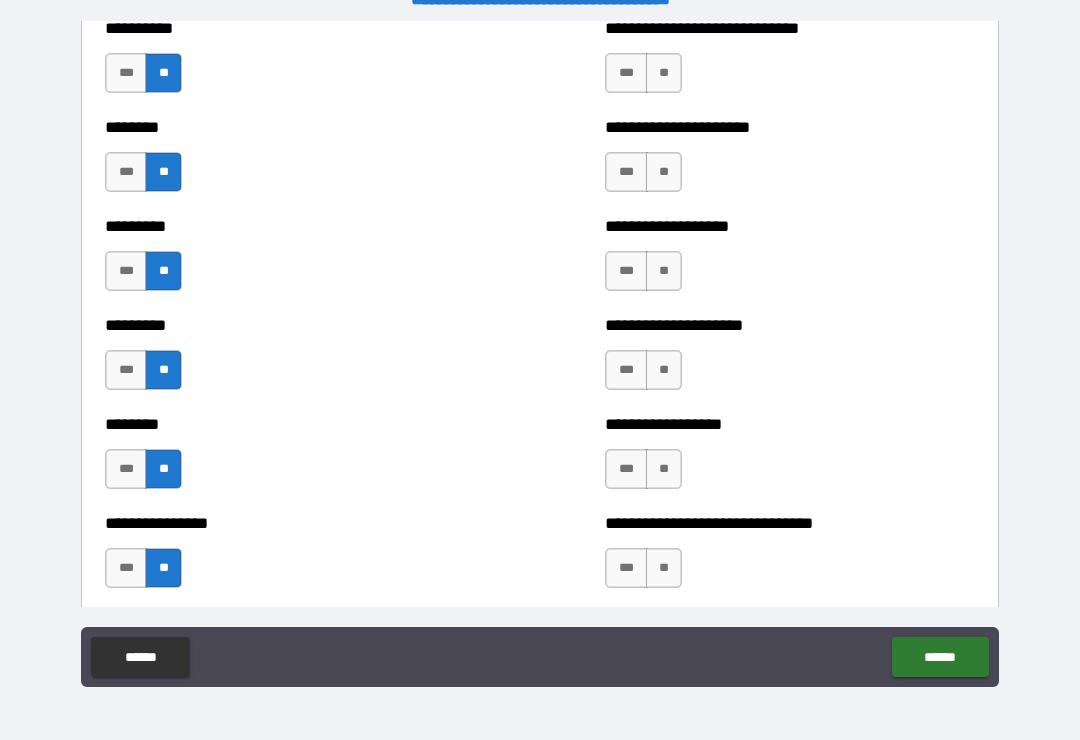 click on "*** **" at bounding box center (643, 568) 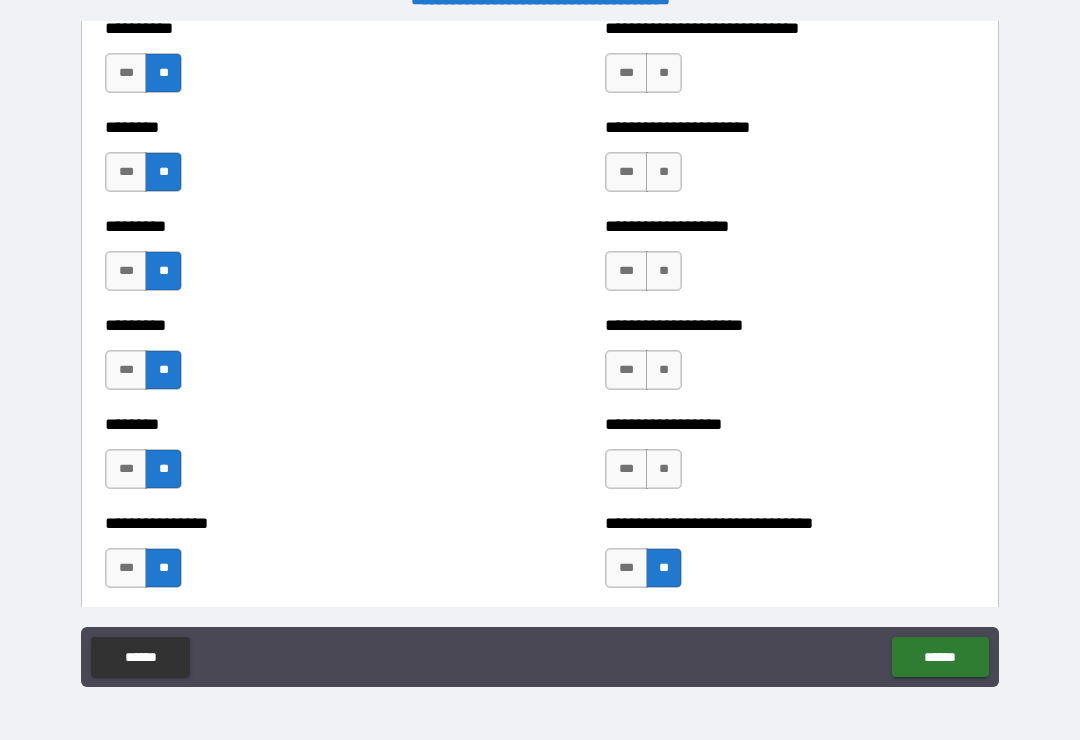 click on "**" at bounding box center [664, 469] 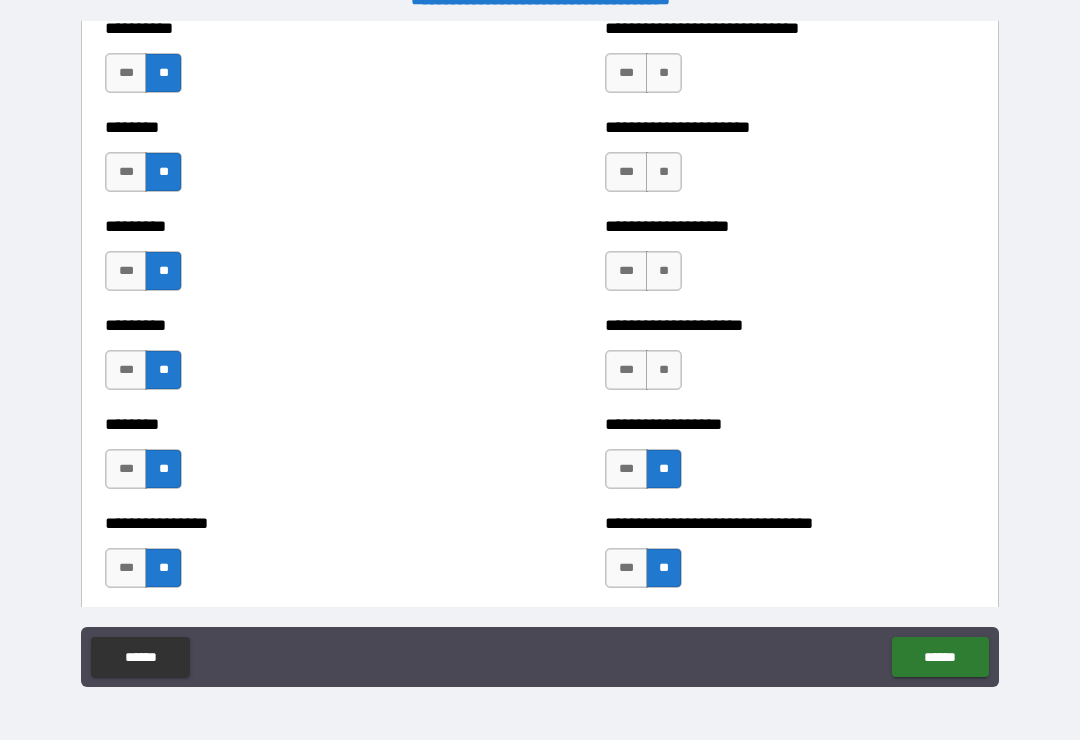 click on "**" at bounding box center (664, 370) 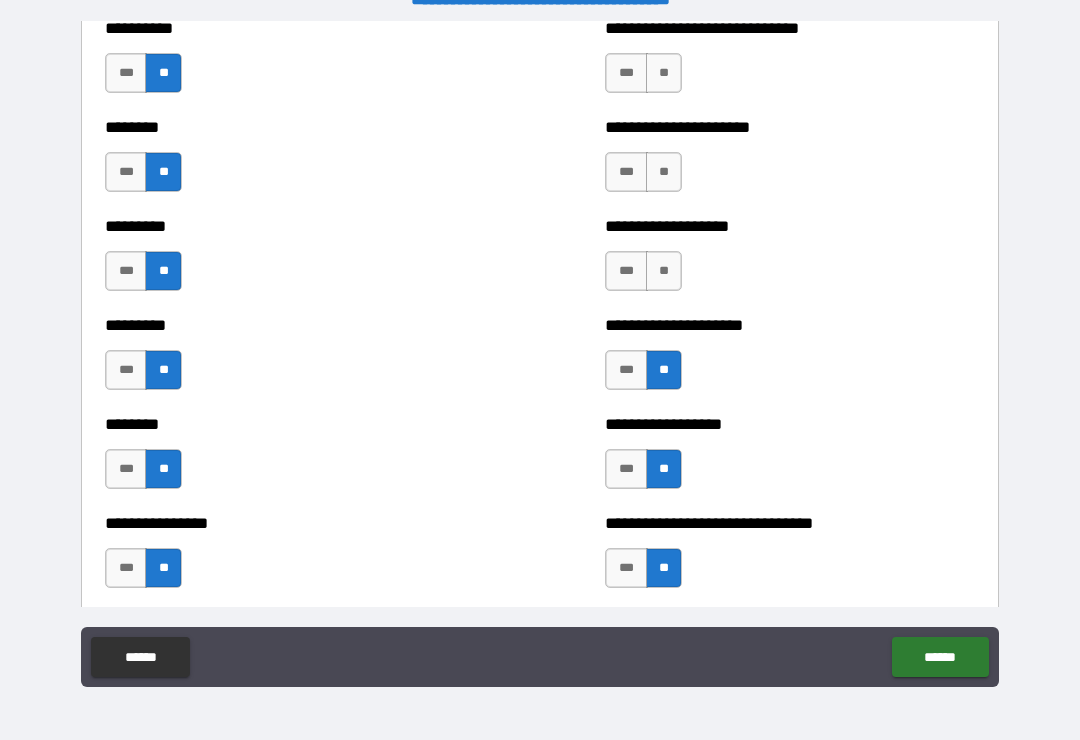 click on "**" at bounding box center (664, 271) 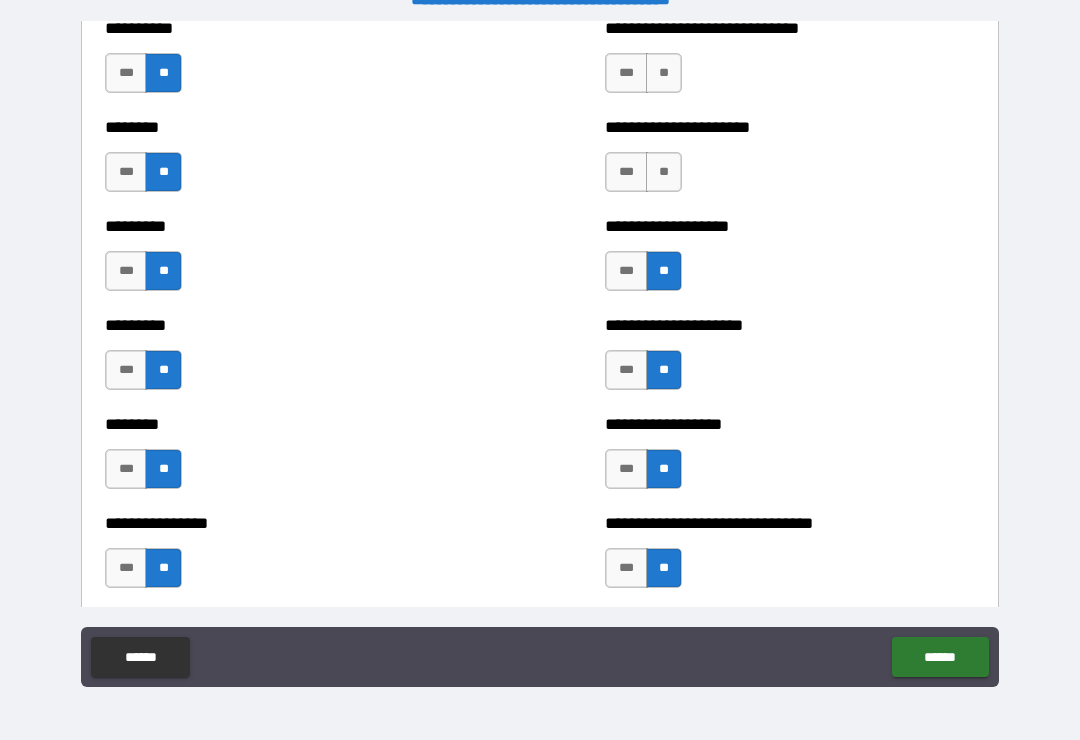 click on "***" at bounding box center (126, 568) 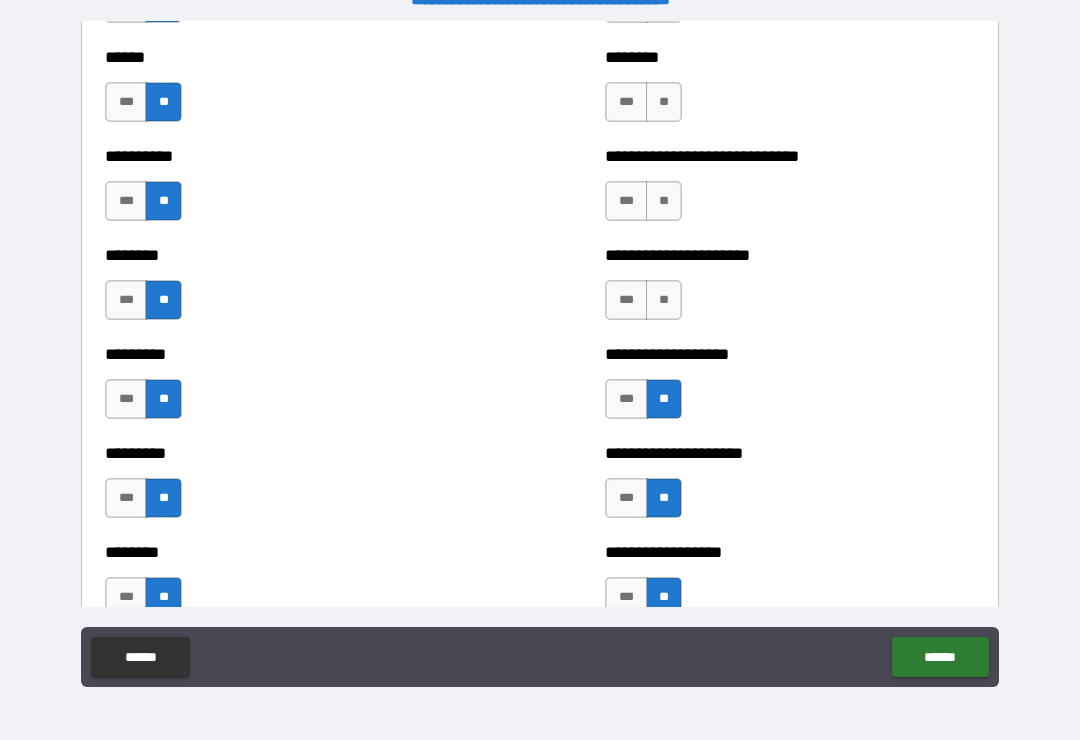 scroll, scrollTop: 6953, scrollLeft: 0, axis: vertical 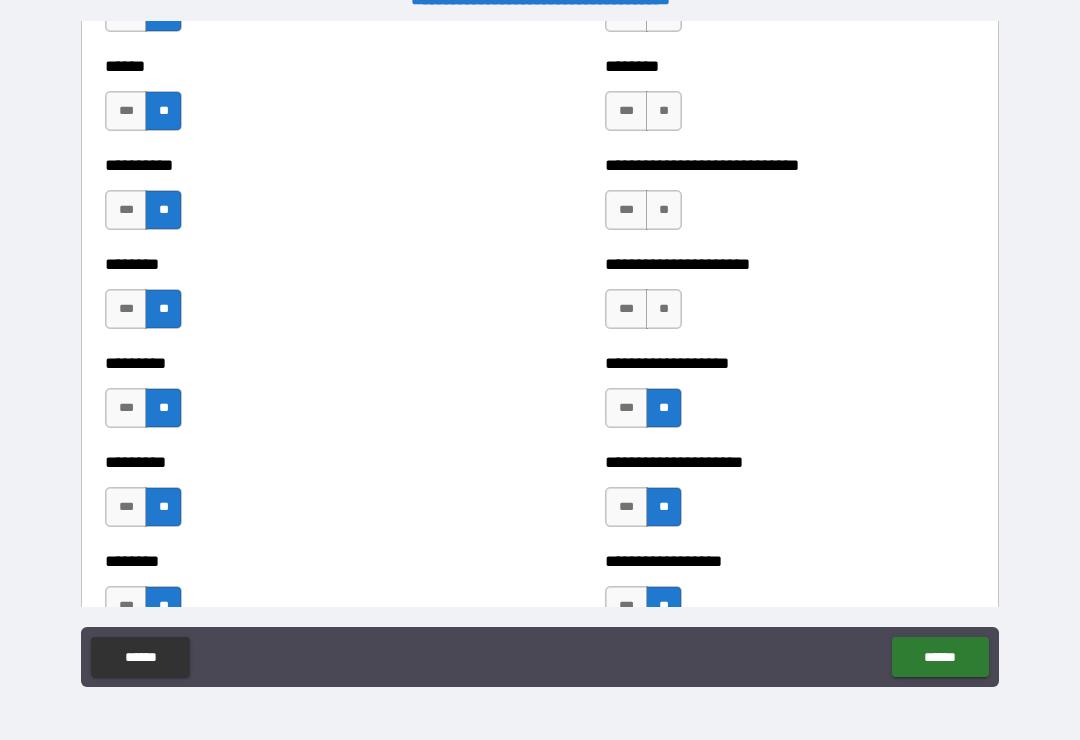 click on "**" at bounding box center [664, 309] 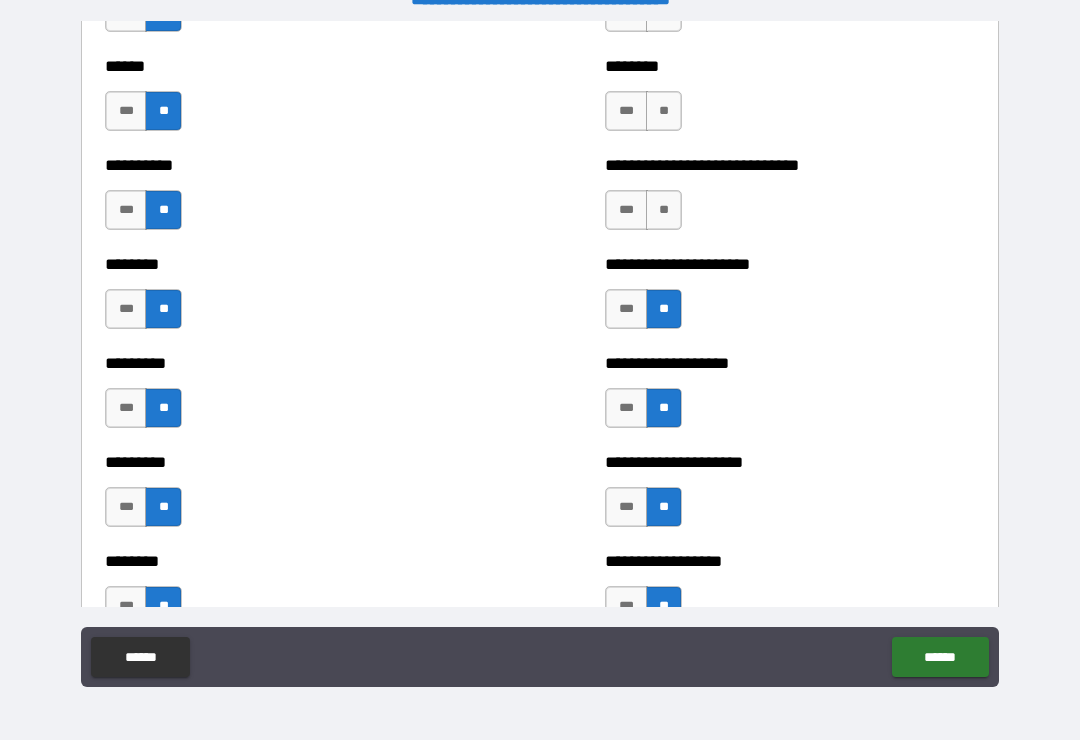 click on "**" at bounding box center [664, 210] 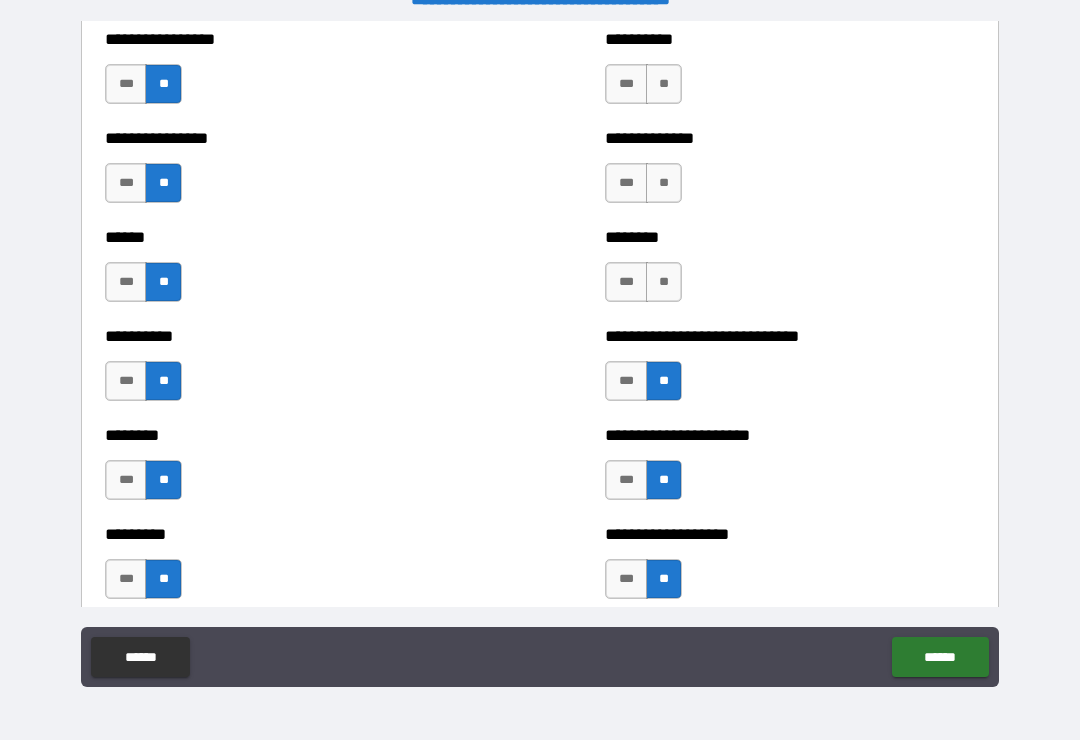 scroll, scrollTop: 6770, scrollLeft: 0, axis: vertical 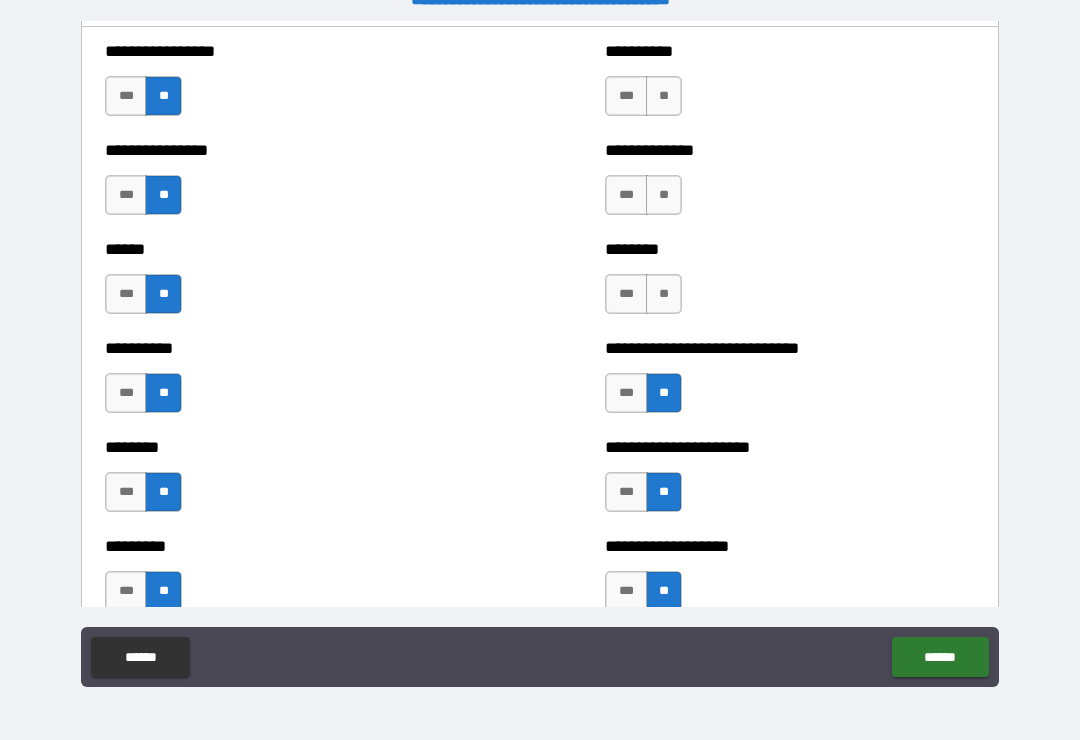 click on "**" at bounding box center (664, 294) 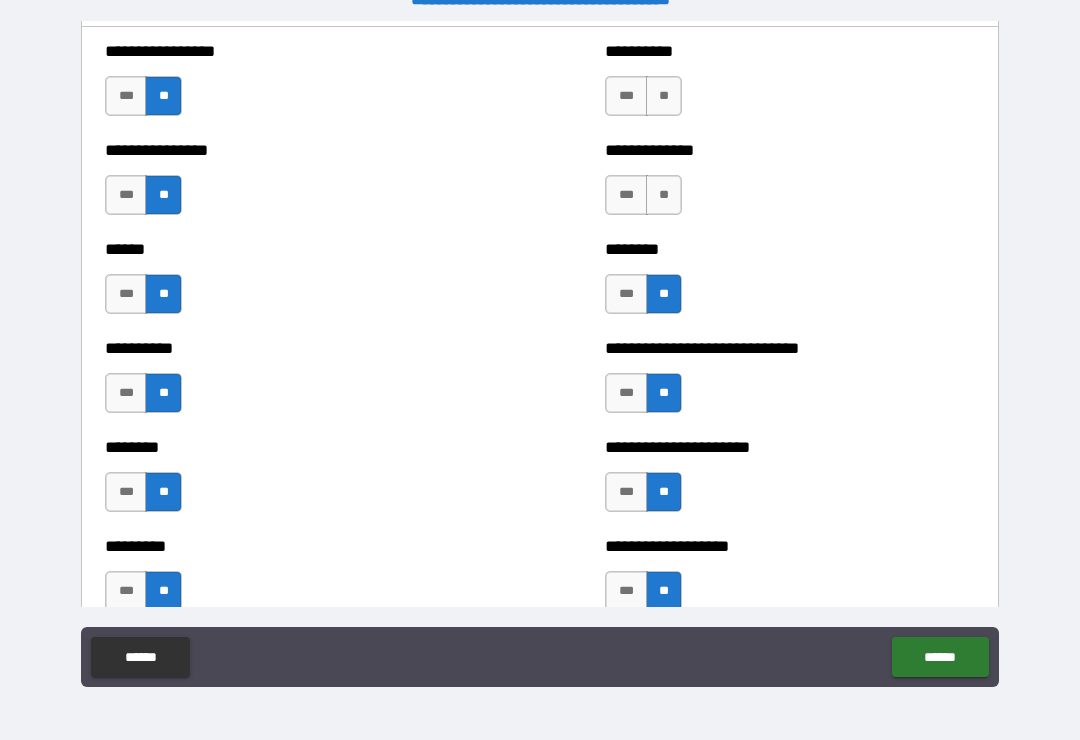 click on "**" at bounding box center [664, 195] 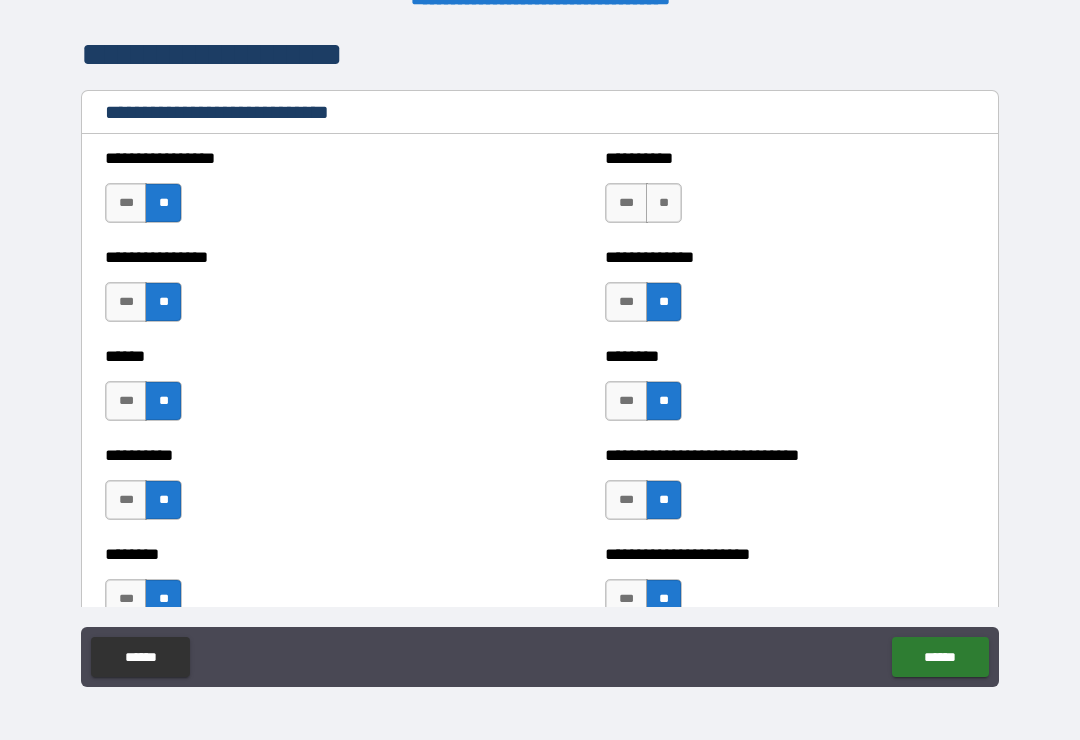 scroll, scrollTop: 6659, scrollLeft: 0, axis: vertical 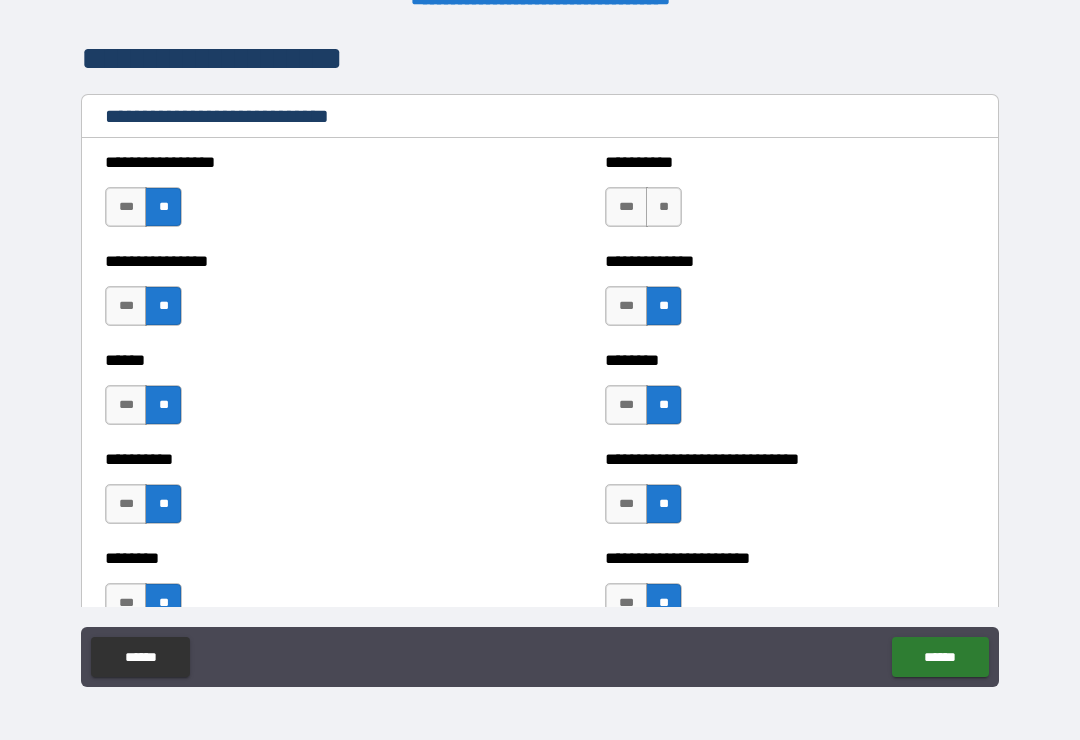 click on "**" at bounding box center (664, 207) 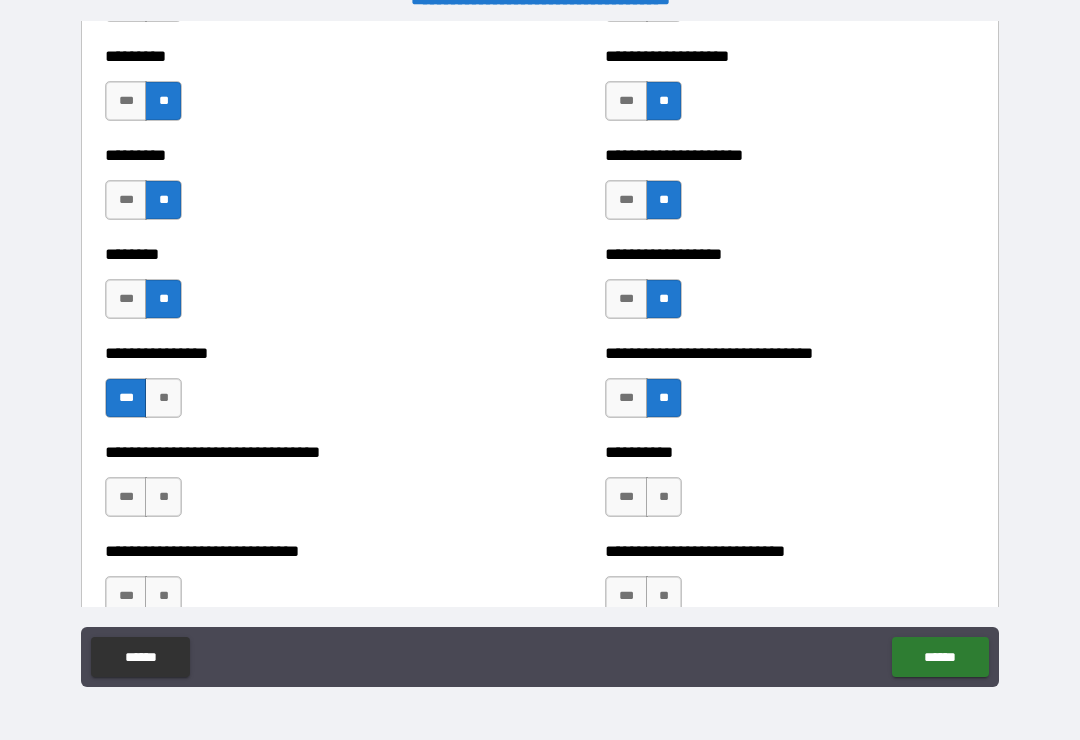 scroll, scrollTop: 7334, scrollLeft: 0, axis: vertical 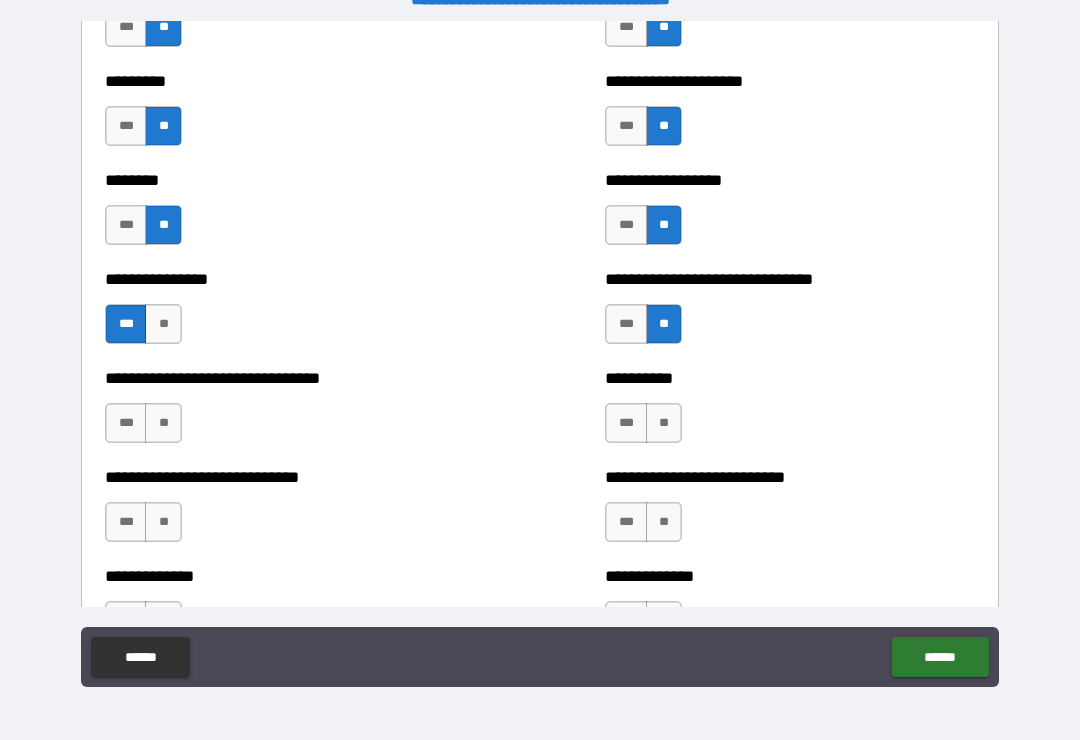 click on "**" at bounding box center [664, 423] 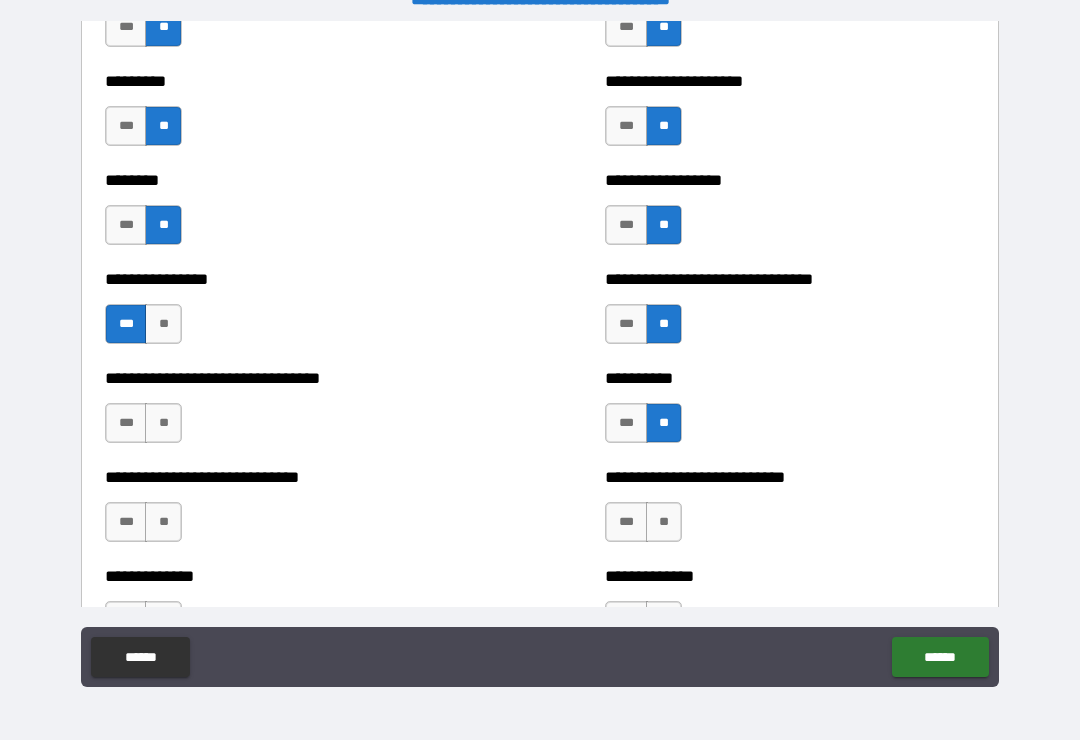 click on "**" at bounding box center [664, 522] 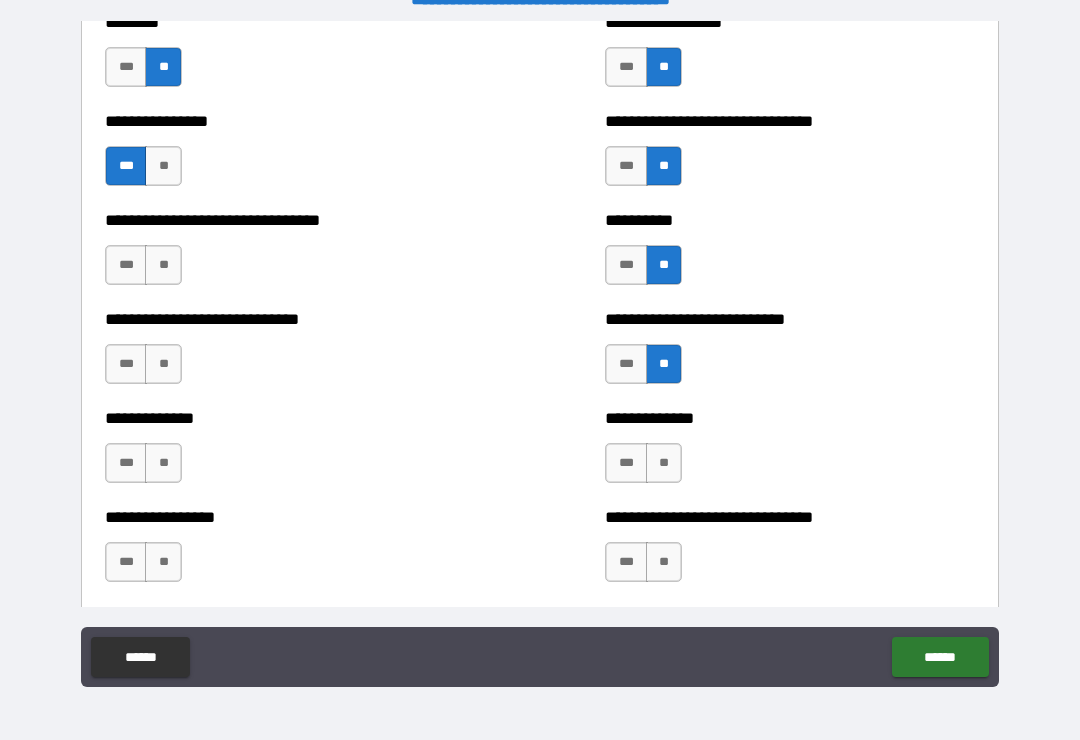 scroll, scrollTop: 7518, scrollLeft: 0, axis: vertical 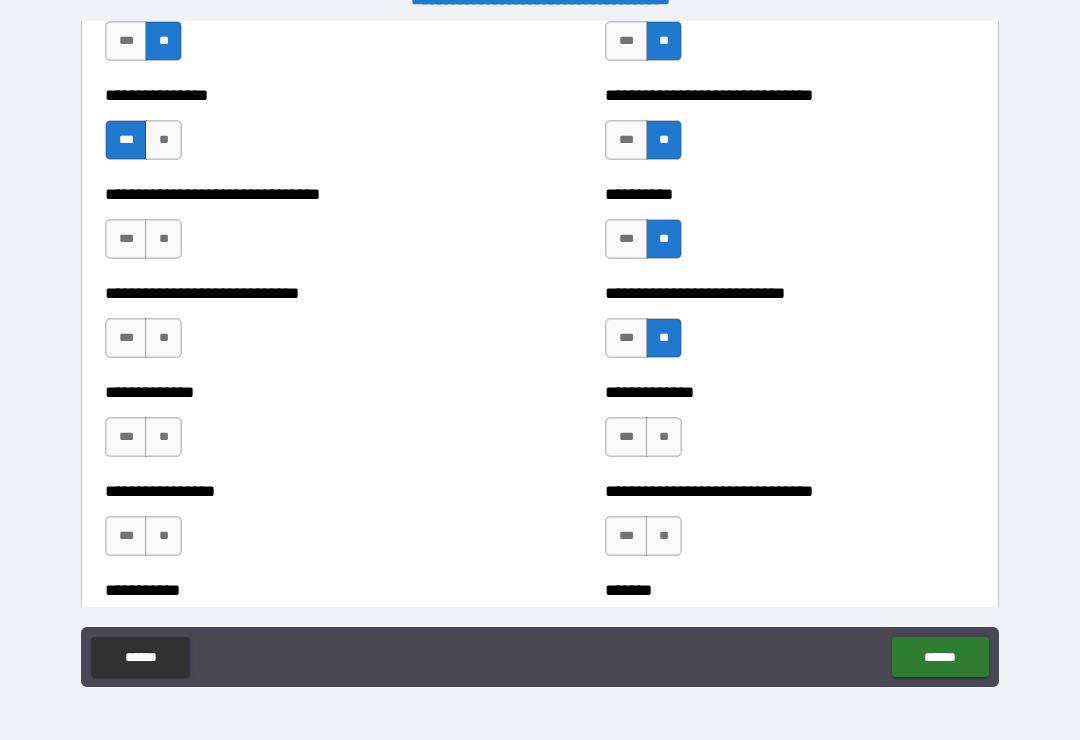 click on "**" at bounding box center [664, 437] 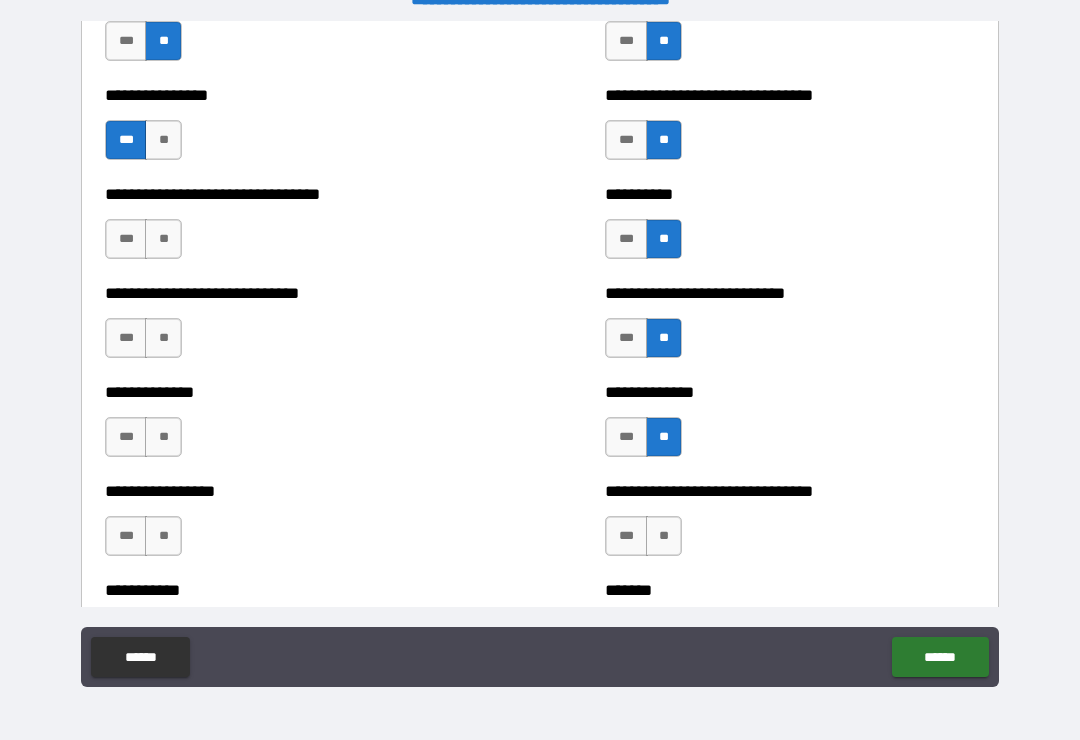 click on "**" at bounding box center (664, 536) 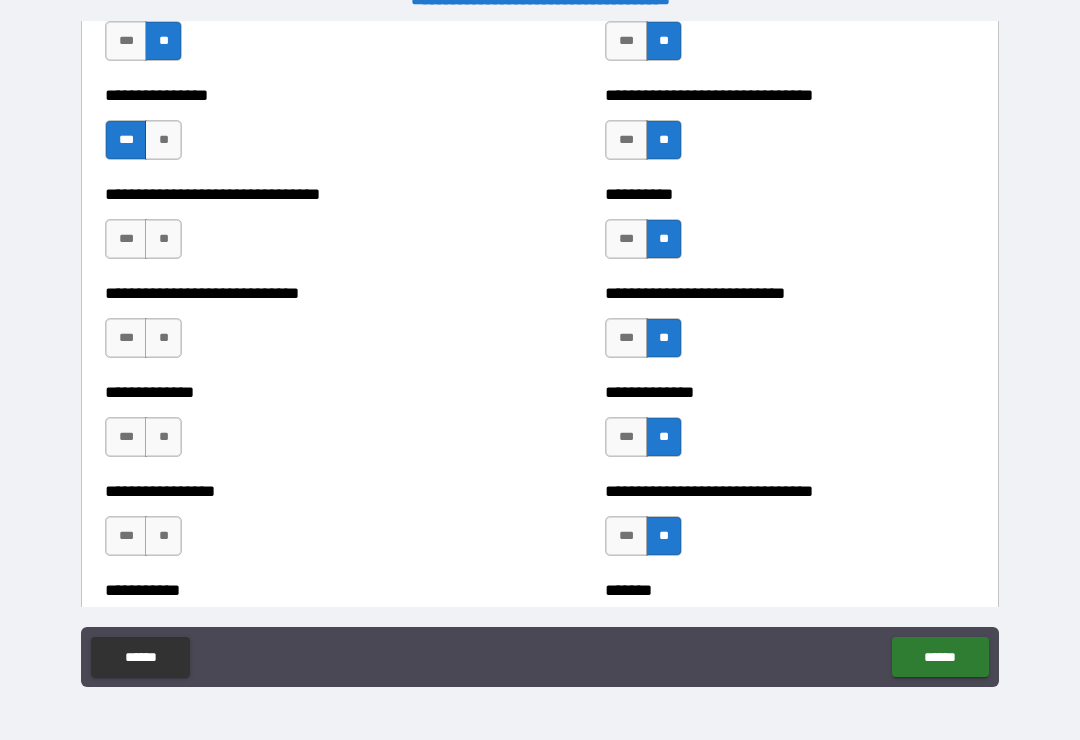 click on "**" at bounding box center [163, 536] 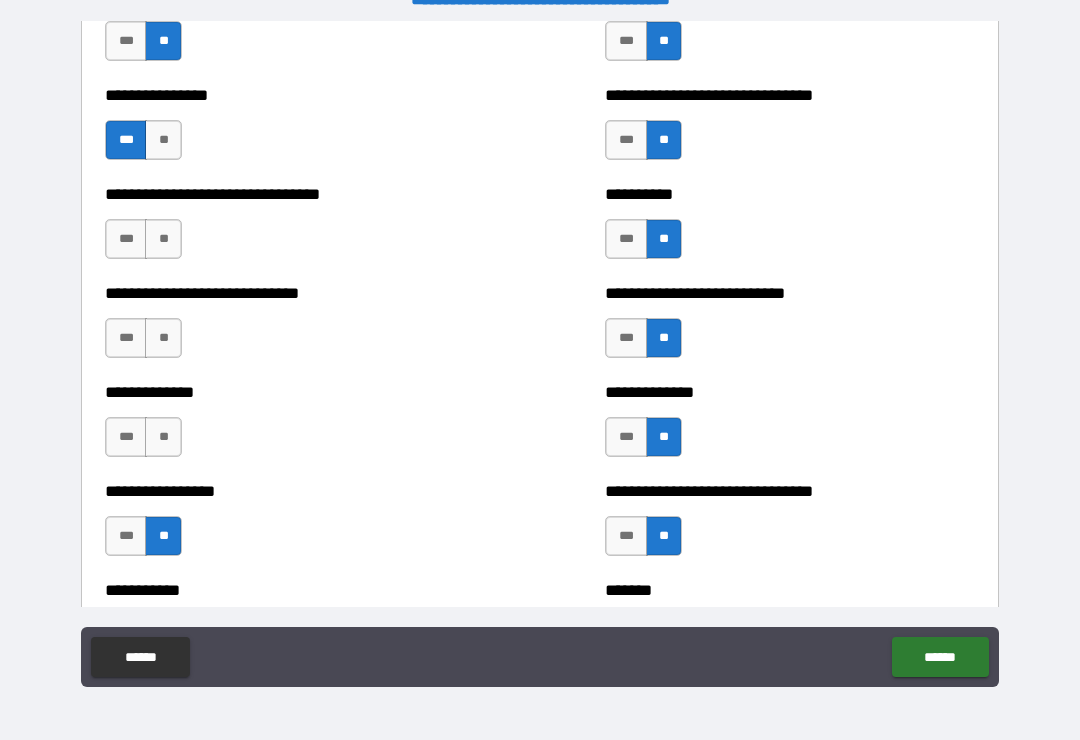 click on "**" at bounding box center [163, 437] 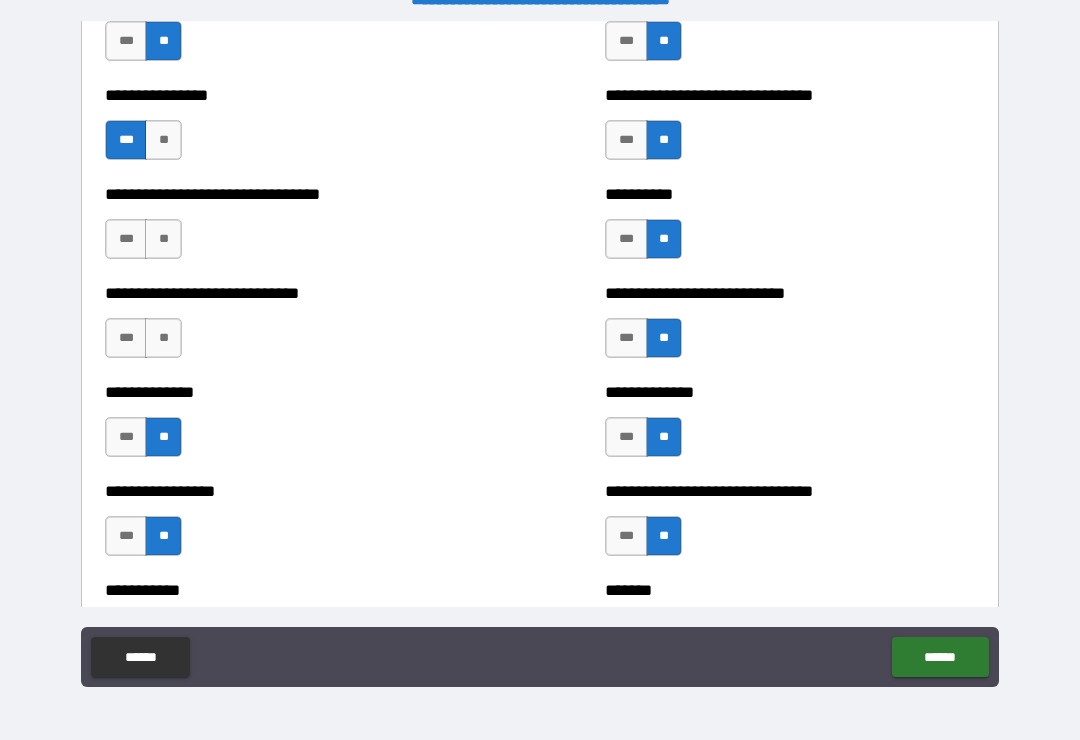 click on "**" at bounding box center (163, 338) 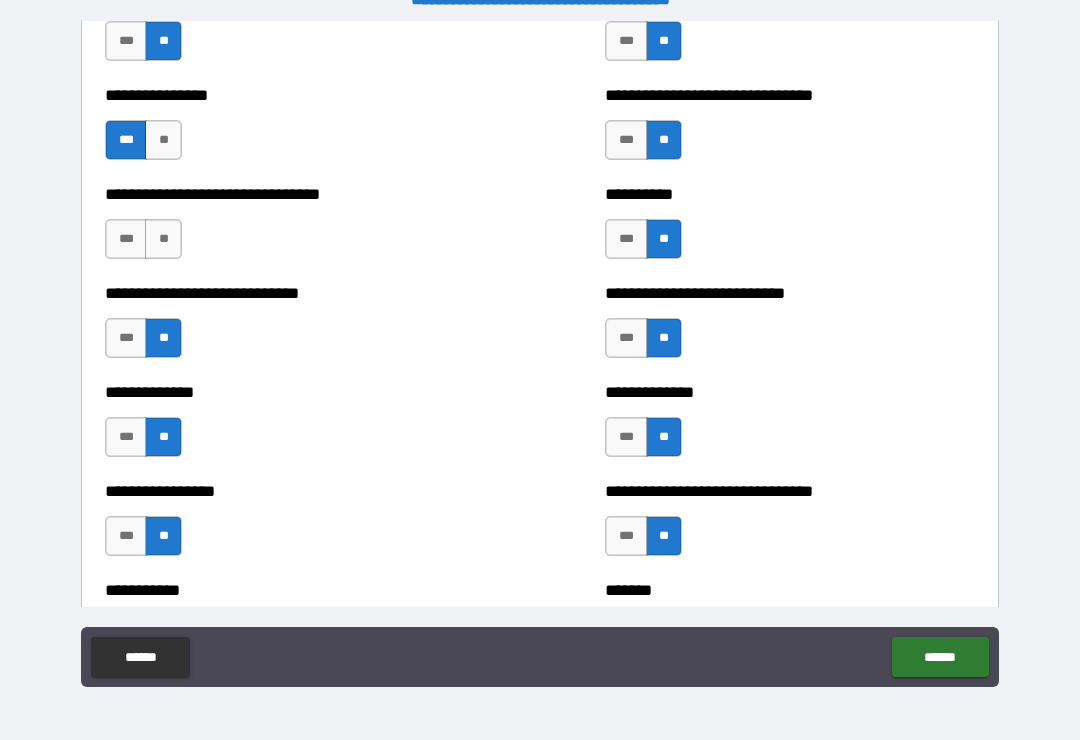 click on "**" at bounding box center (163, 239) 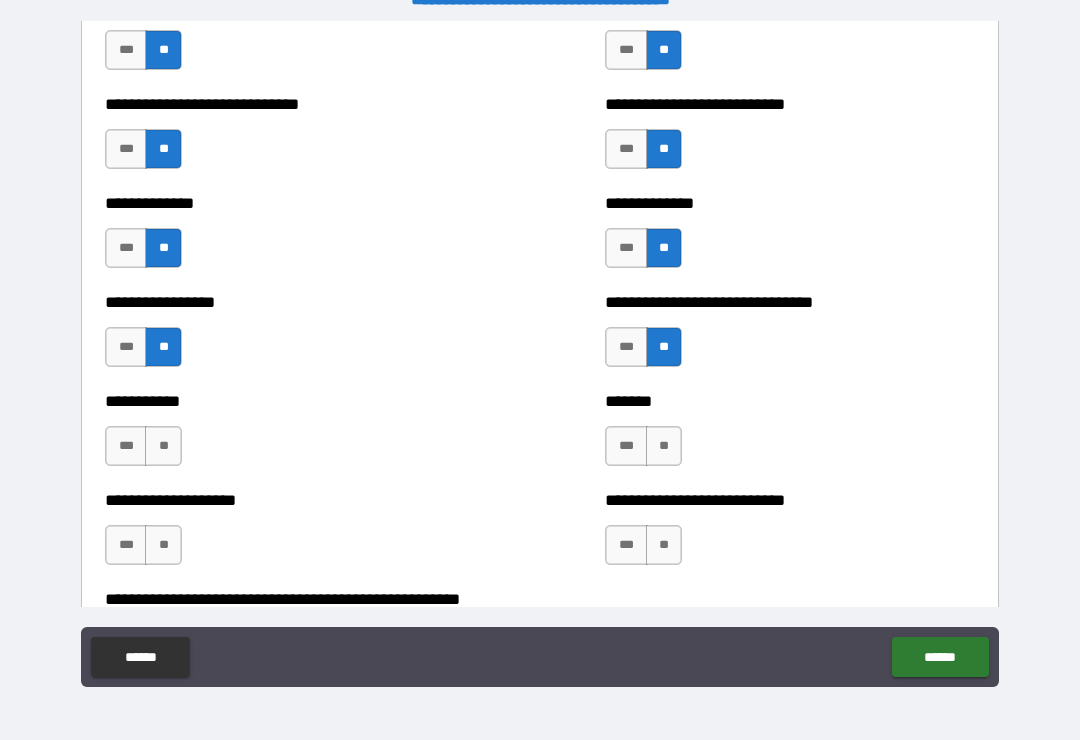 scroll, scrollTop: 7711, scrollLeft: 0, axis: vertical 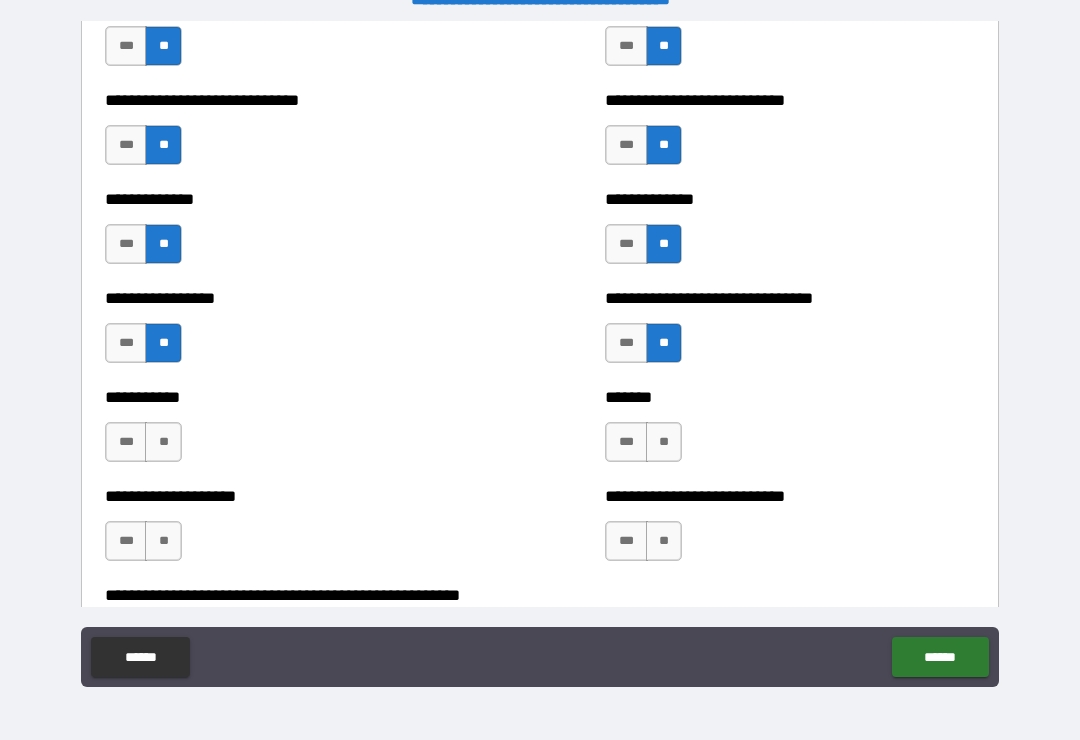 click on "**" at bounding box center [163, 442] 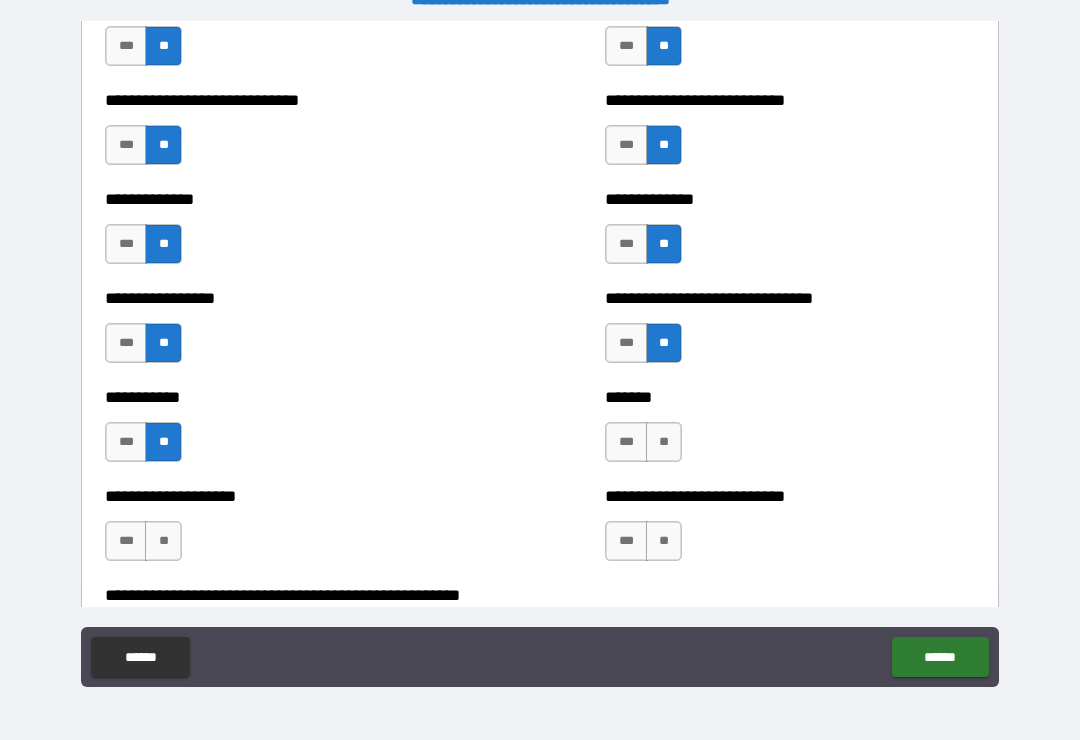 click on "**" at bounding box center (163, 541) 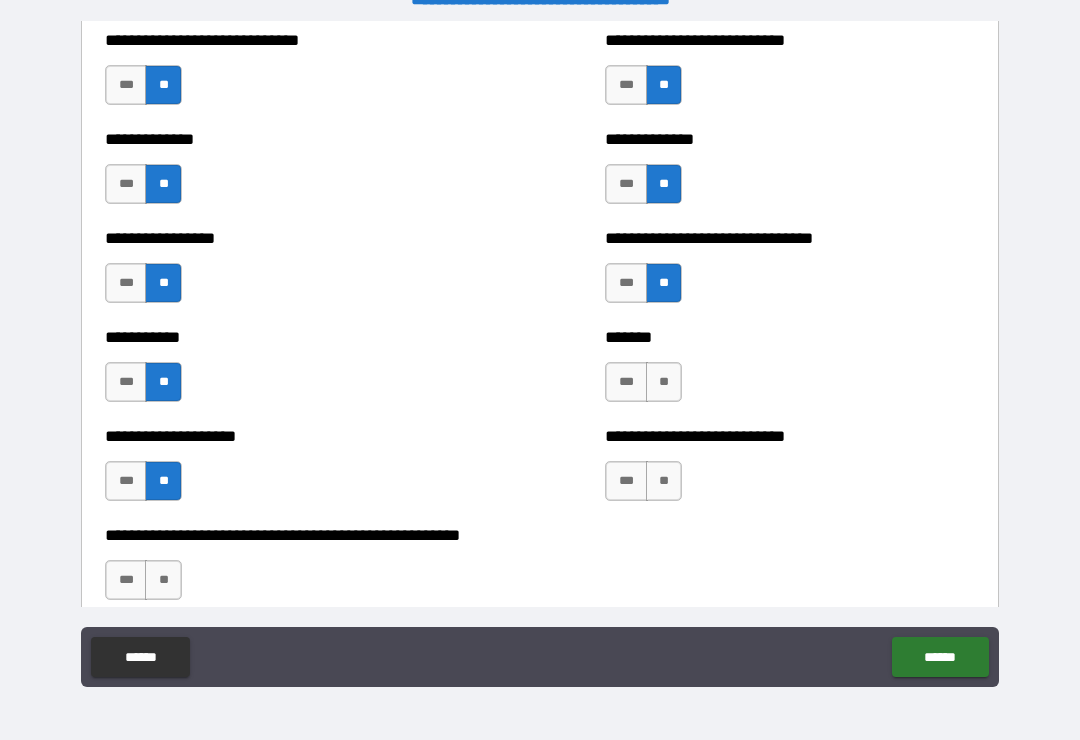 scroll, scrollTop: 7905, scrollLeft: 0, axis: vertical 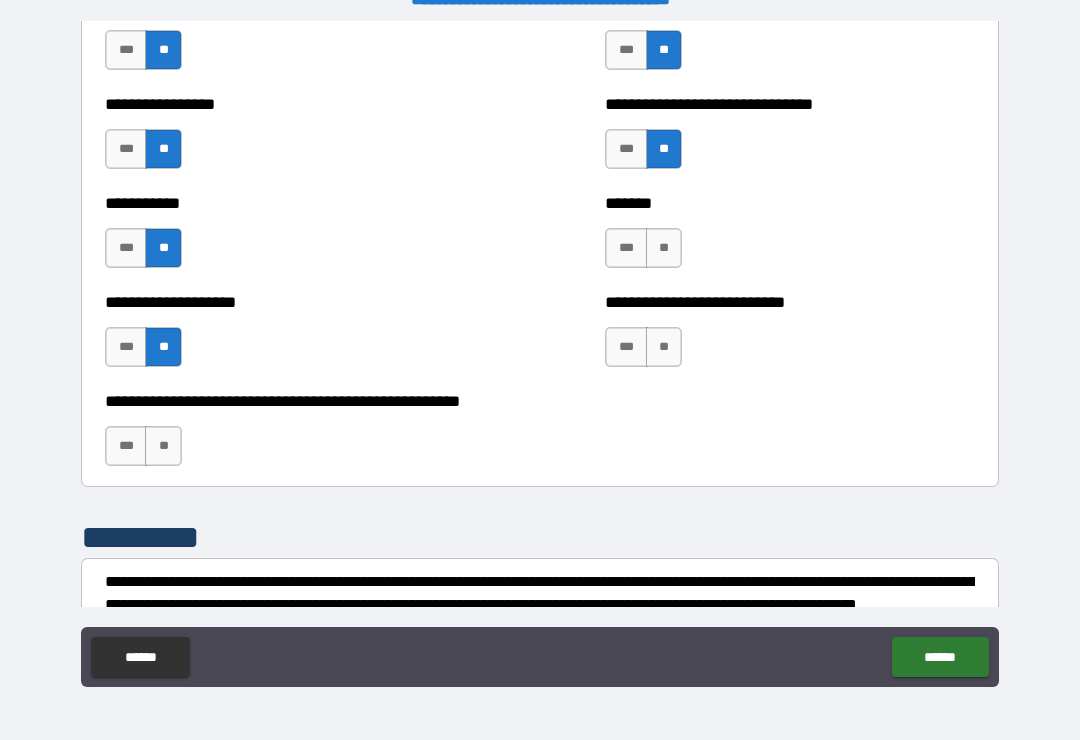 click on "**" at bounding box center [163, 446] 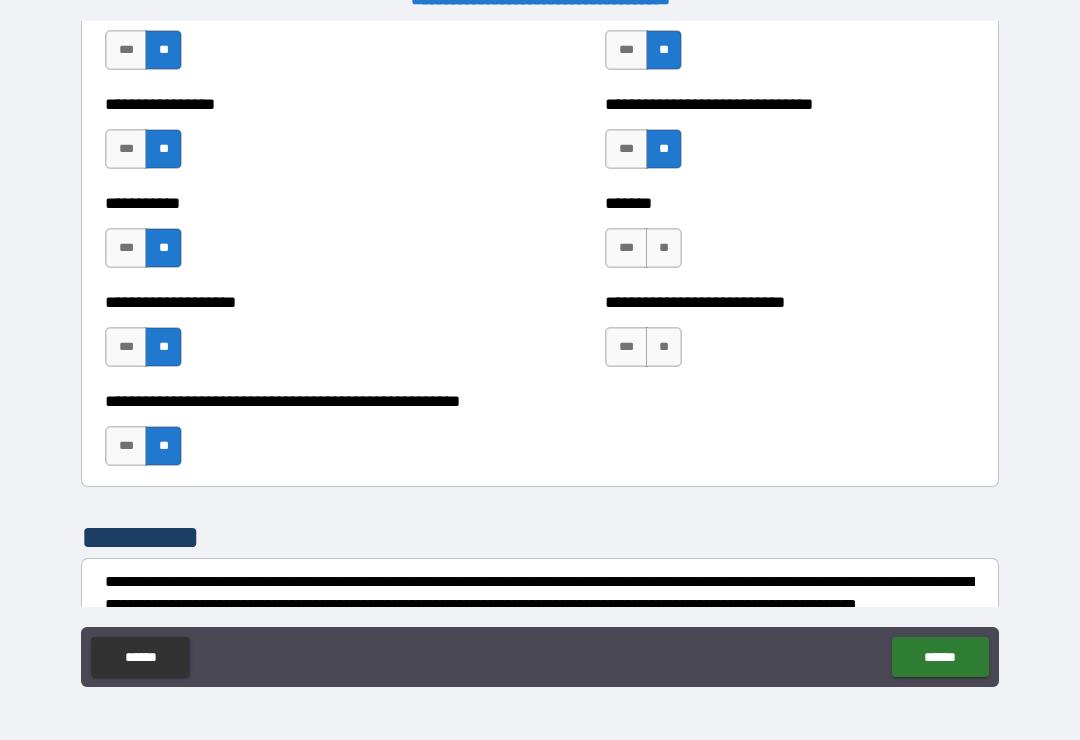 click on "**" at bounding box center (664, 347) 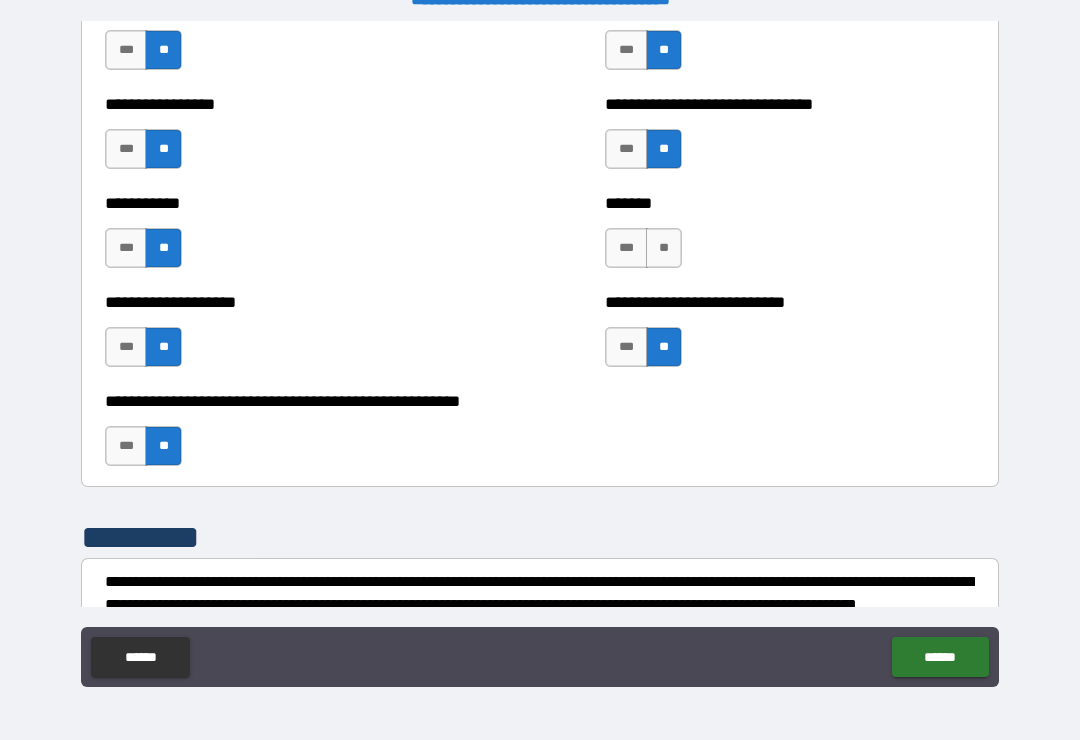 click on "**" at bounding box center (664, 248) 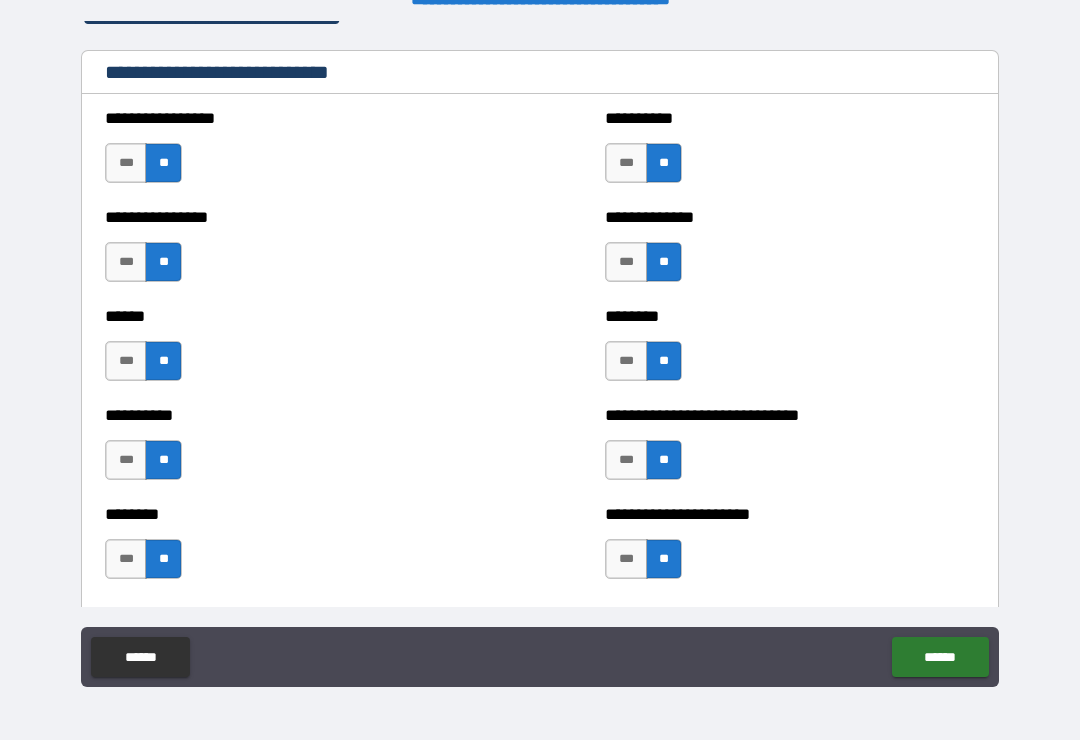 scroll, scrollTop: 6701, scrollLeft: 0, axis: vertical 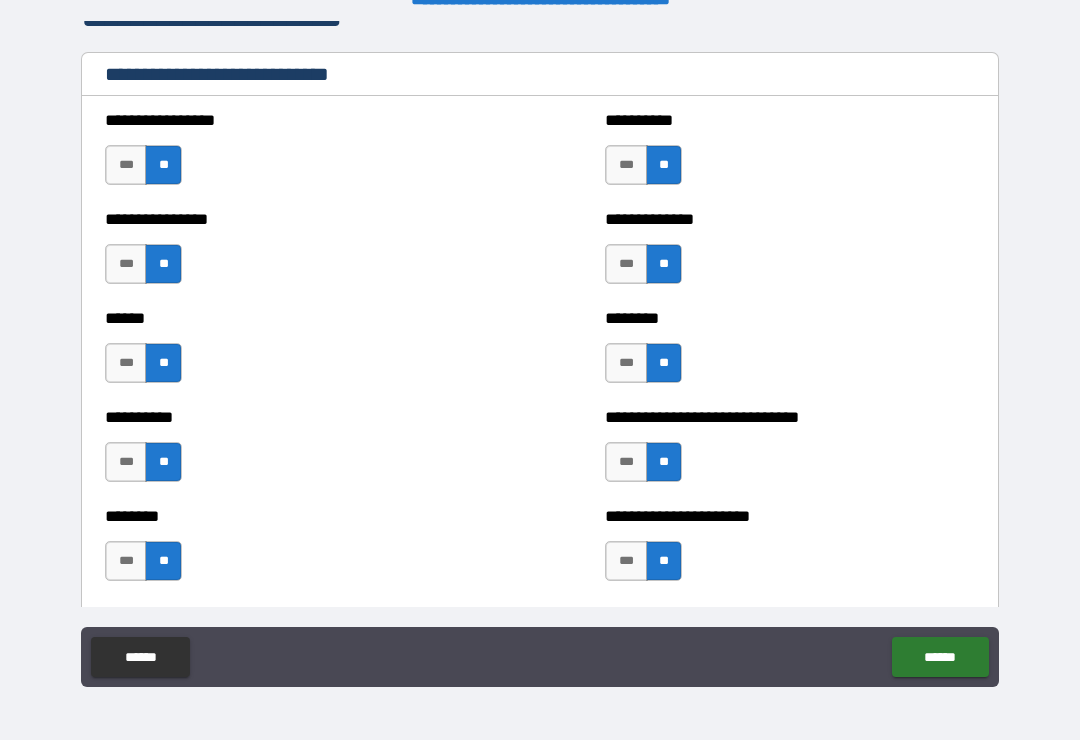click on "******" at bounding box center (940, 657) 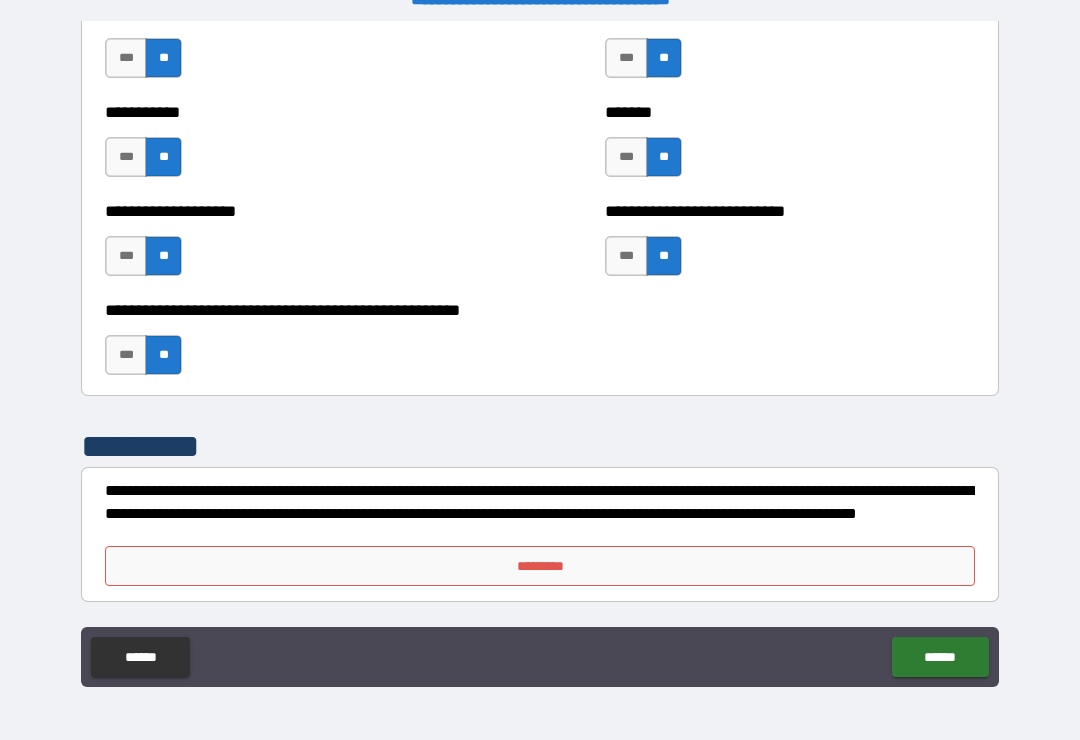 scroll, scrollTop: 7996, scrollLeft: 0, axis: vertical 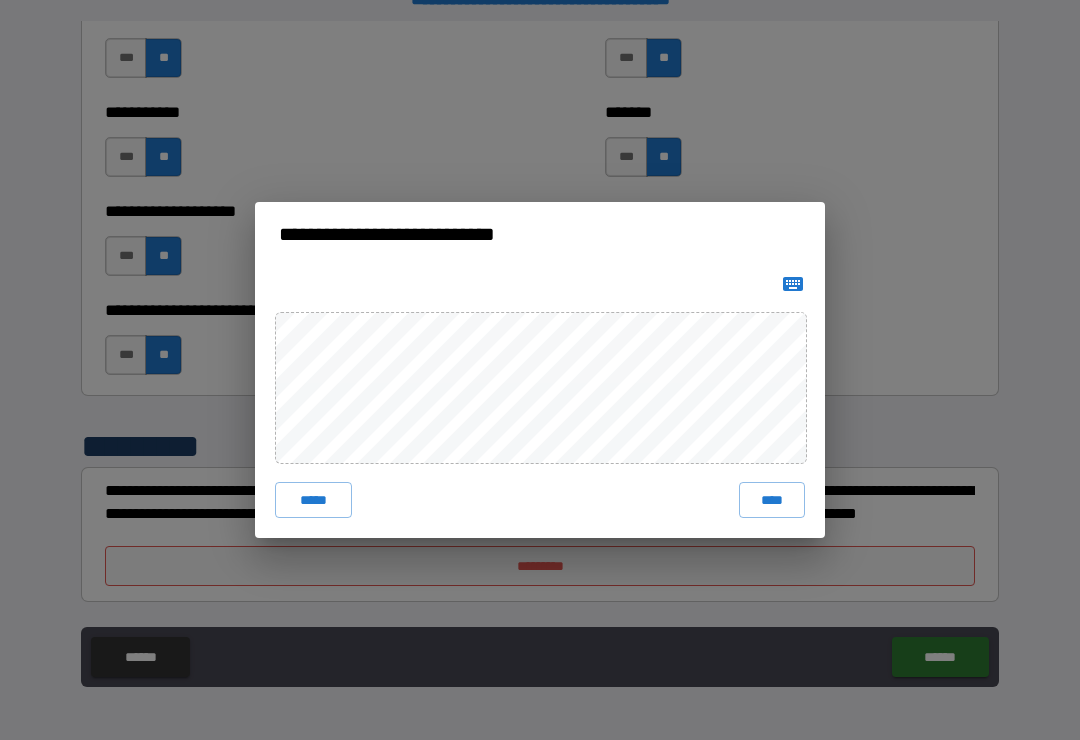 click on "****" at bounding box center [772, 500] 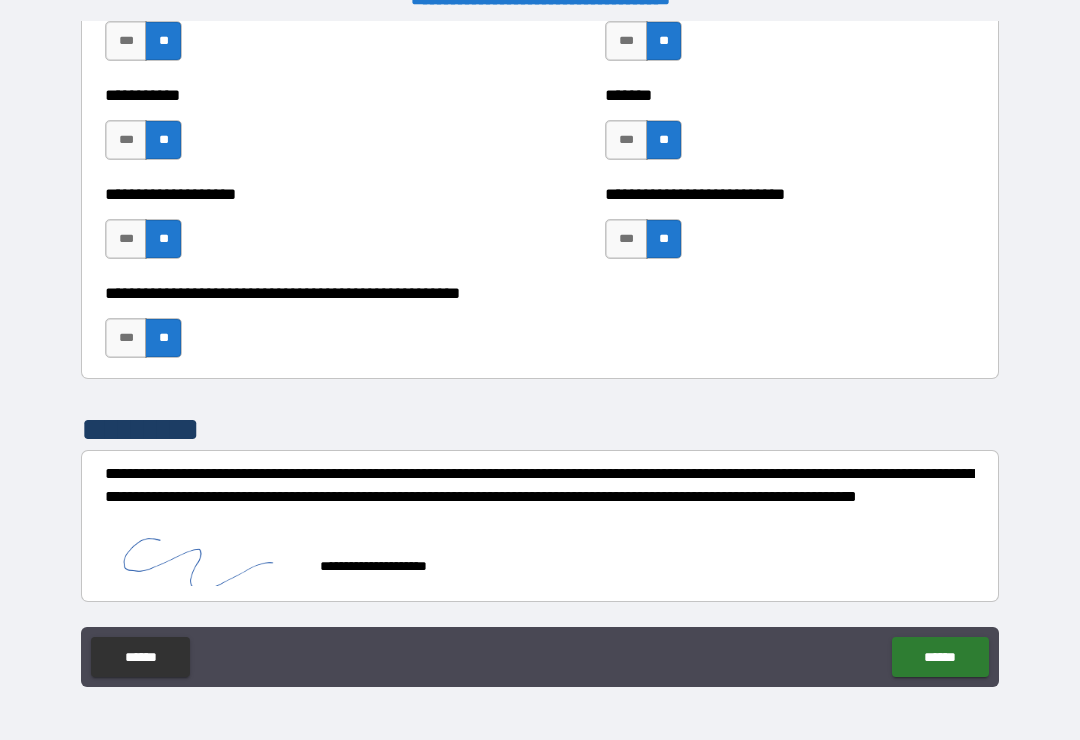 scroll, scrollTop: 0, scrollLeft: 0, axis: both 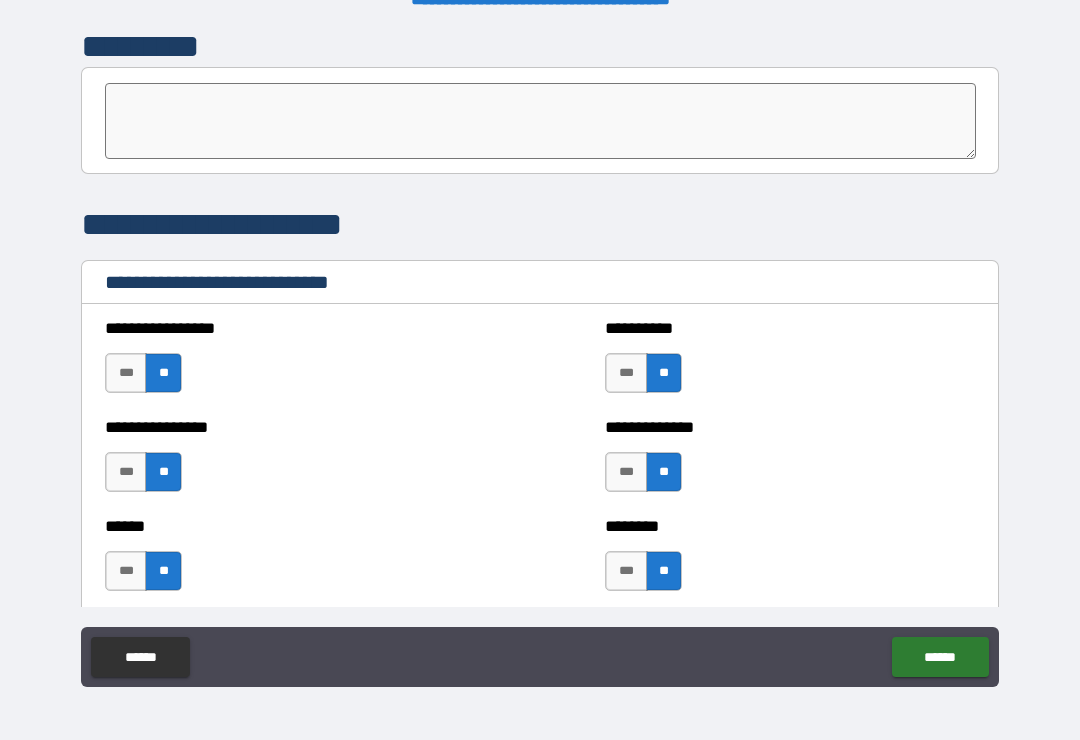 click on "******" at bounding box center (940, 657) 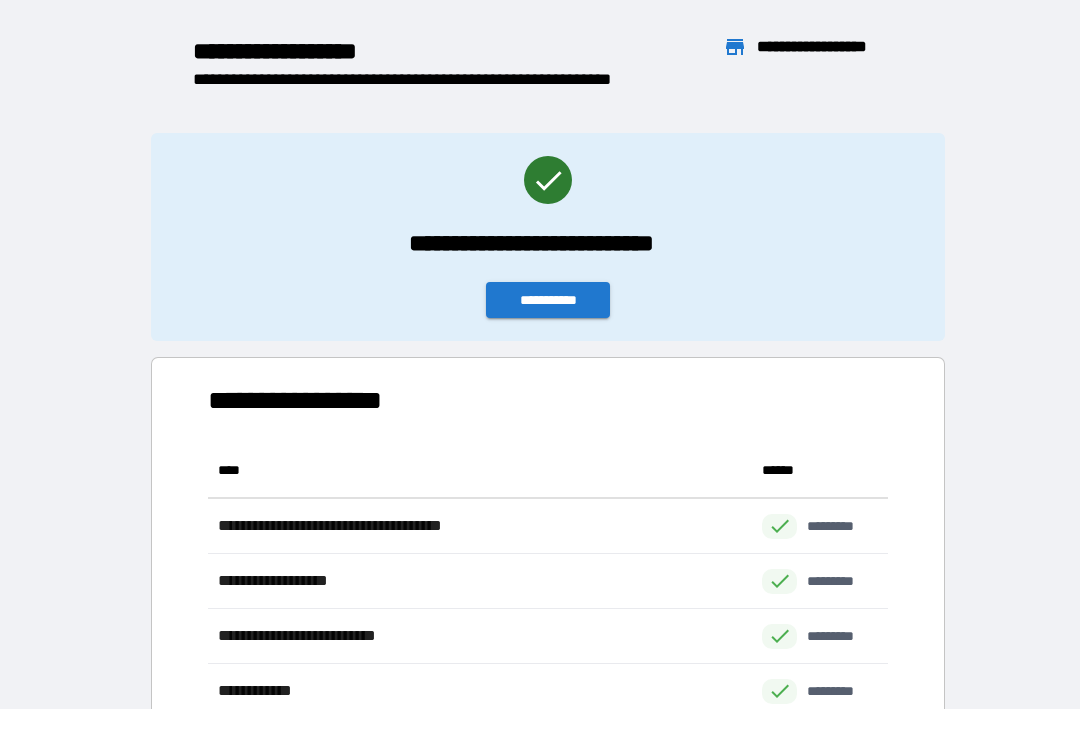 scroll, scrollTop: 386, scrollLeft: 680, axis: both 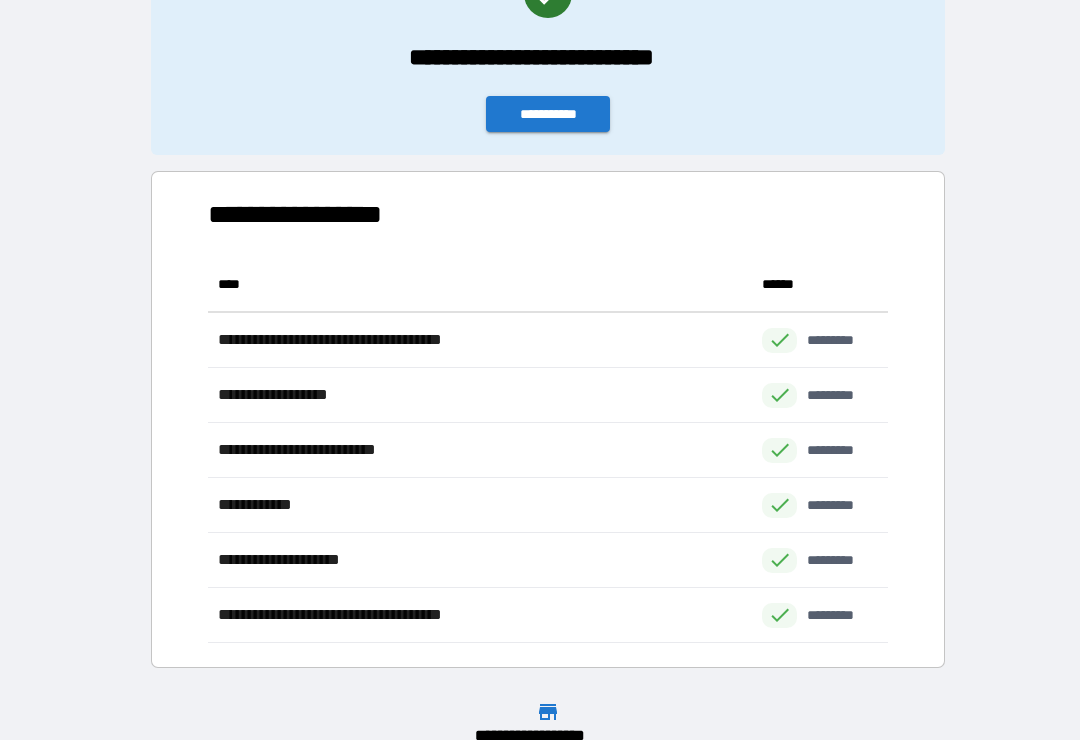 click on "**********" at bounding box center (548, 114) 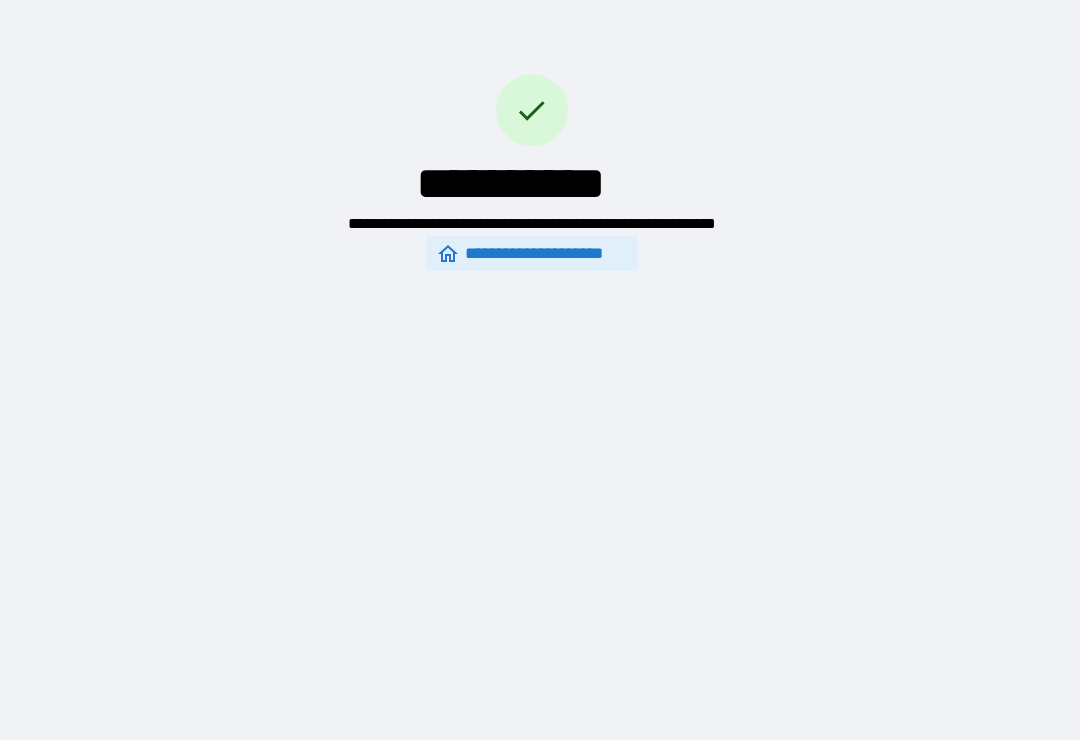 scroll, scrollTop: 0, scrollLeft: 0, axis: both 